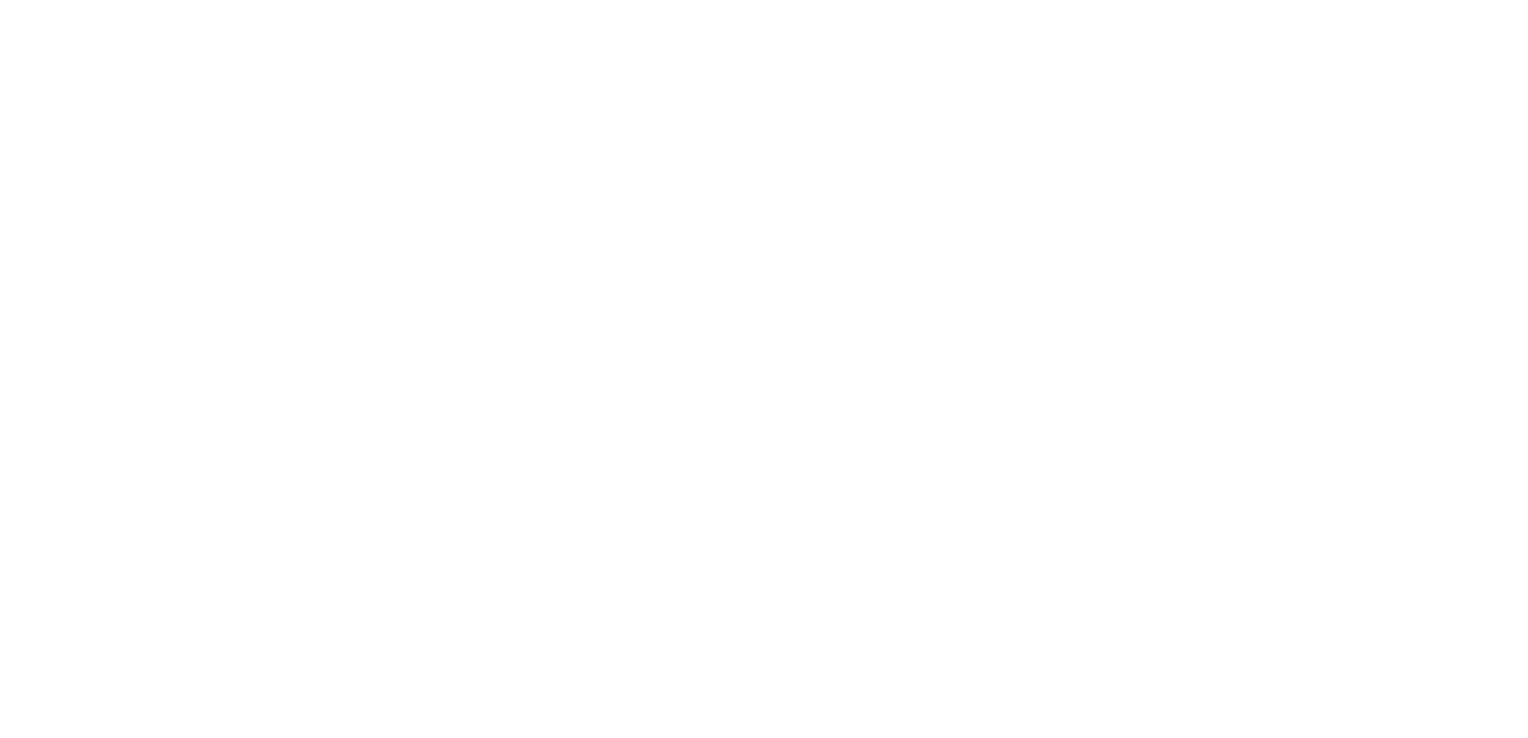 scroll, scrollTop: 0, scrollLeft: 0, axis: both 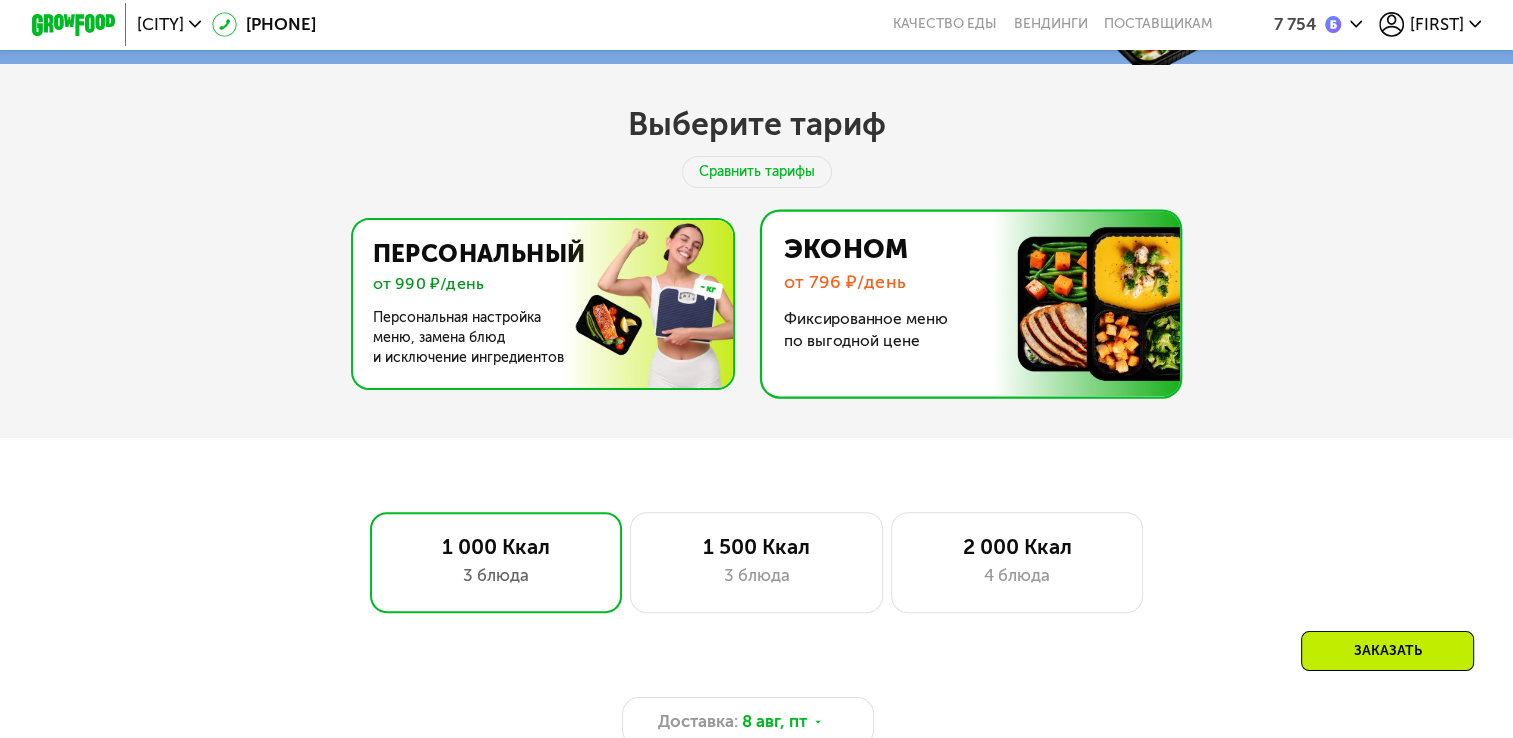 click at bounding box center (537, 304) 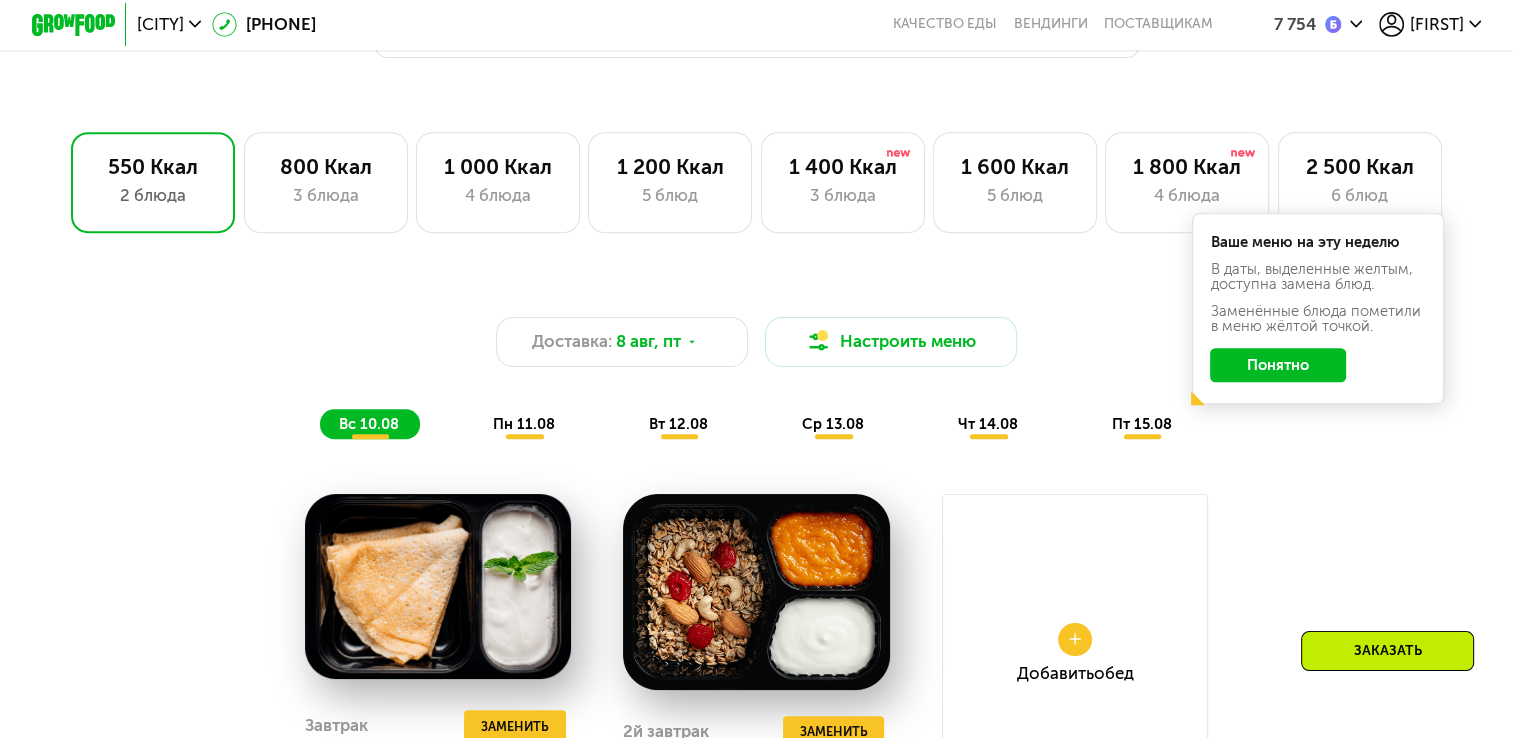 scroll, scrollTop: 1300, scrollLeft: 0, axis: vertical 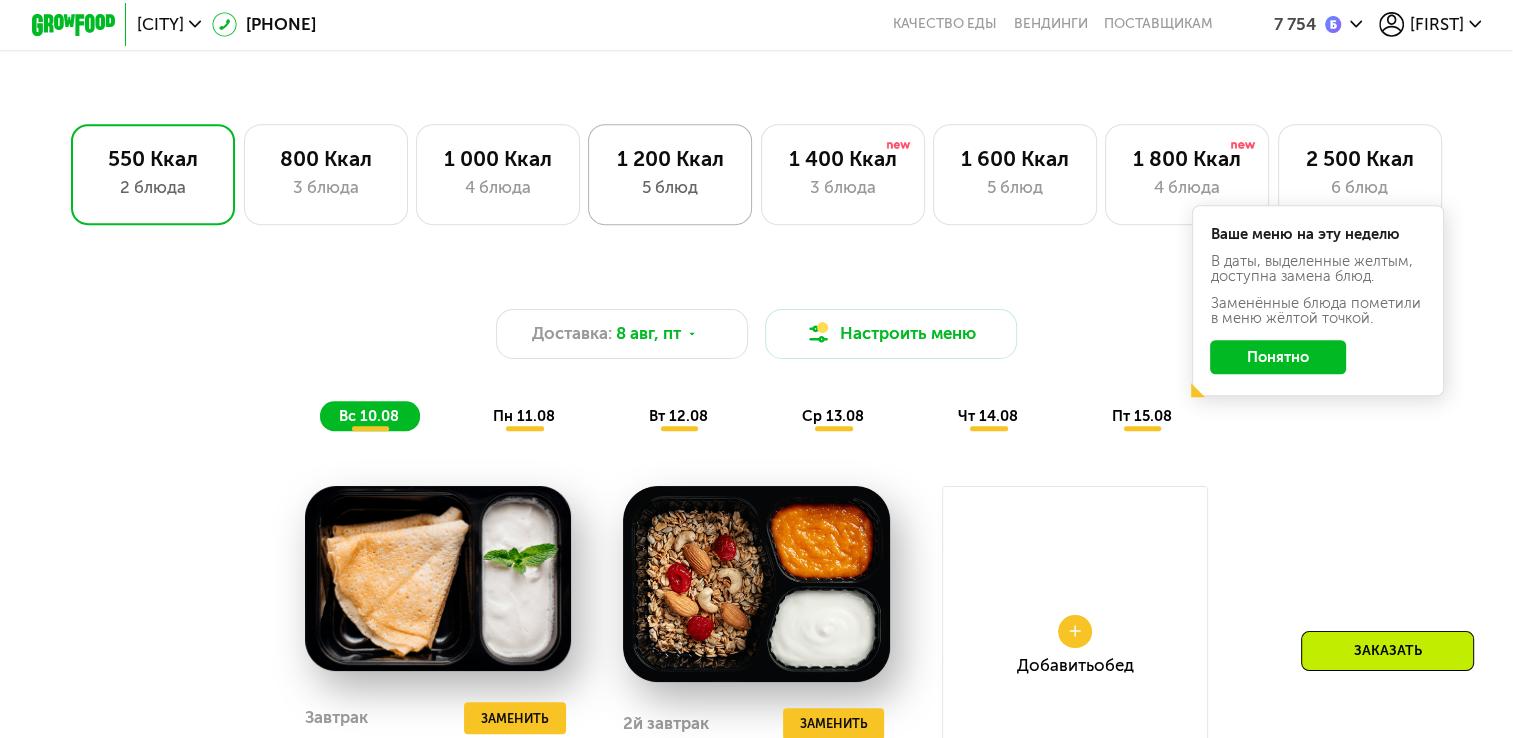click on "[KCAL] Ккал [NUMBER] блюд" 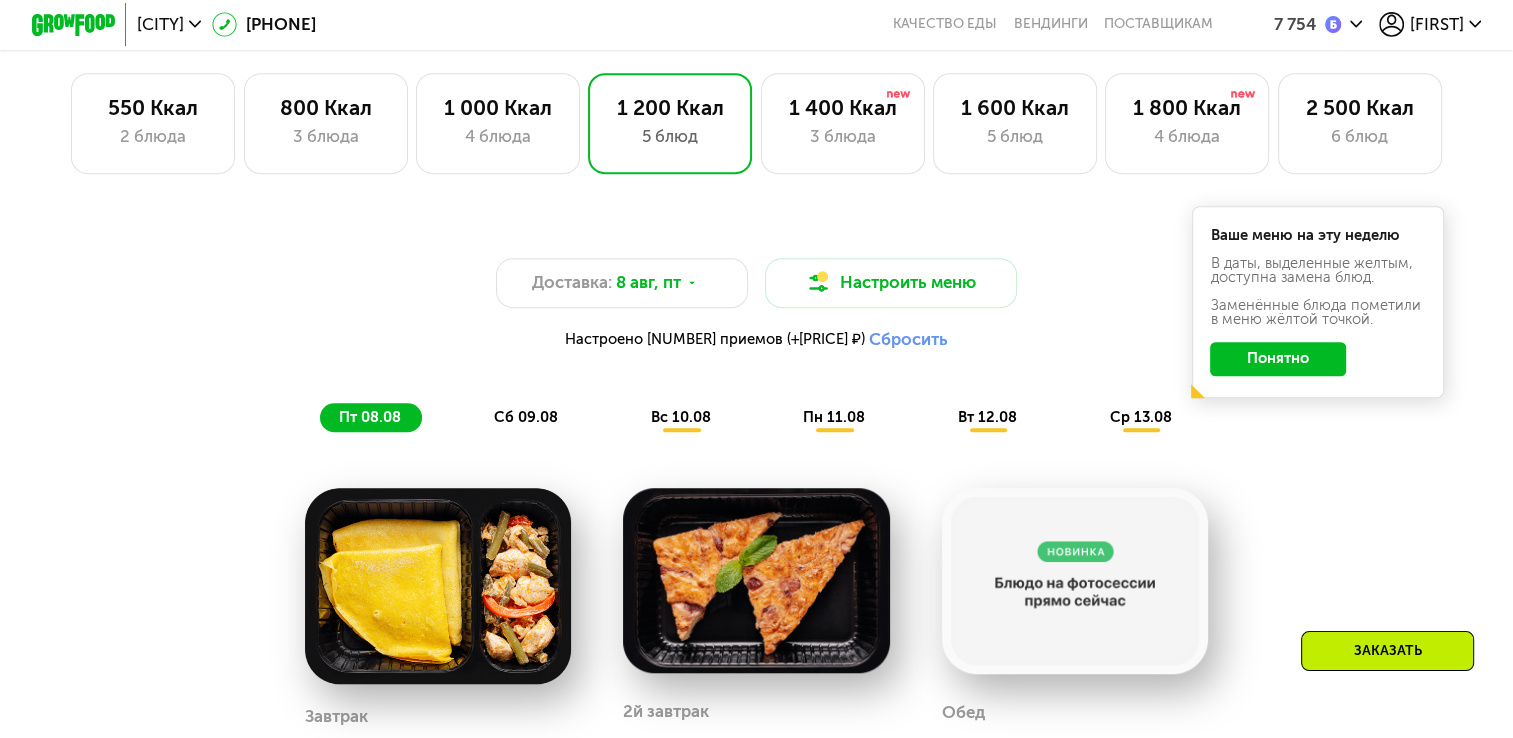 scroll, scrollTop: 1300, scrollLeft: 0, axis: vertical 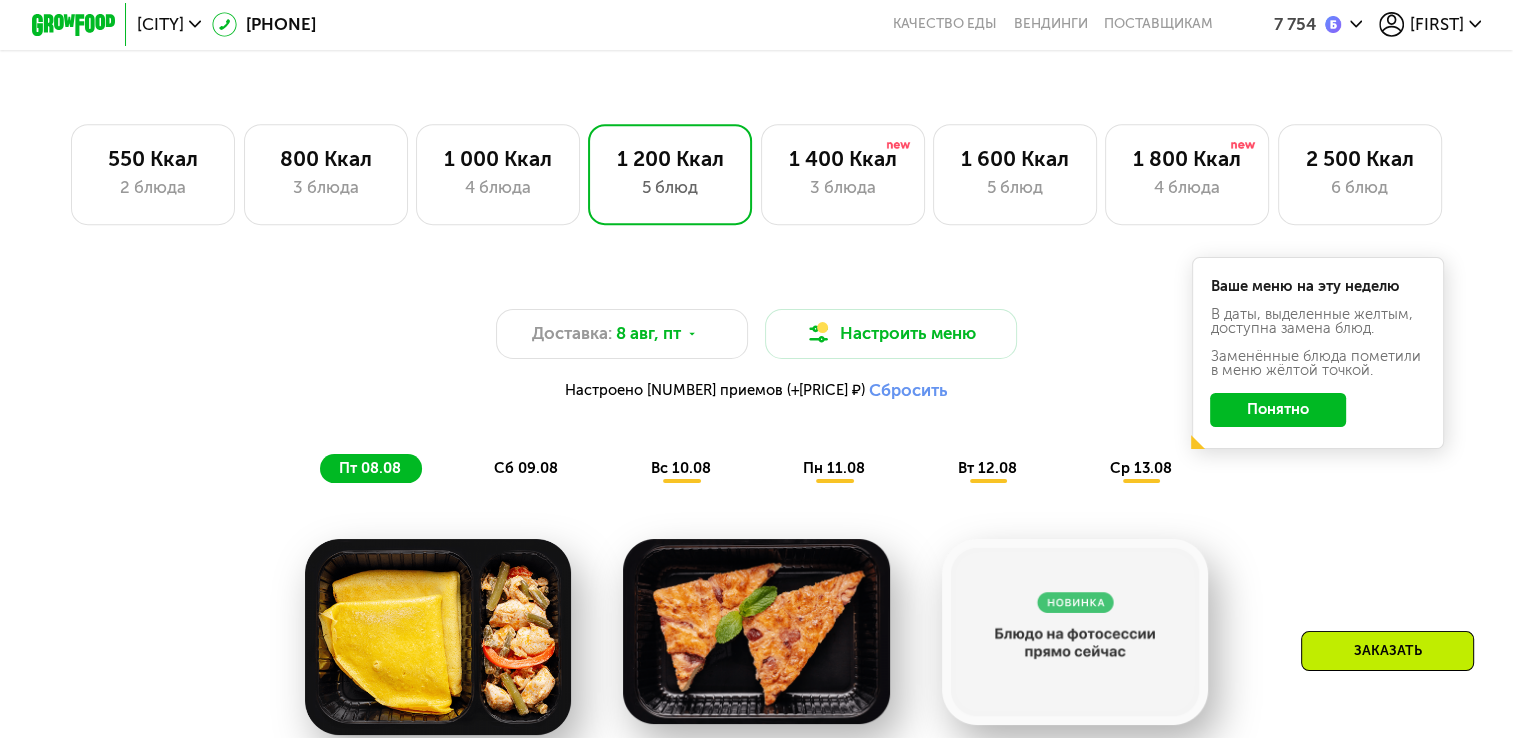 click on "[KCAL] Ккал [NUMBER] блюд" 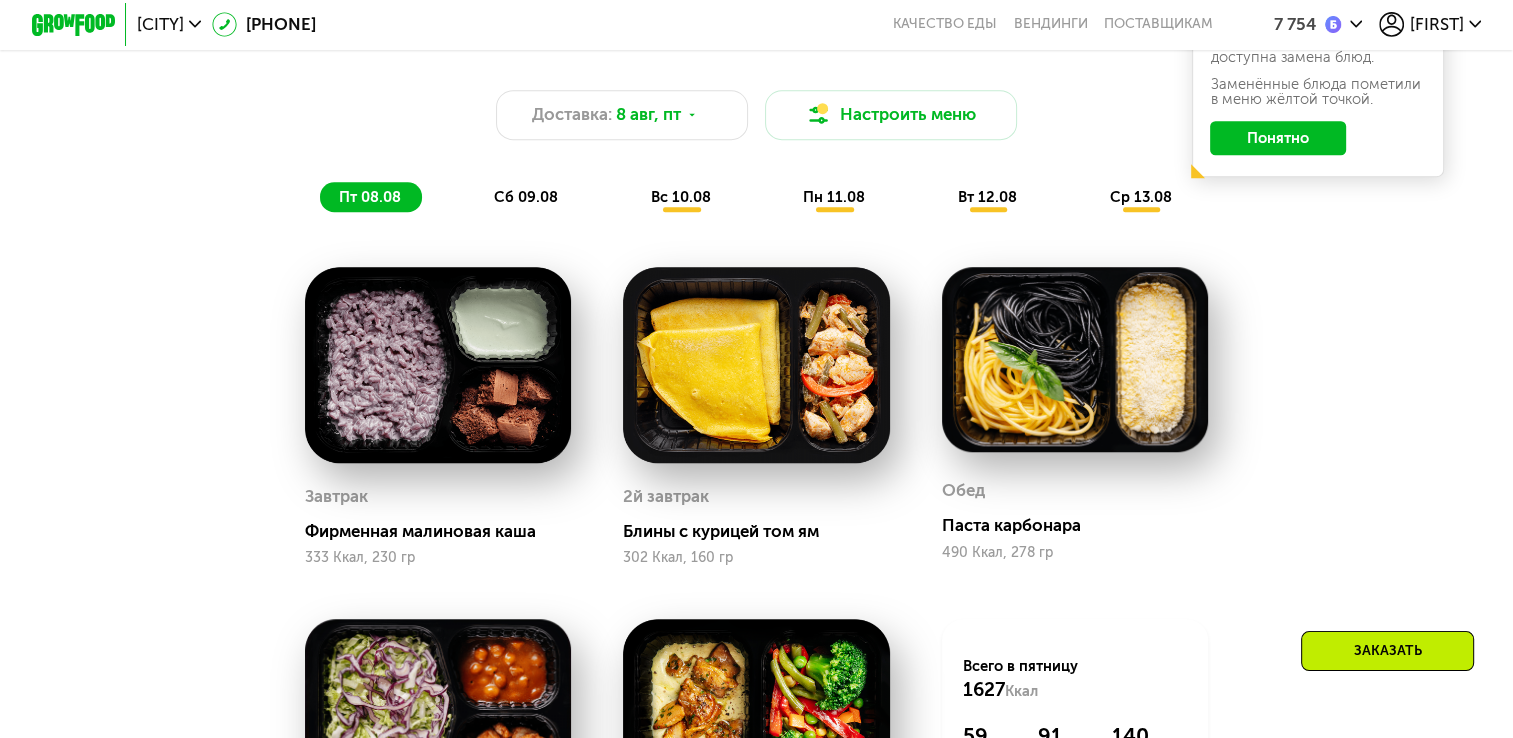 scroll, scrollTop: 1500, scrollLeft: 0, axis: vertical 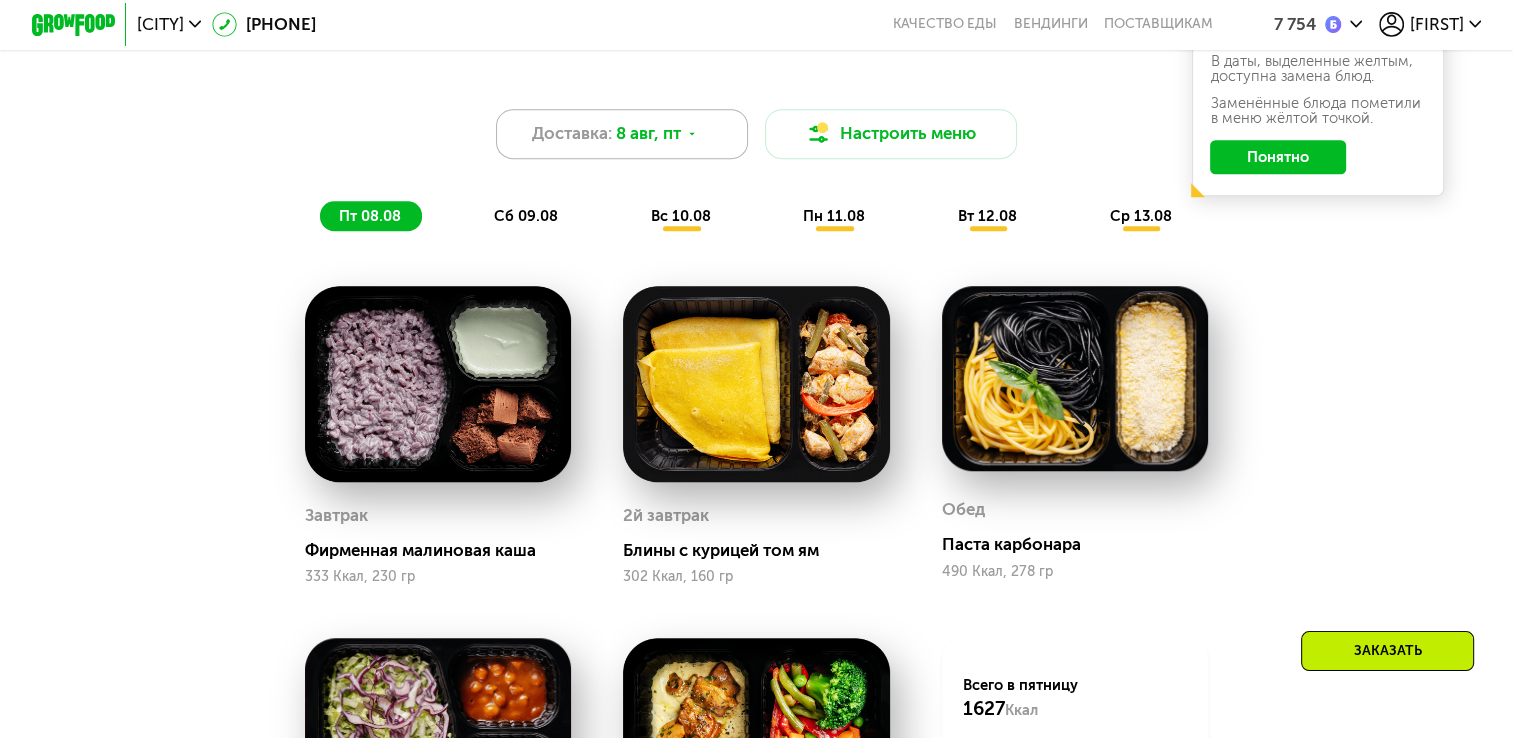 click 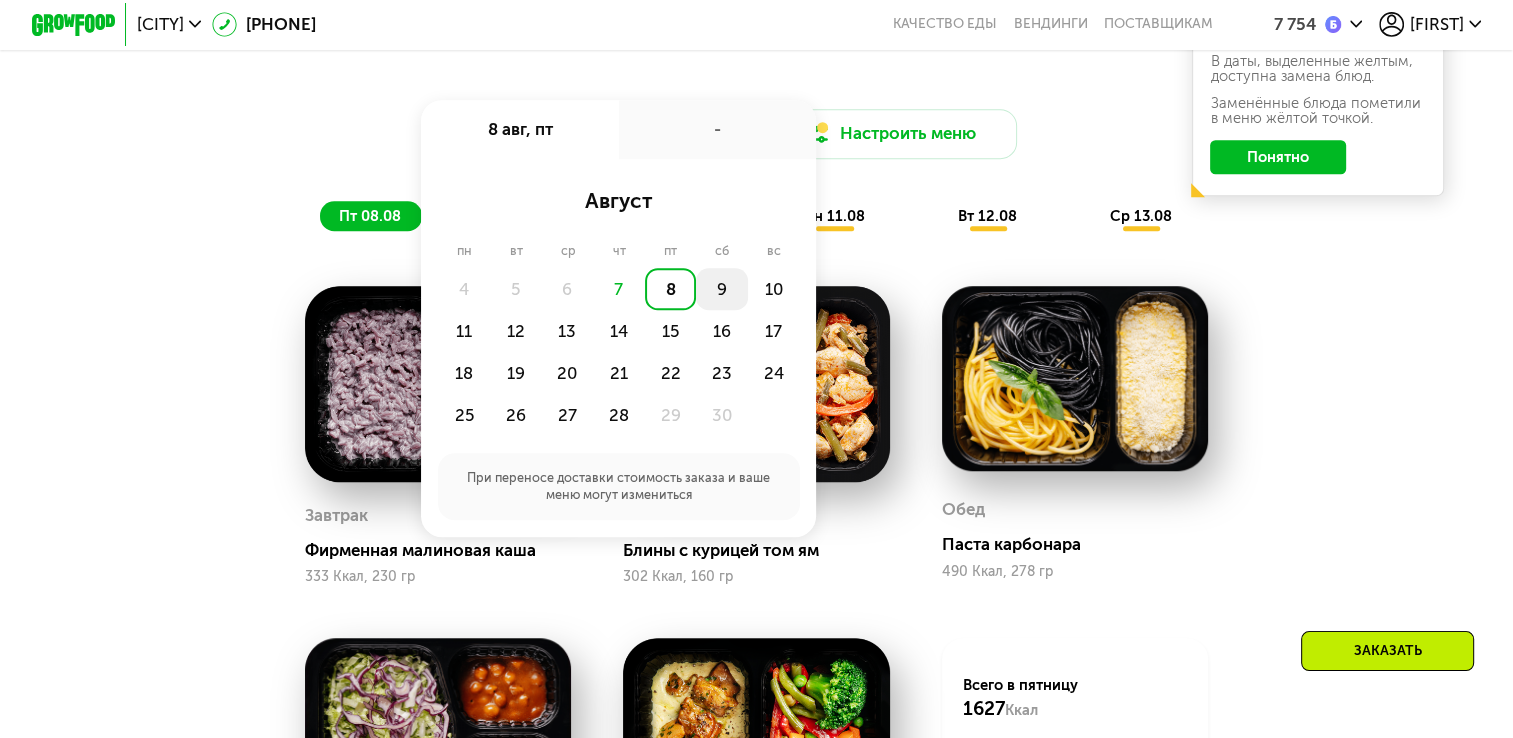 click on "9" 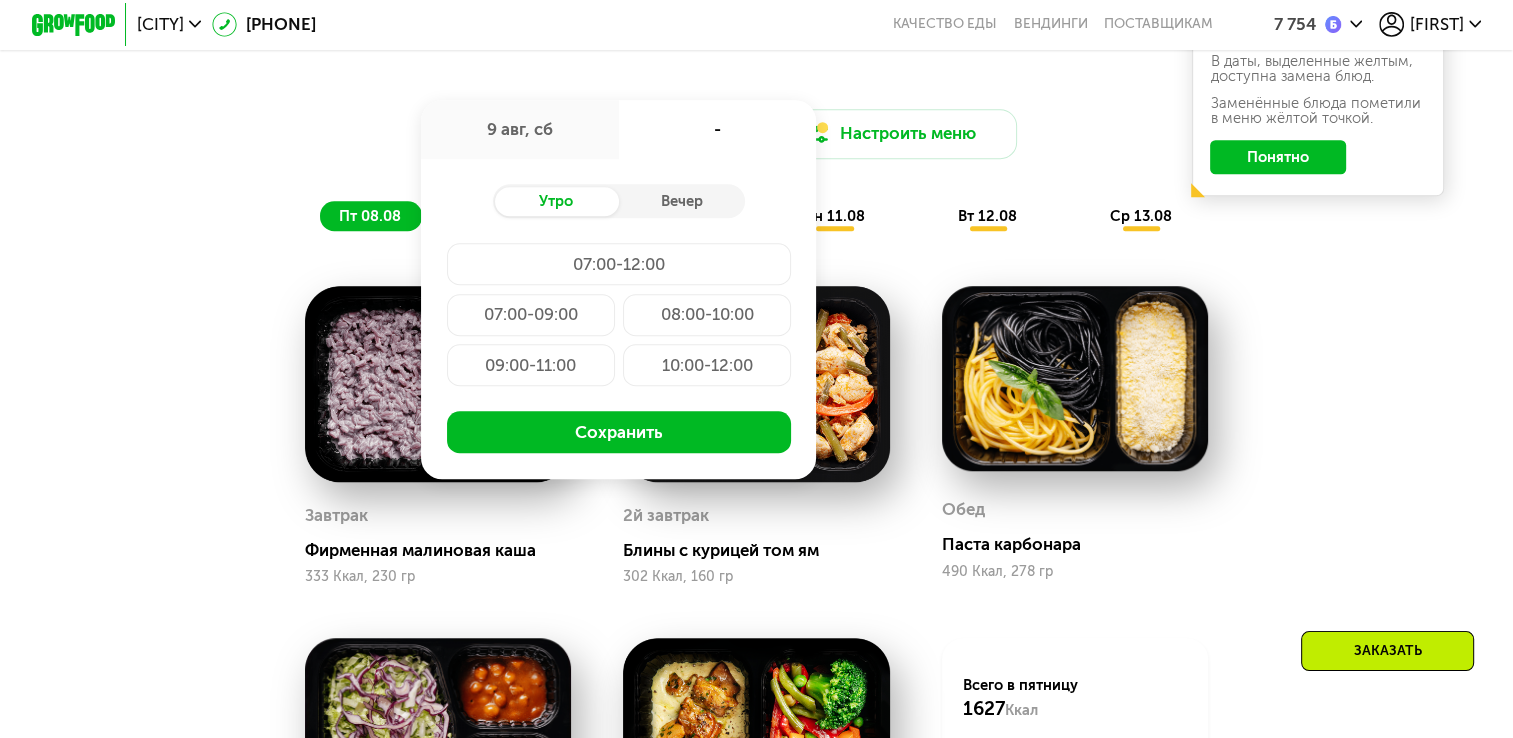 click on "08:00-10:00" 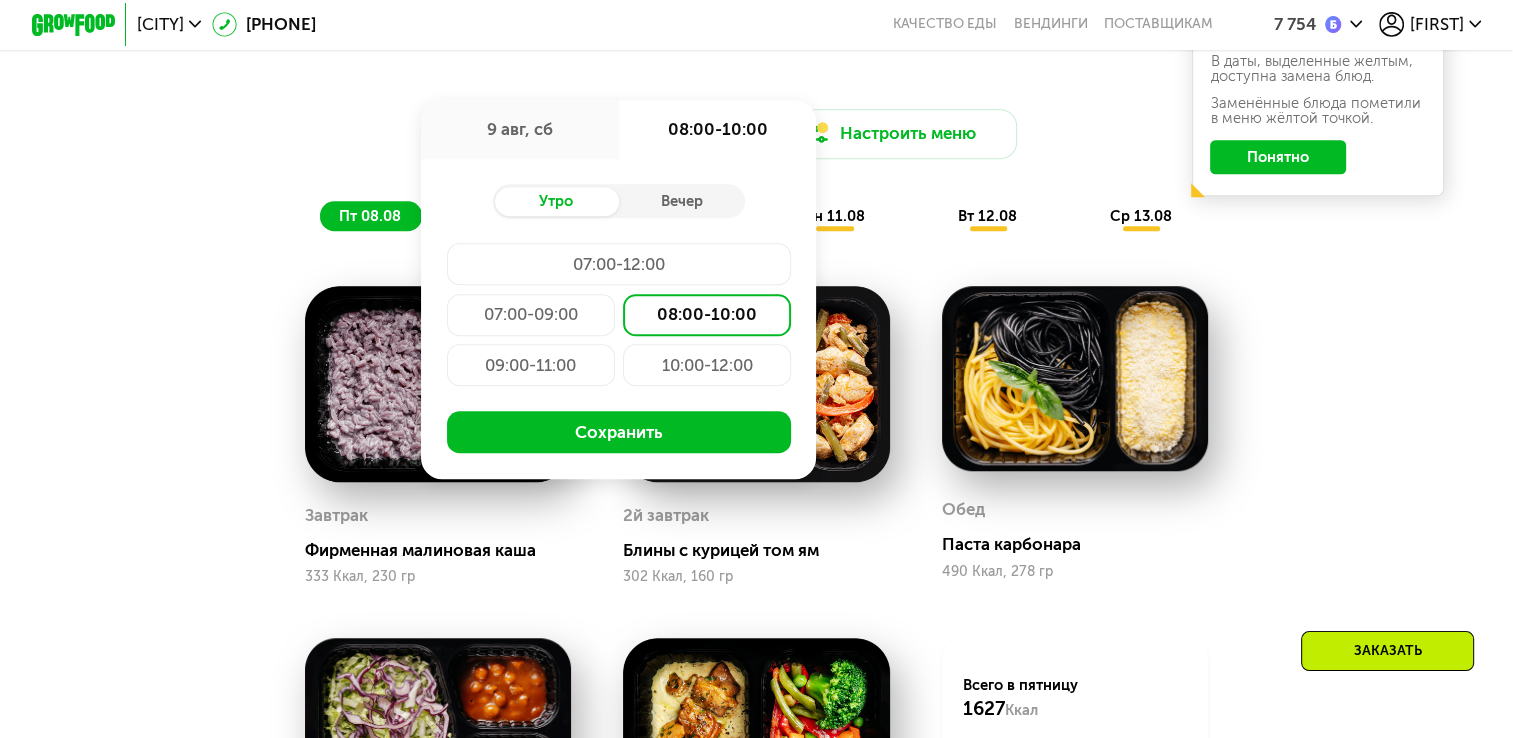 click on "10:00-12:00" 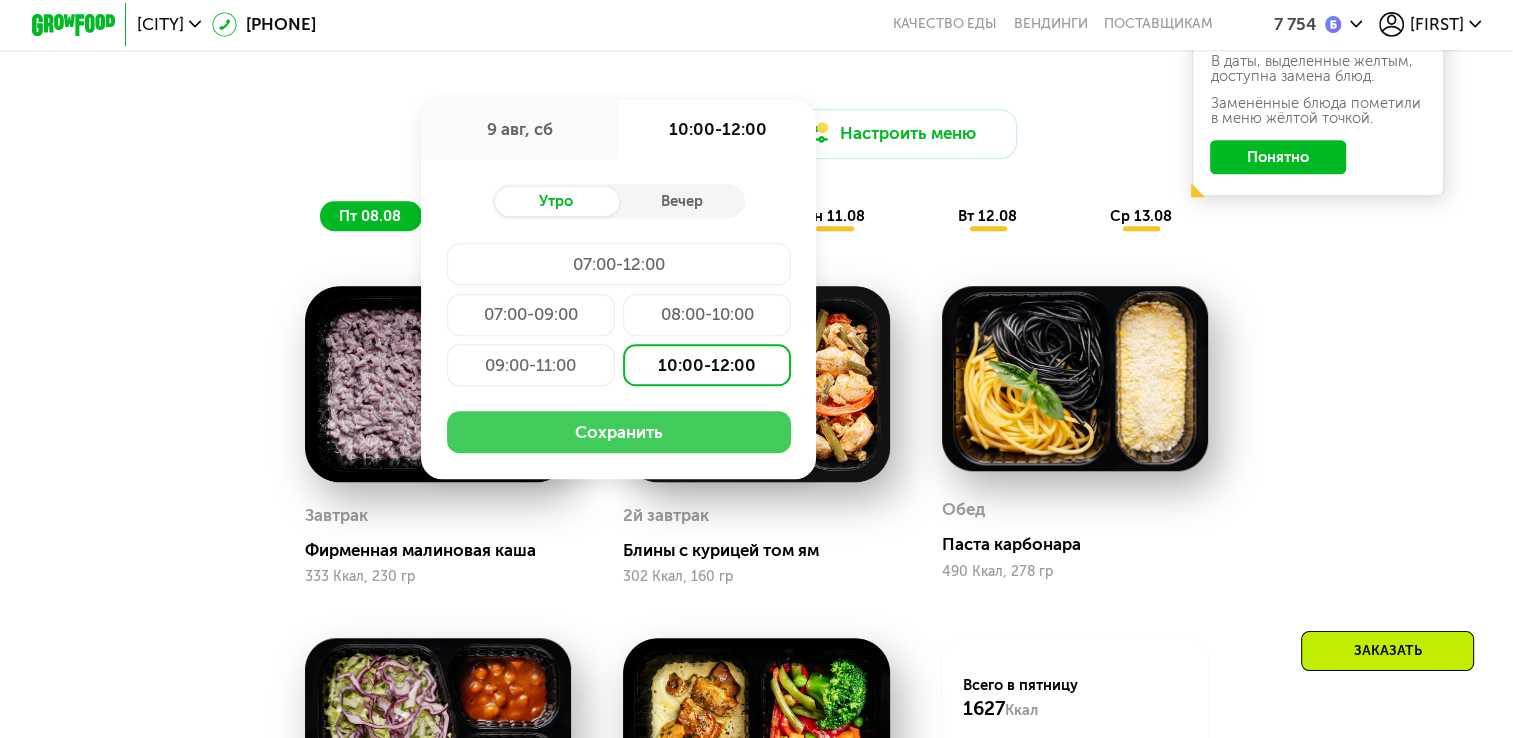 click on "Сохранить" at bounding box center [619, 432] 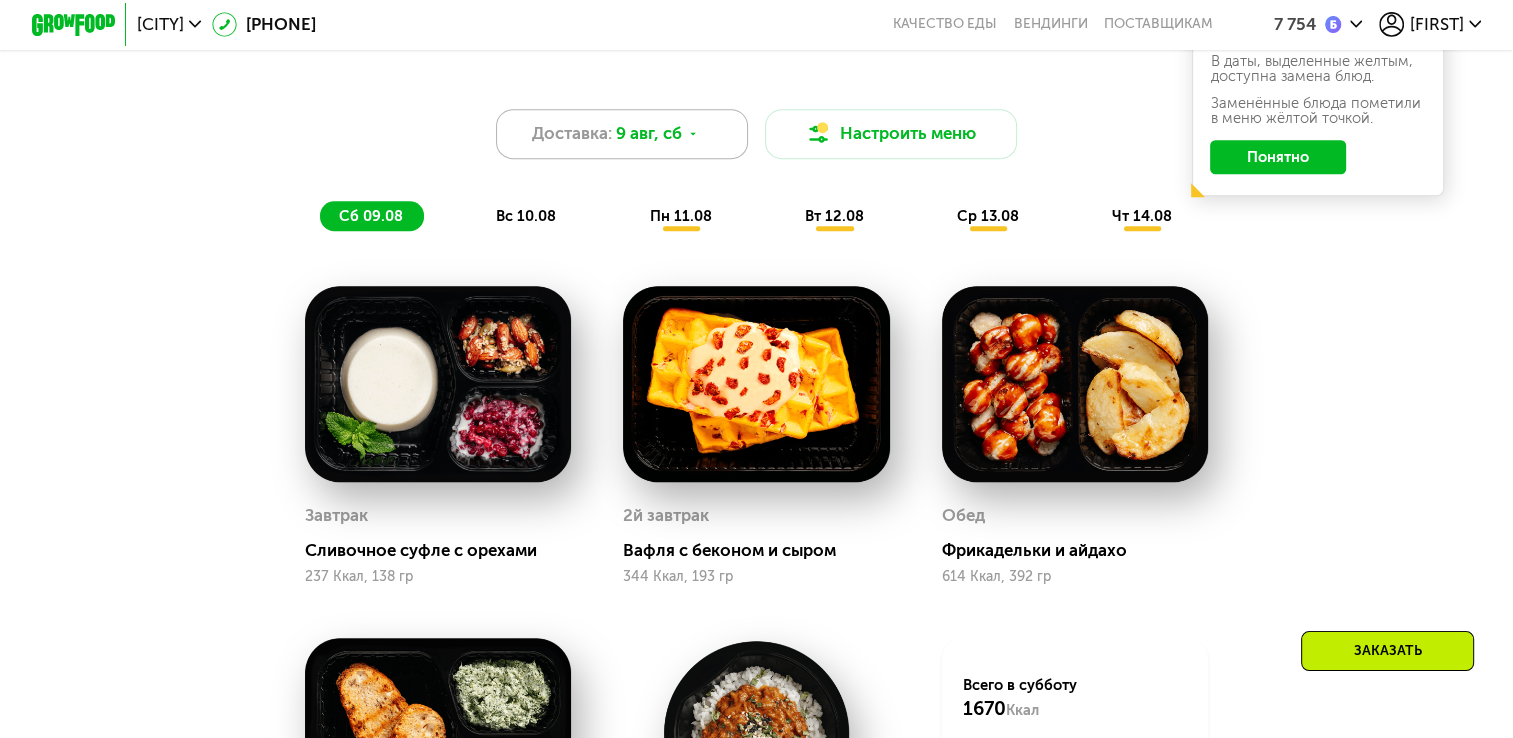 click on "9 авг, сб" at bounding box center [649, 133] 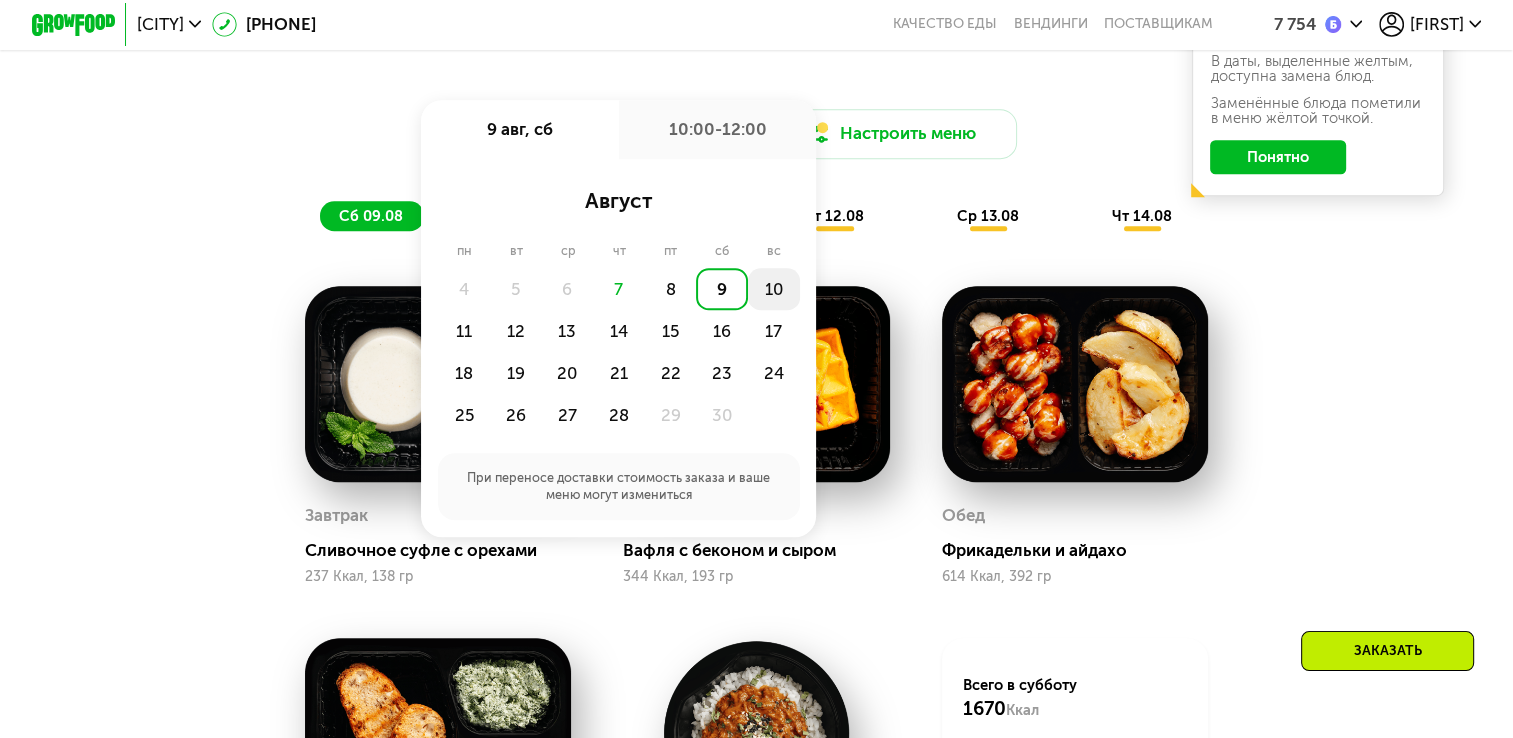 click on "10" 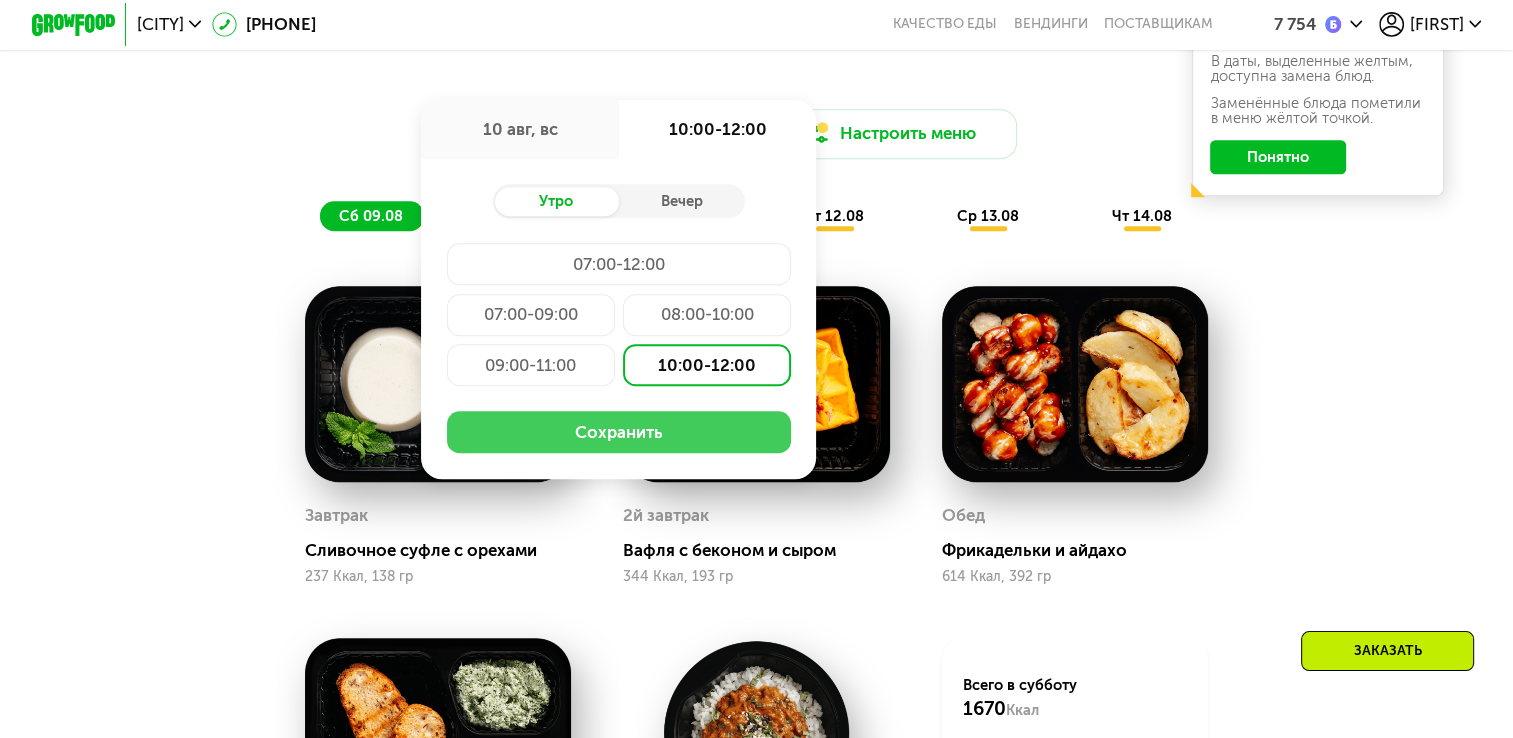 click on "Сохранить" at bounding box center (619, 432) 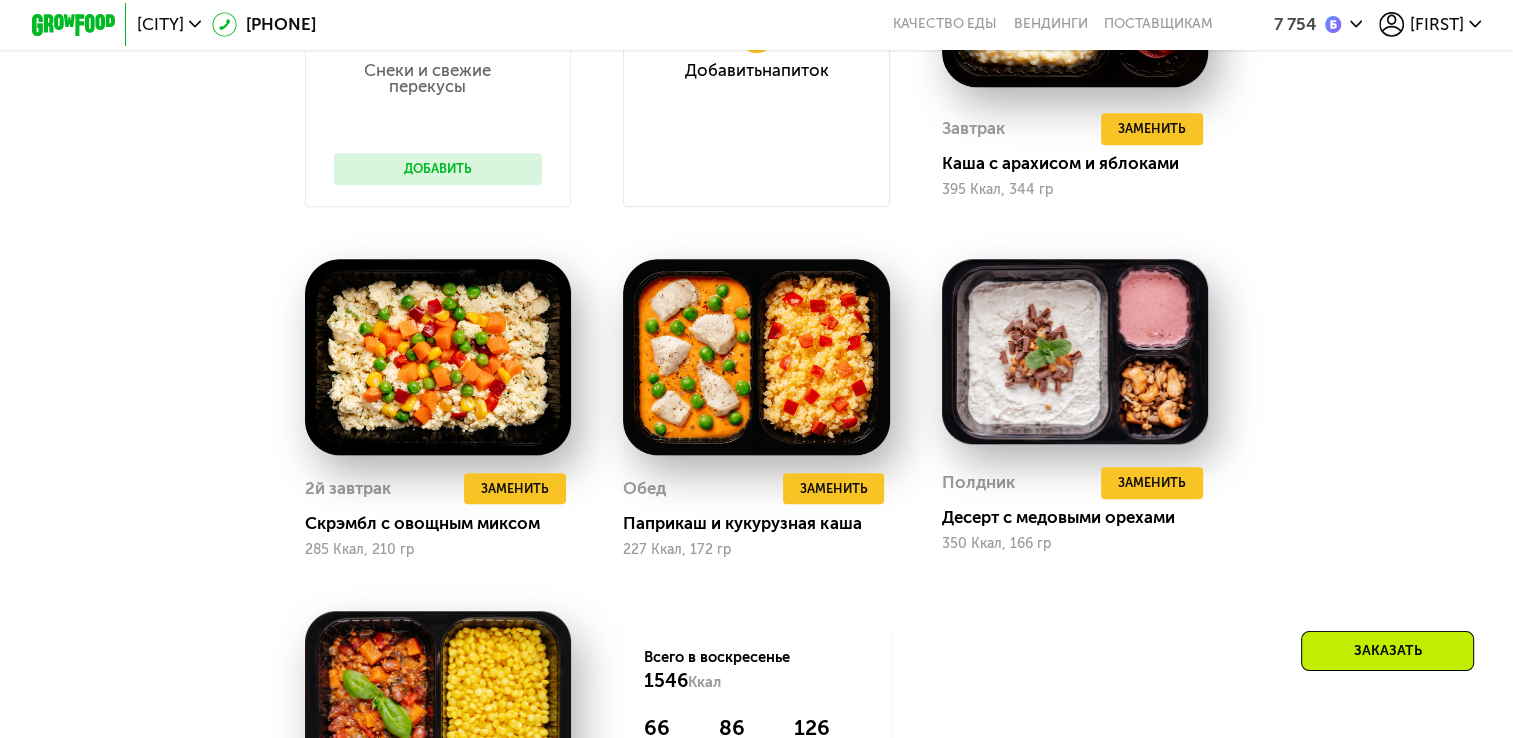scroll, scrollTop: 1900, scrollLeft: 0, axis: vertical 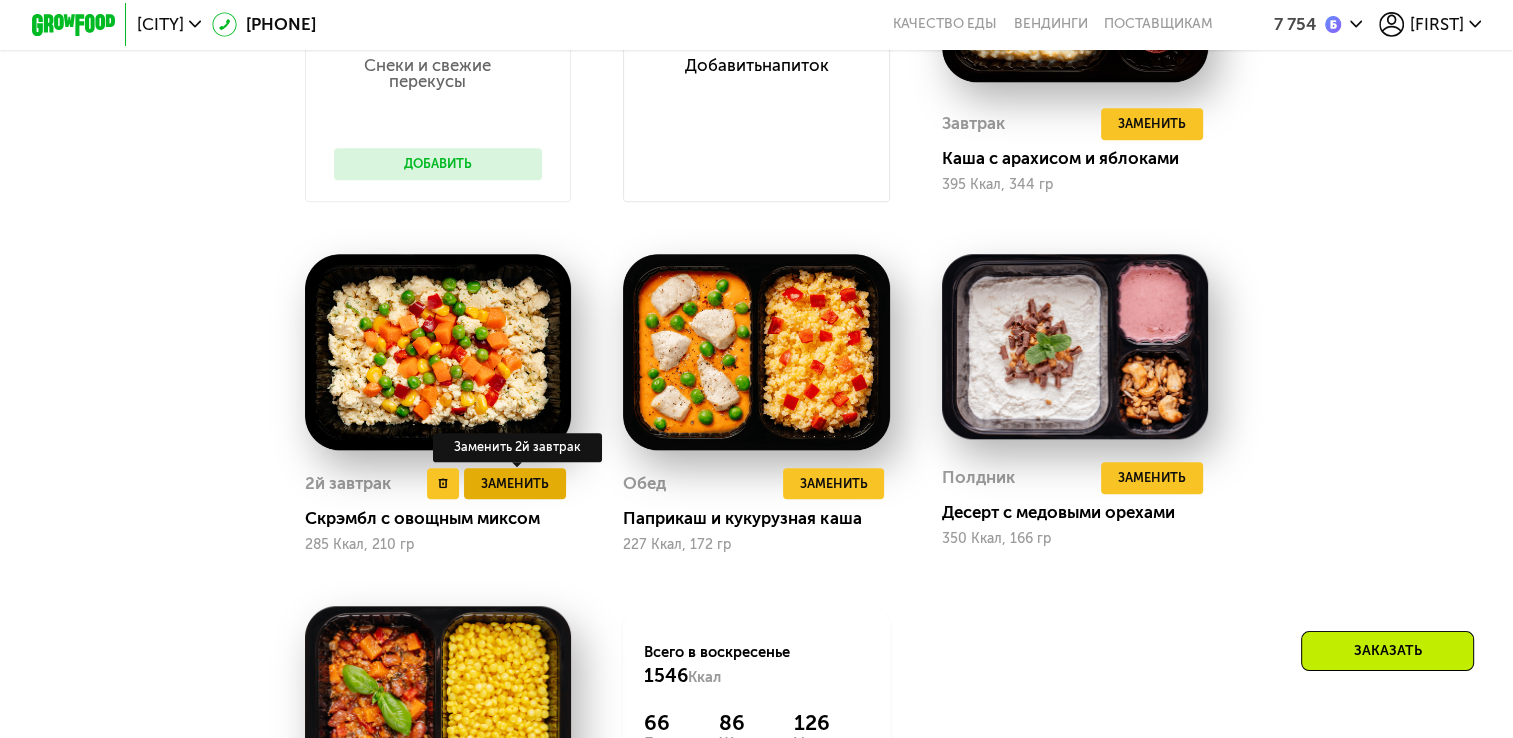 click on "Заменить" at bounding box center [515, 483] 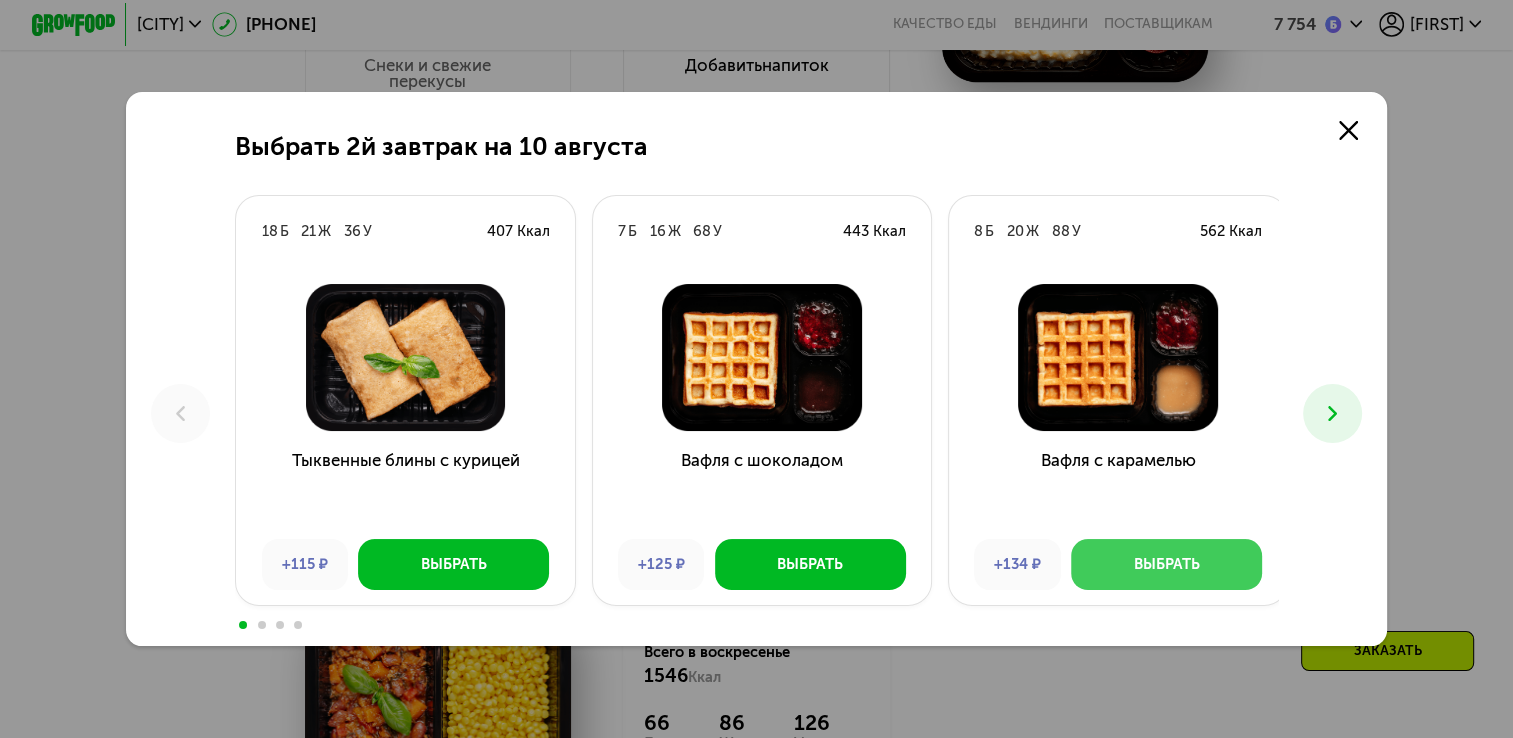 click on "Выбрать" at bounding box center [1166, 564] 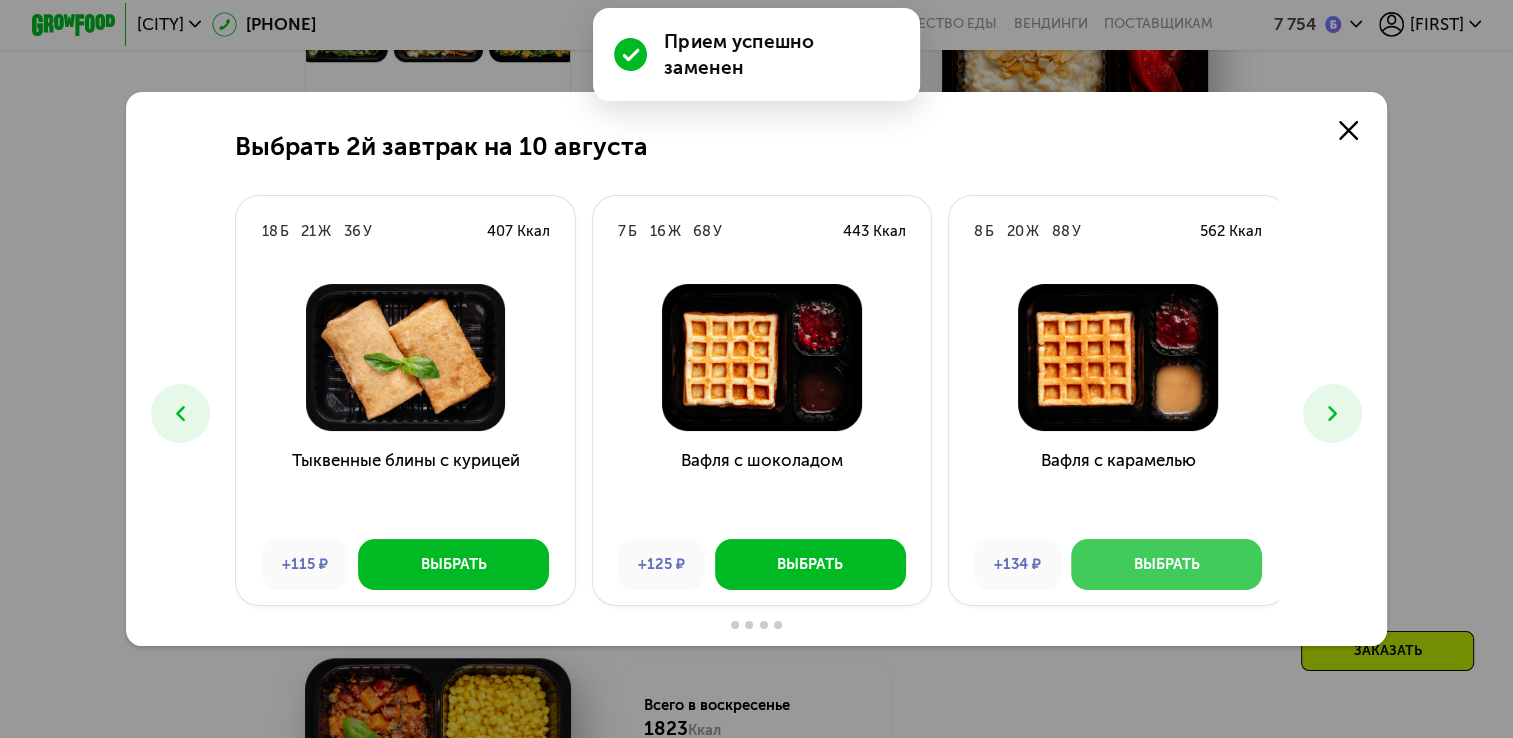 scroll, scrollTop: 1952, scrollLeft: 0, axis: vertical 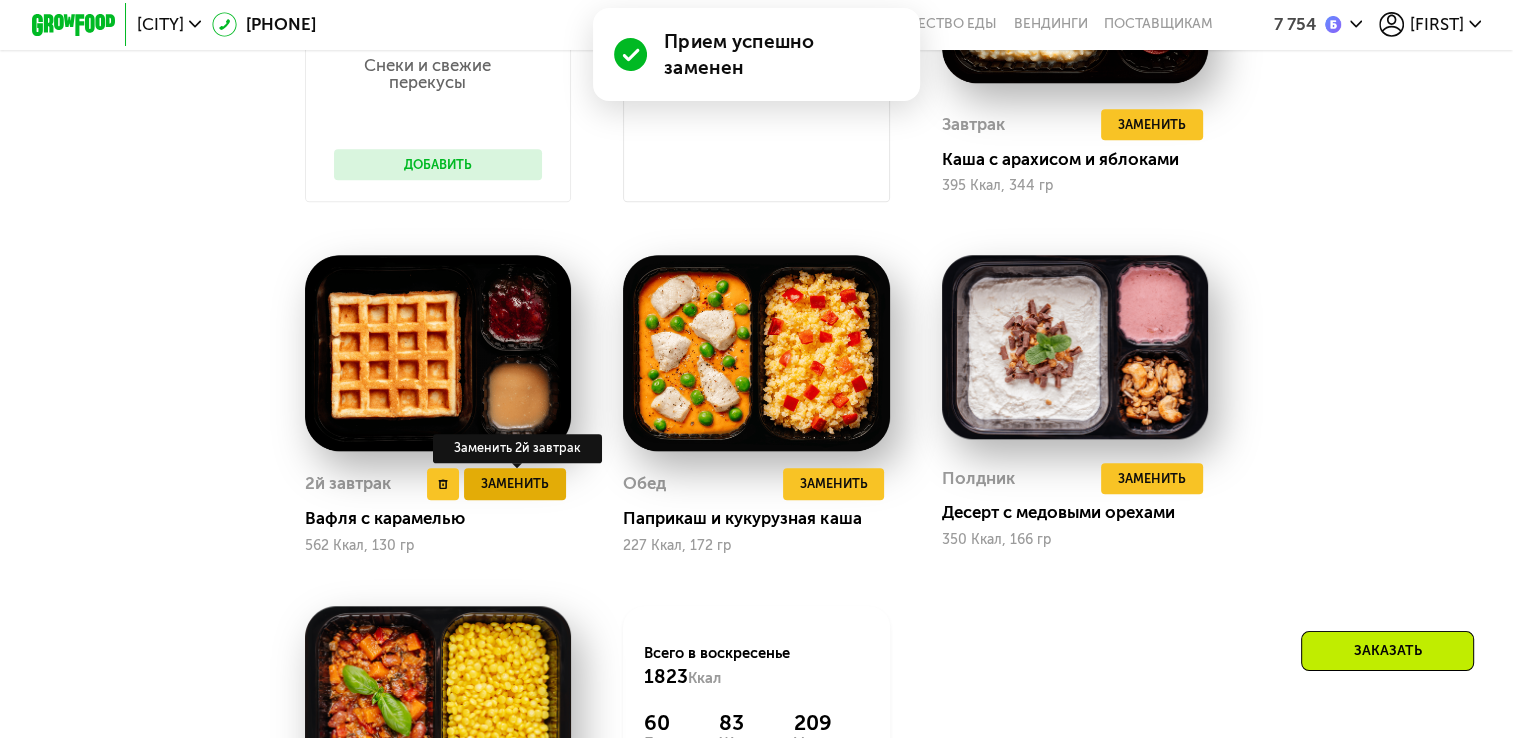 click on "Заменить" at bounding box center [515, 483] 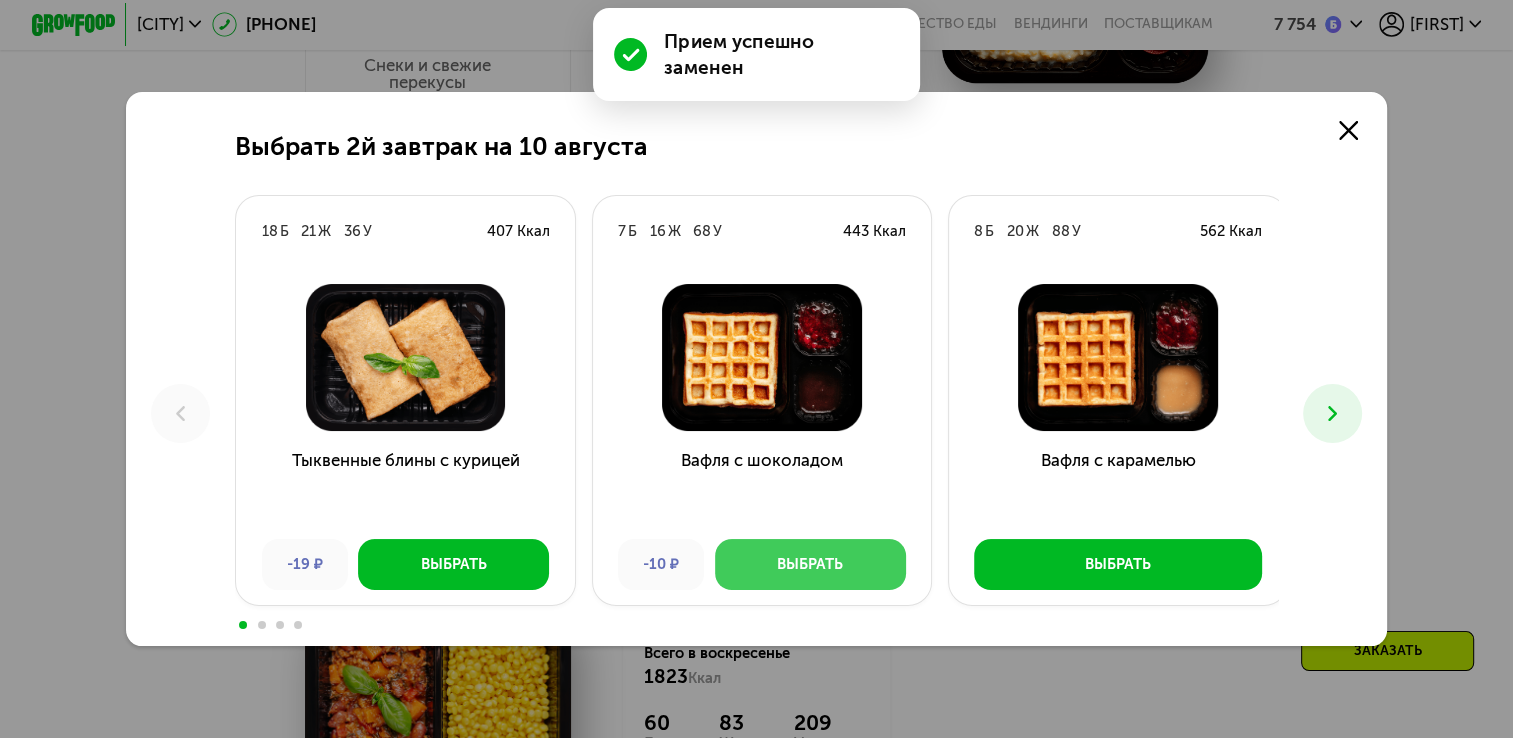 click on "Выбрать" at bounding box center [810, 564] 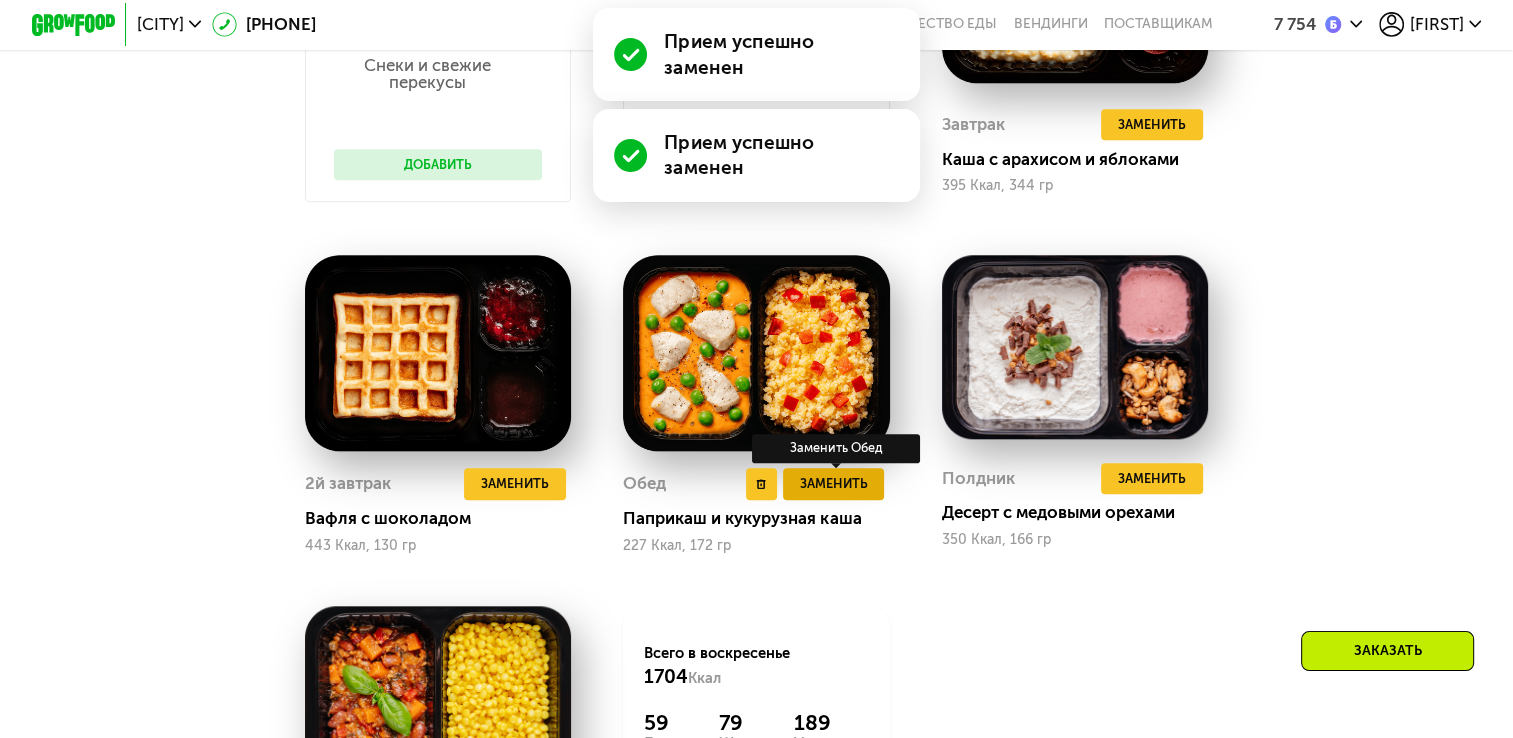 click on "Заменить" at bounding box center [834, 484] 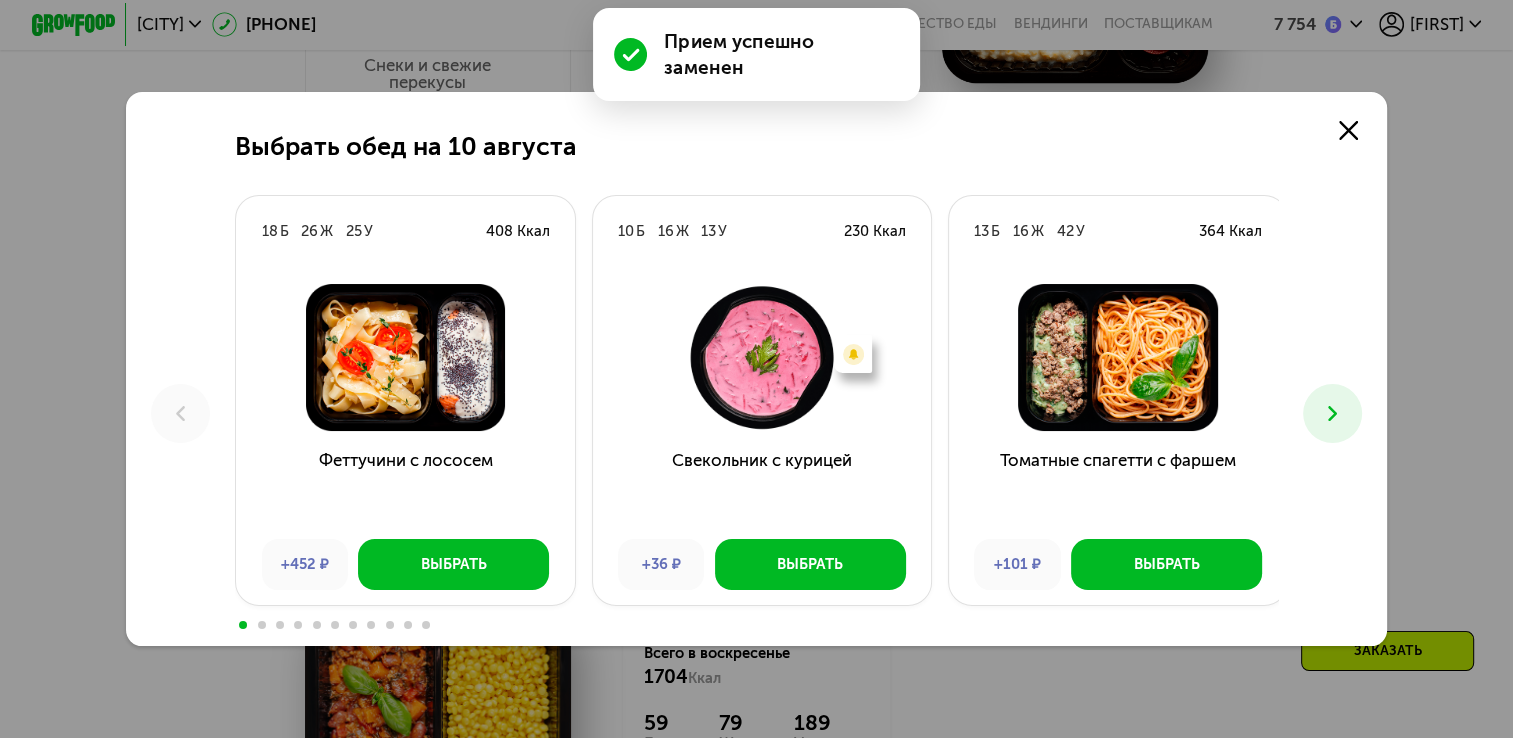 click at bounding box center [1332, 413] 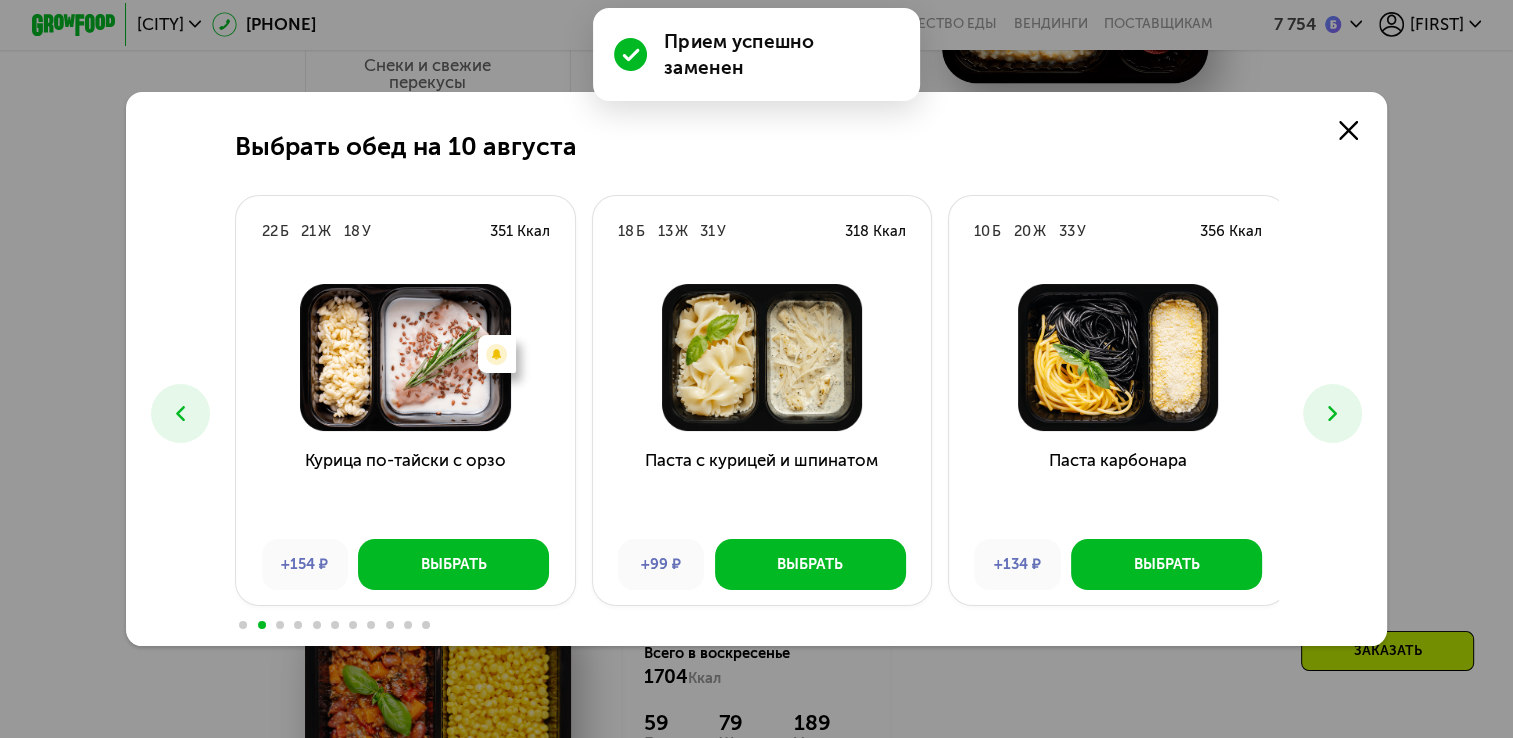 click at bounding box center [1332, 413] 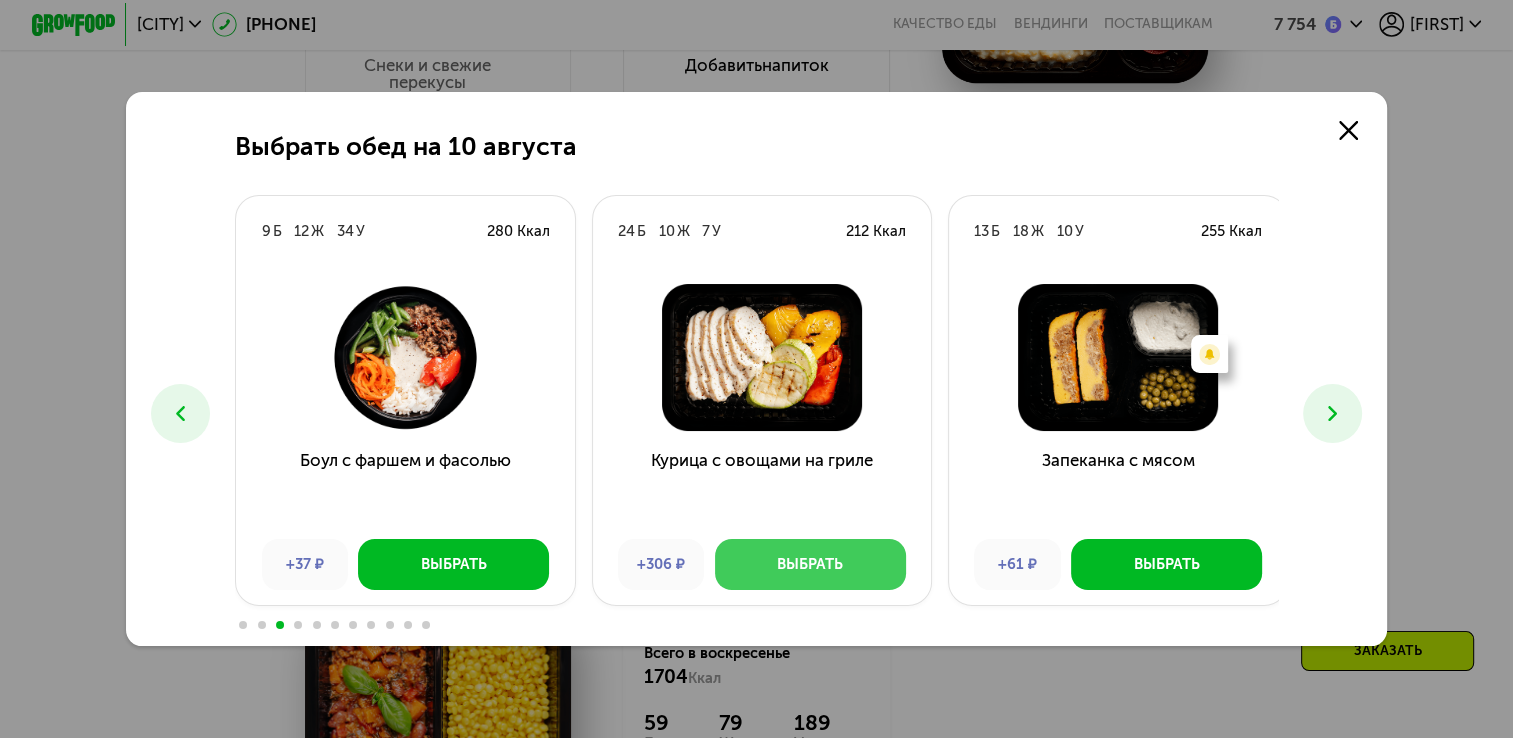 click on "Выбрать" at bounding box center [810, 564] 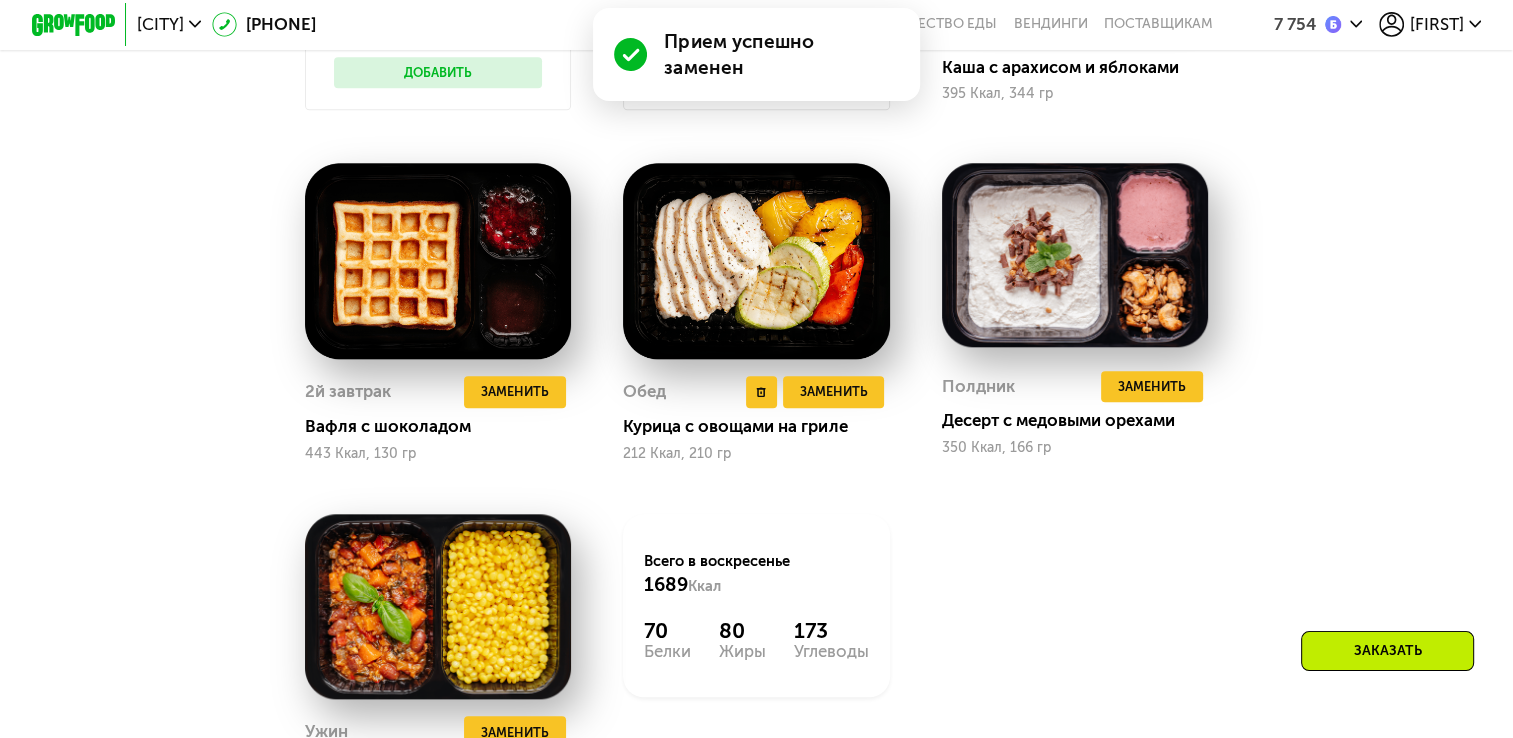 scroll, scrollTop: 2052, scrollLeft: 0, axis: vertical 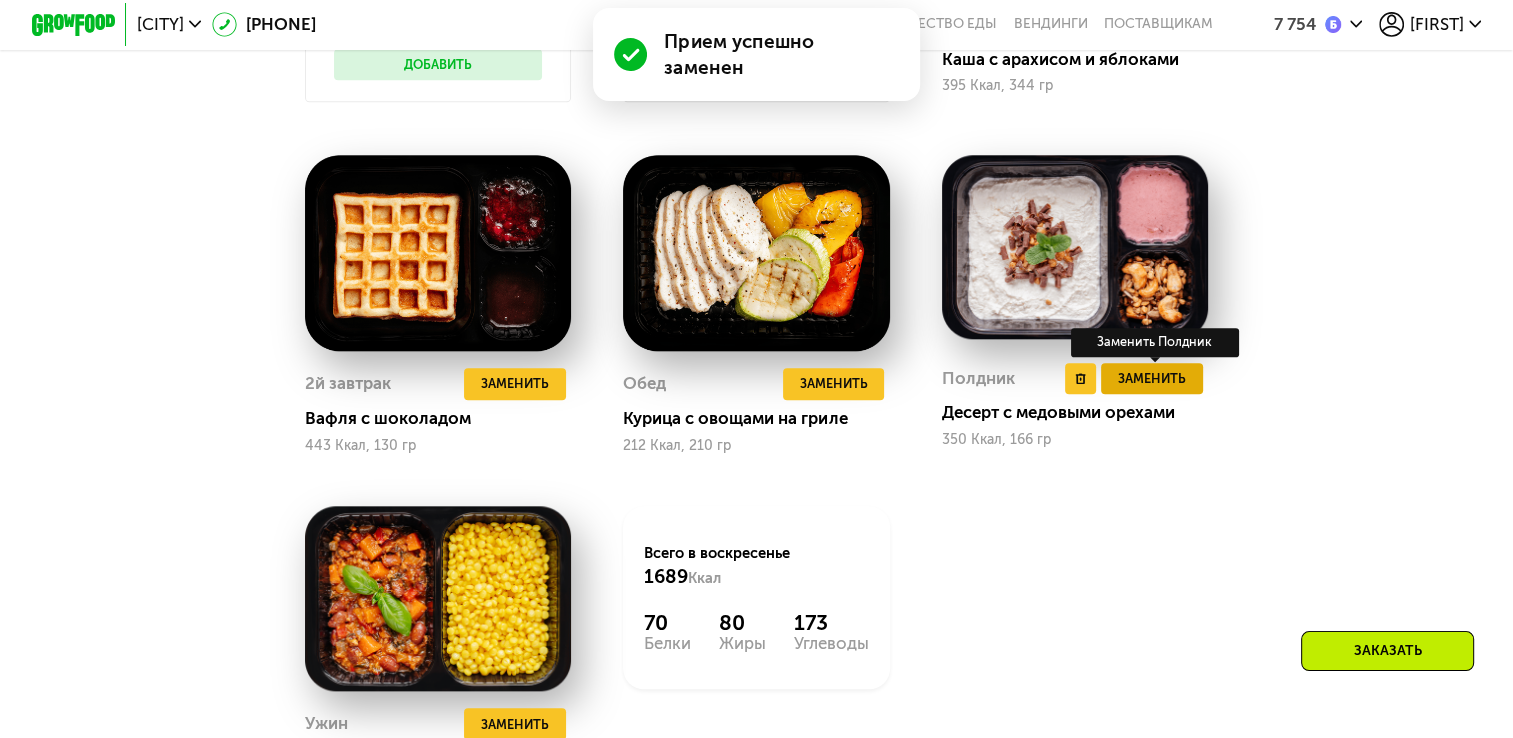 click on "Заменить" at bounding box center [1152, 378] 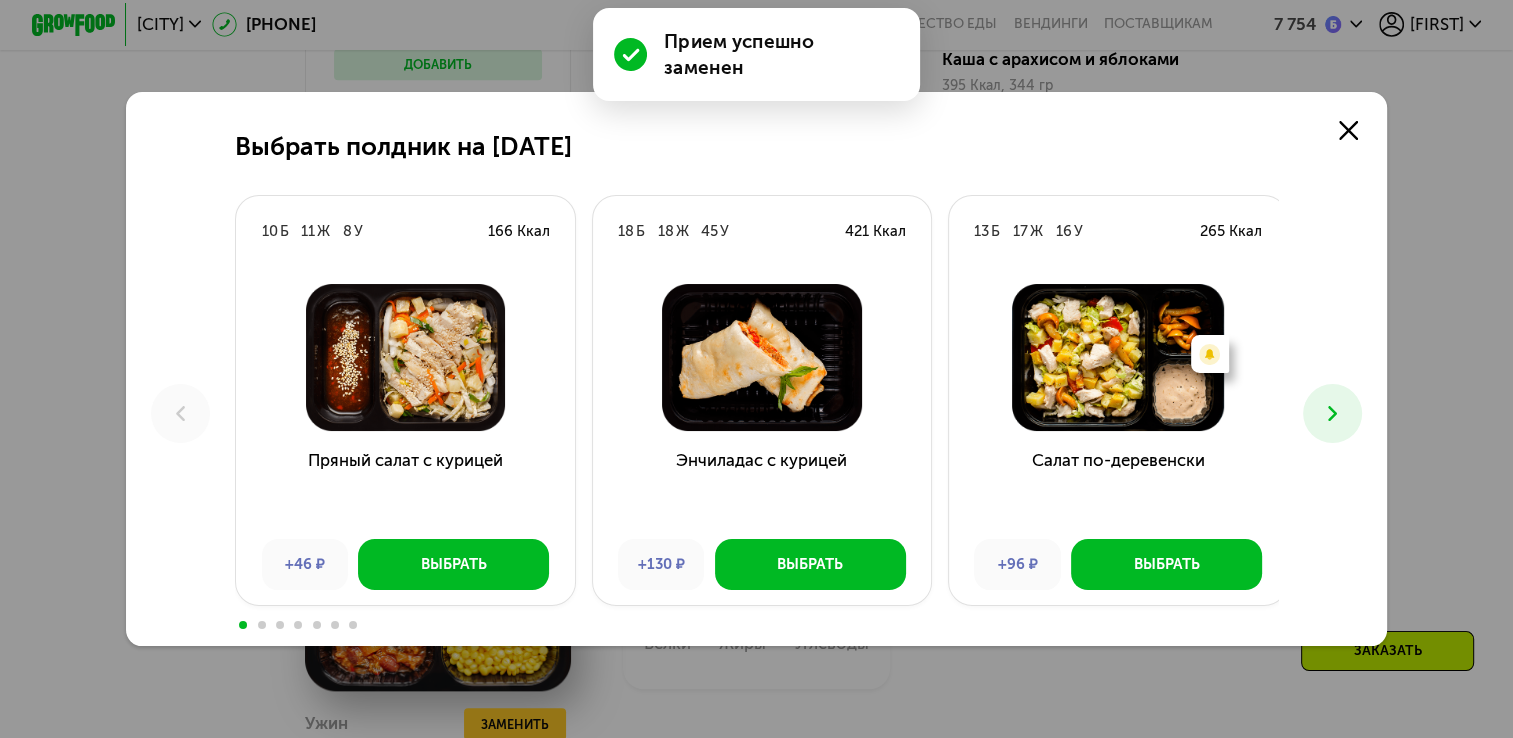 click at bounding box center (1332, 413) 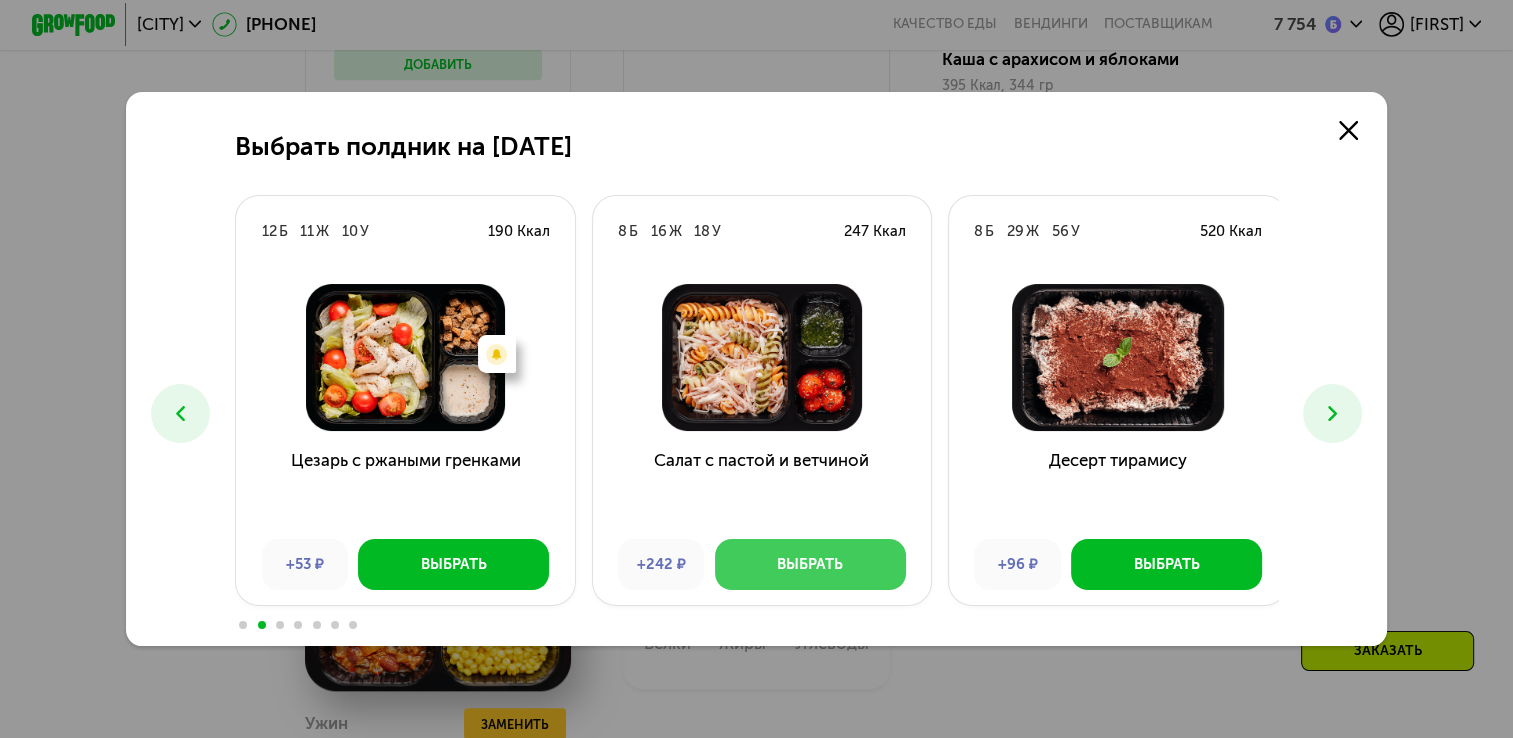 click on "Выбрать" at bounding box center [810, 564] 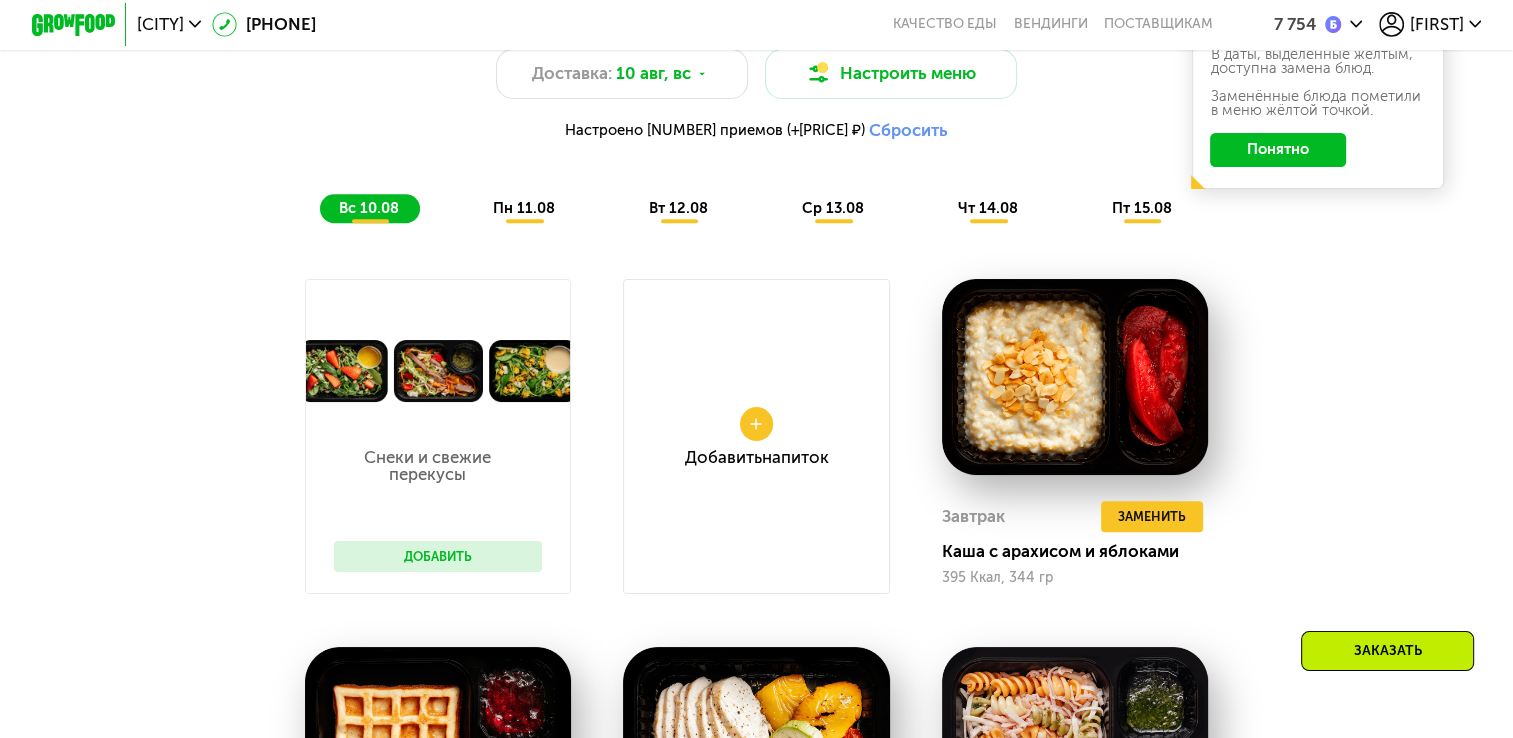 scroll, scrollTop: 1552, scrollLeft: 0, axis: vertical 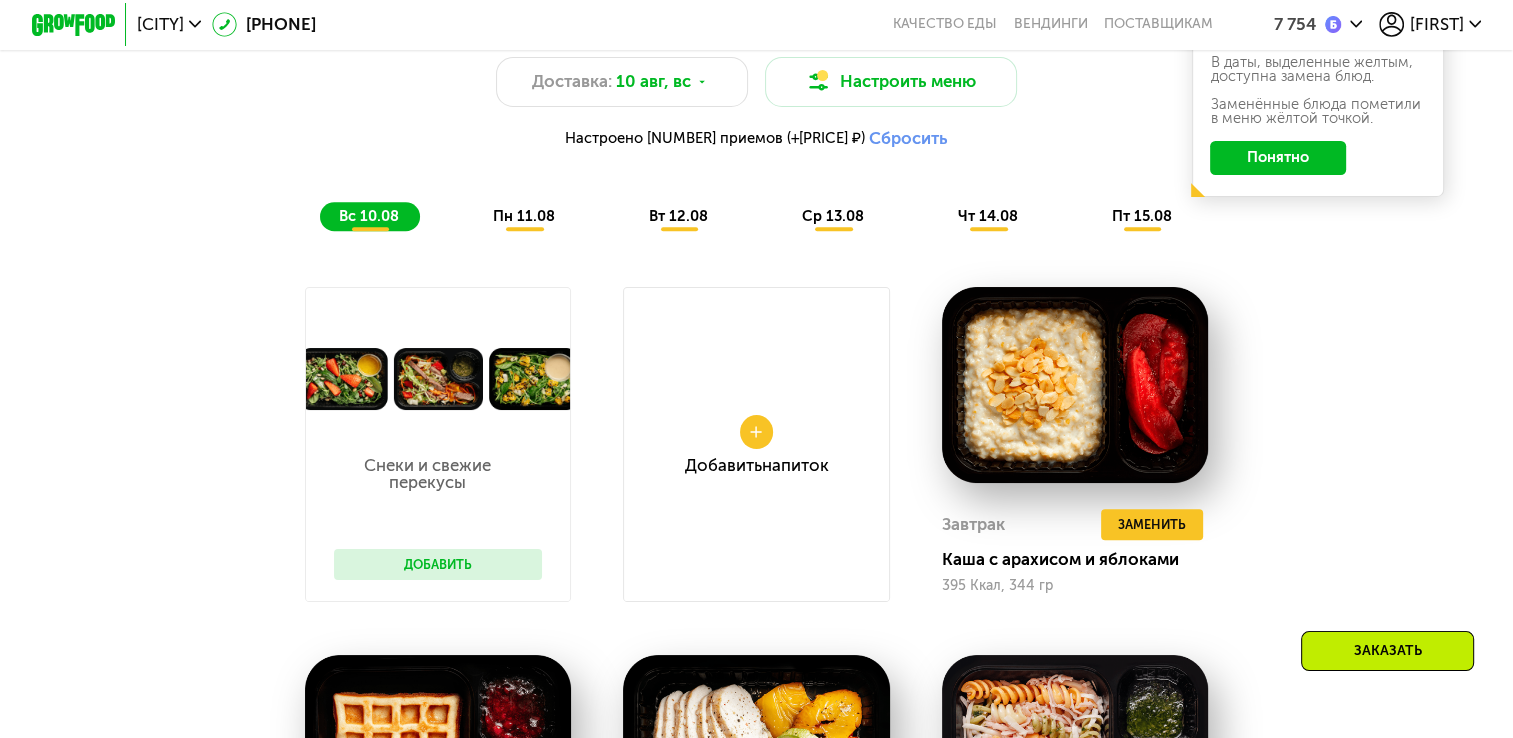 click on "пн 11.08" at bounding box center (524, 216) 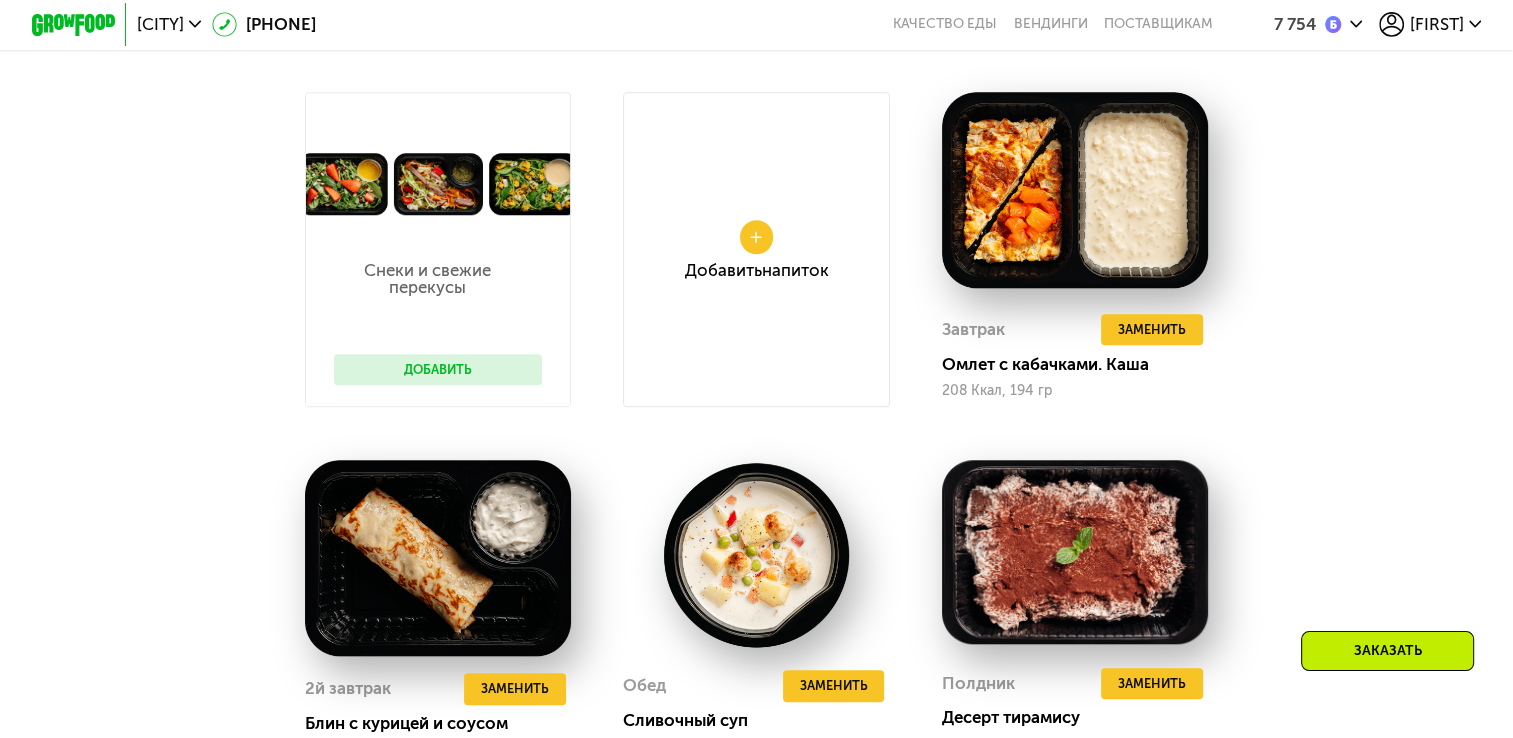 scroll, scrollTop: 1752, scrollLeft: 0, axis: vertical 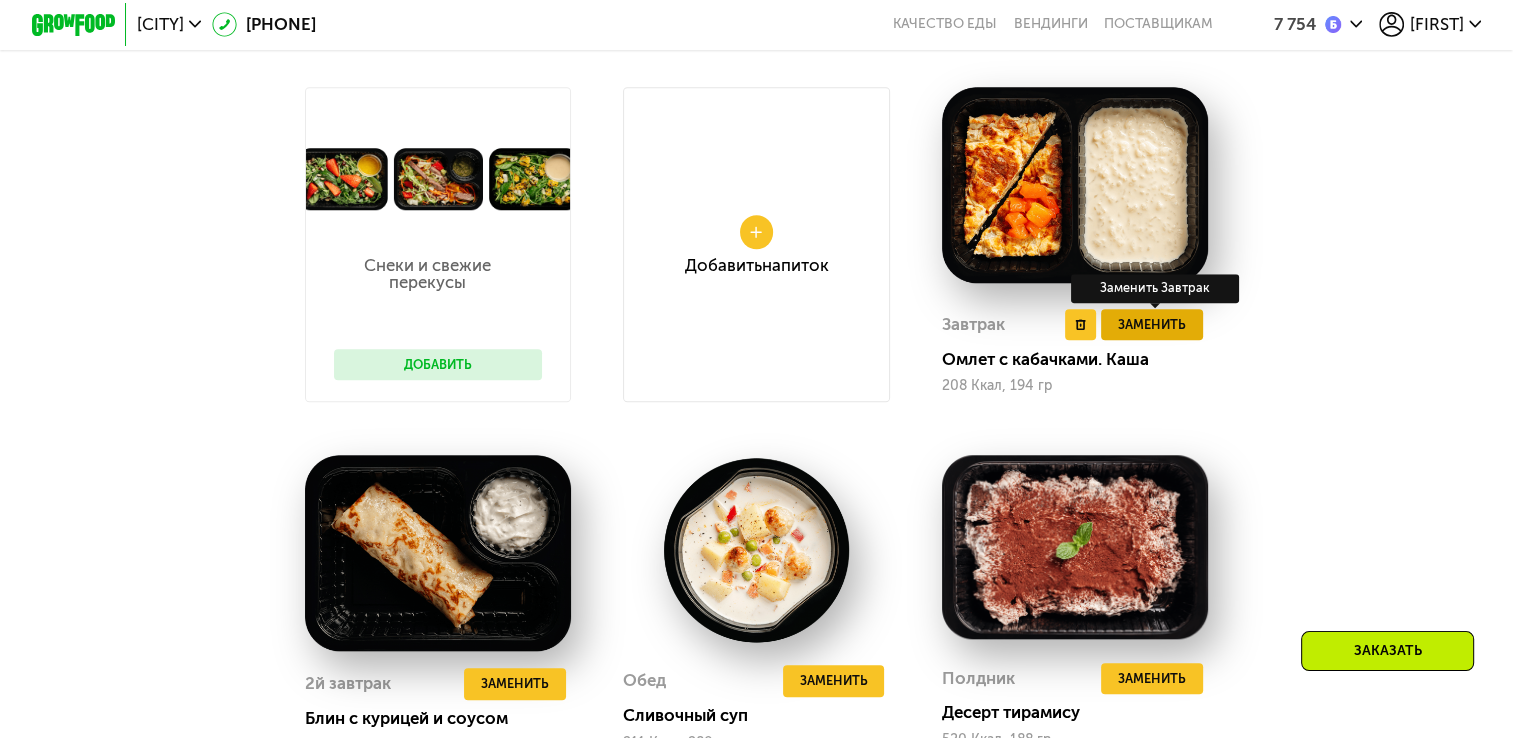 click on "Заменить" at bounding box center (1152, 324) 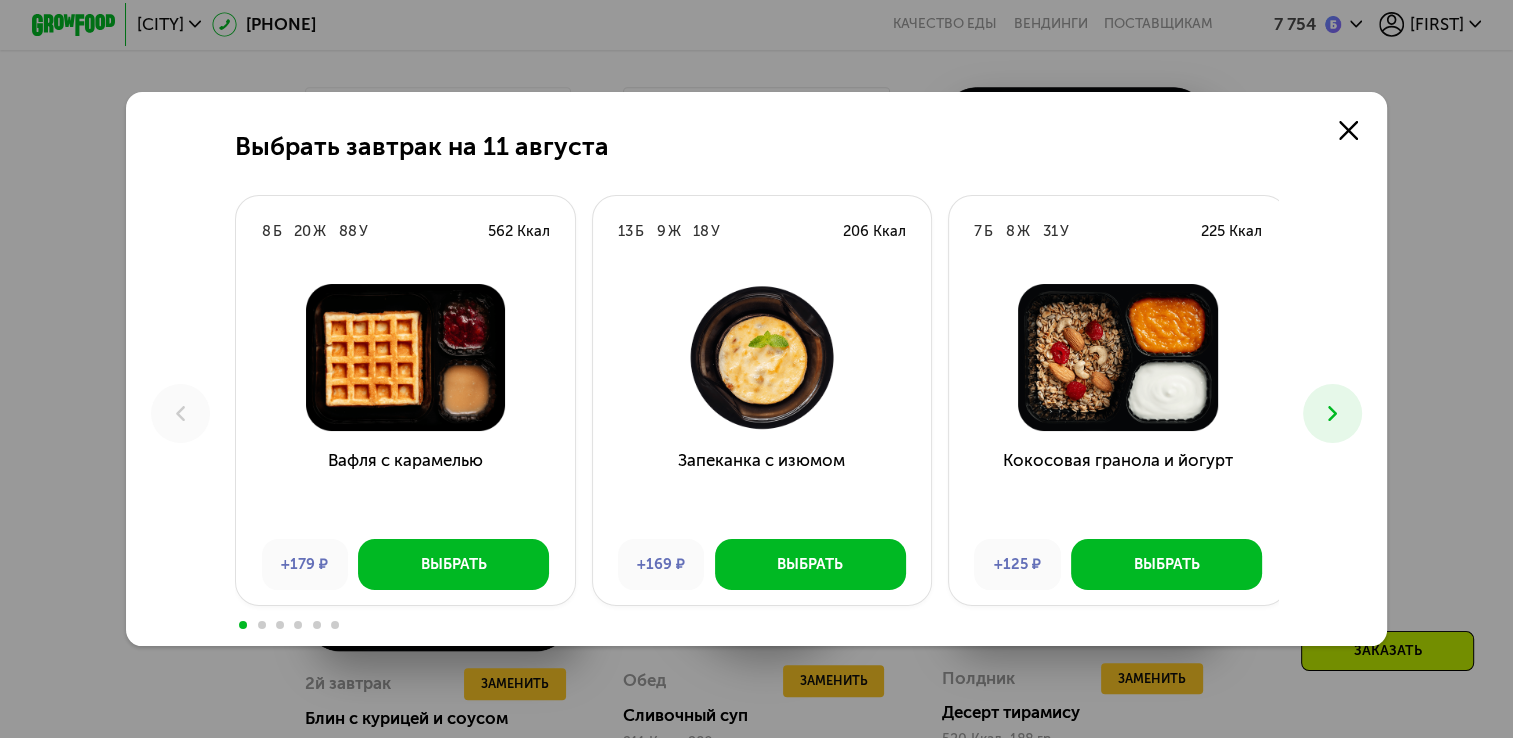 click 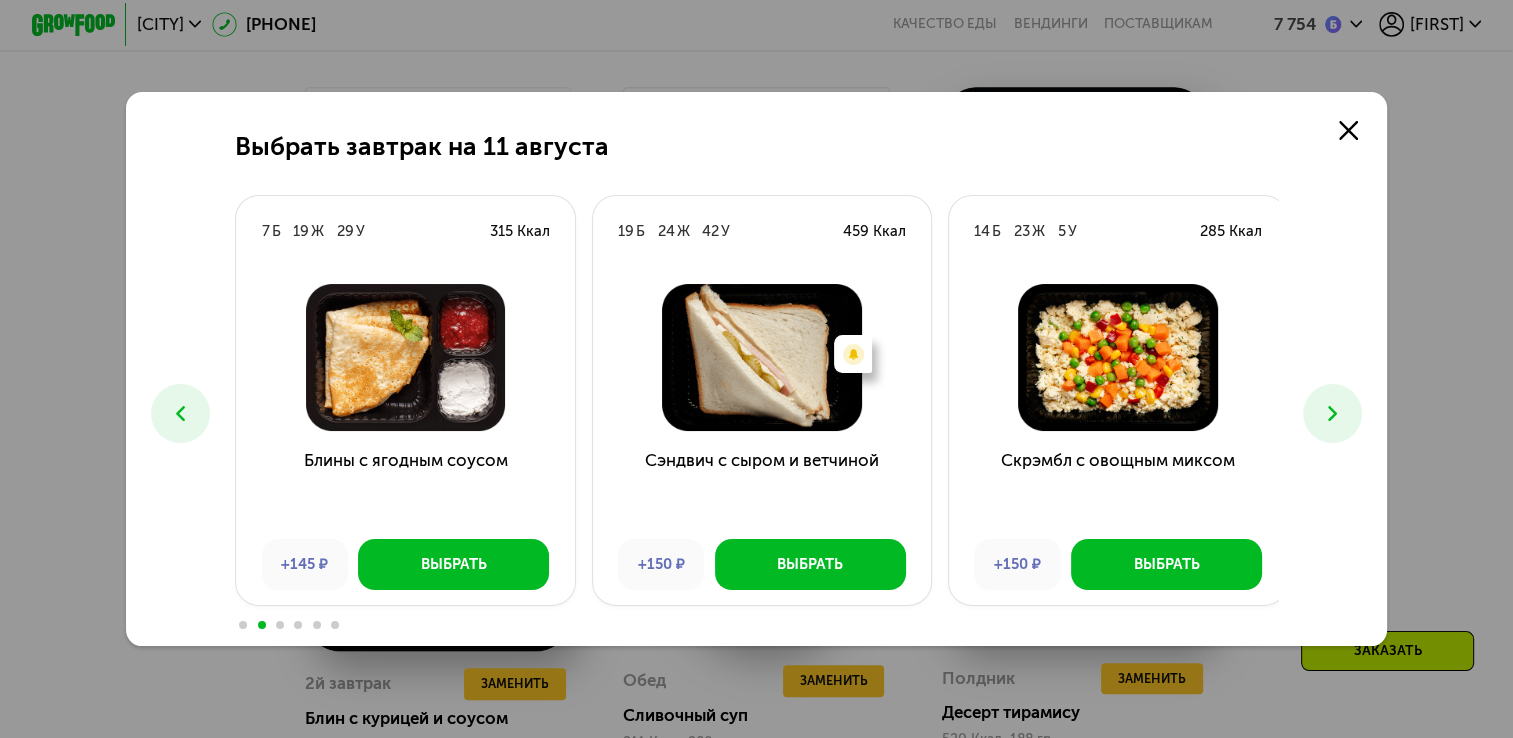 click 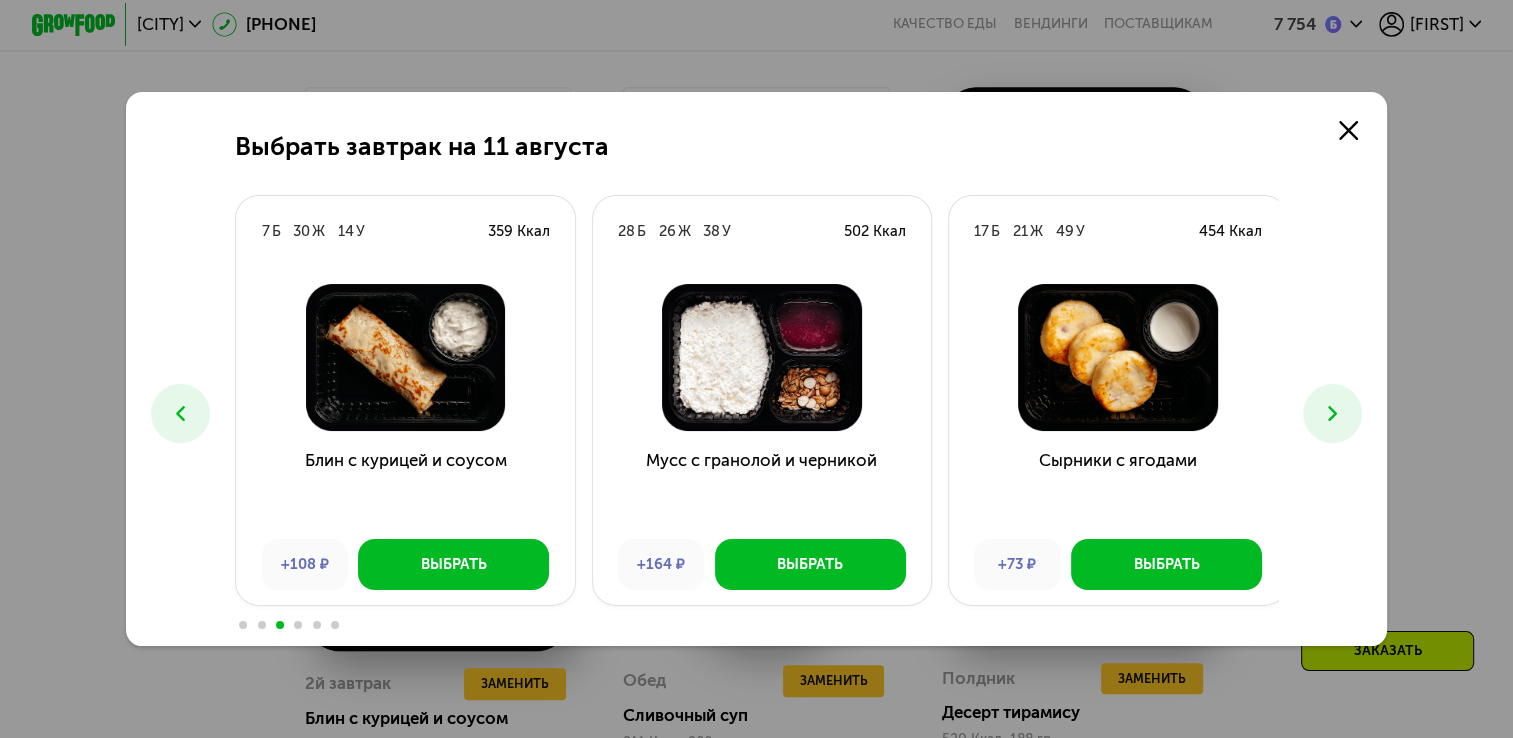 click 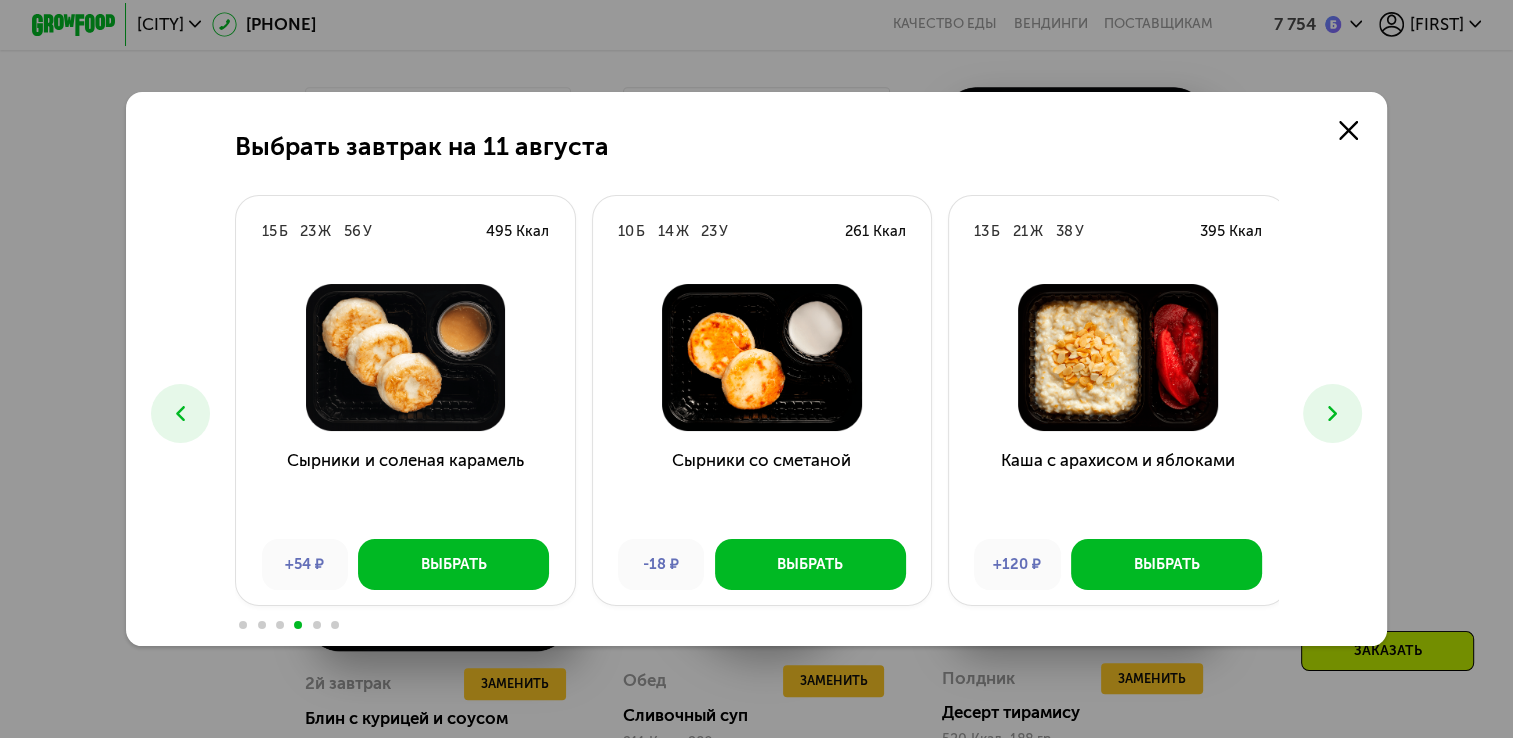 click 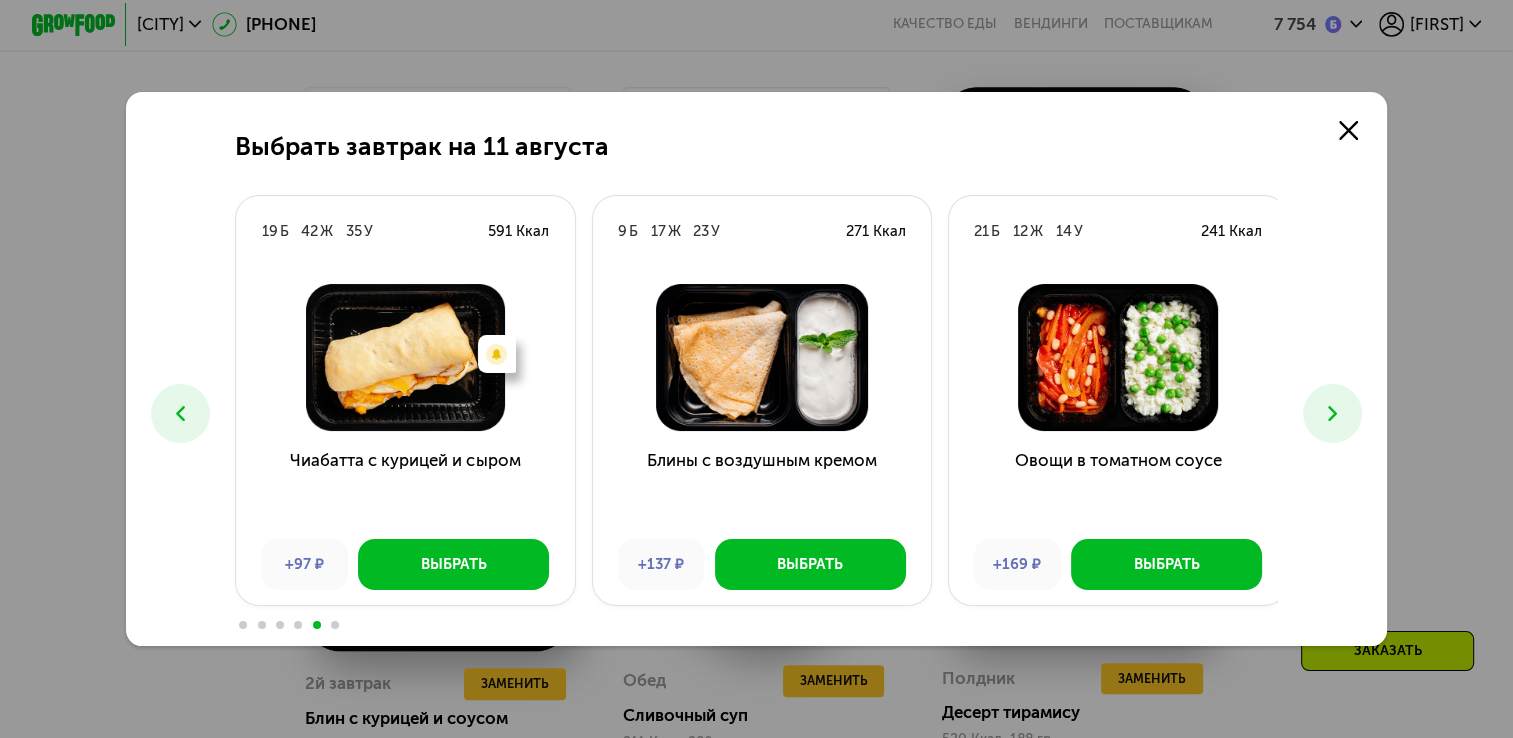 click 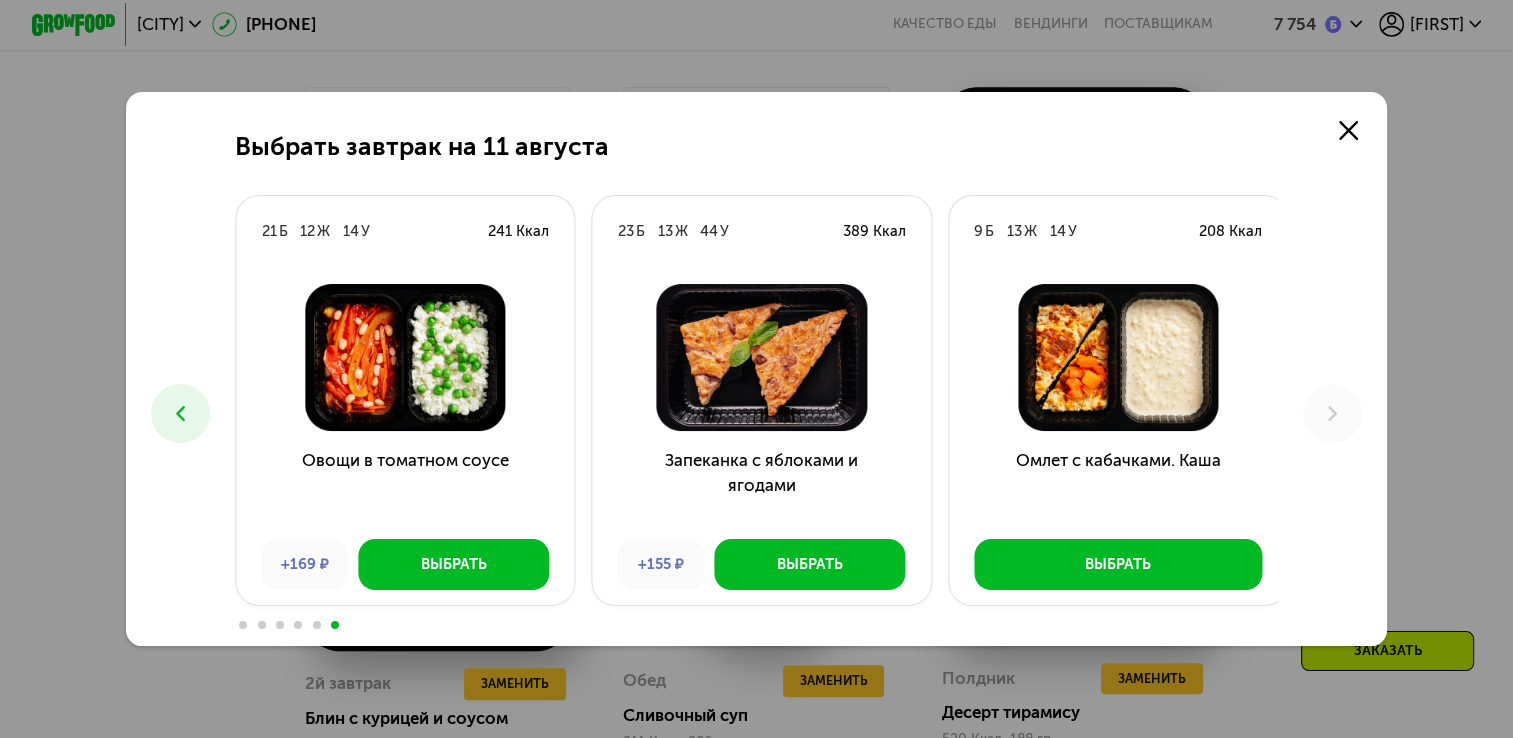 click at bounding box center (180, 413) 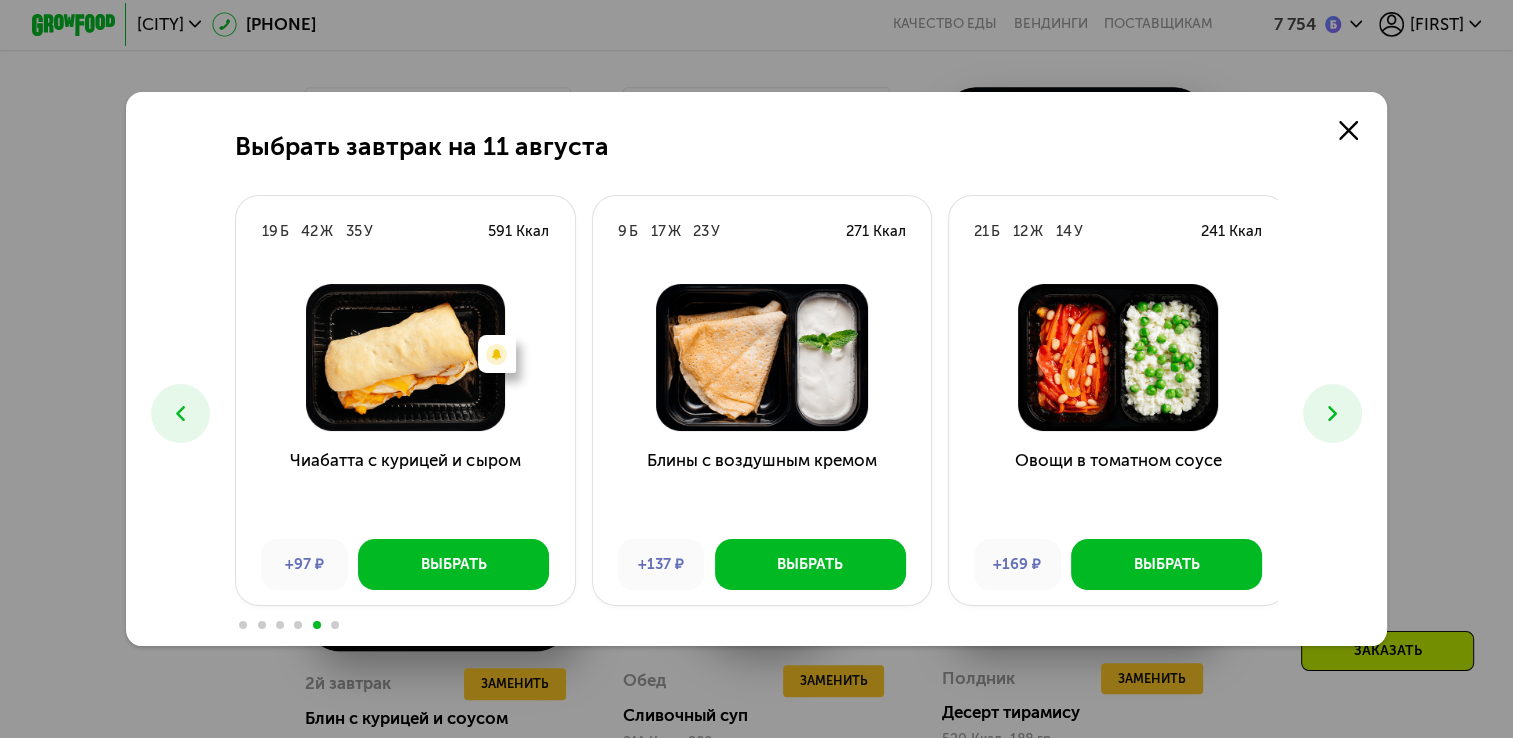 click at bounding box center (180, 413) 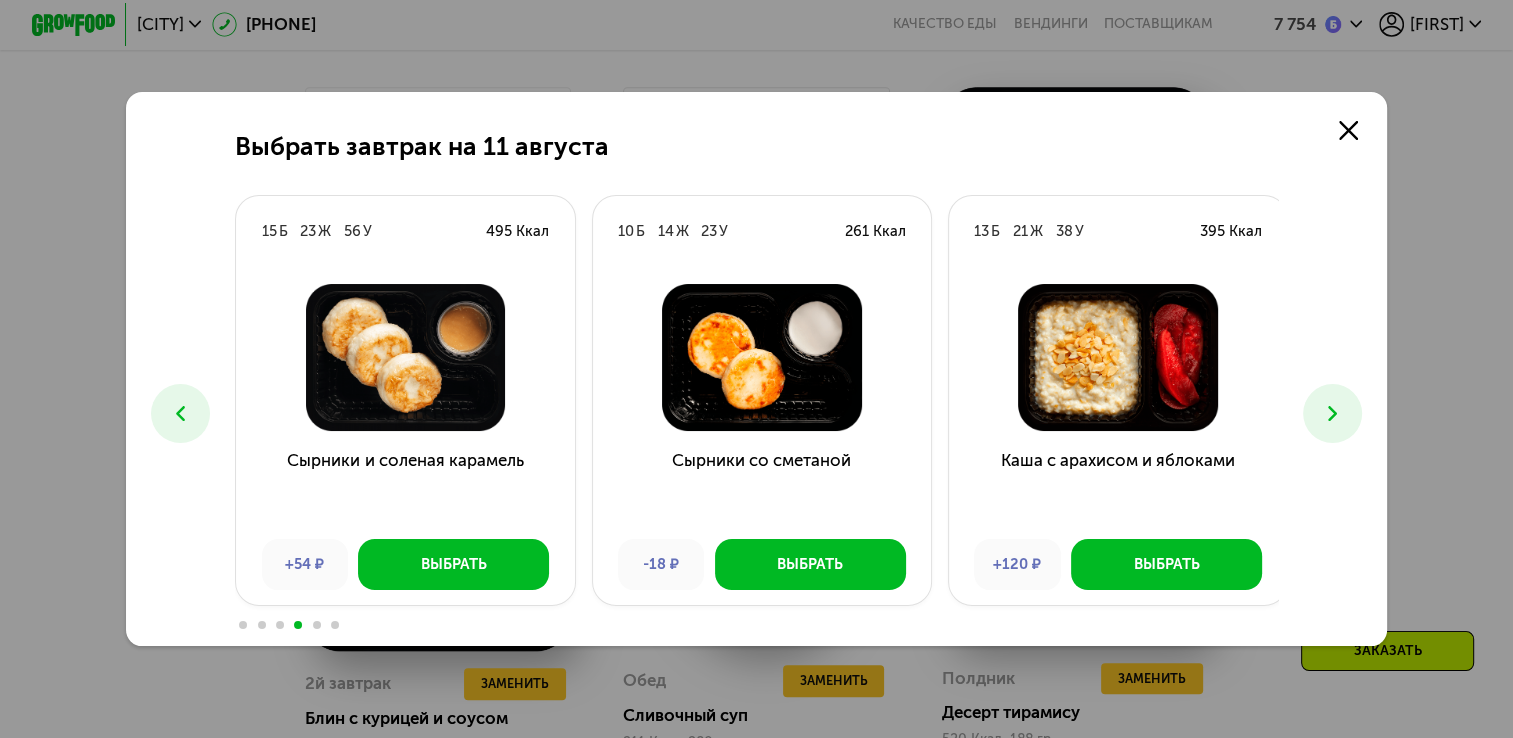click at bounding box center [180, 413] 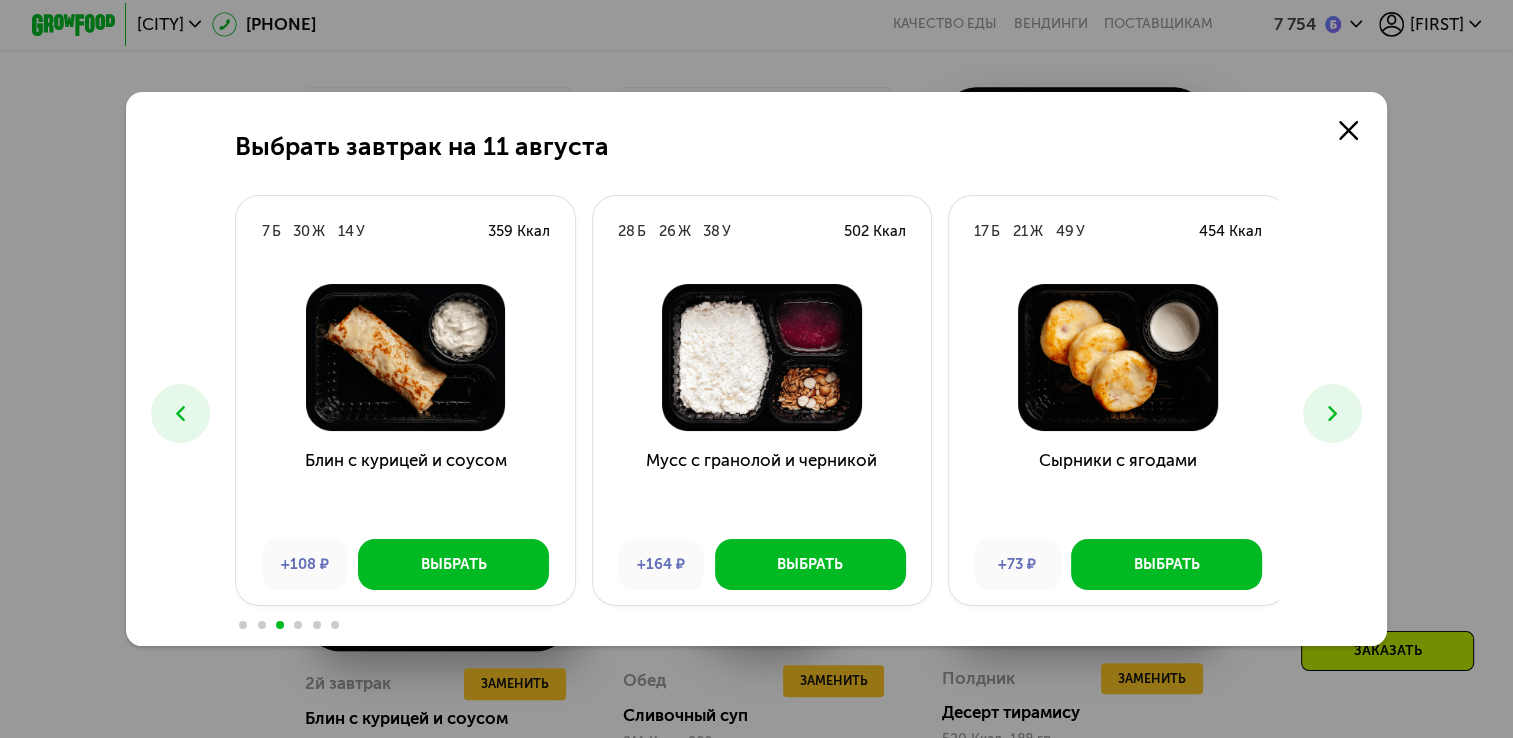click at bounding box center [180, 413] 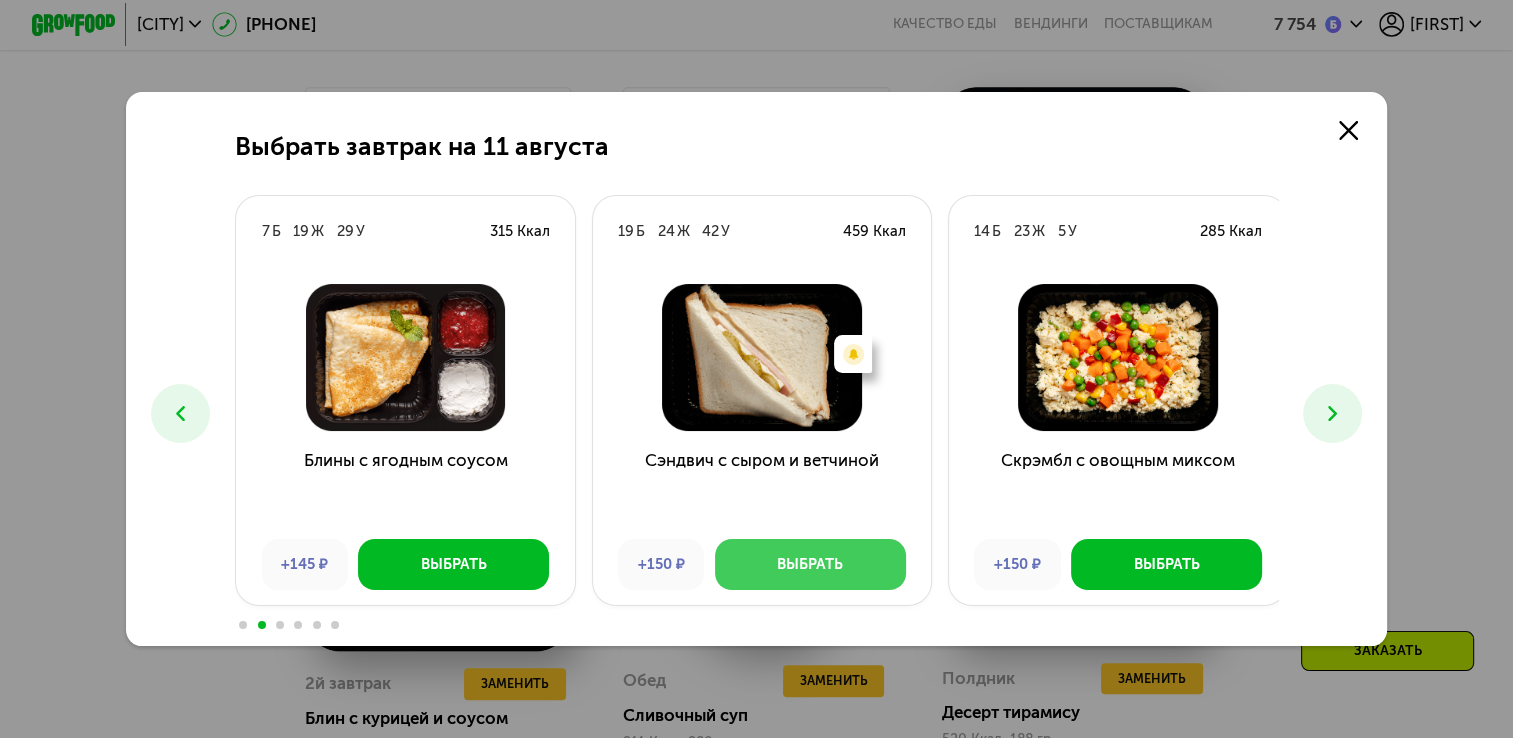 click on "Выбрать" at bounding box center (810, 564) 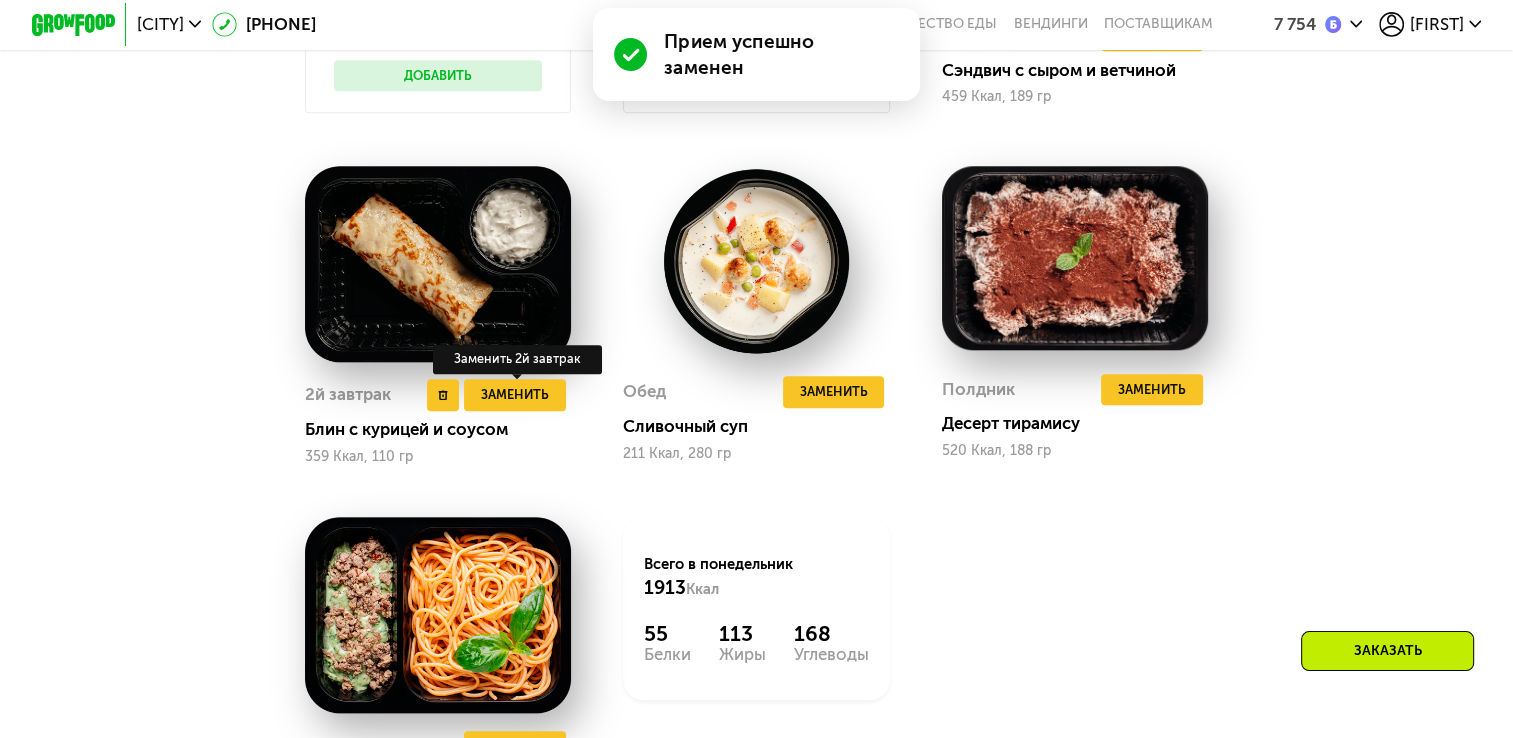 scroll, scrollTop: 2052, scrollLeft: 0, axis: vertical 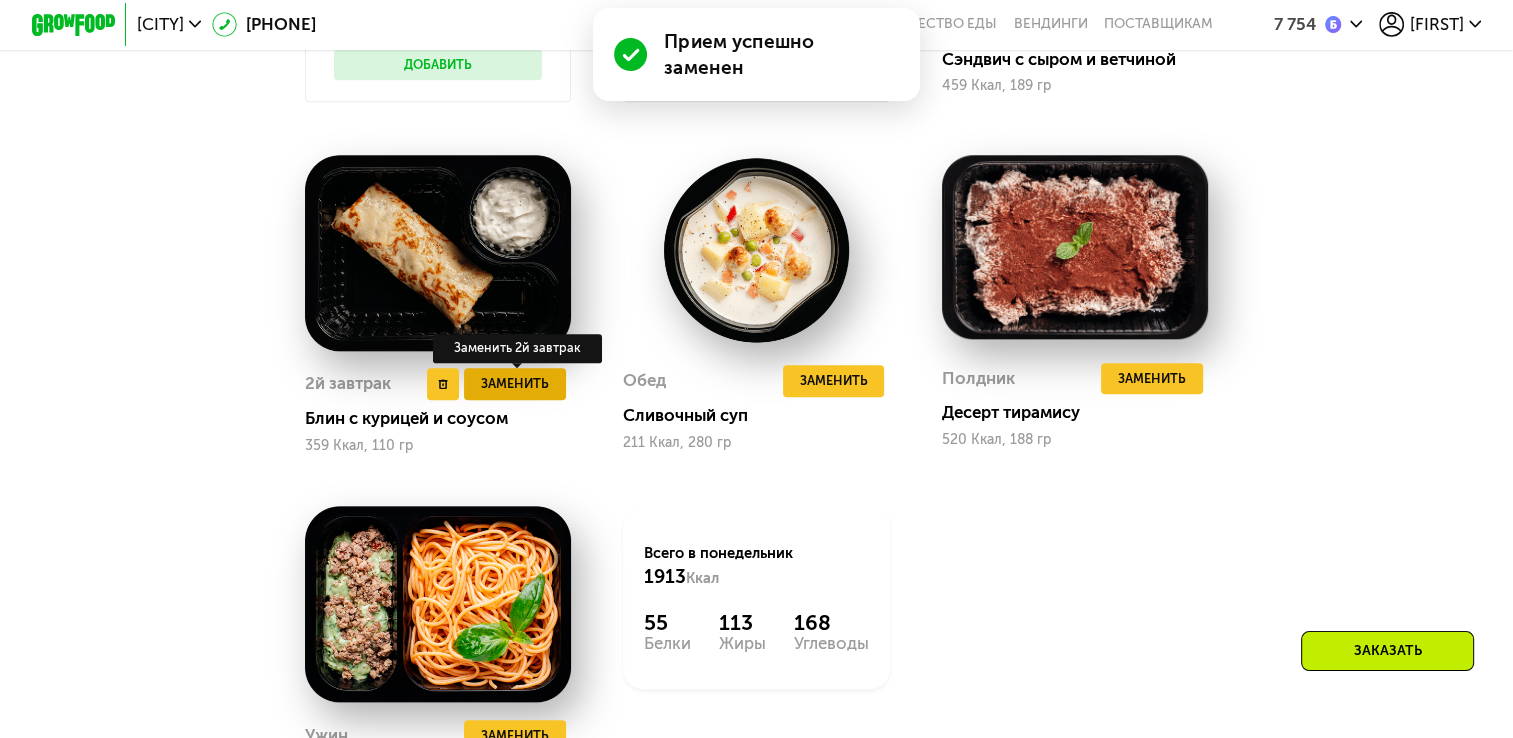 click on "Заменить" at bounding box center (515, 383) 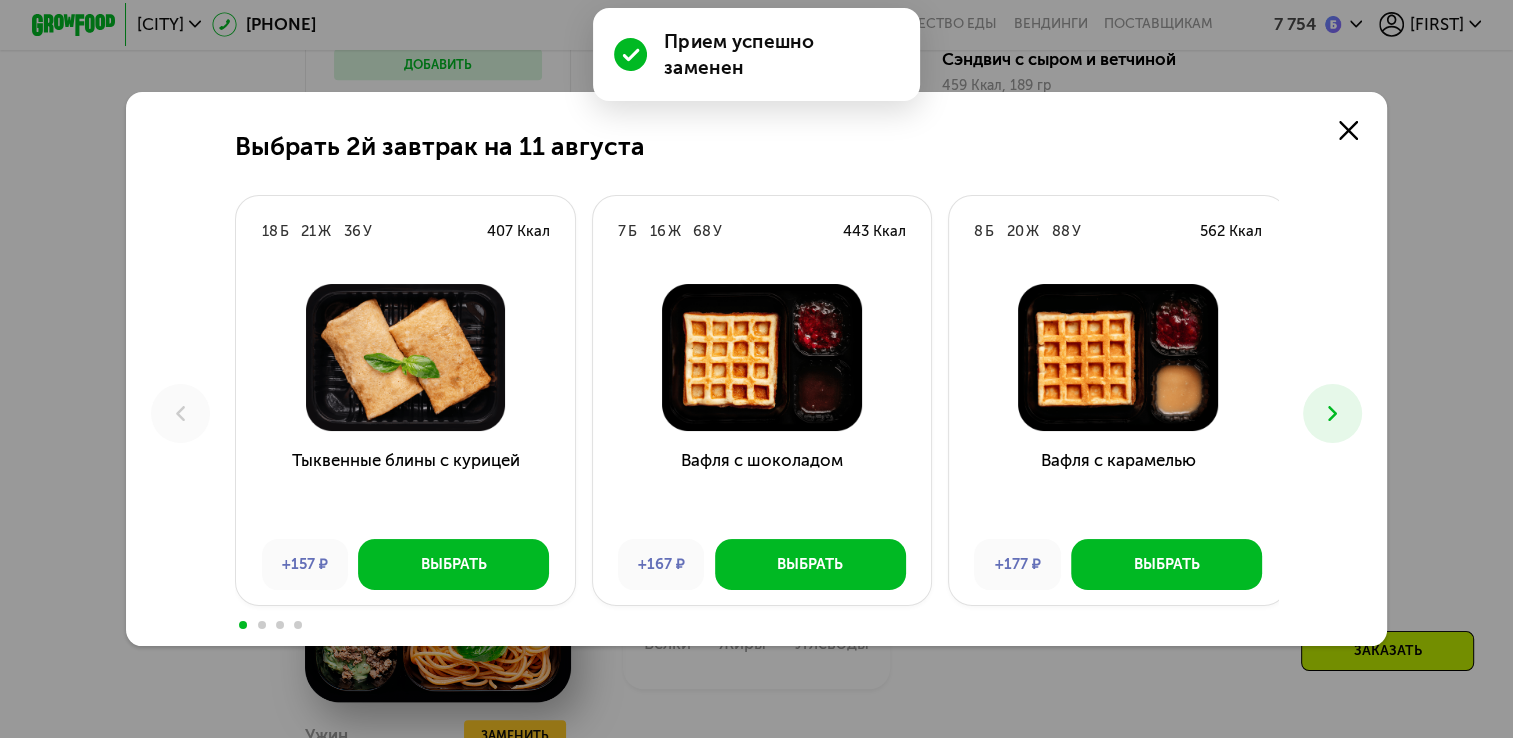 click 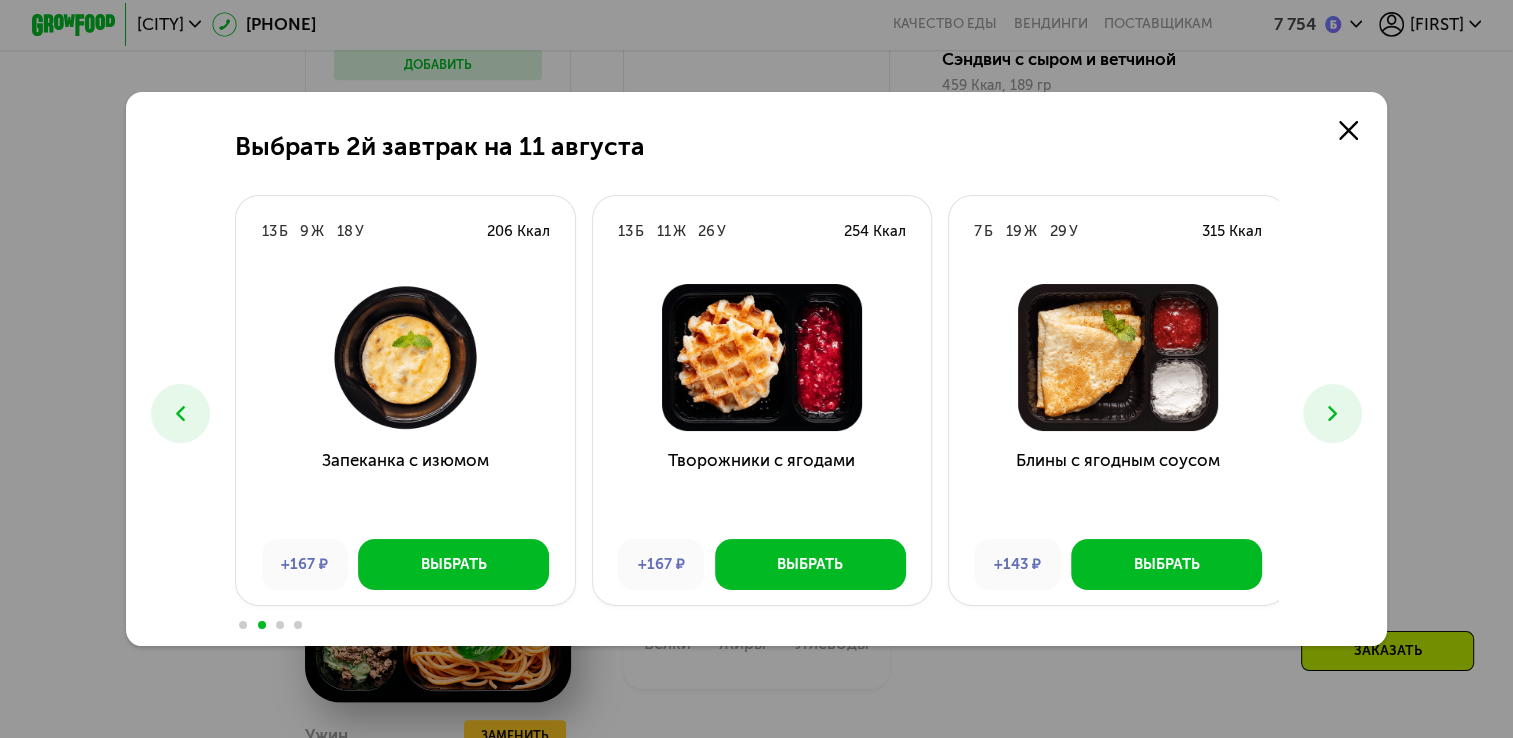 click at bounding box center (180, 413) 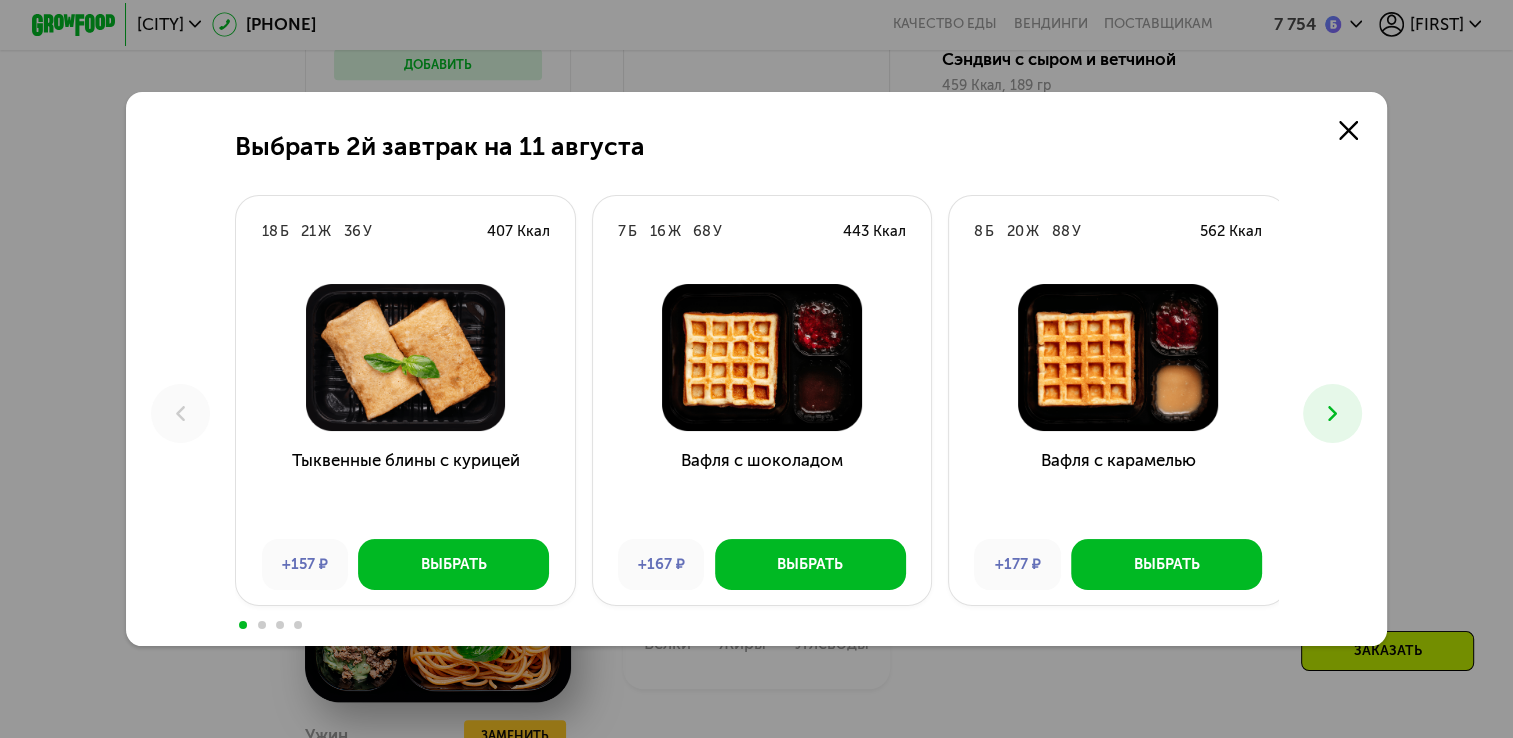 click 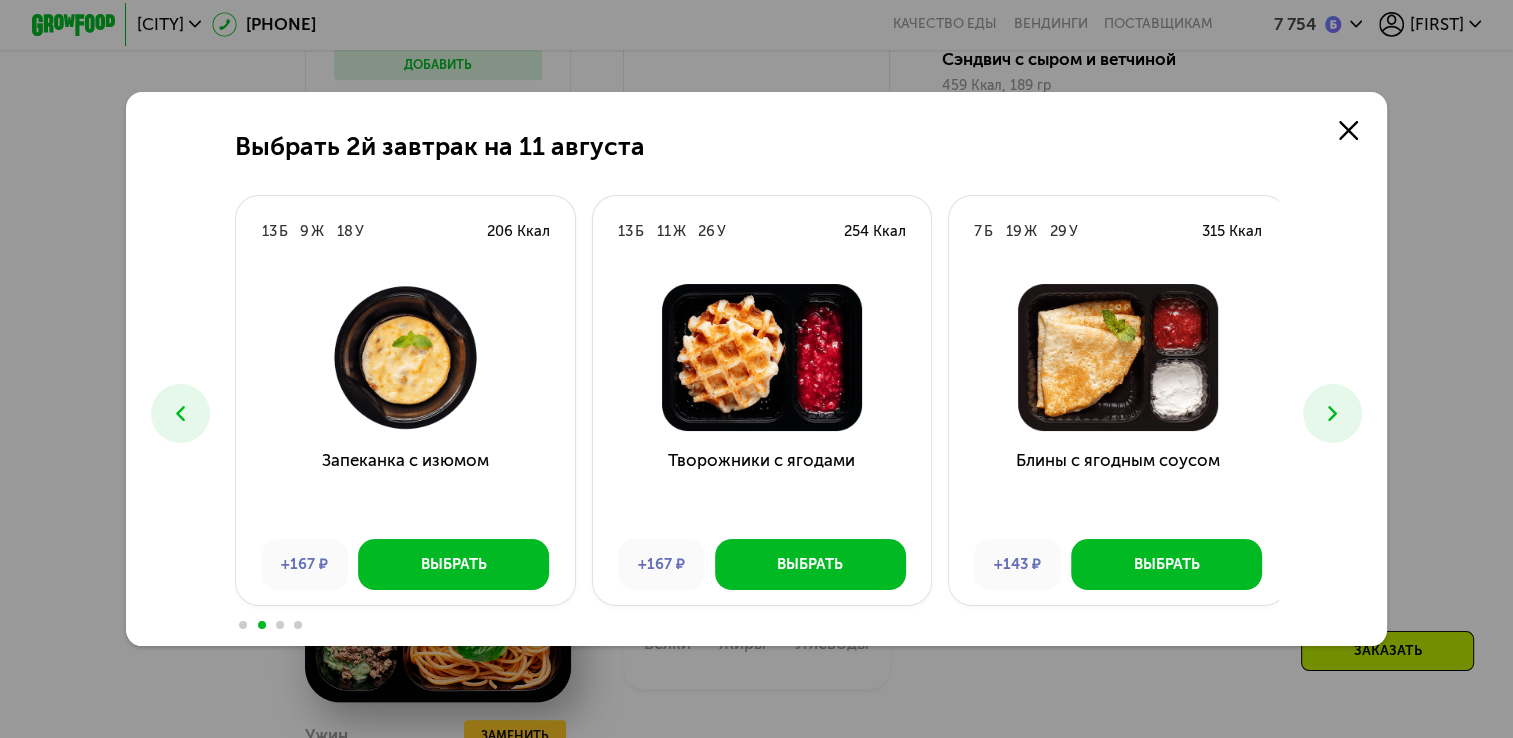 click 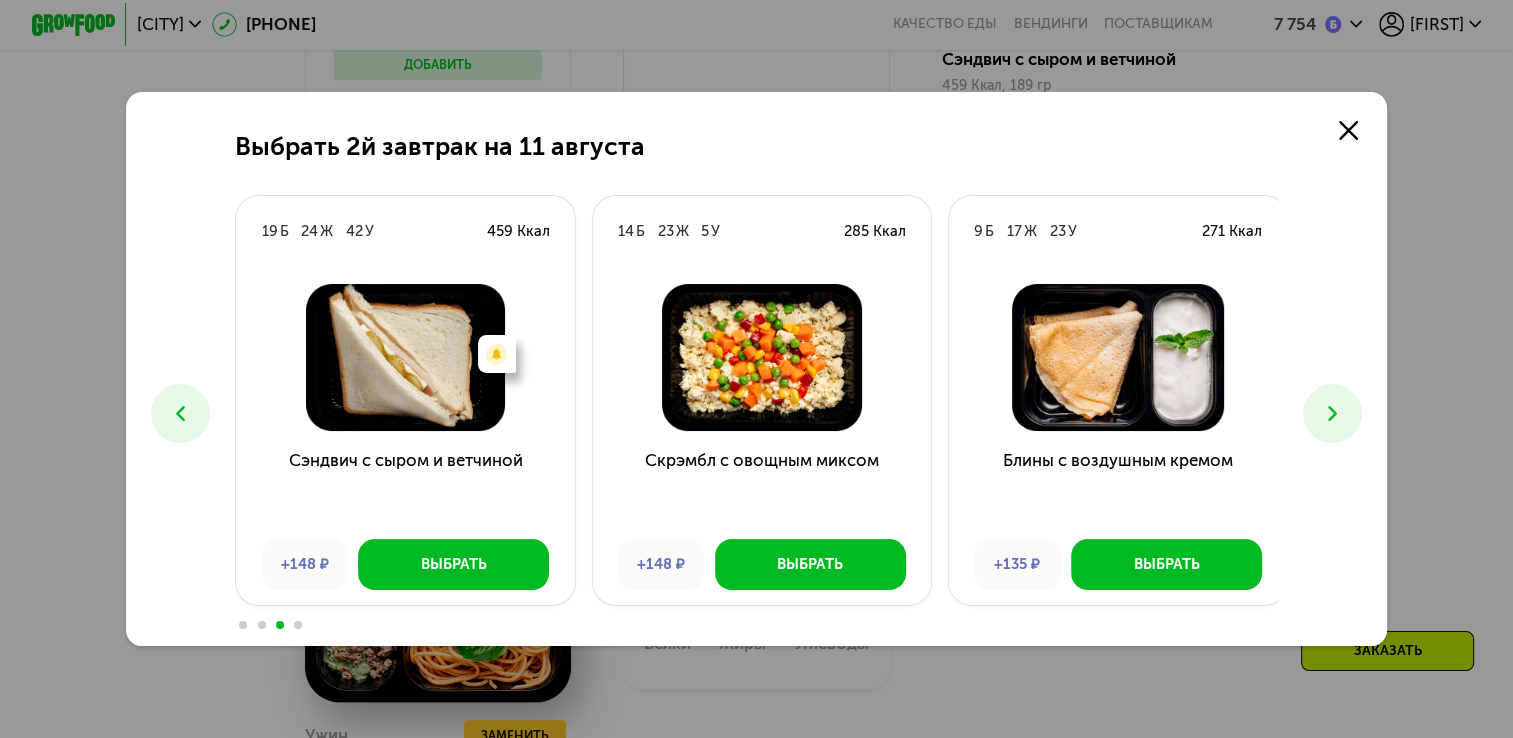 click 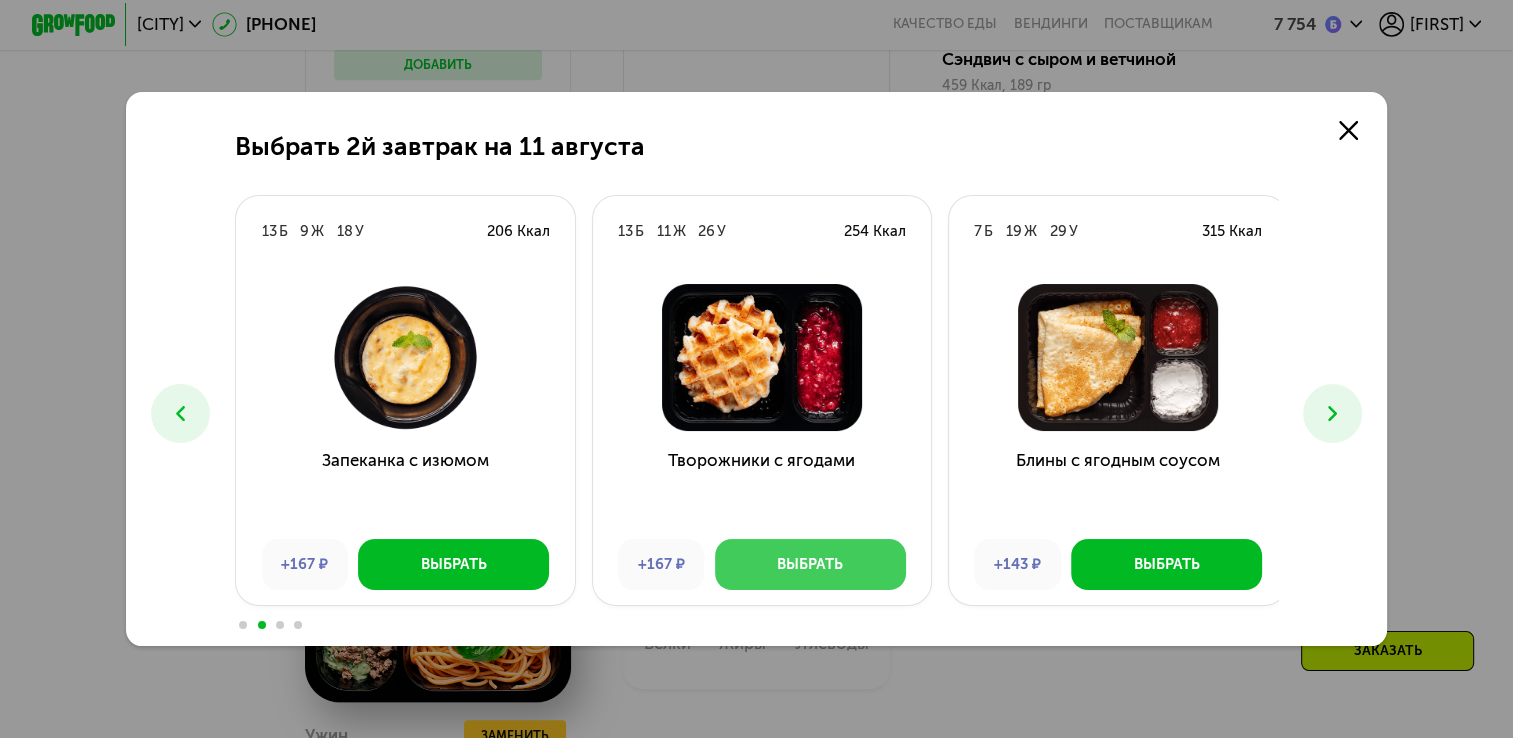 click on "Выбрать" at bounding box center [810, 564] 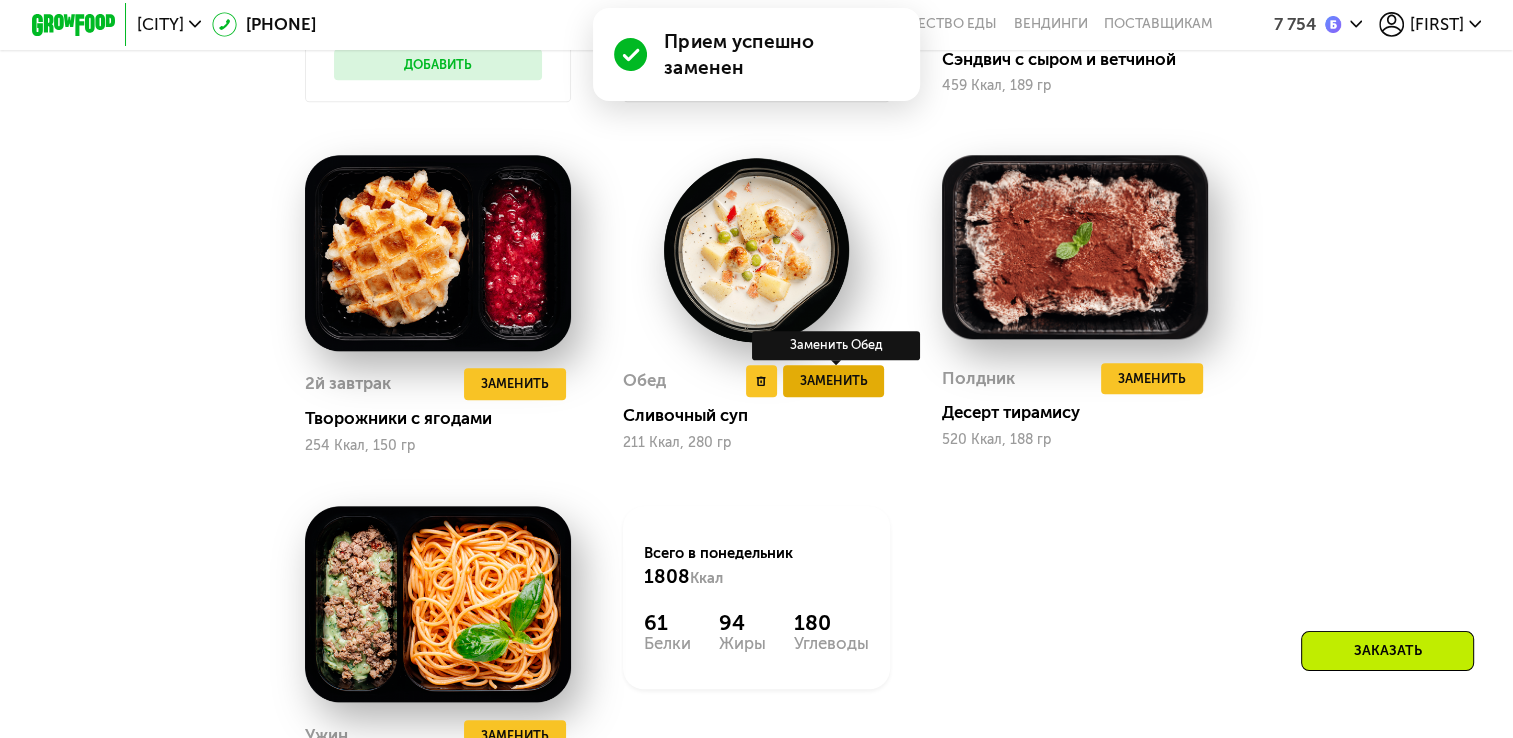 click on "Заменить" at bounding box center (834, 380) 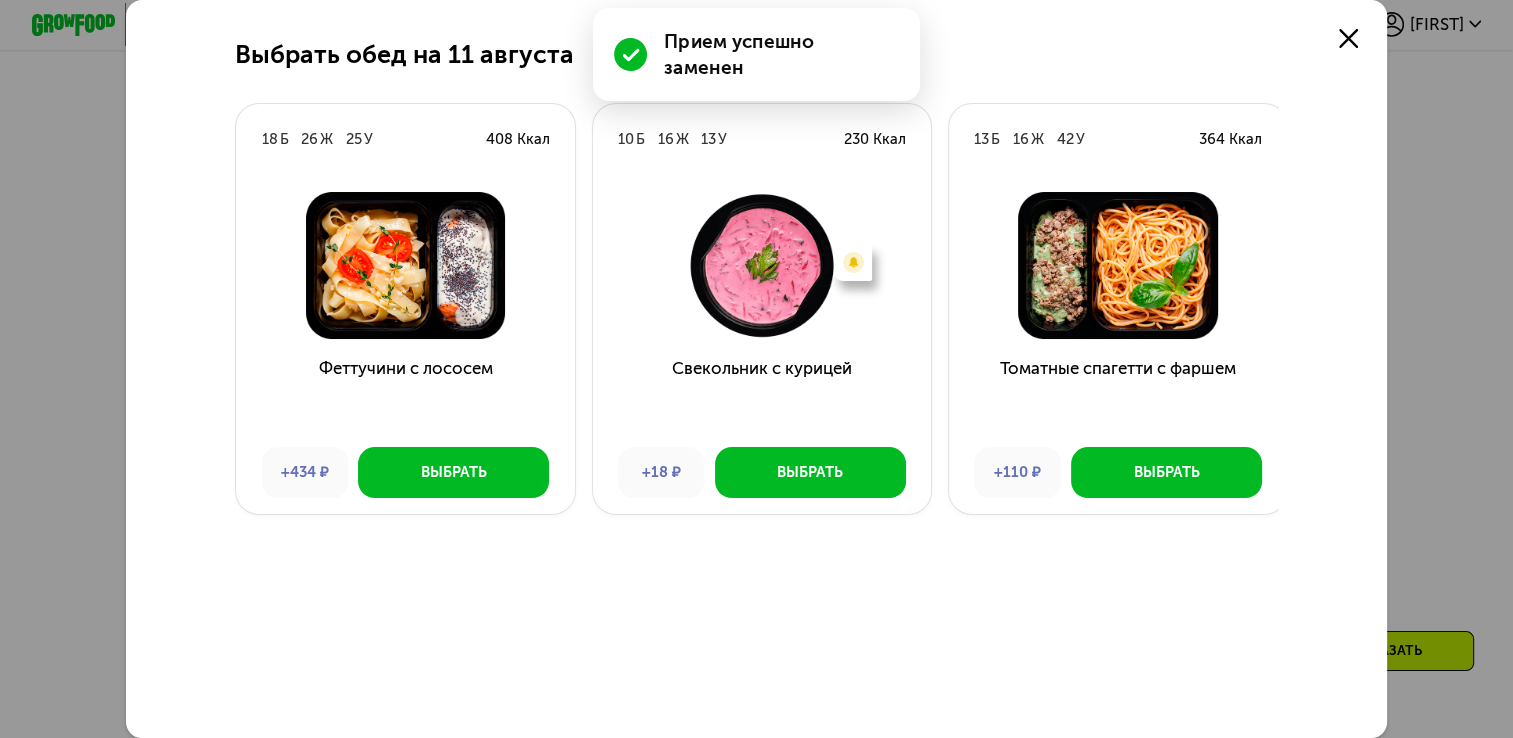 click 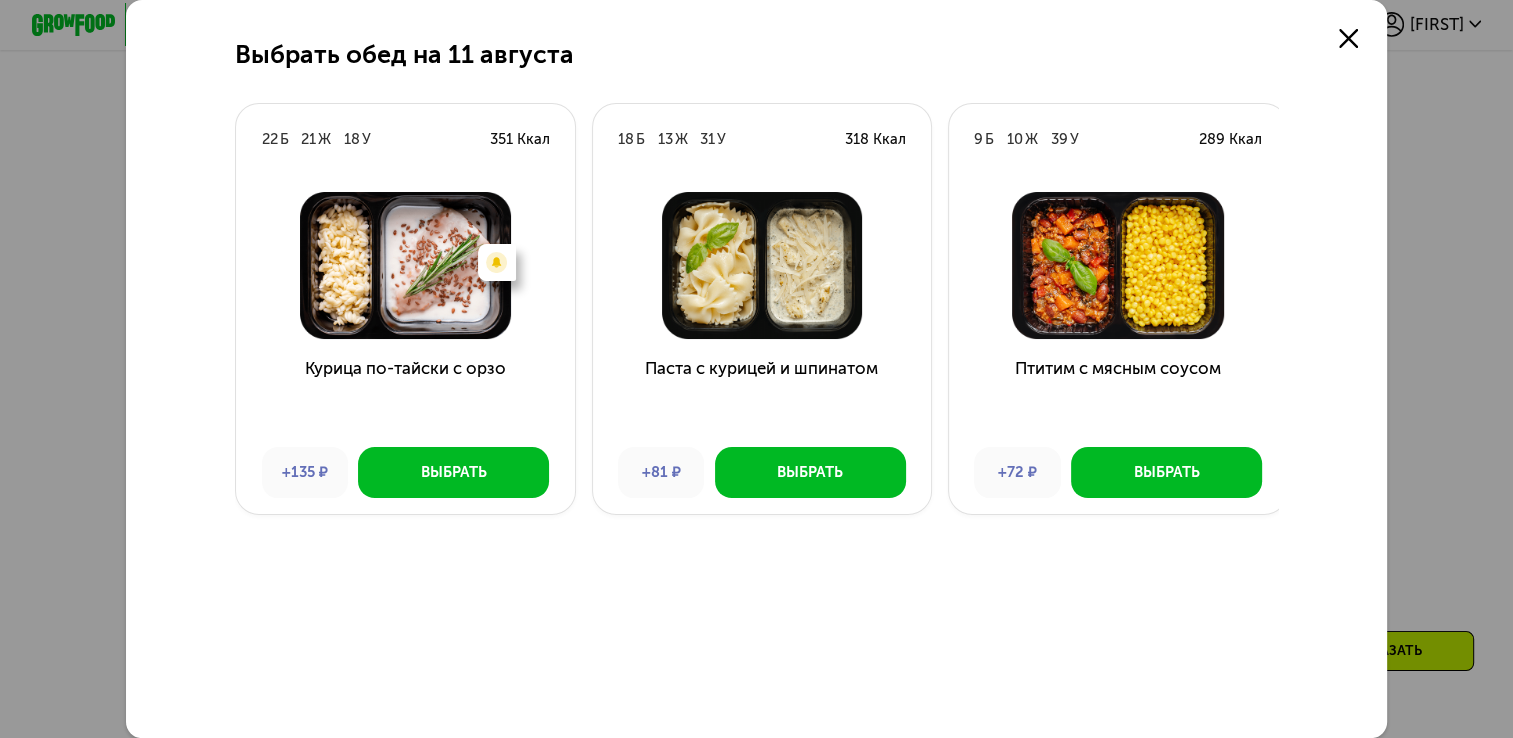 click 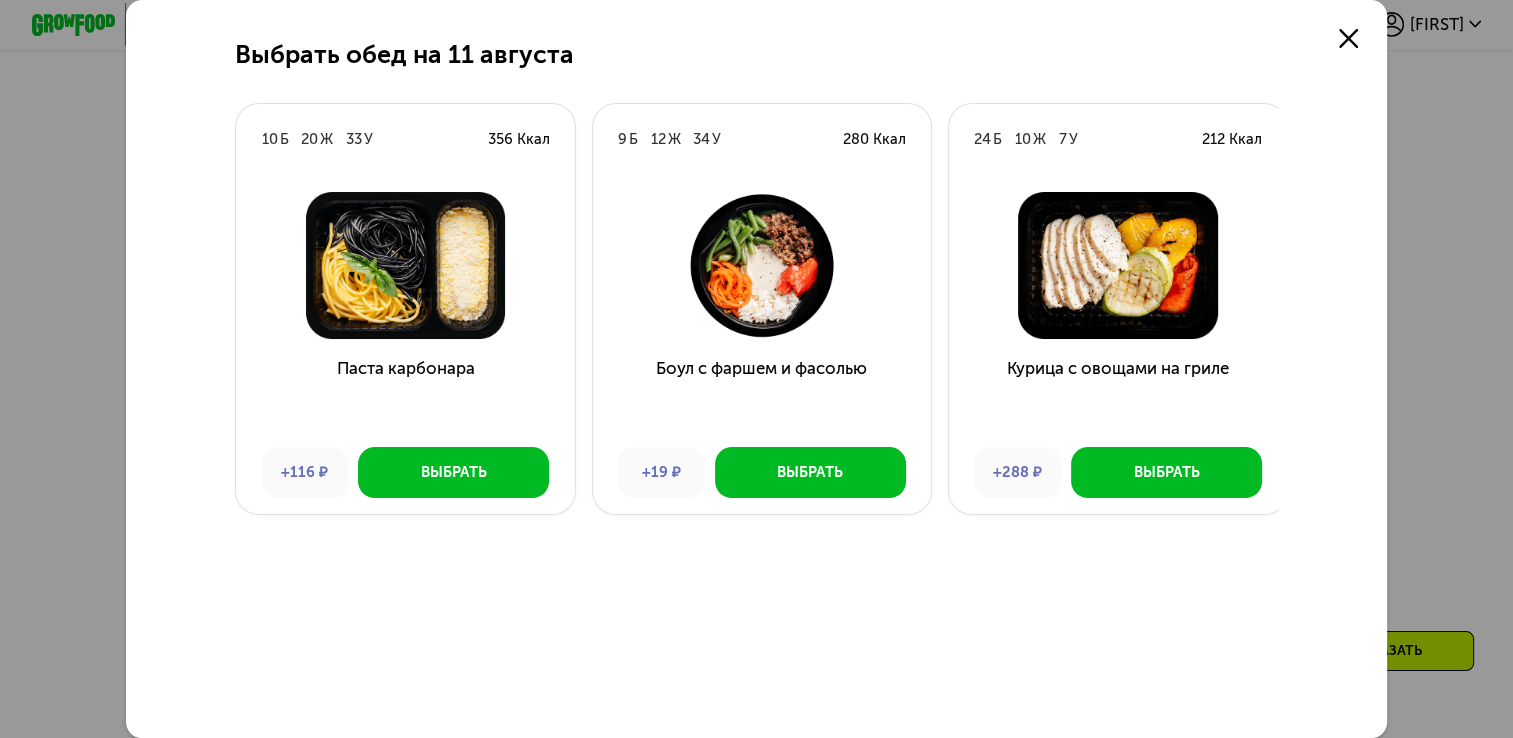 click 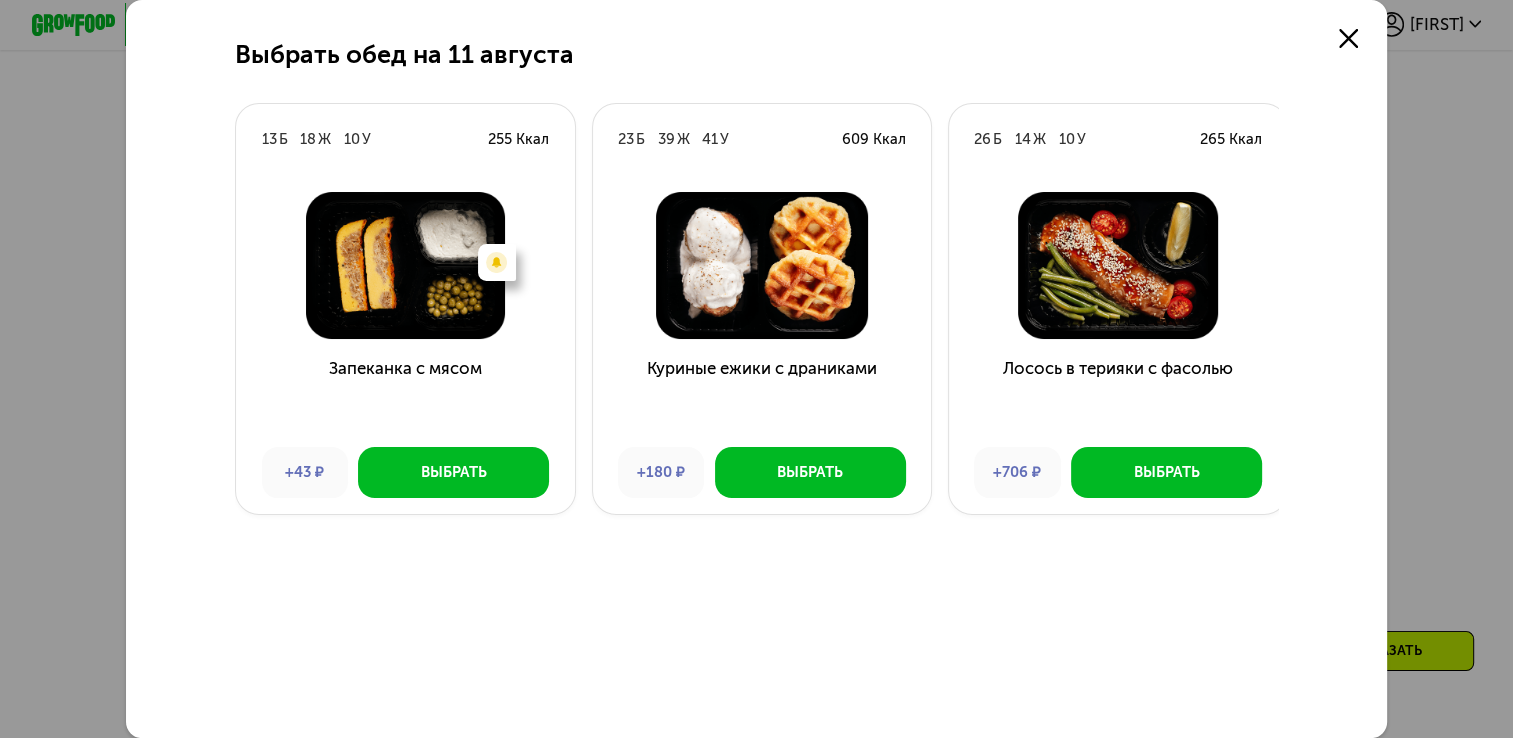 click 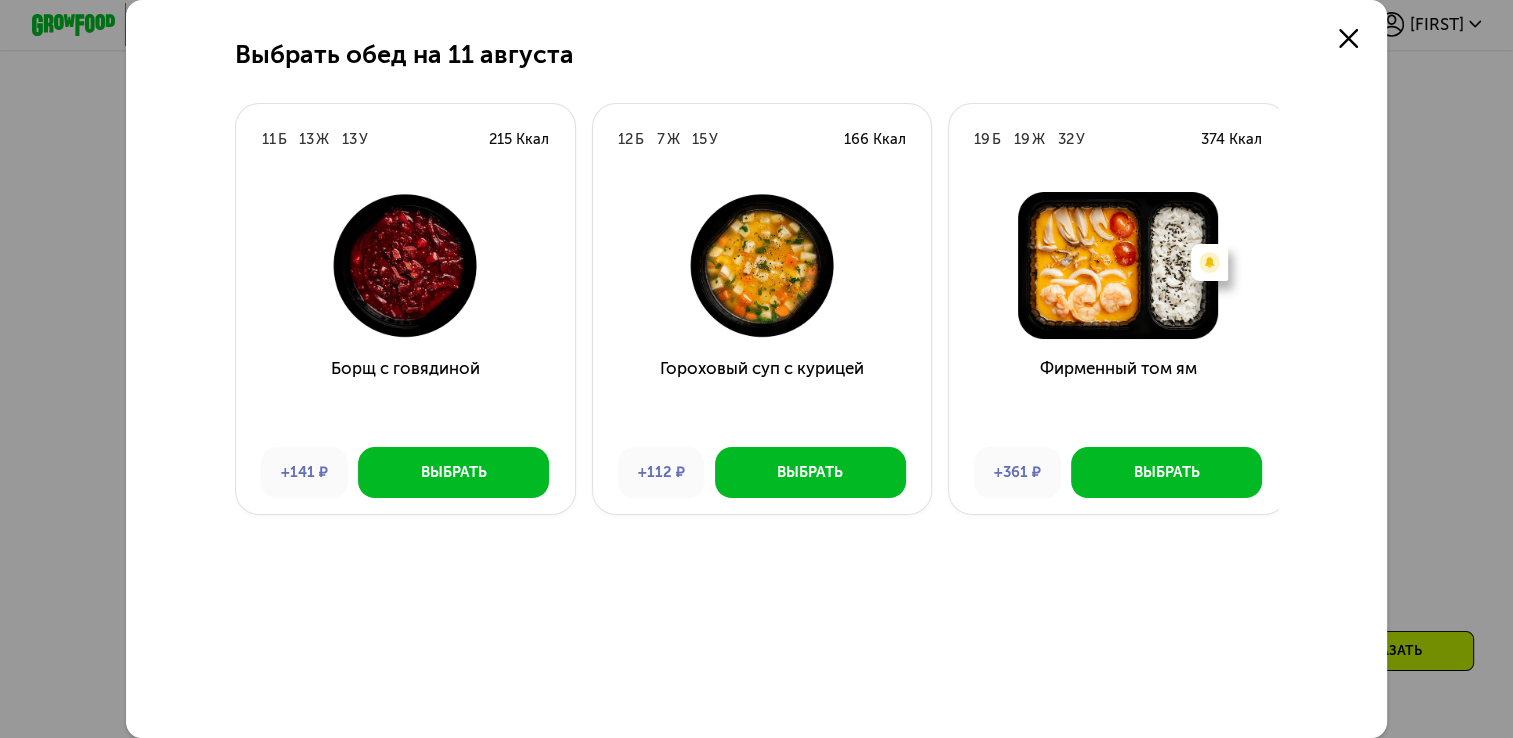click 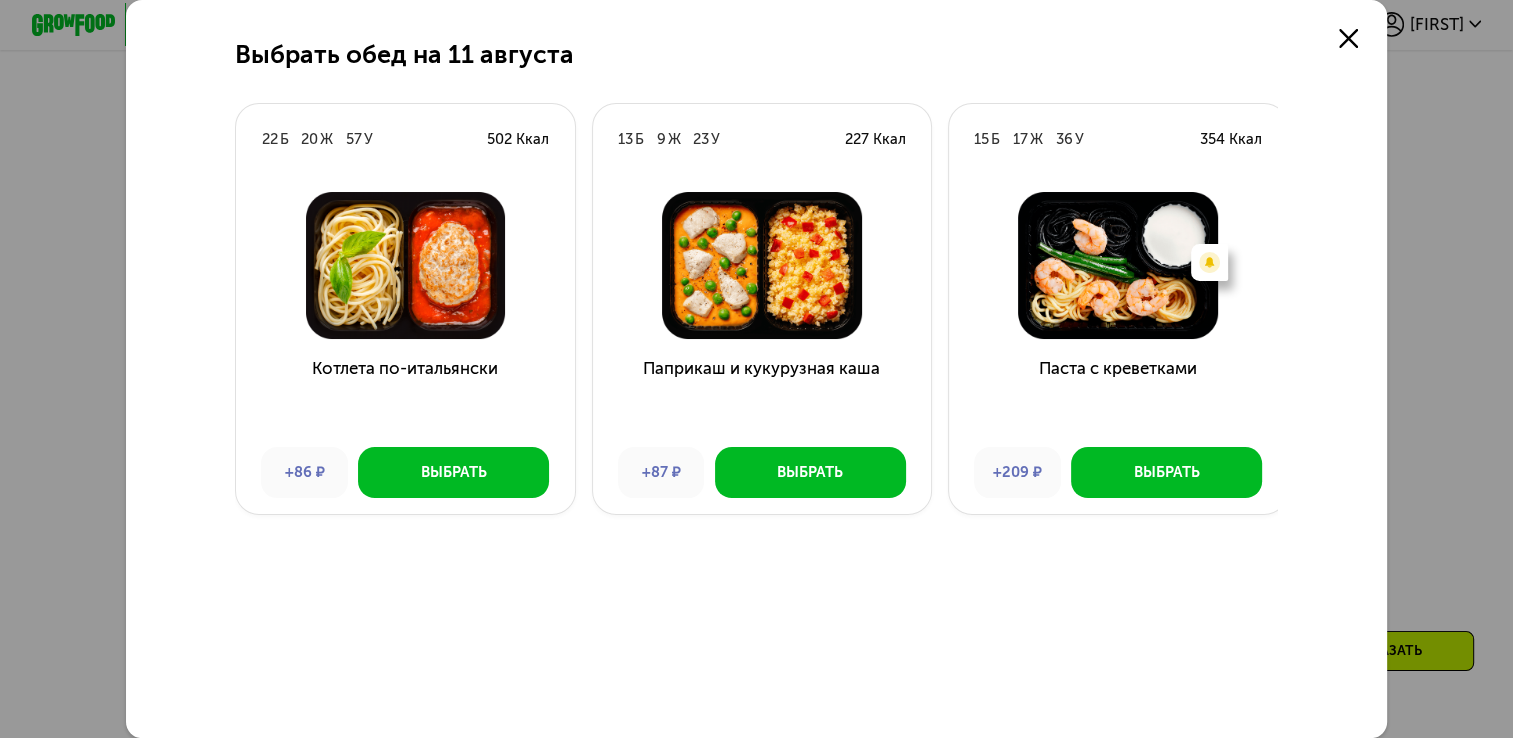 click 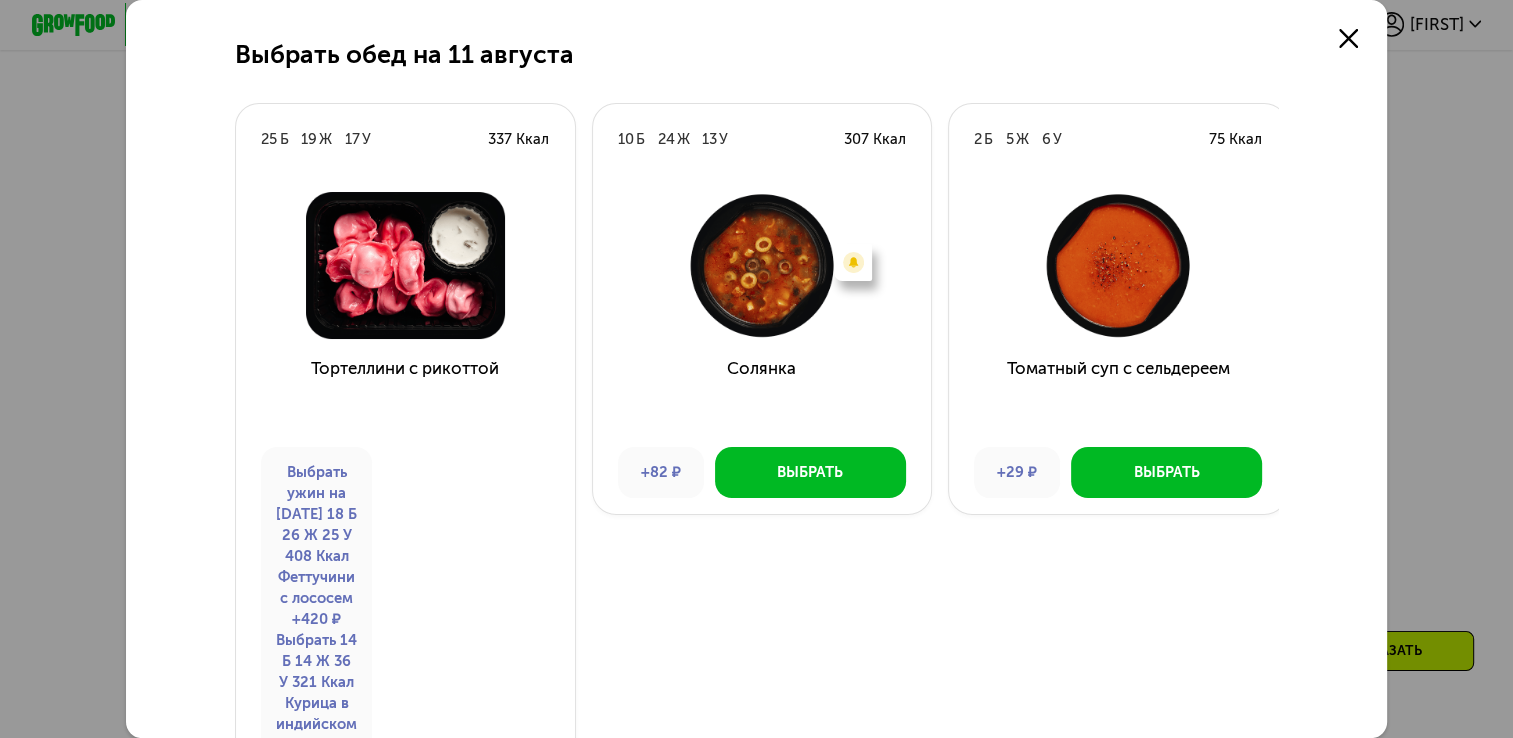 click 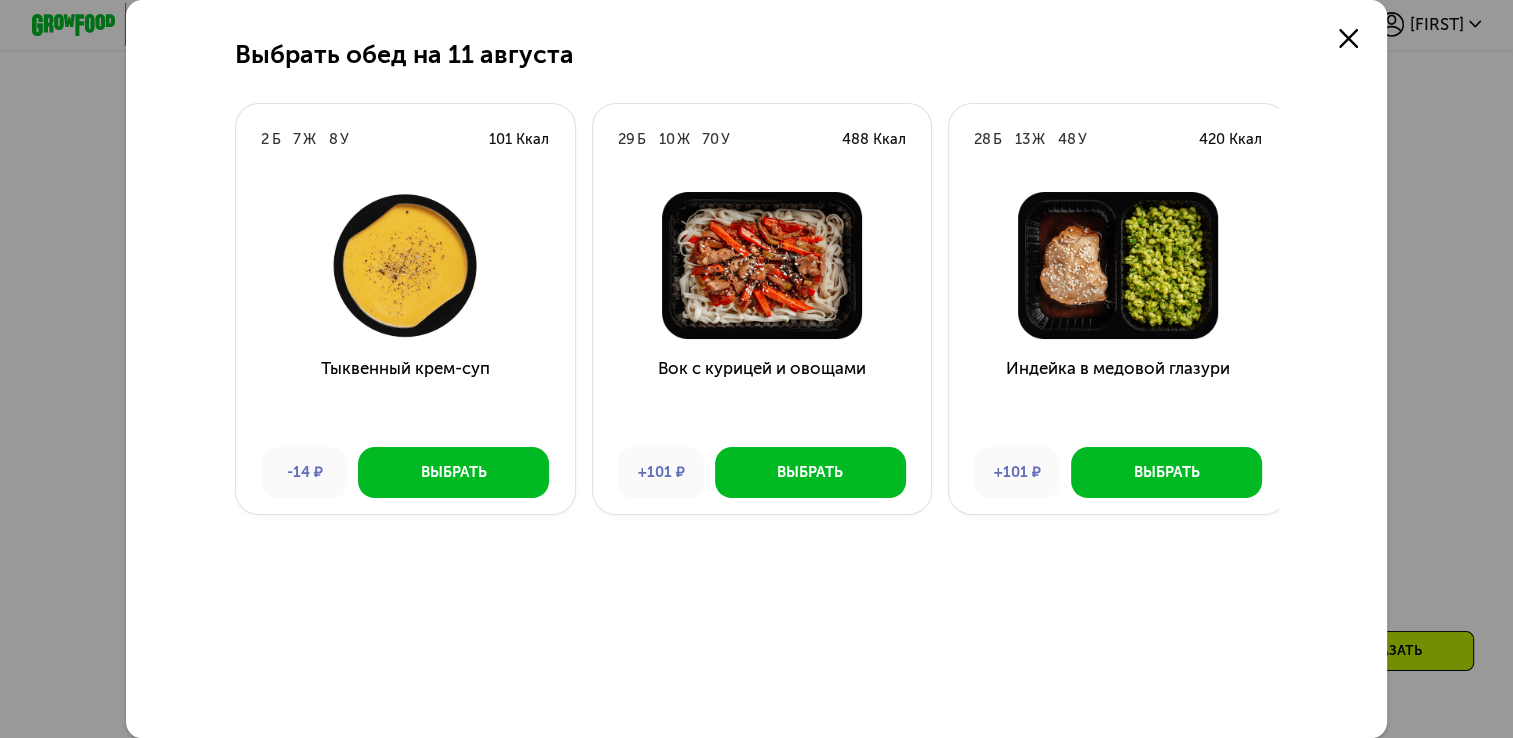 click 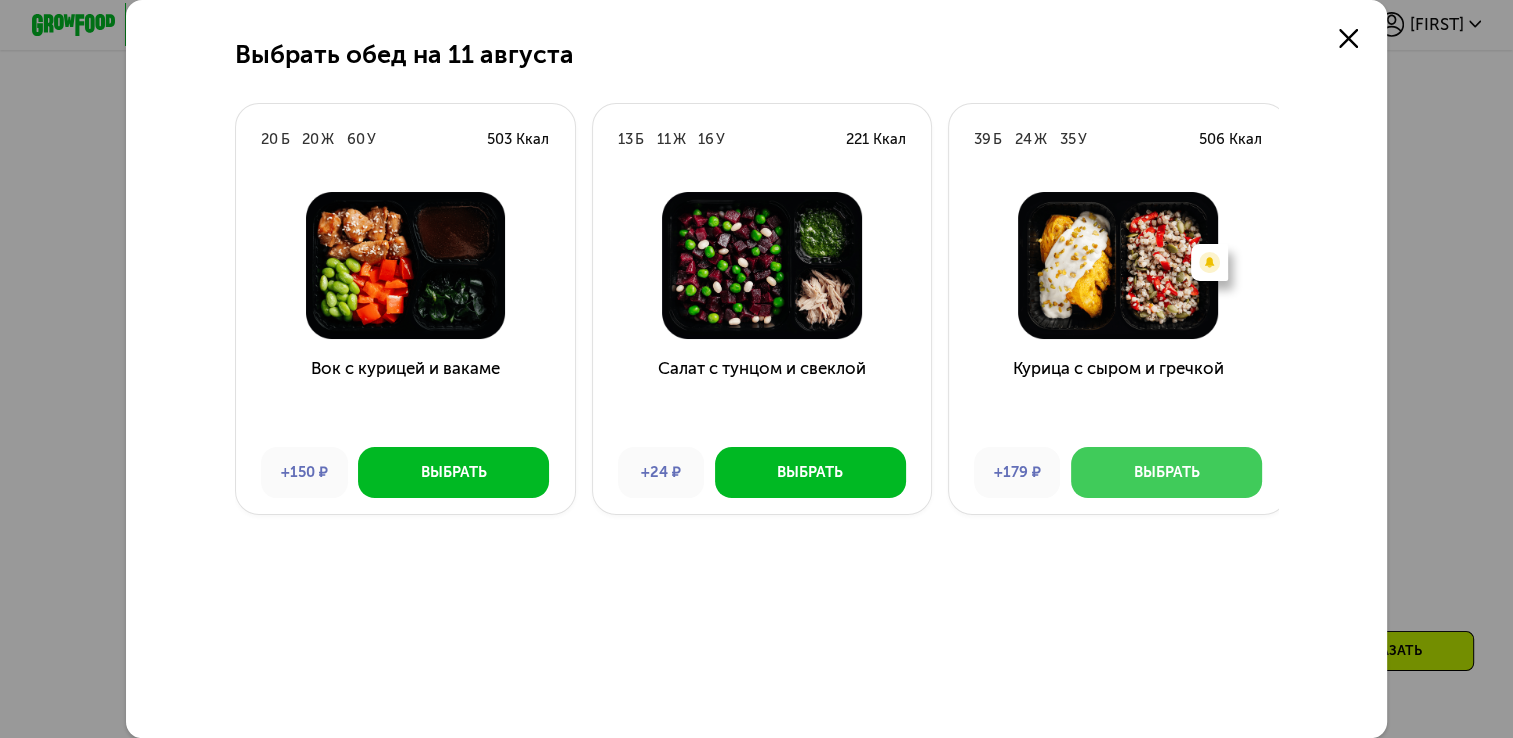 click on "Выбрать" at bounding box center [1166, 472] 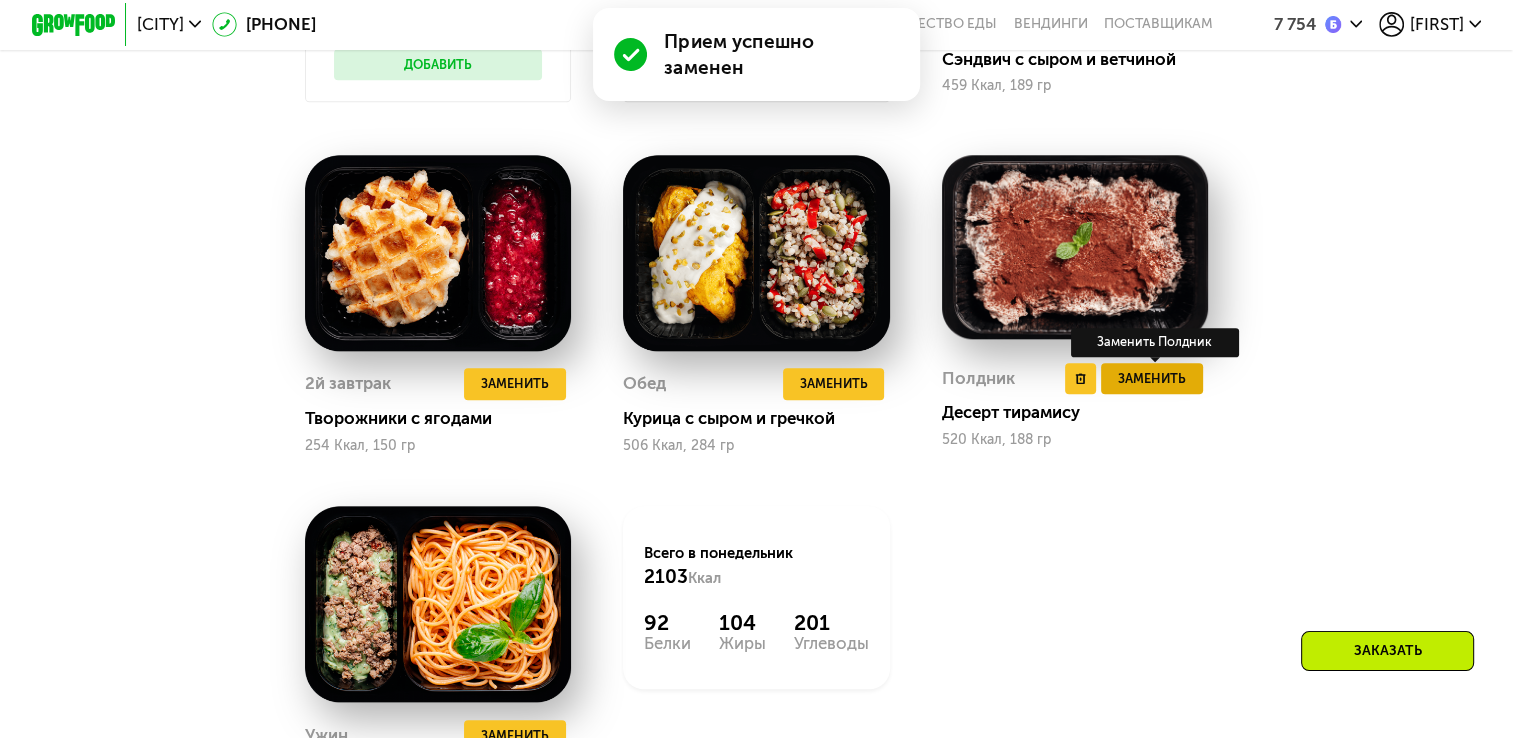 click on "Заменить" at bounding box center [1152, 379] 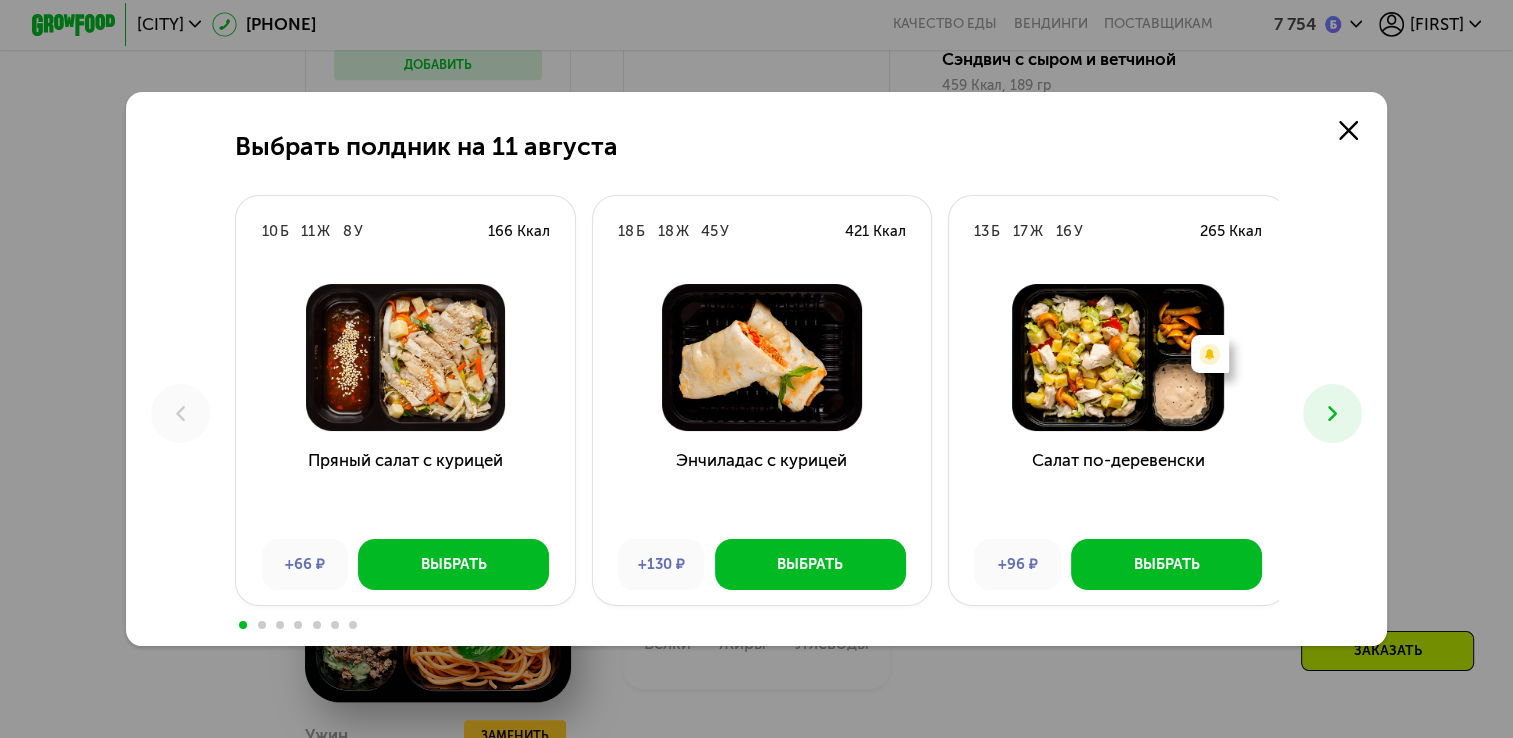 click 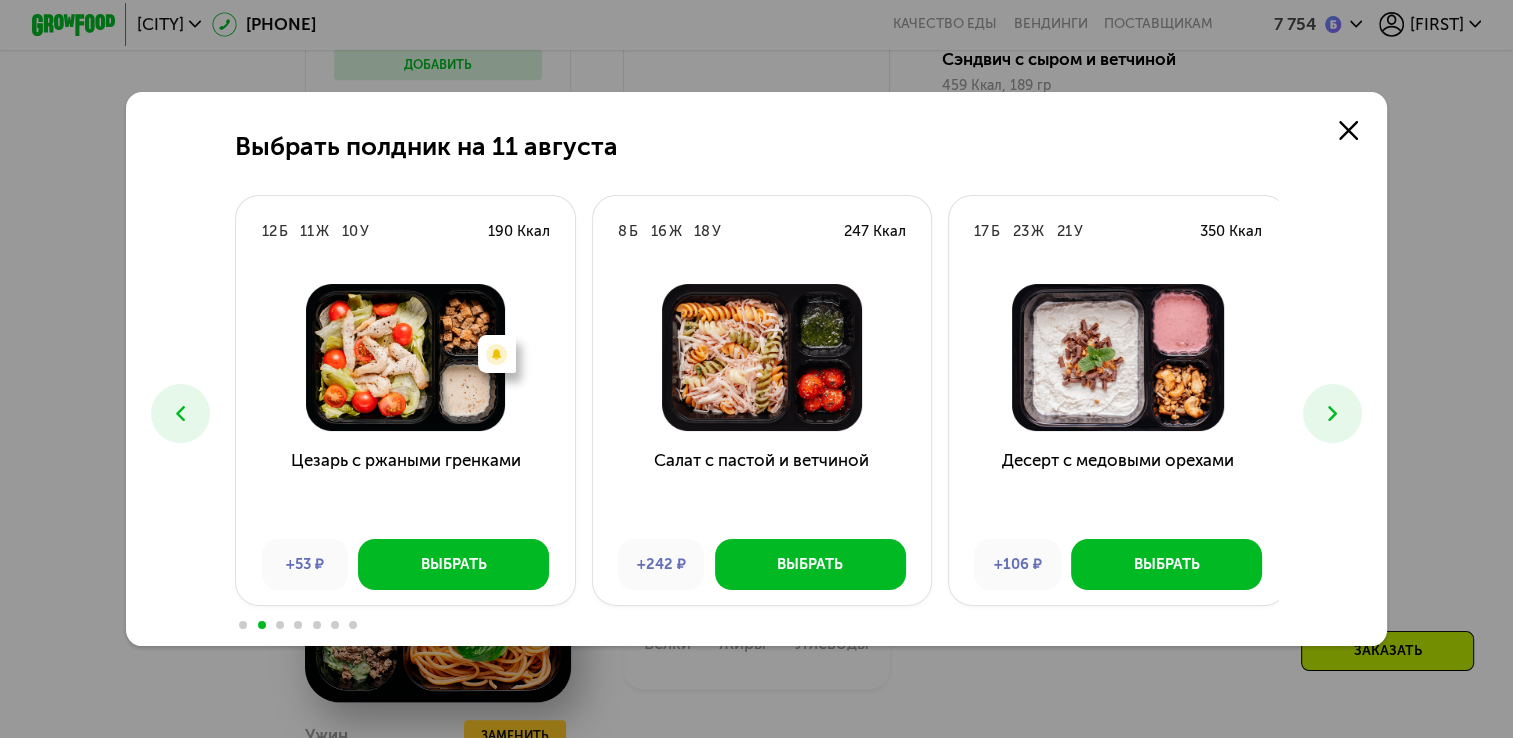 click 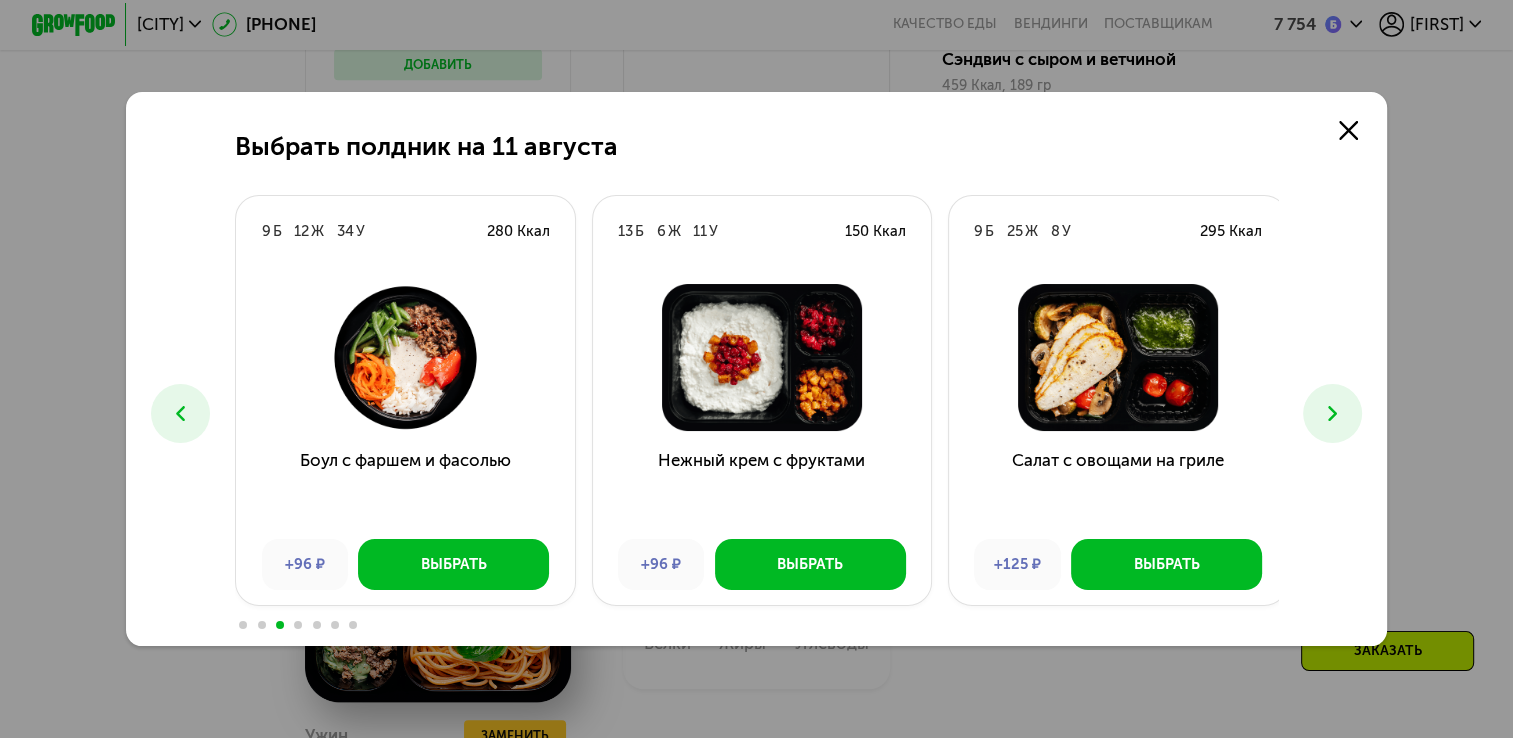 click 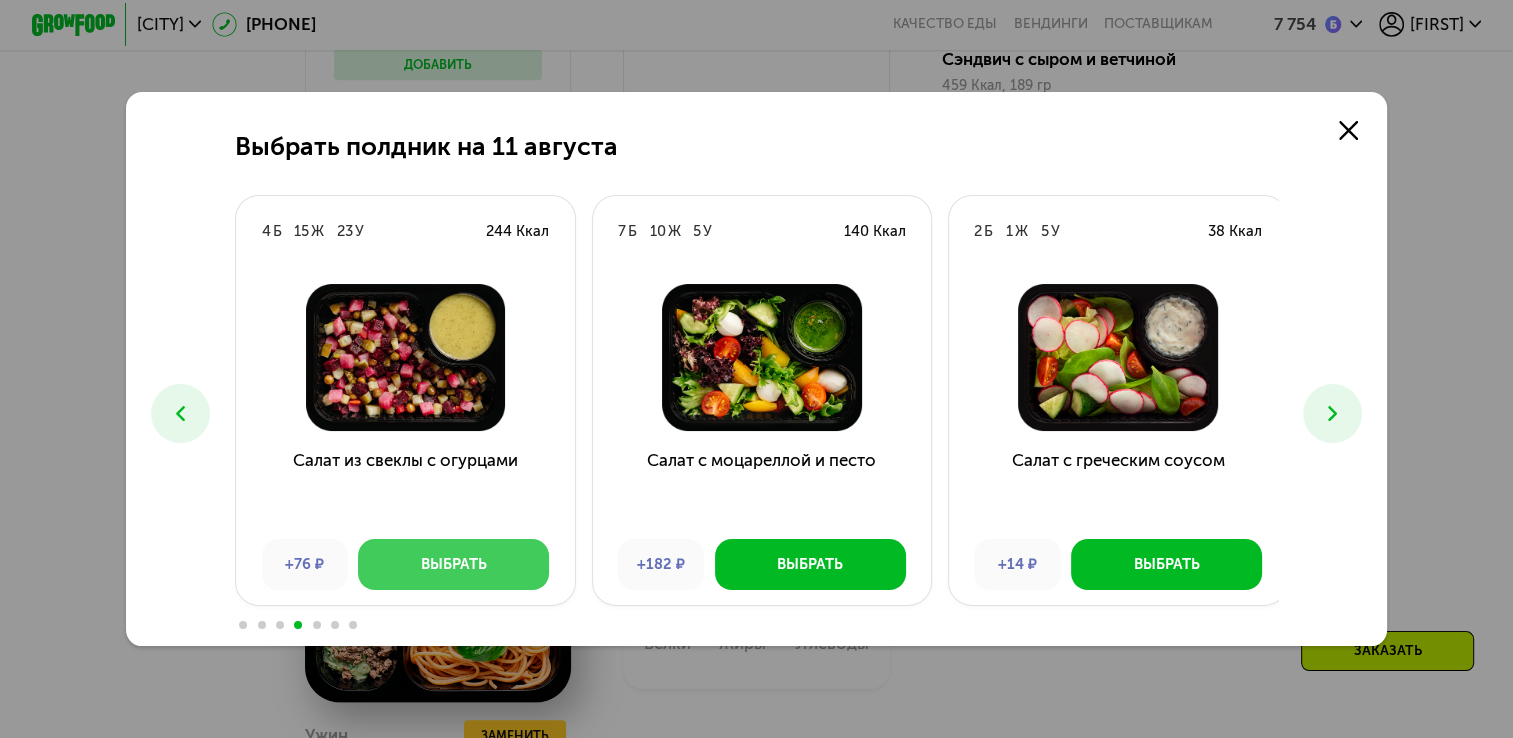 click on "Выбрать" at bounding box center (454, 564) 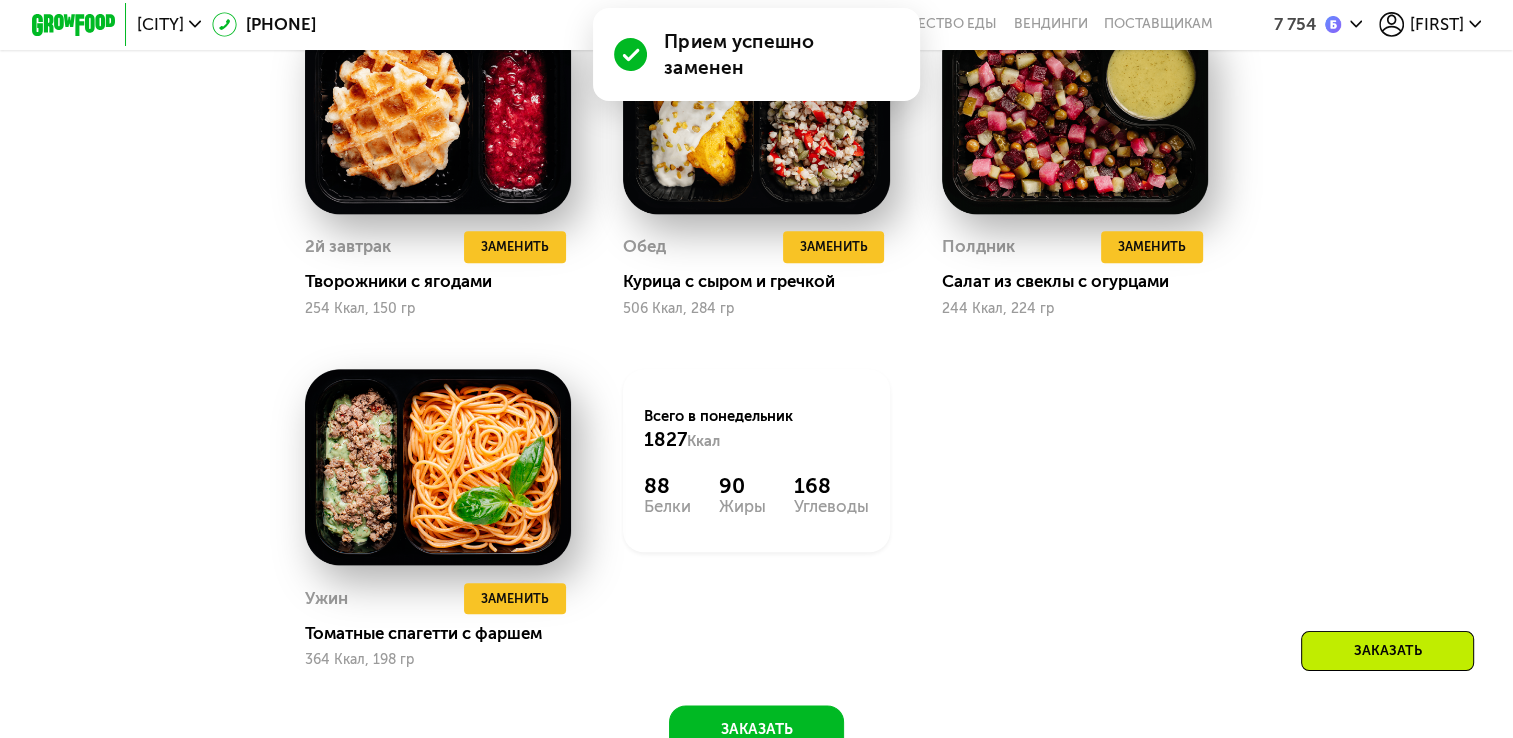 scroll, scrollTop: 2252, scrollLeft: 0, axis: vertical 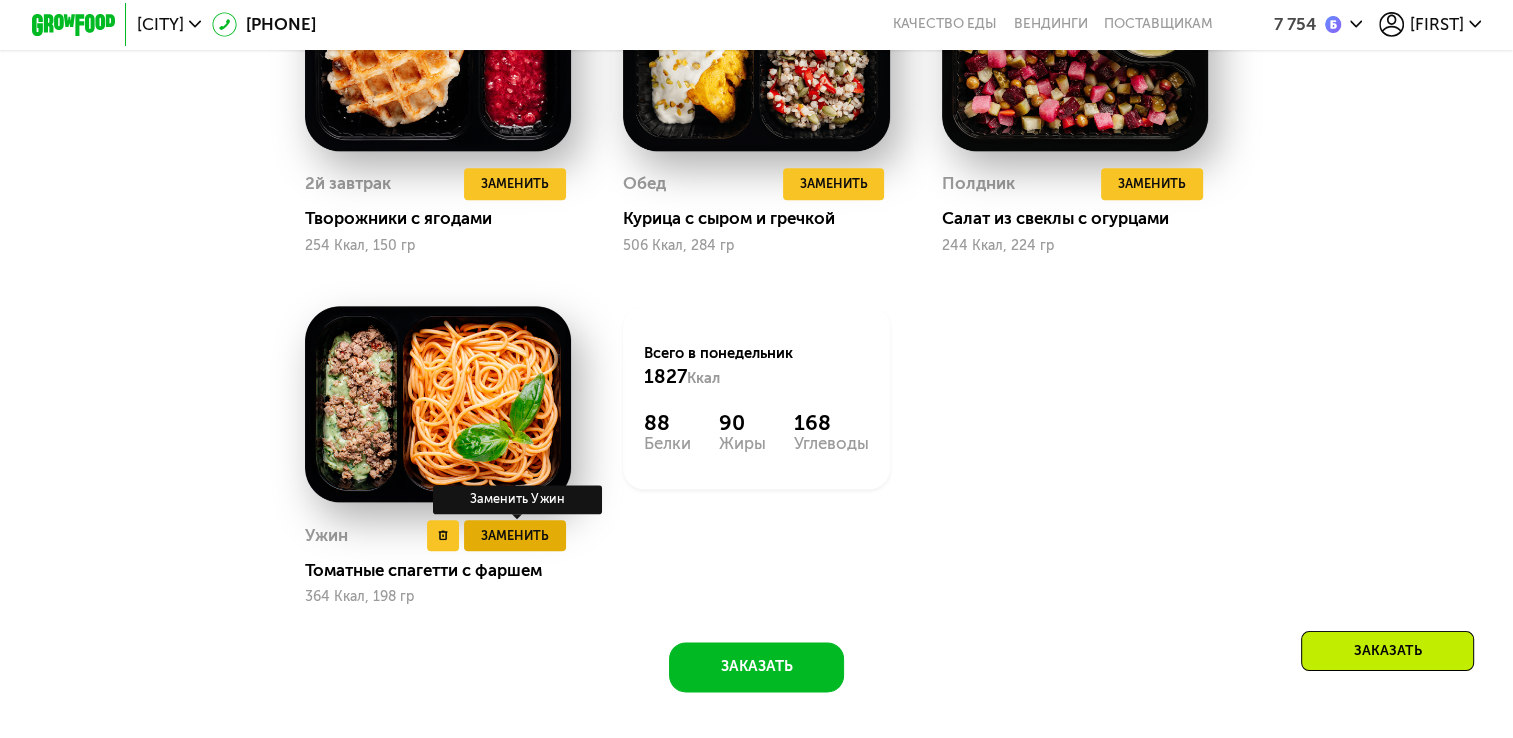 click on "Заменить" at bounding box center (515, 535) 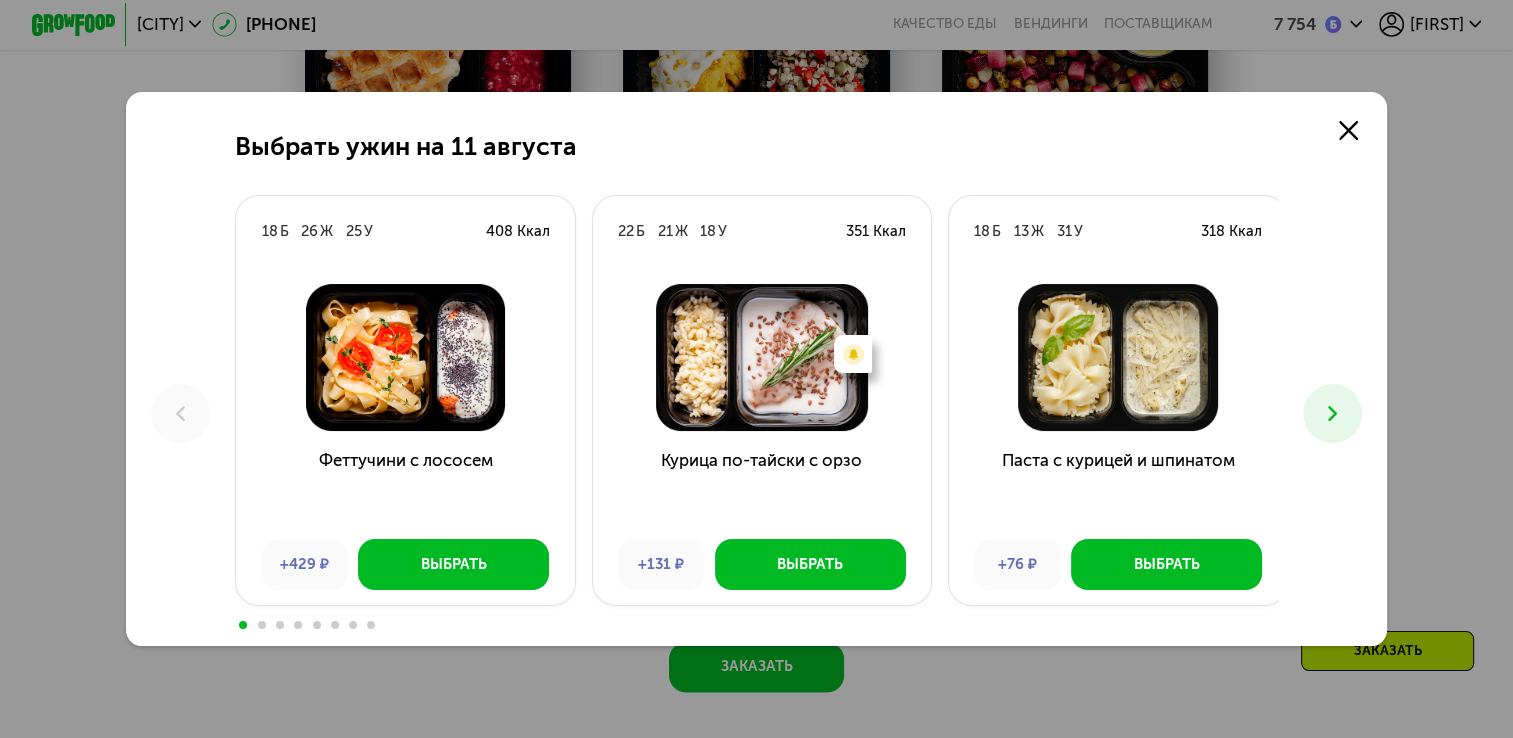 click 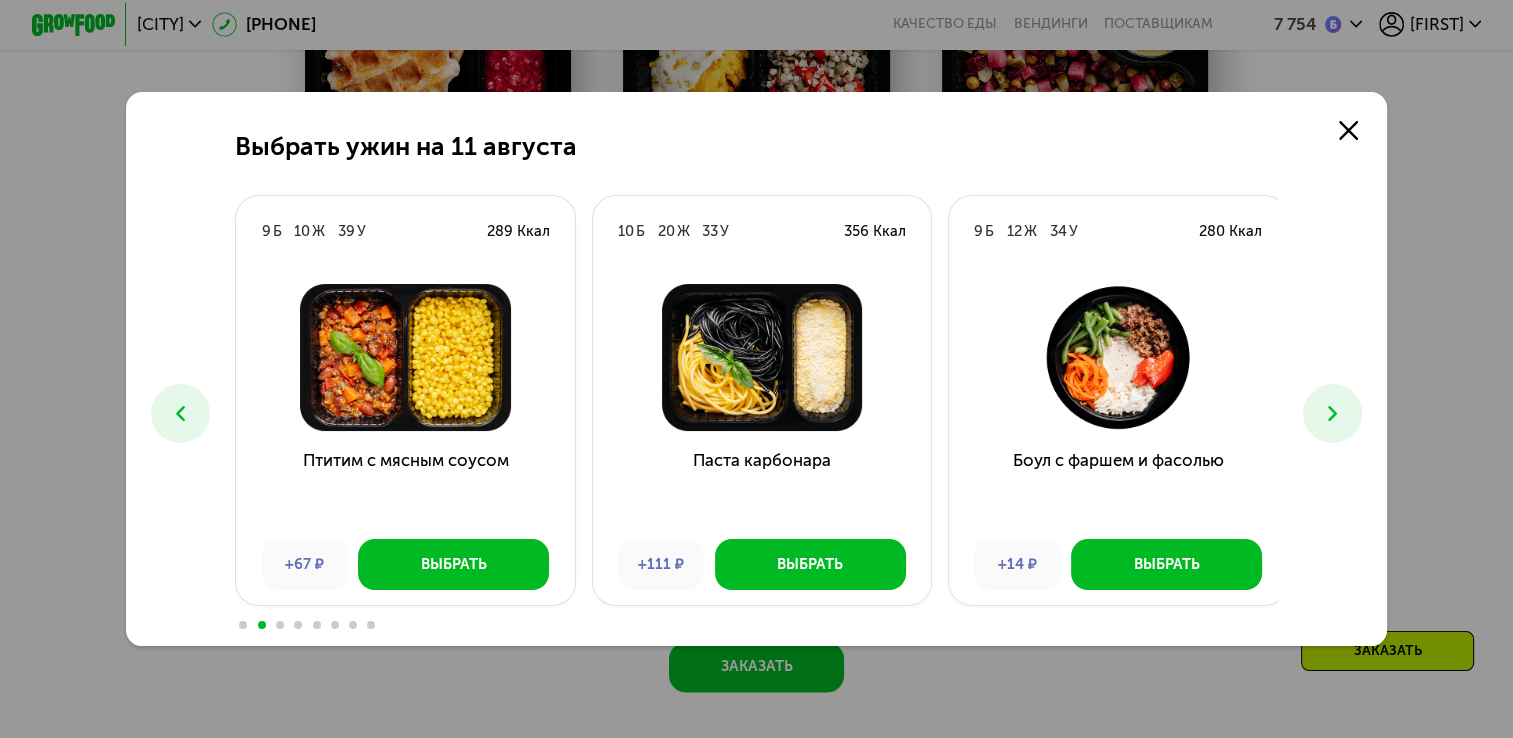 click 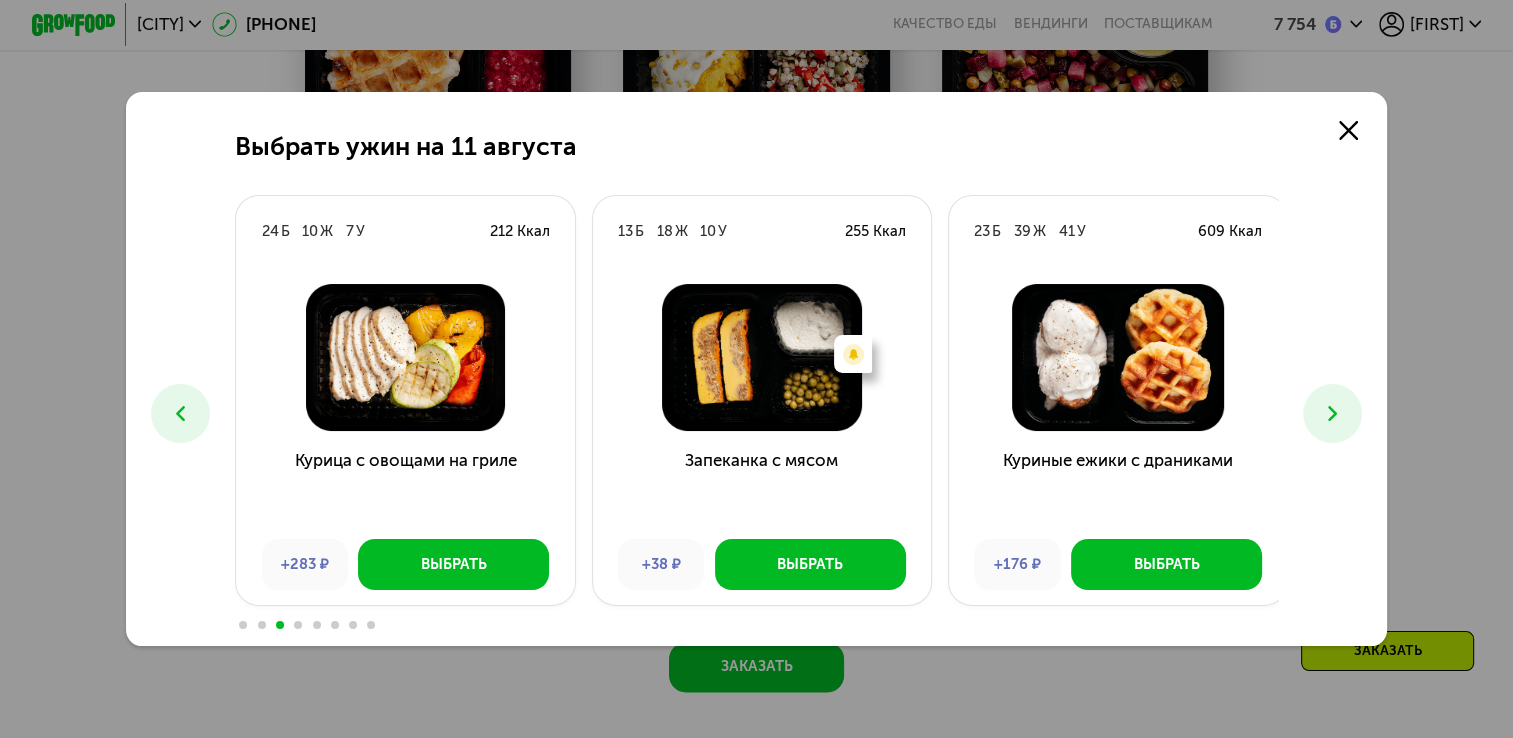 click 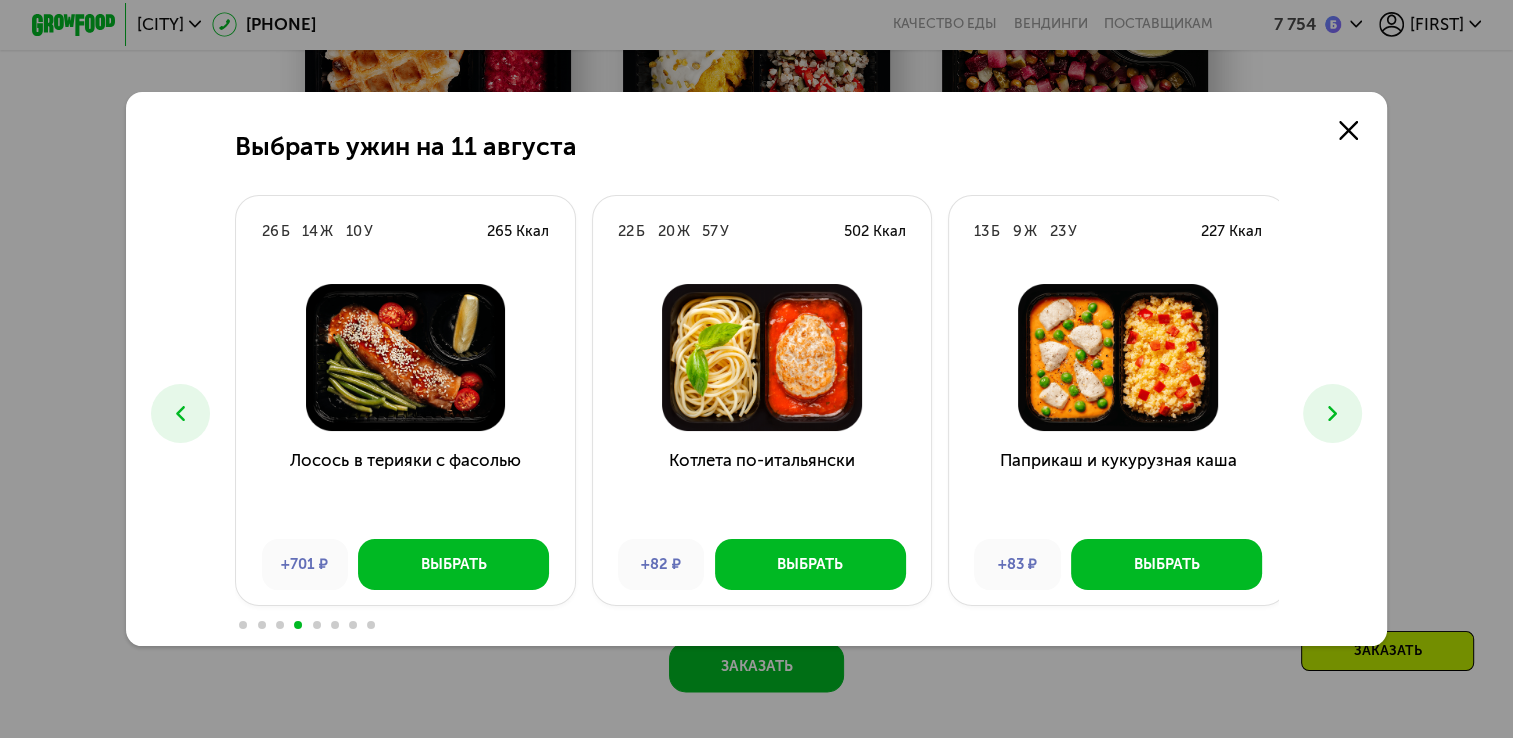 click 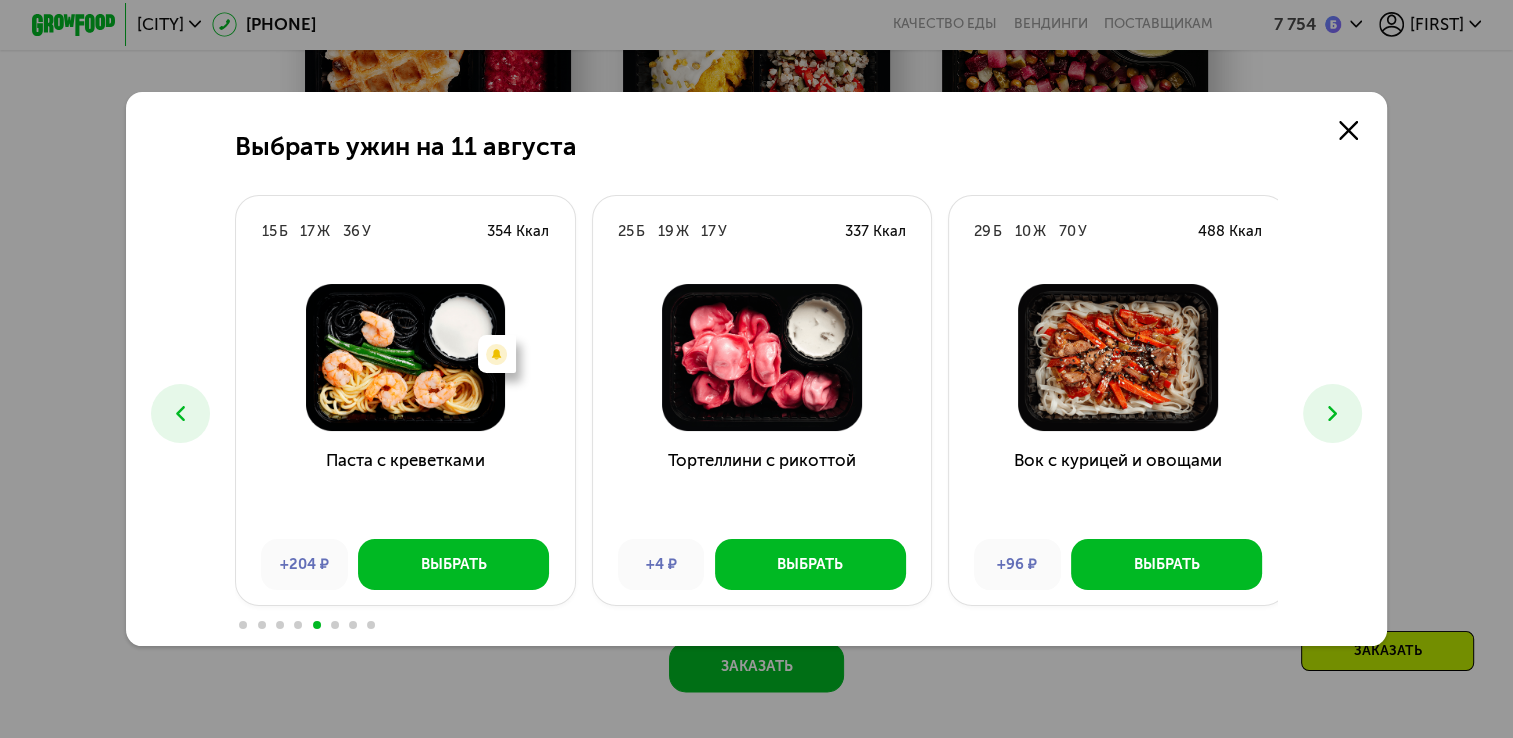 click 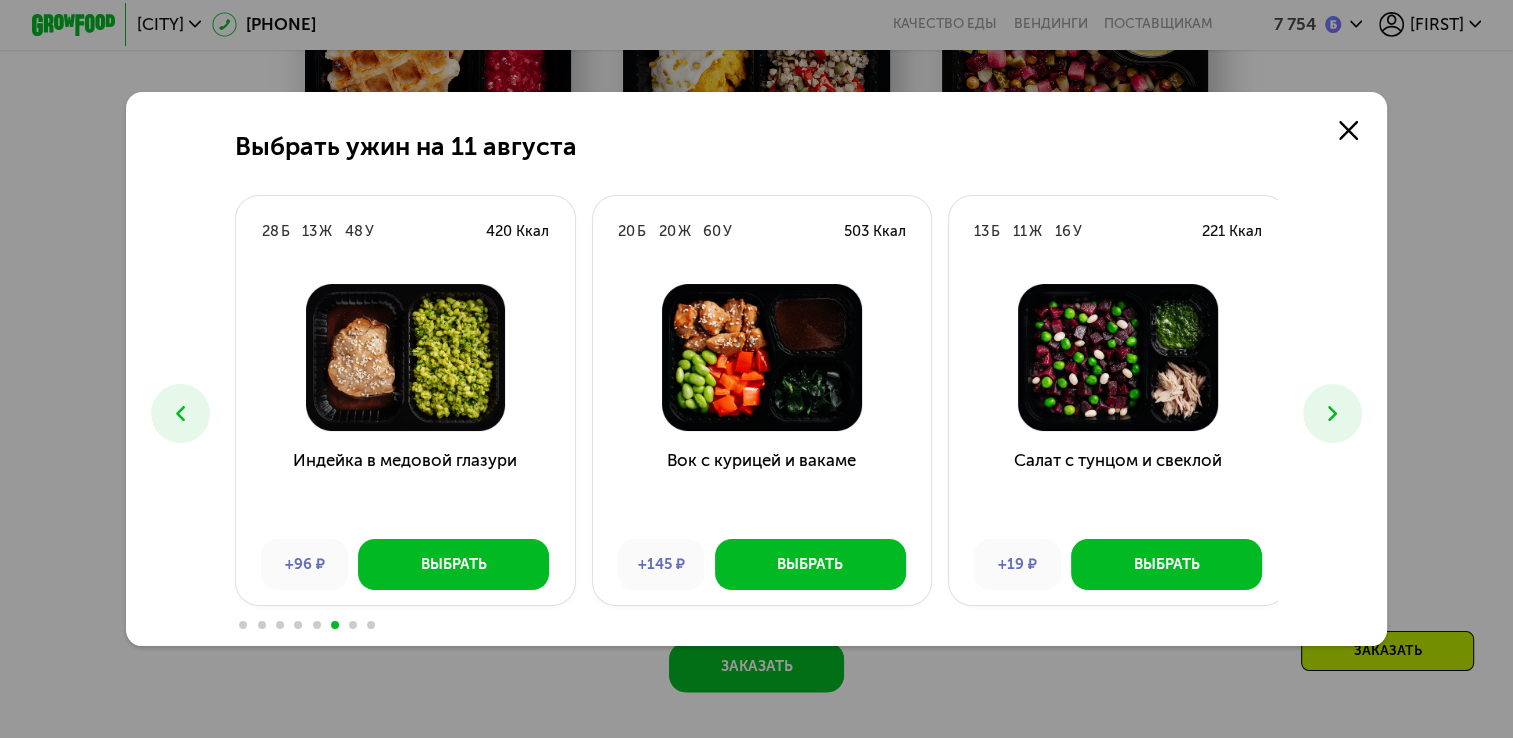 click 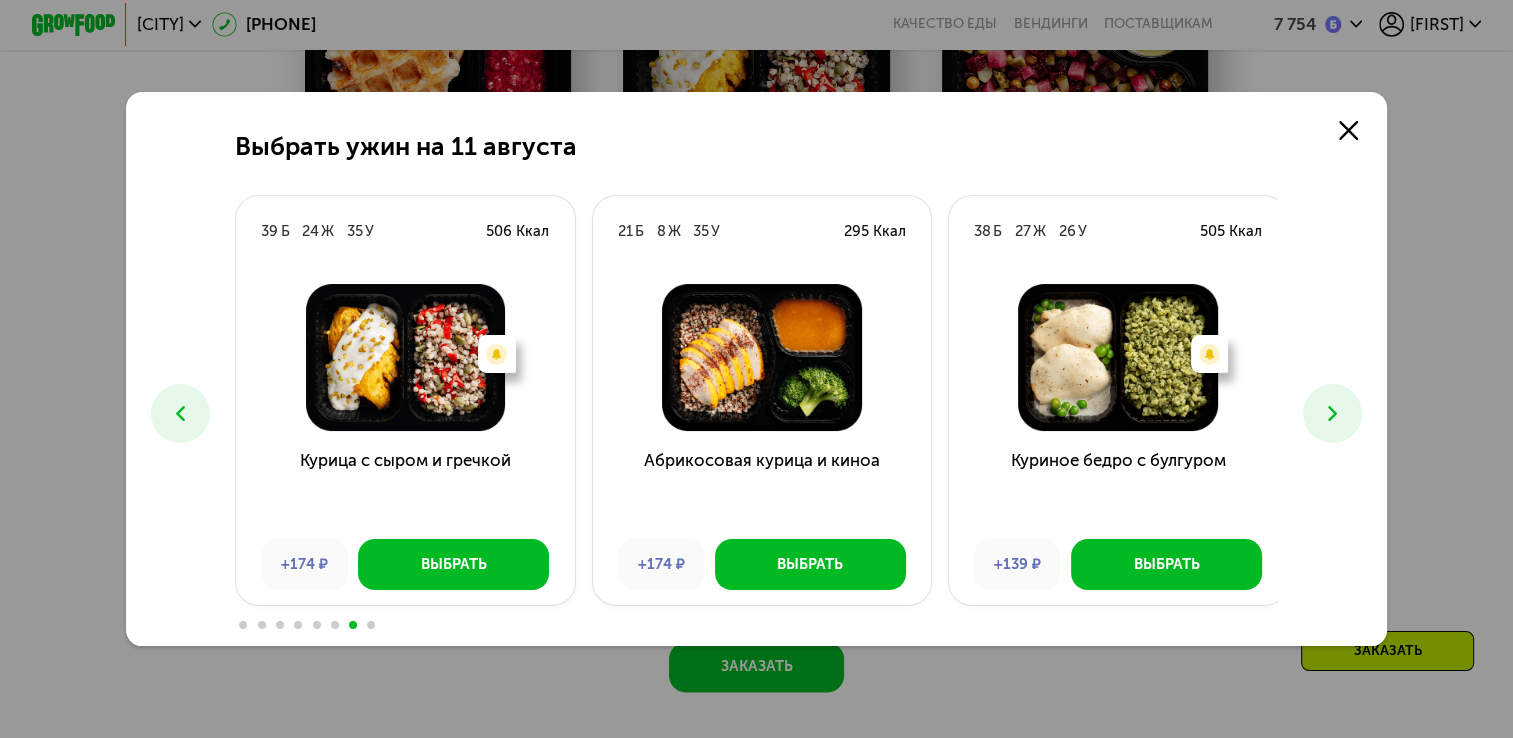 click 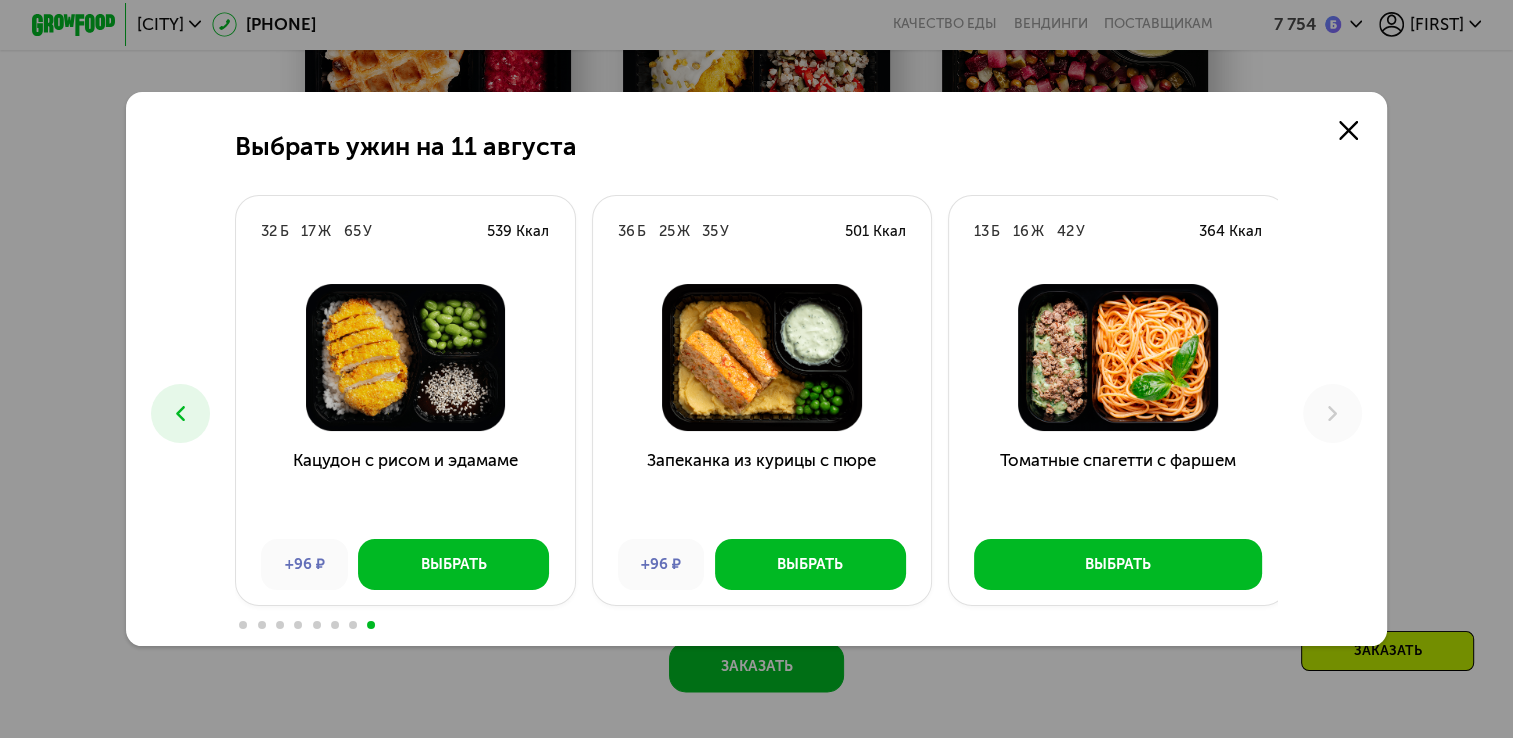 click 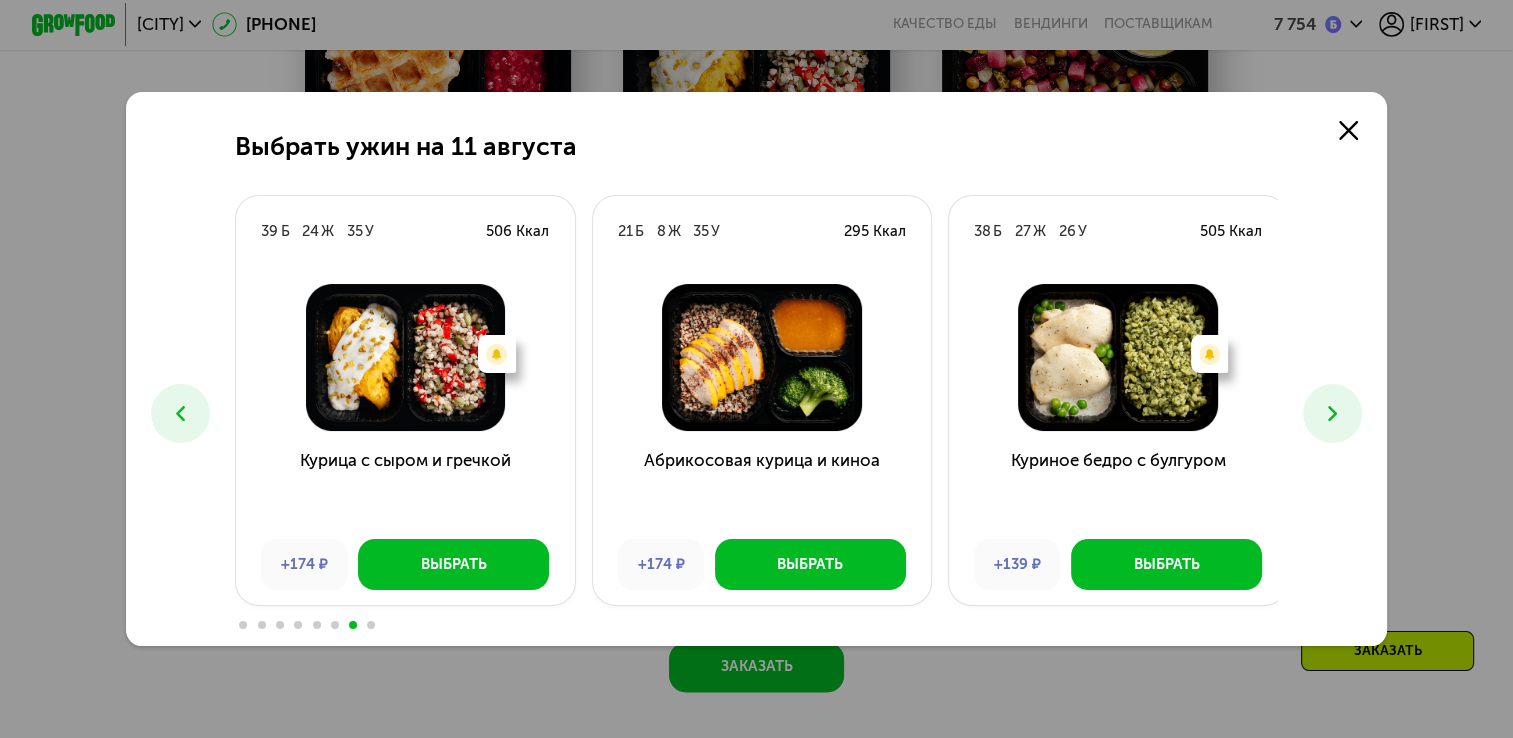 click 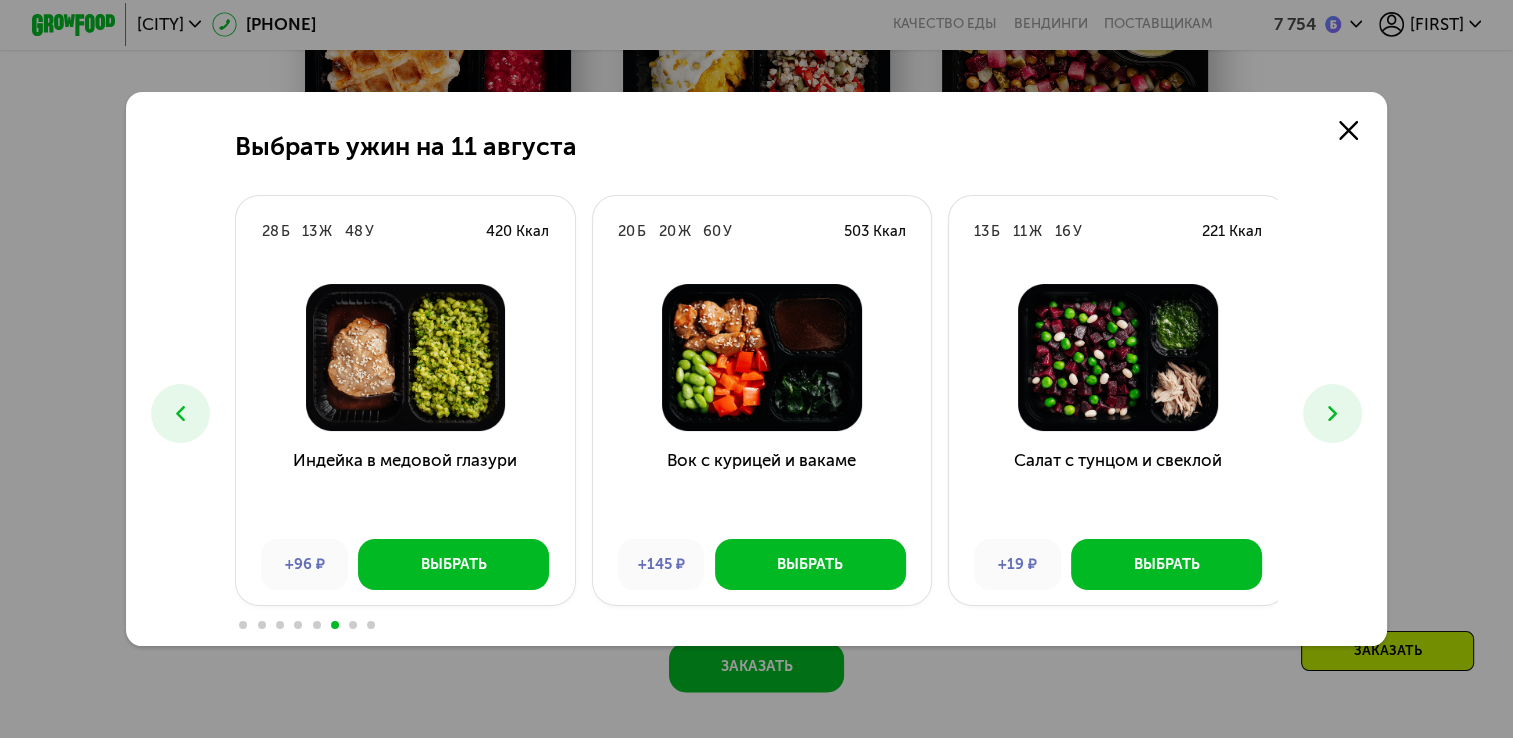 click 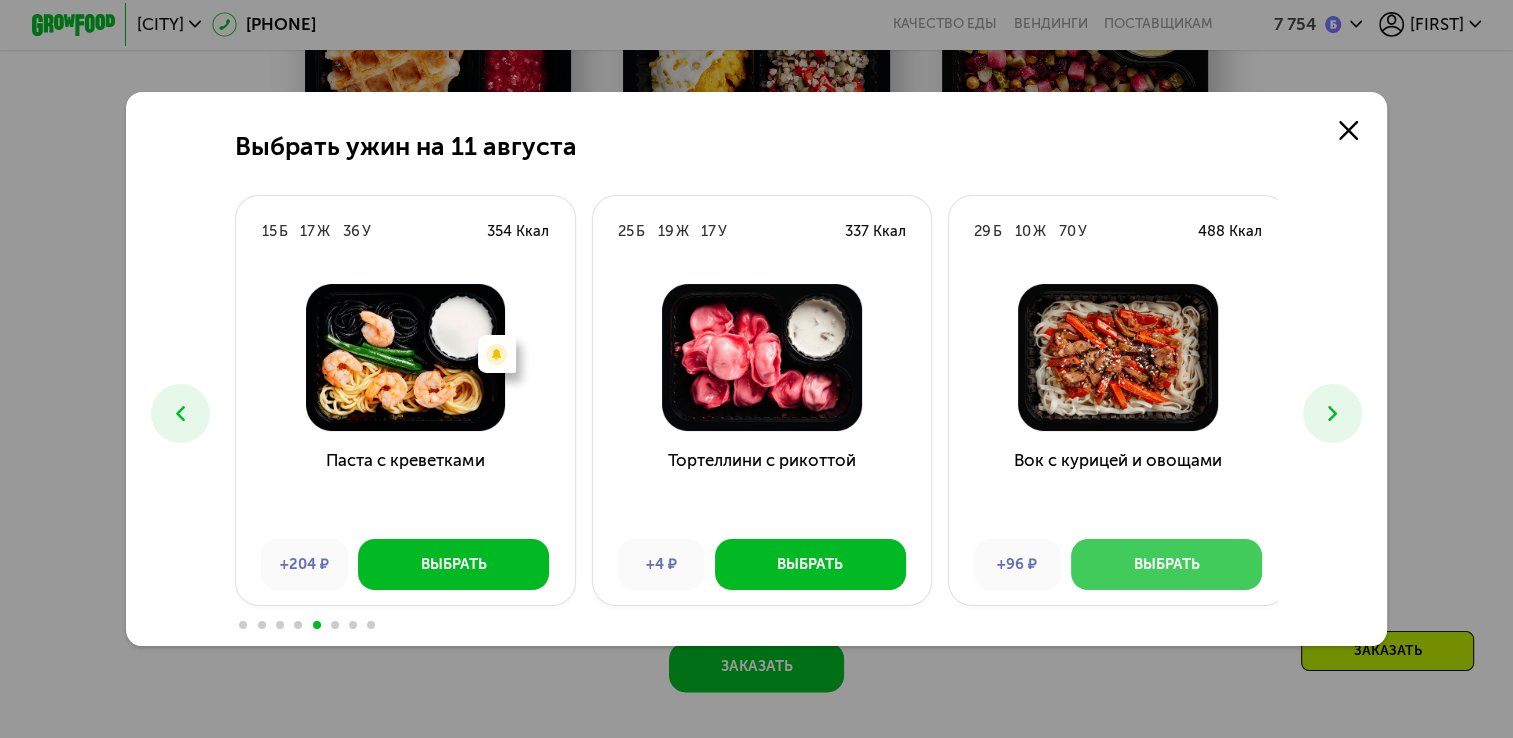 click on "Выбрать" at bounding box center (1166, 564) 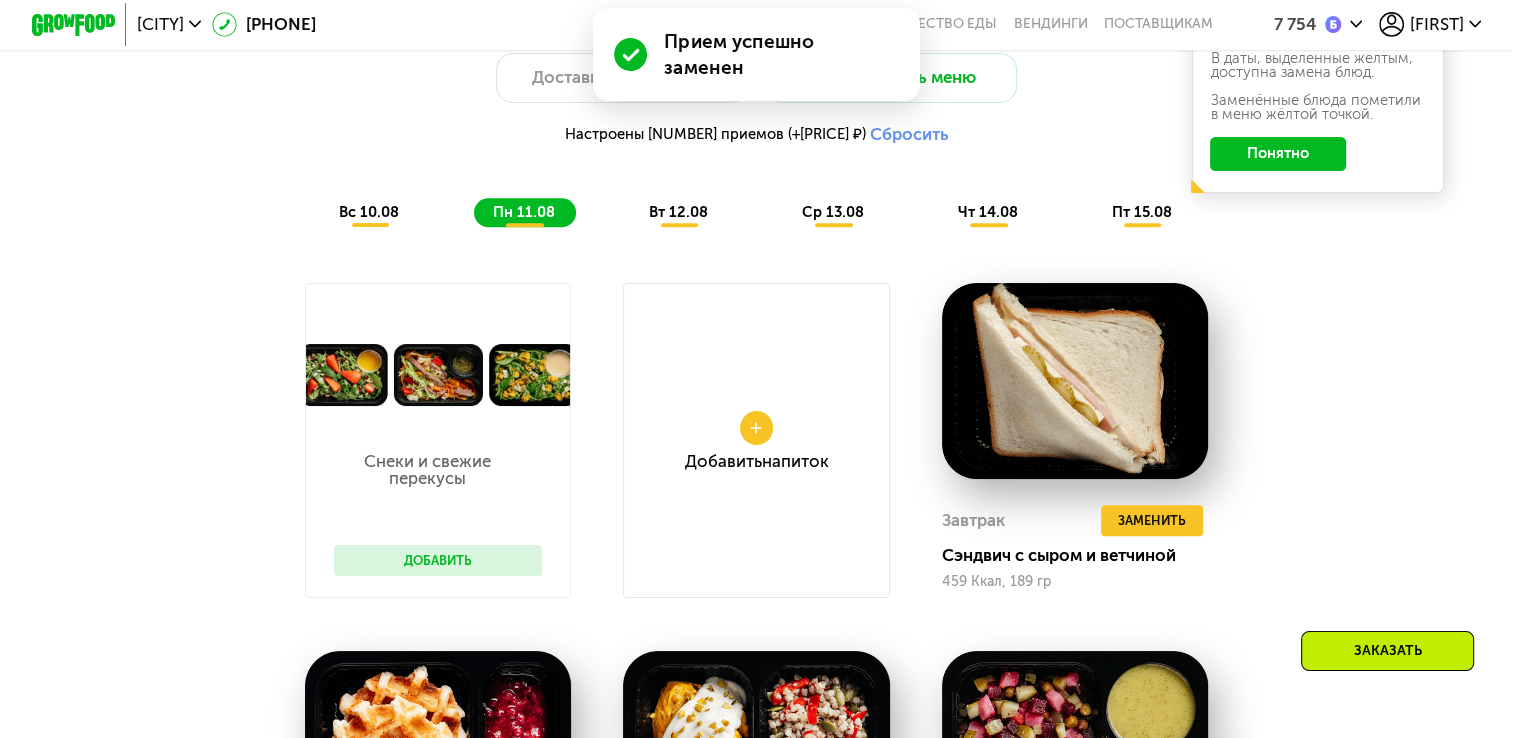 scroll, scrollTop: 1552, scrollLeft: 0, axis: vertical 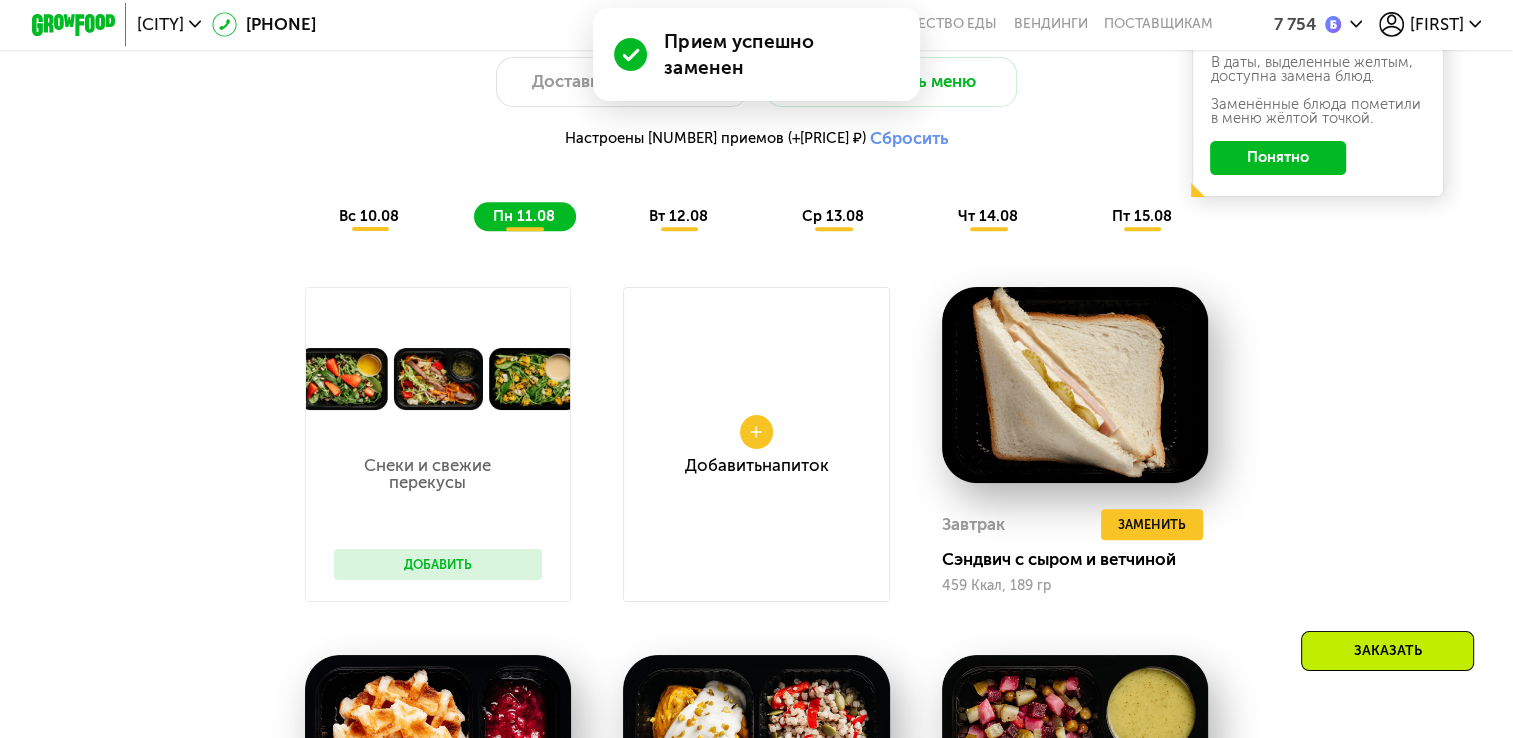 click on "вт 12.08" at bounding box center (678, 216) 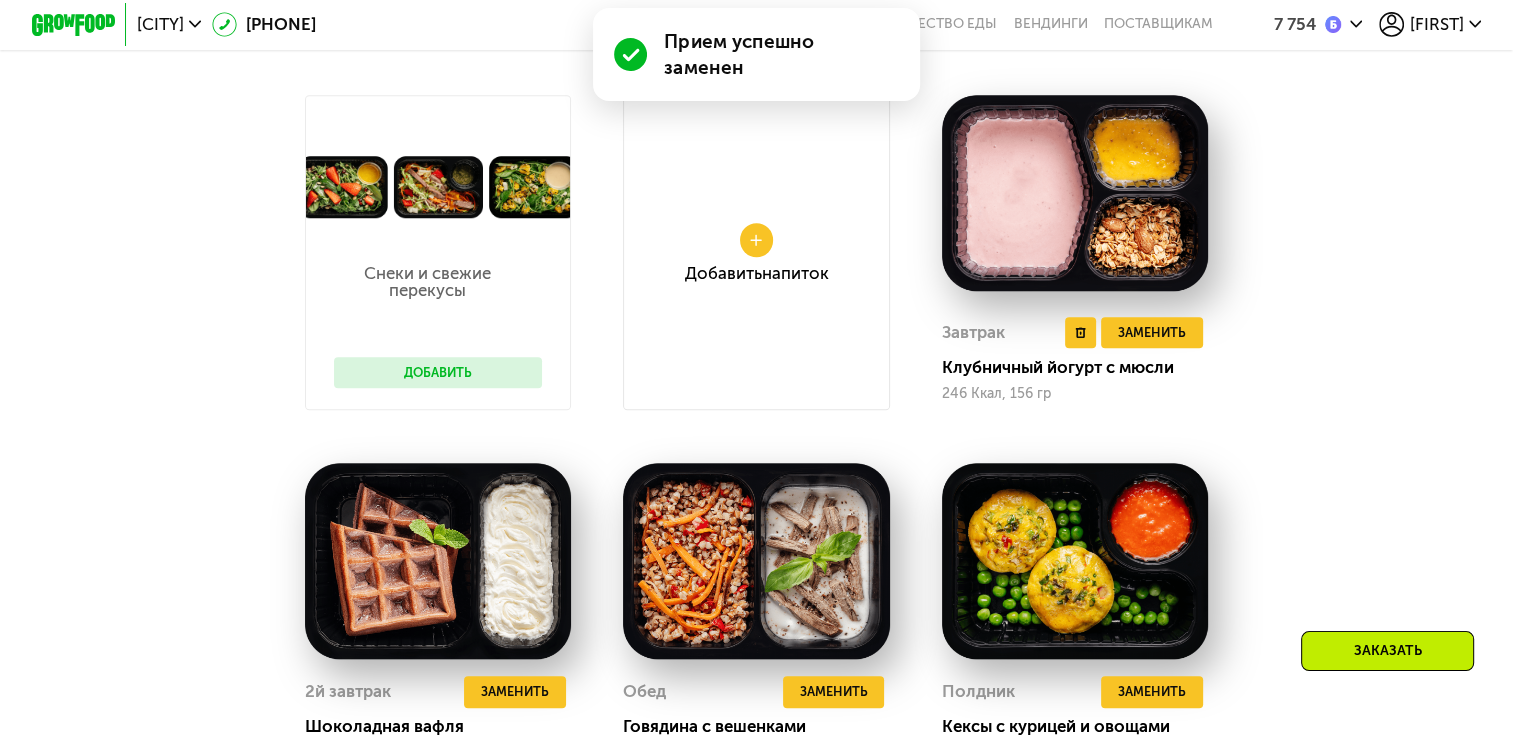 scroll, scrollTop: 1752, scrollLeft: 0, axis: vertical 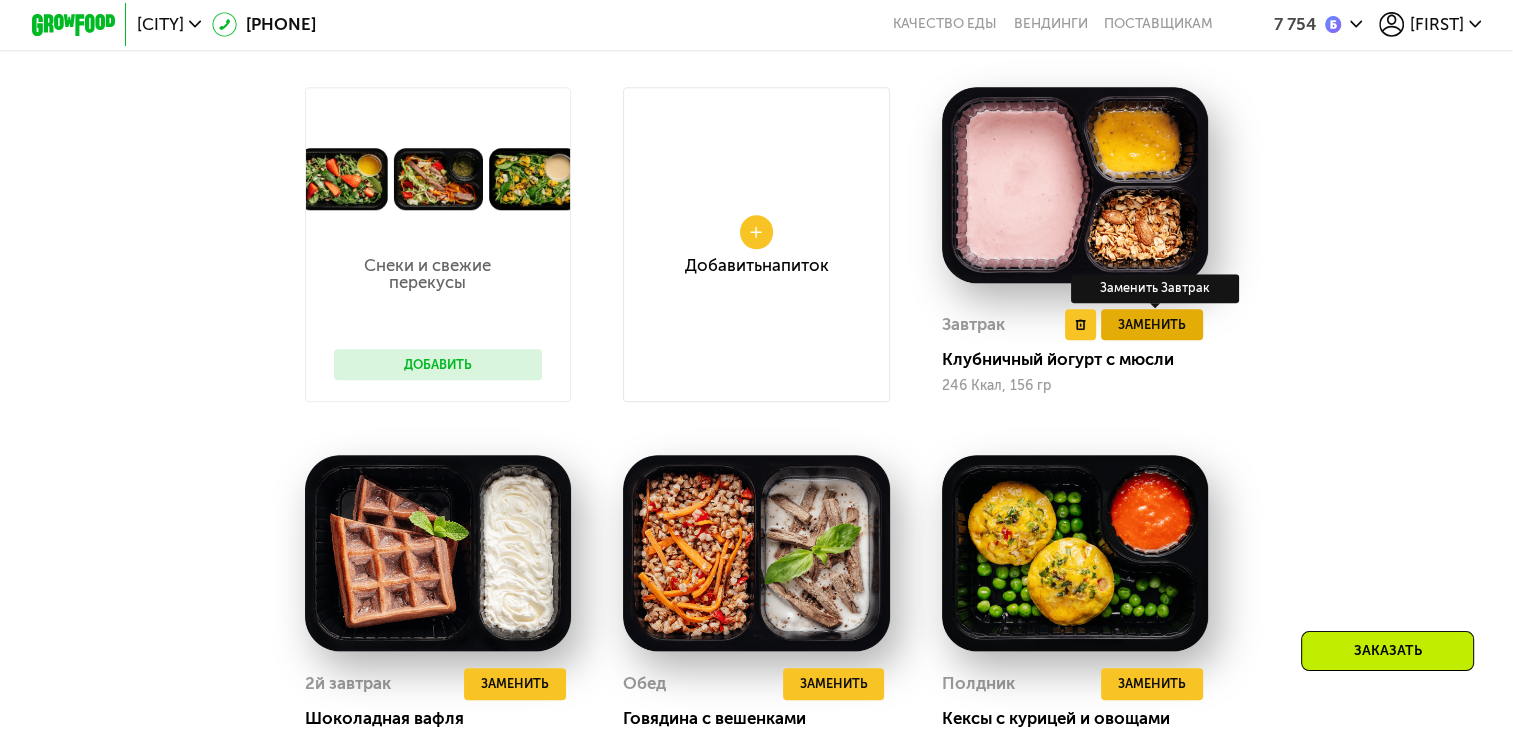 click on "Заменить" at bounding box center [1152, 325] 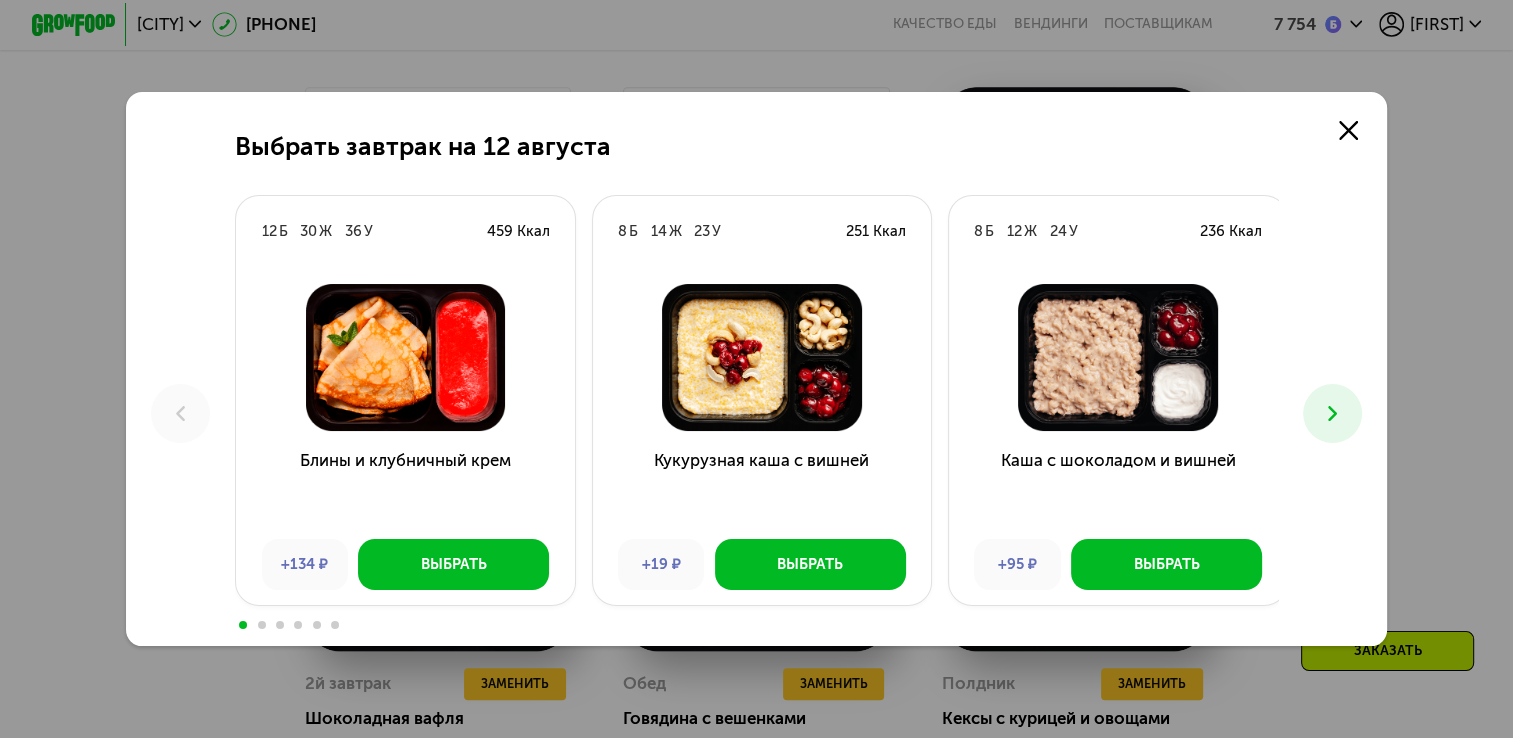 click 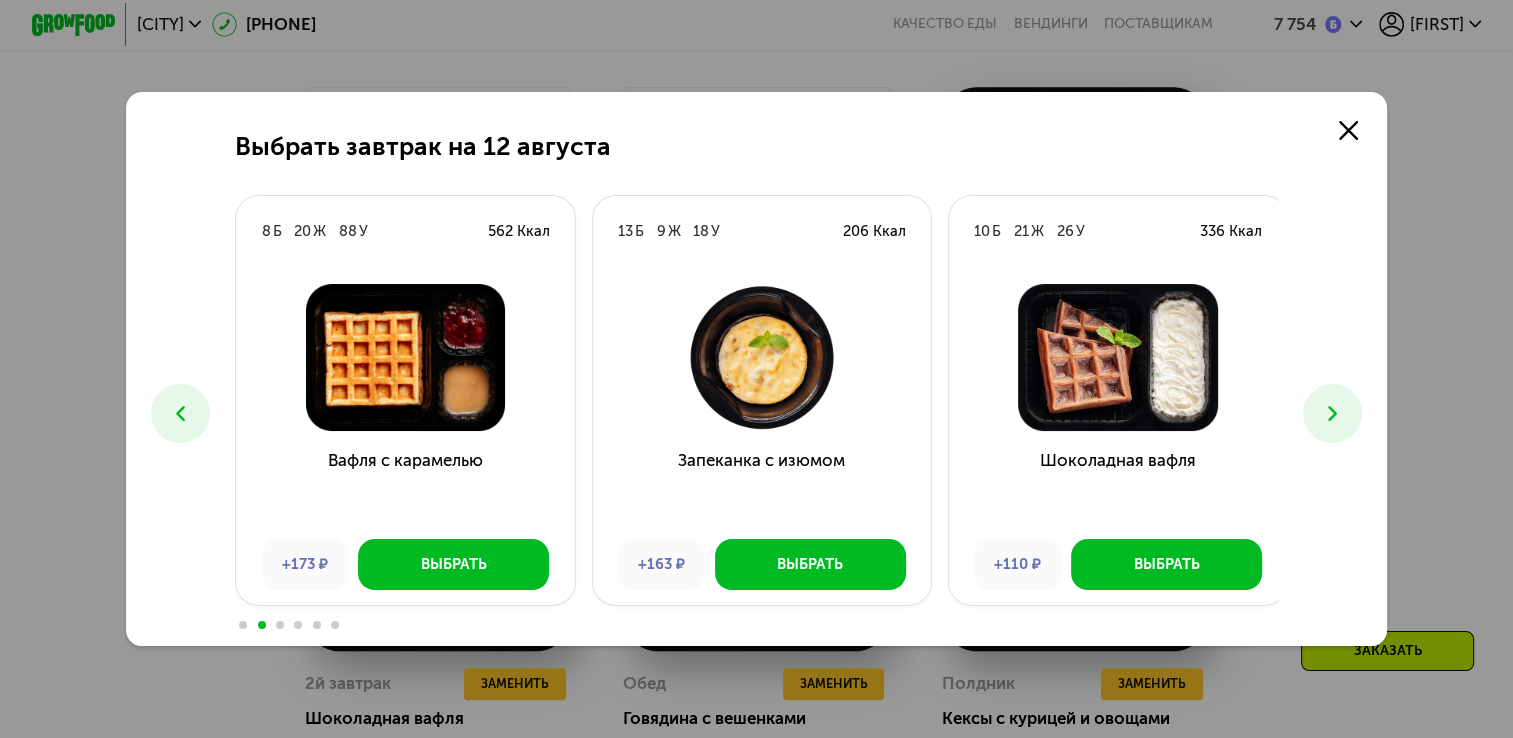 click 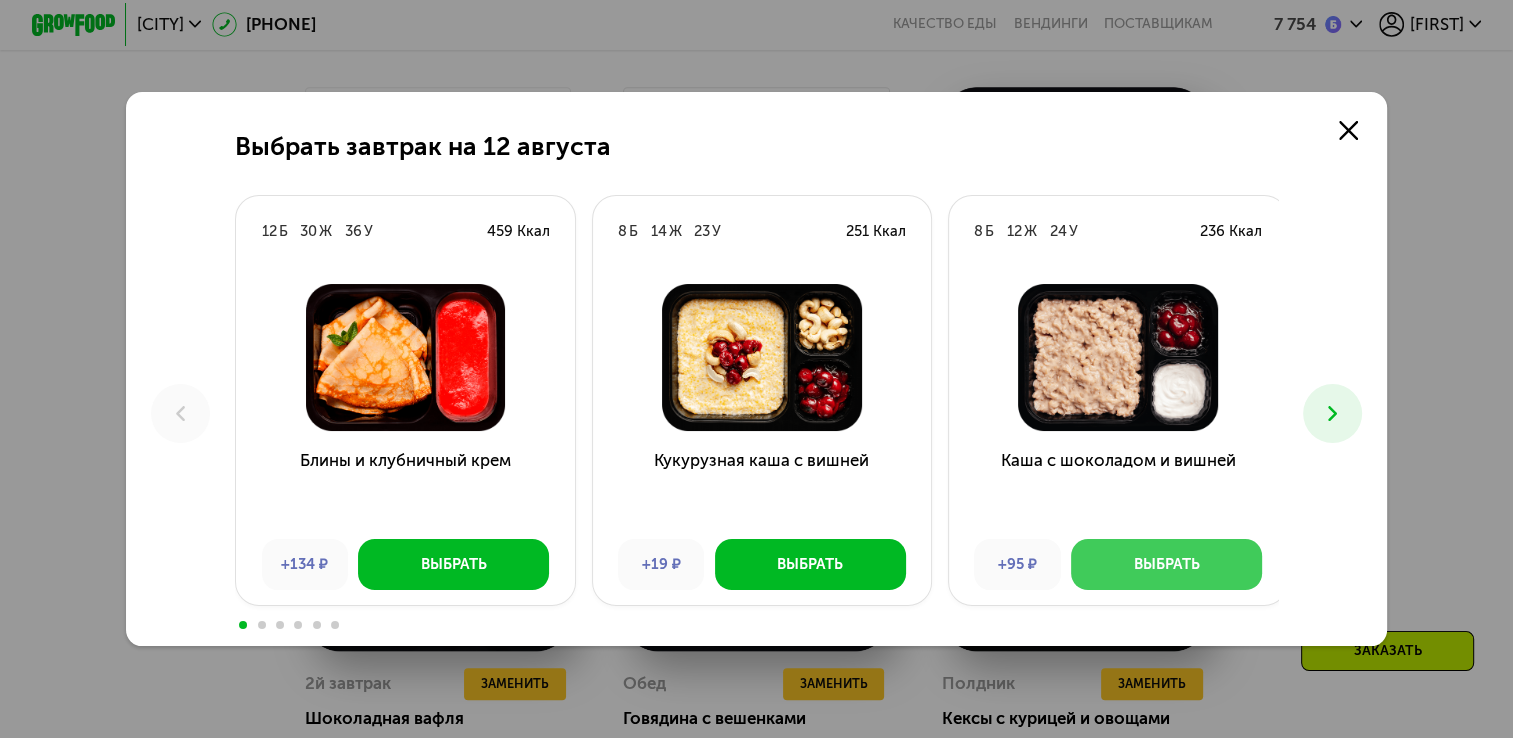 click on "Выбрать" at bounding box center (1167, 564) 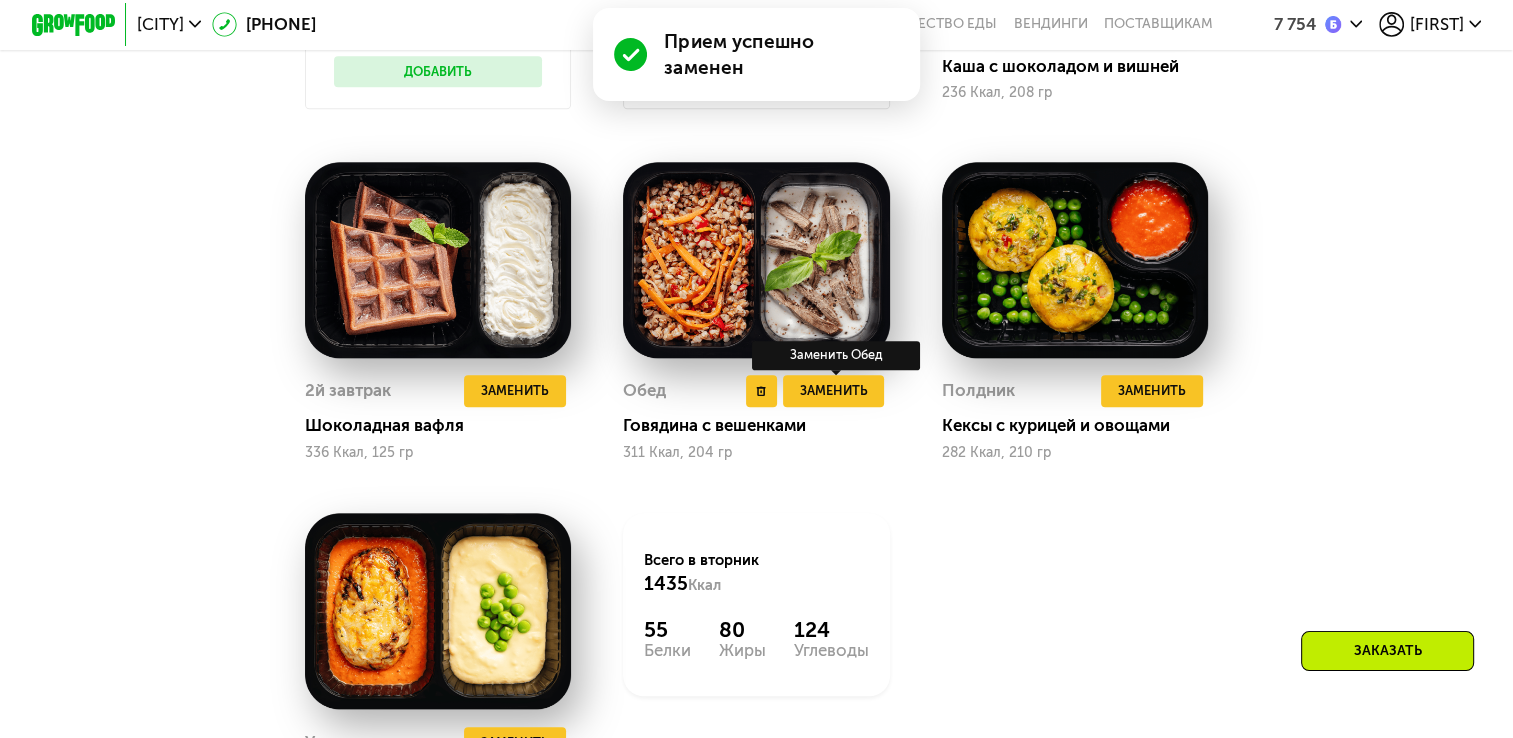 scroll, scrollTop: 2052, scrollLeft: 0, axis: vertical 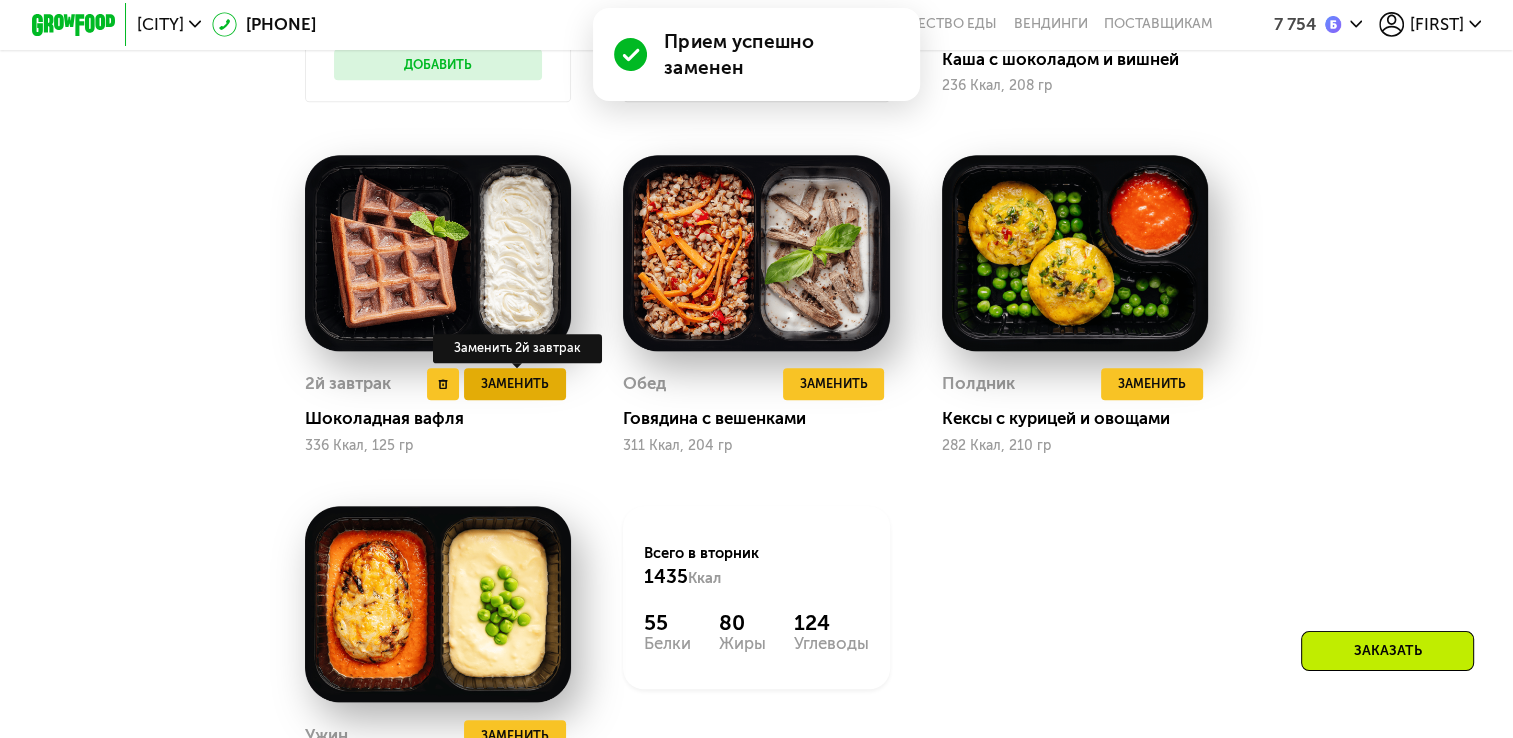 click on "Заменить" at bounding box center (515, 383) 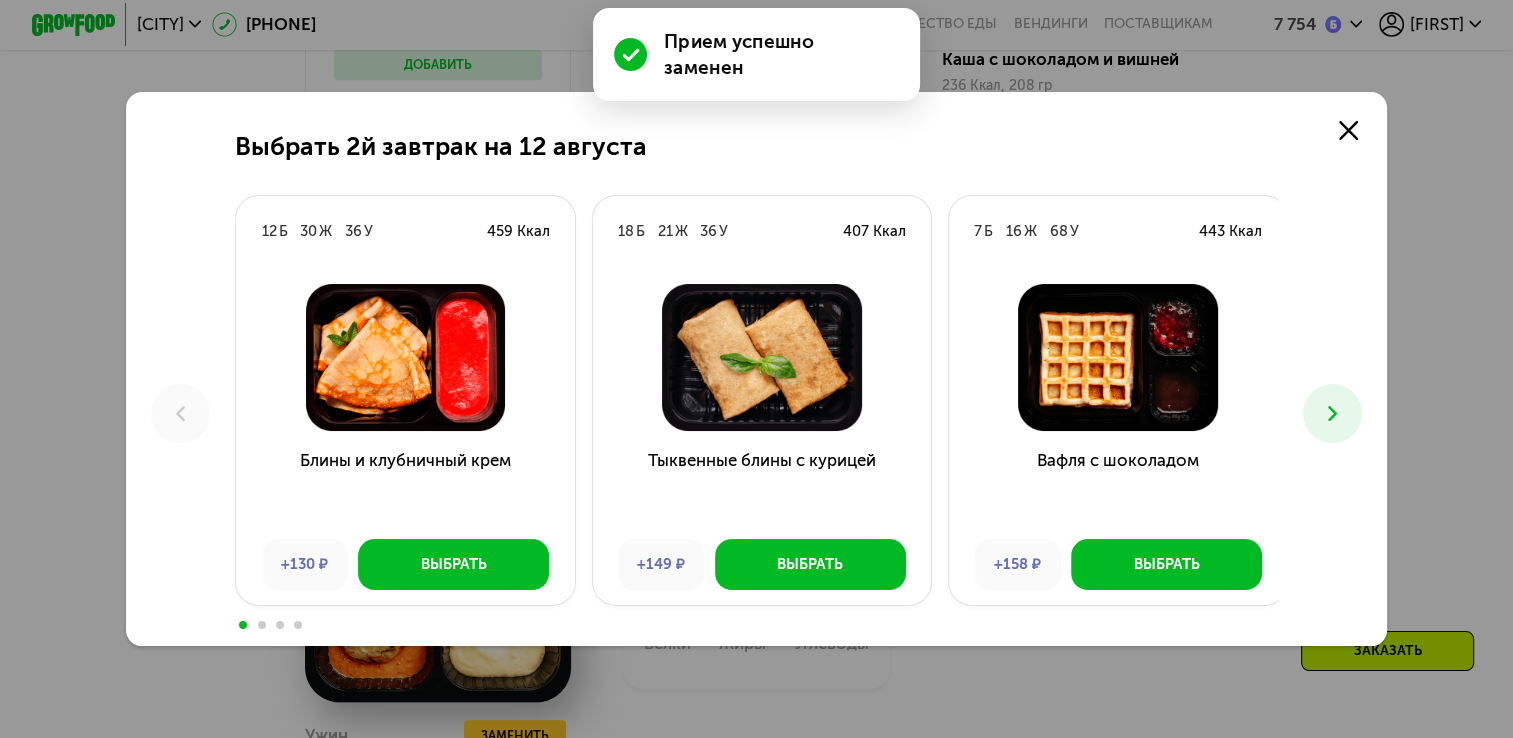 click at bounding box center (1332, 413) 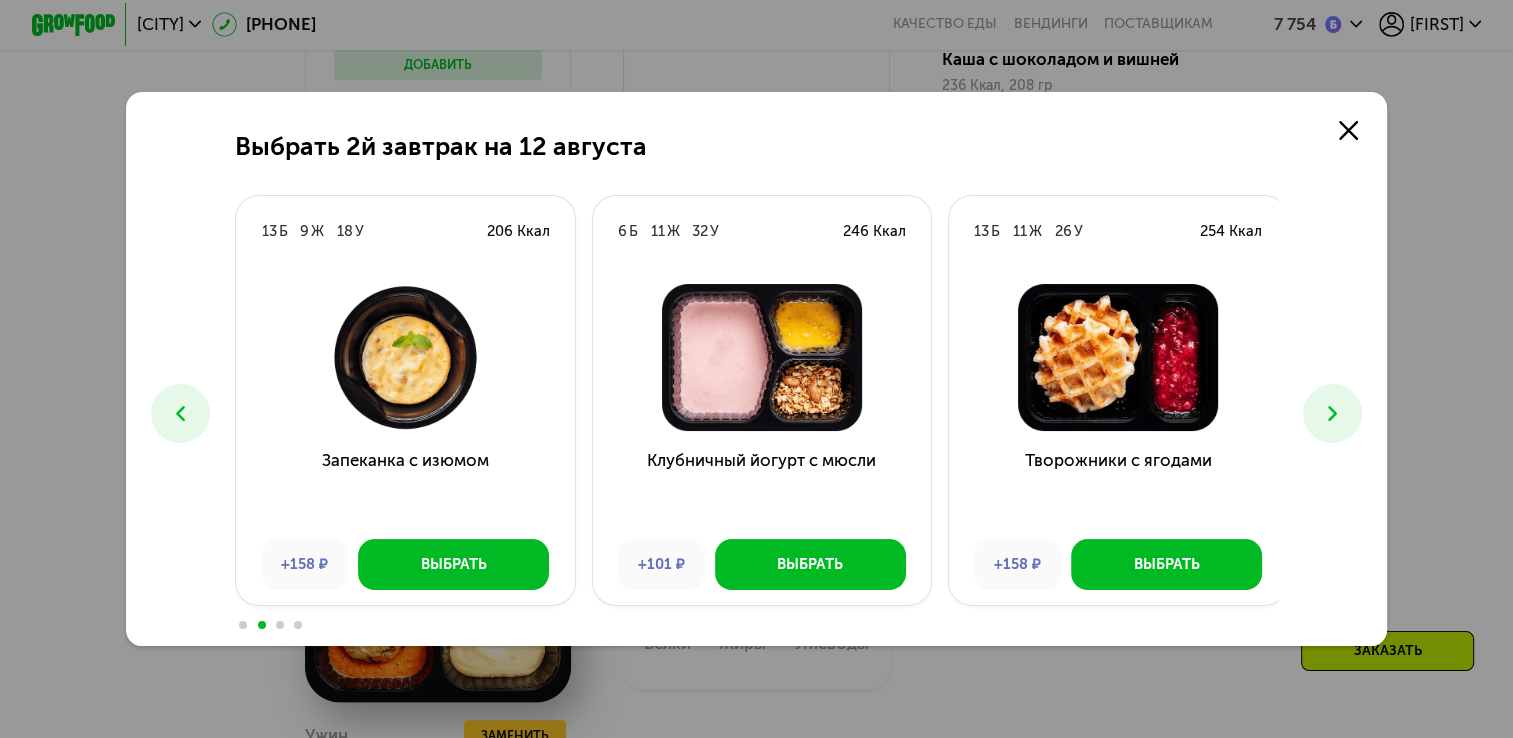click at bounding box center [1332, 413] 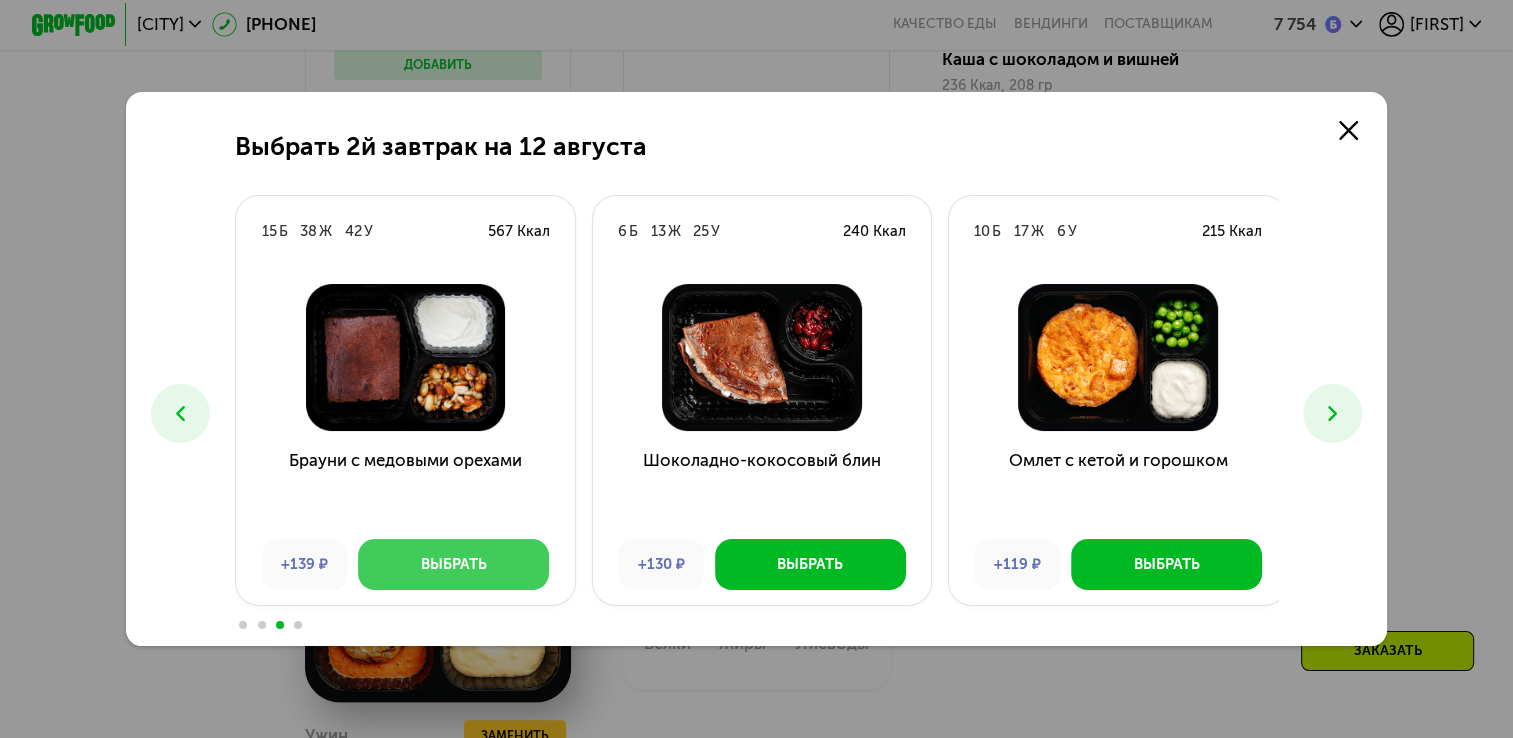 click on "Выбрать" at bounding box center [453, 564] 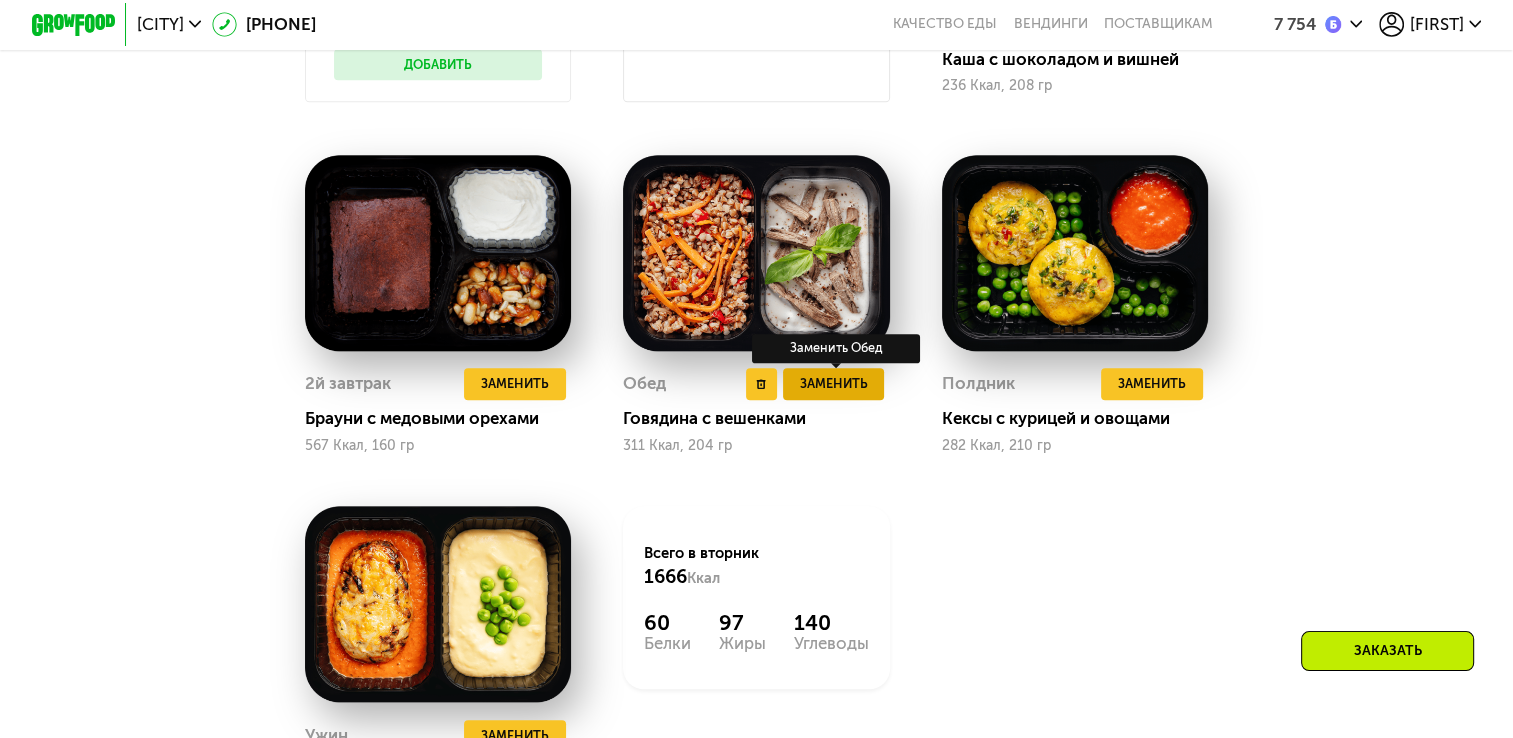 click on "Заменить" at bounding box center (834, 383) 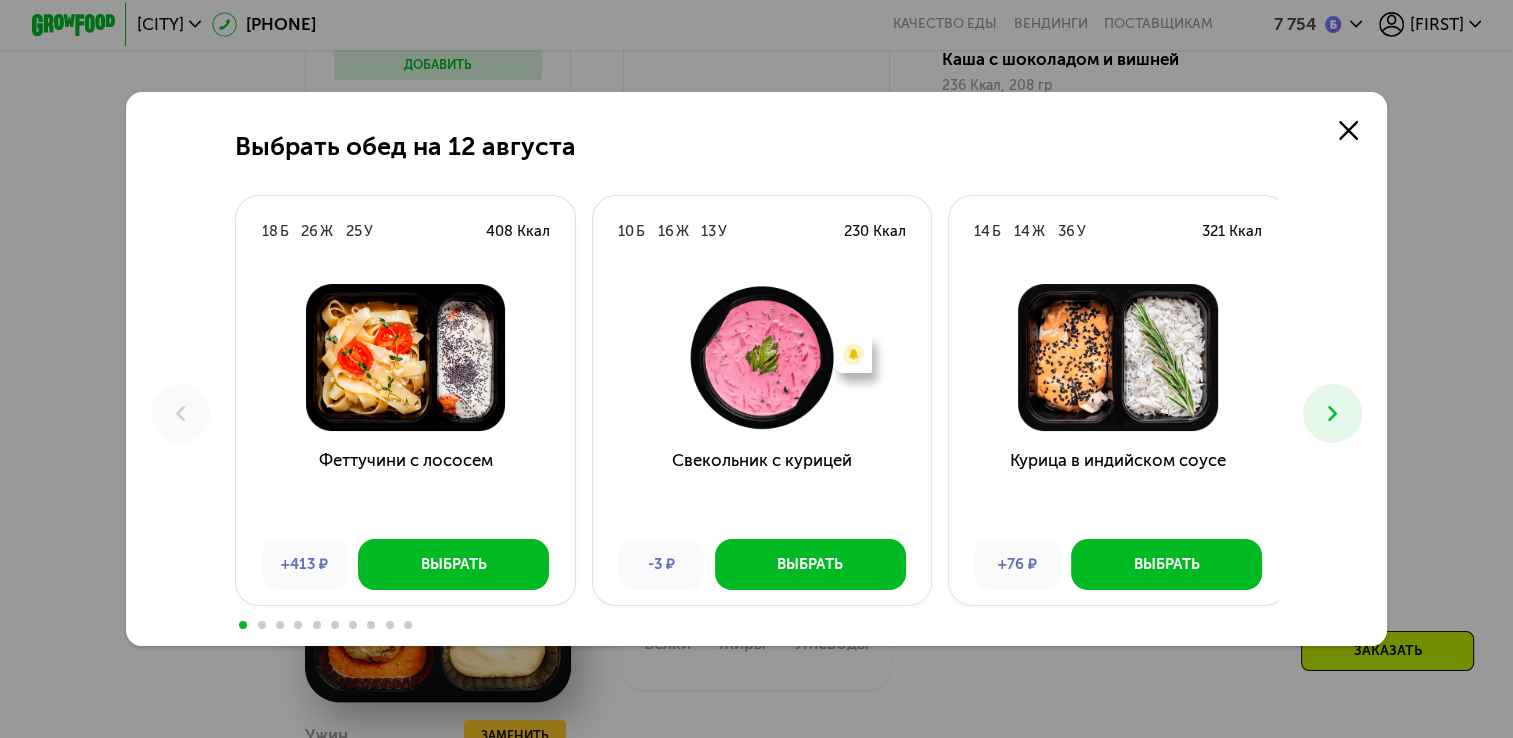 click 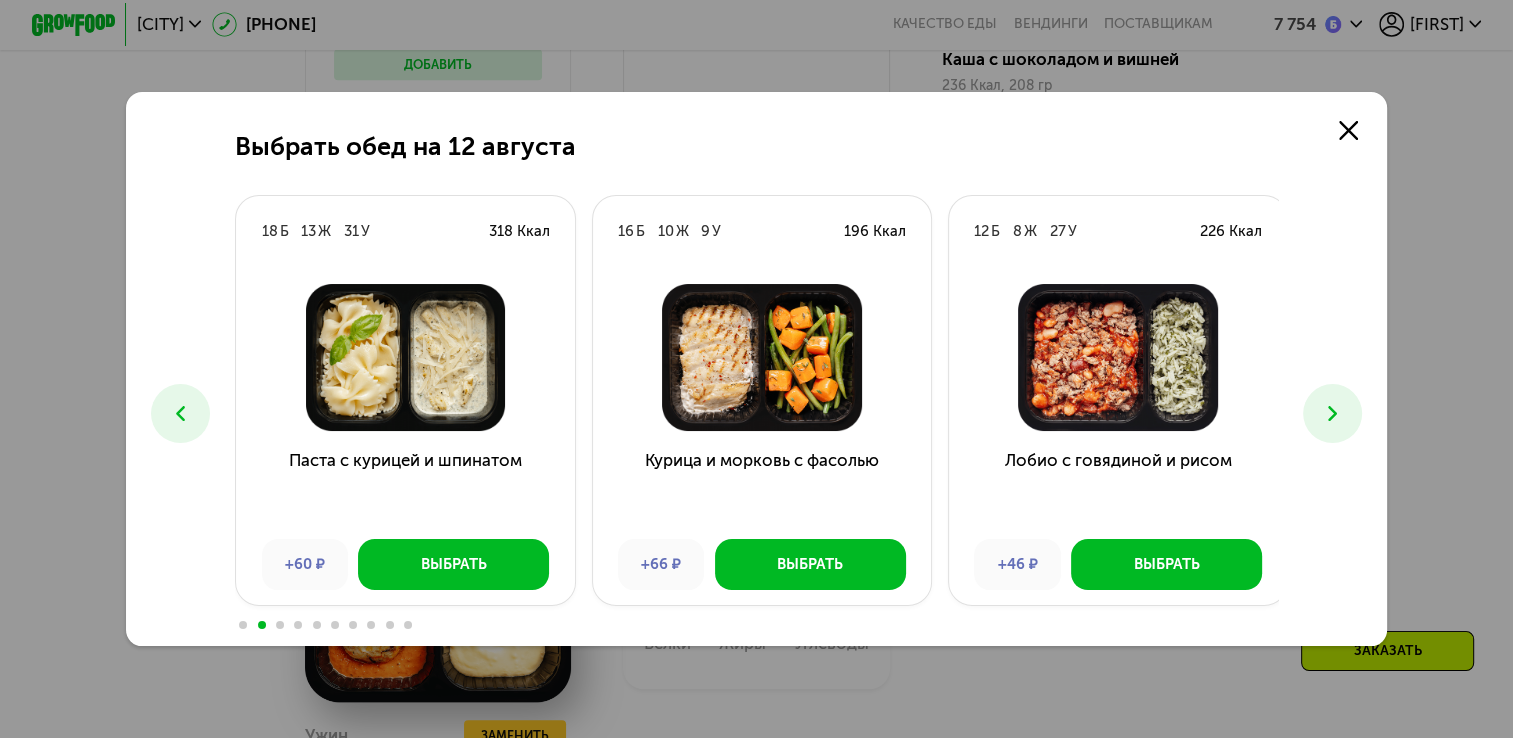 click 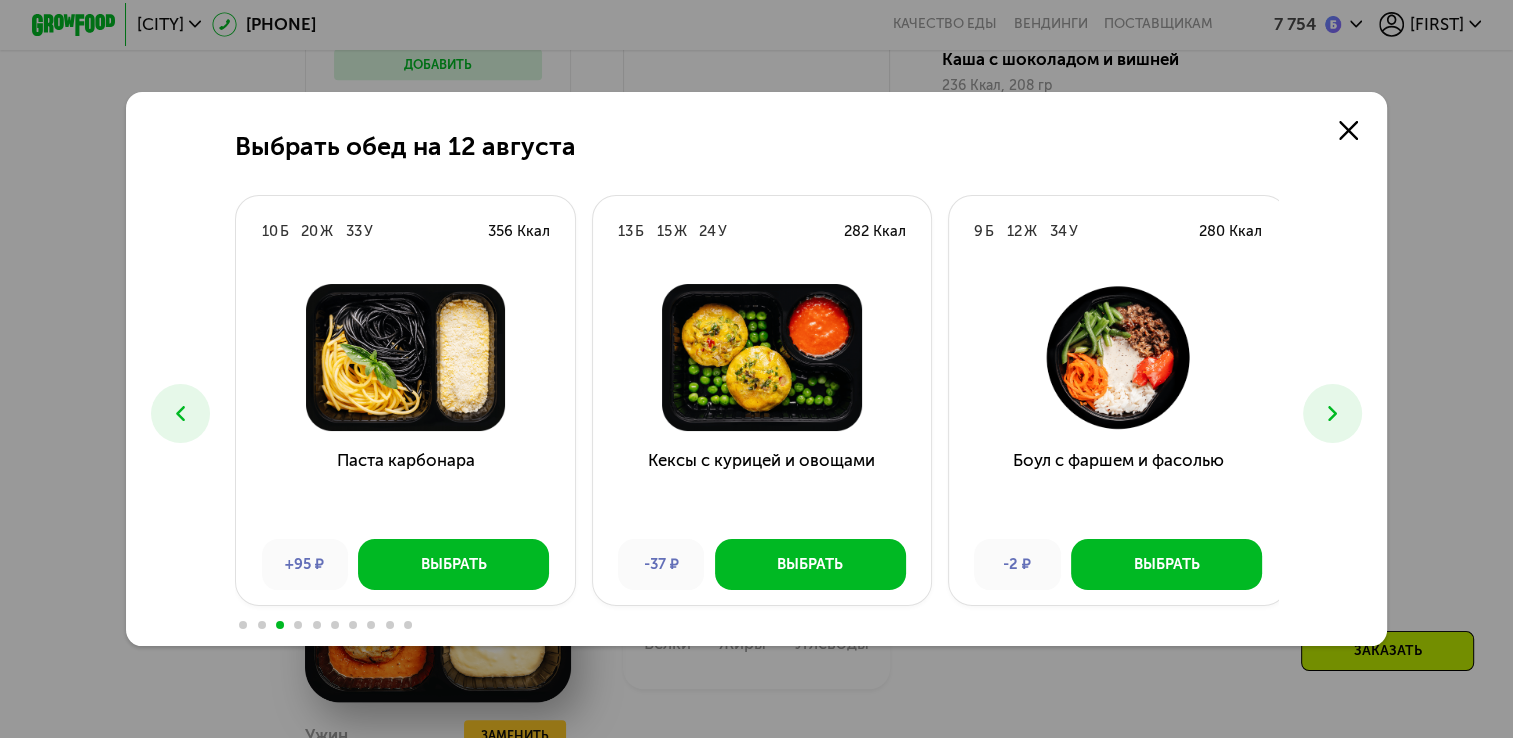 click 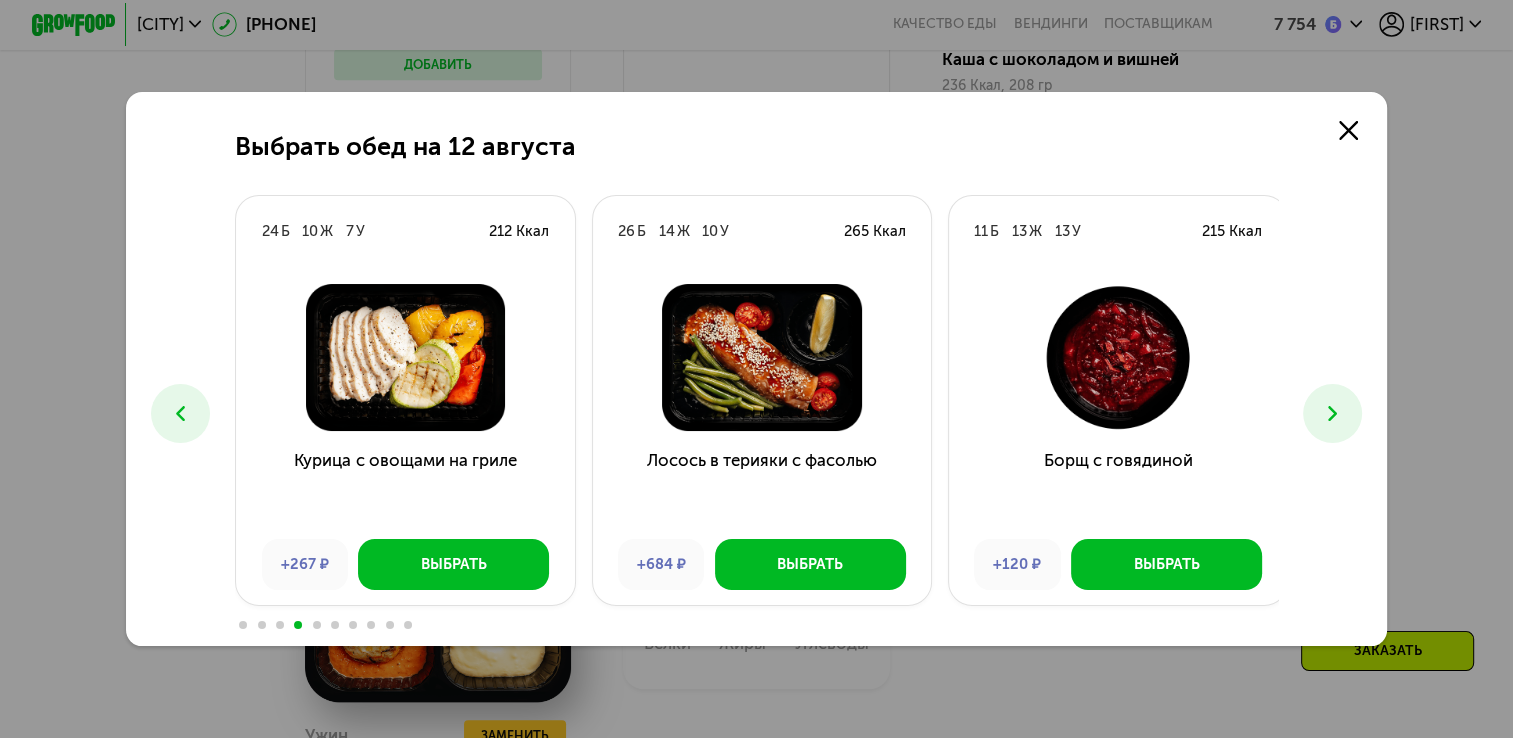 click 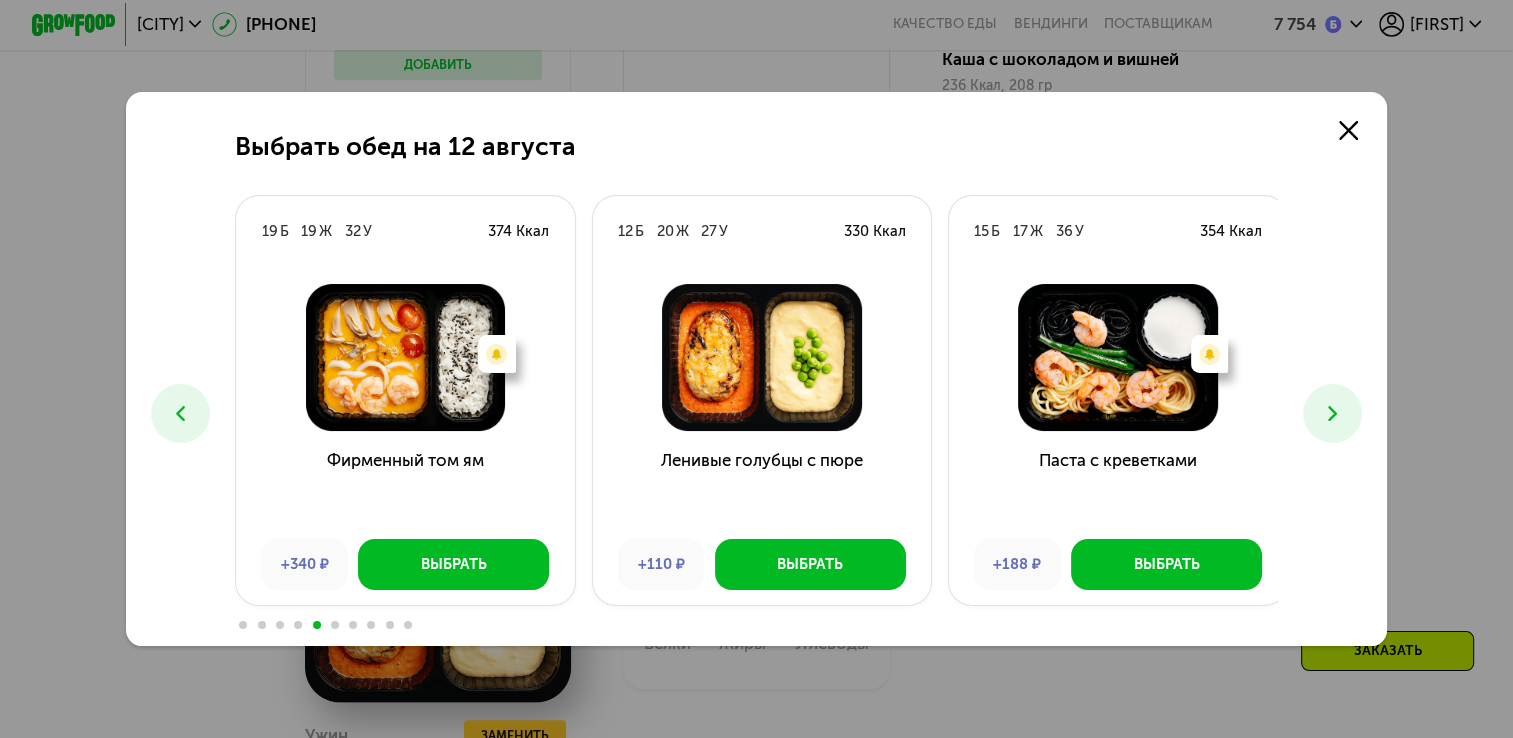 click 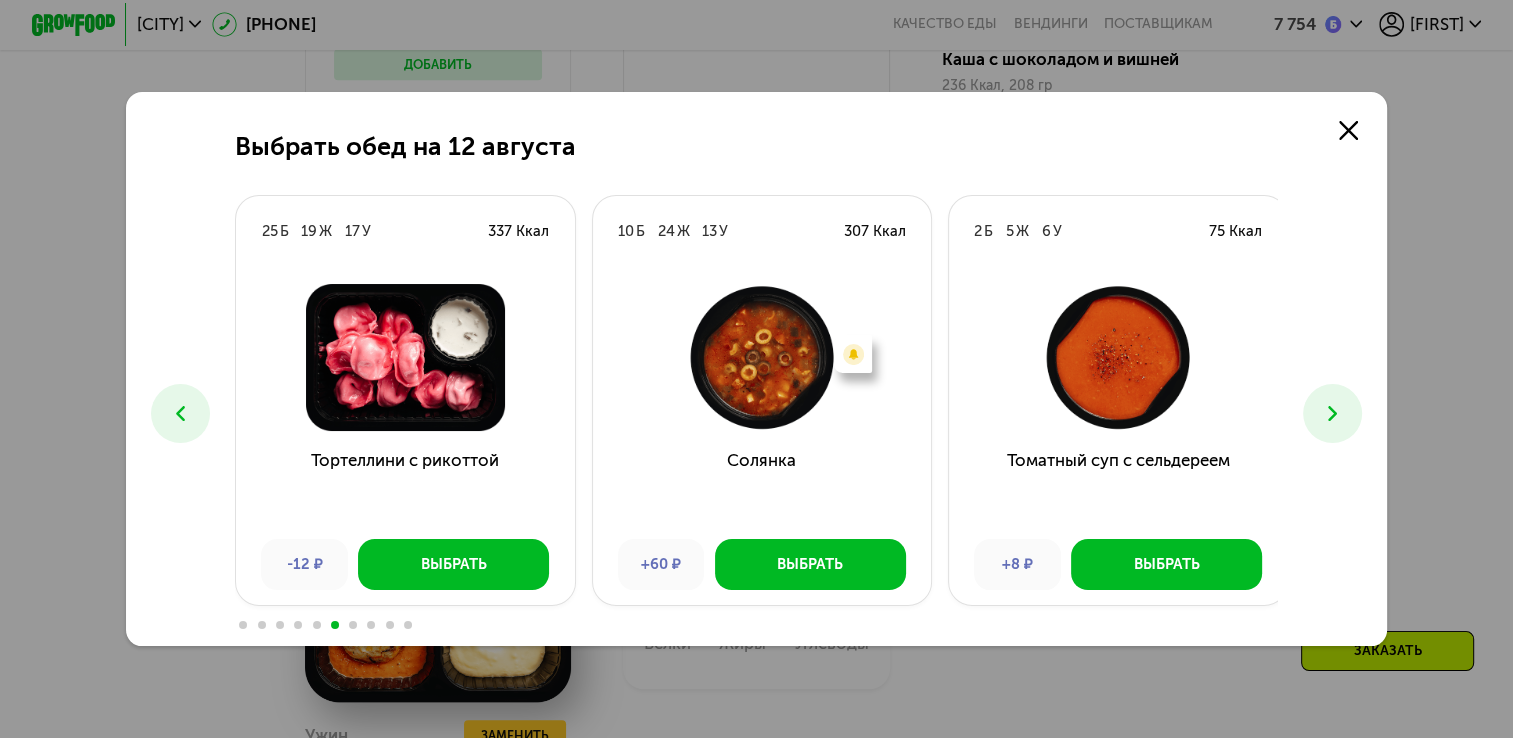 click 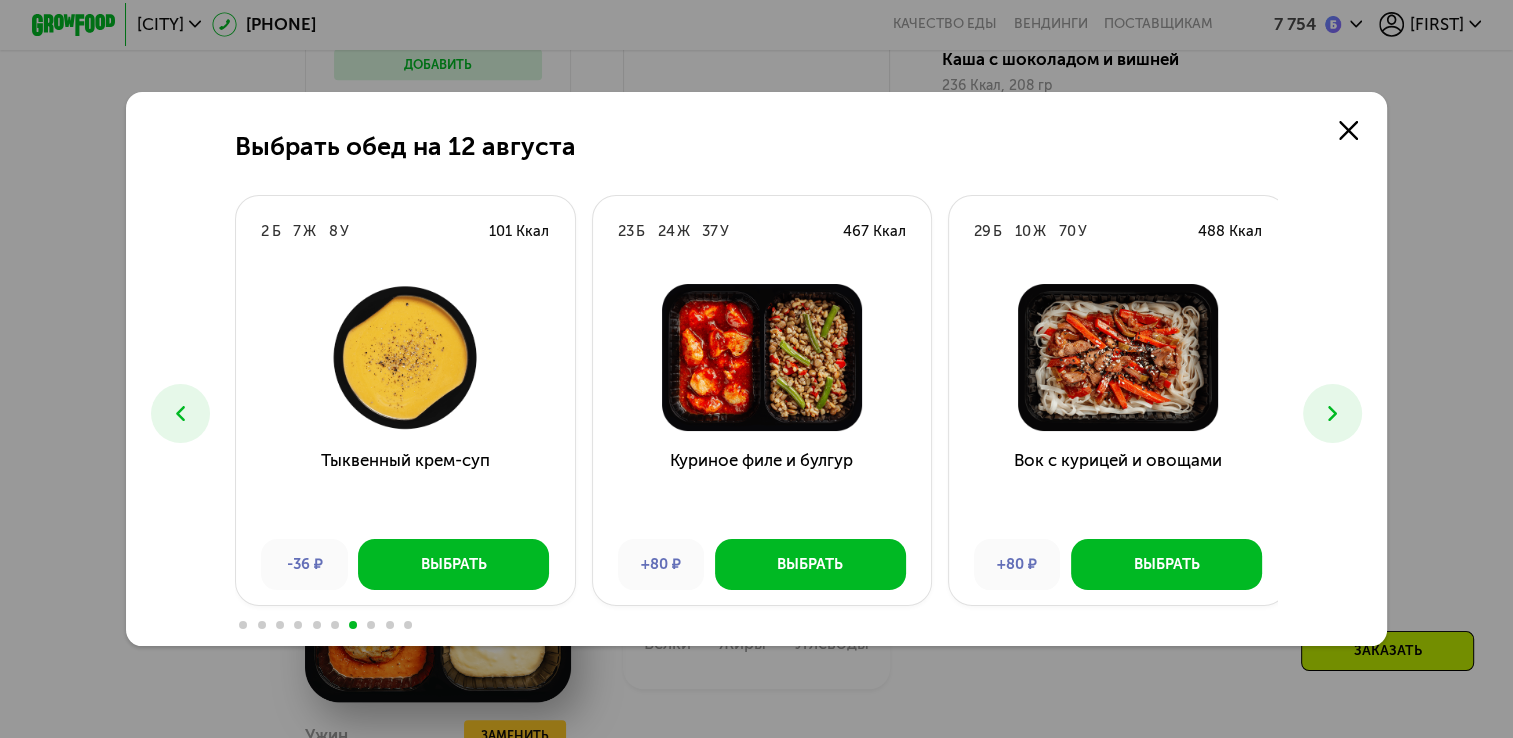 click 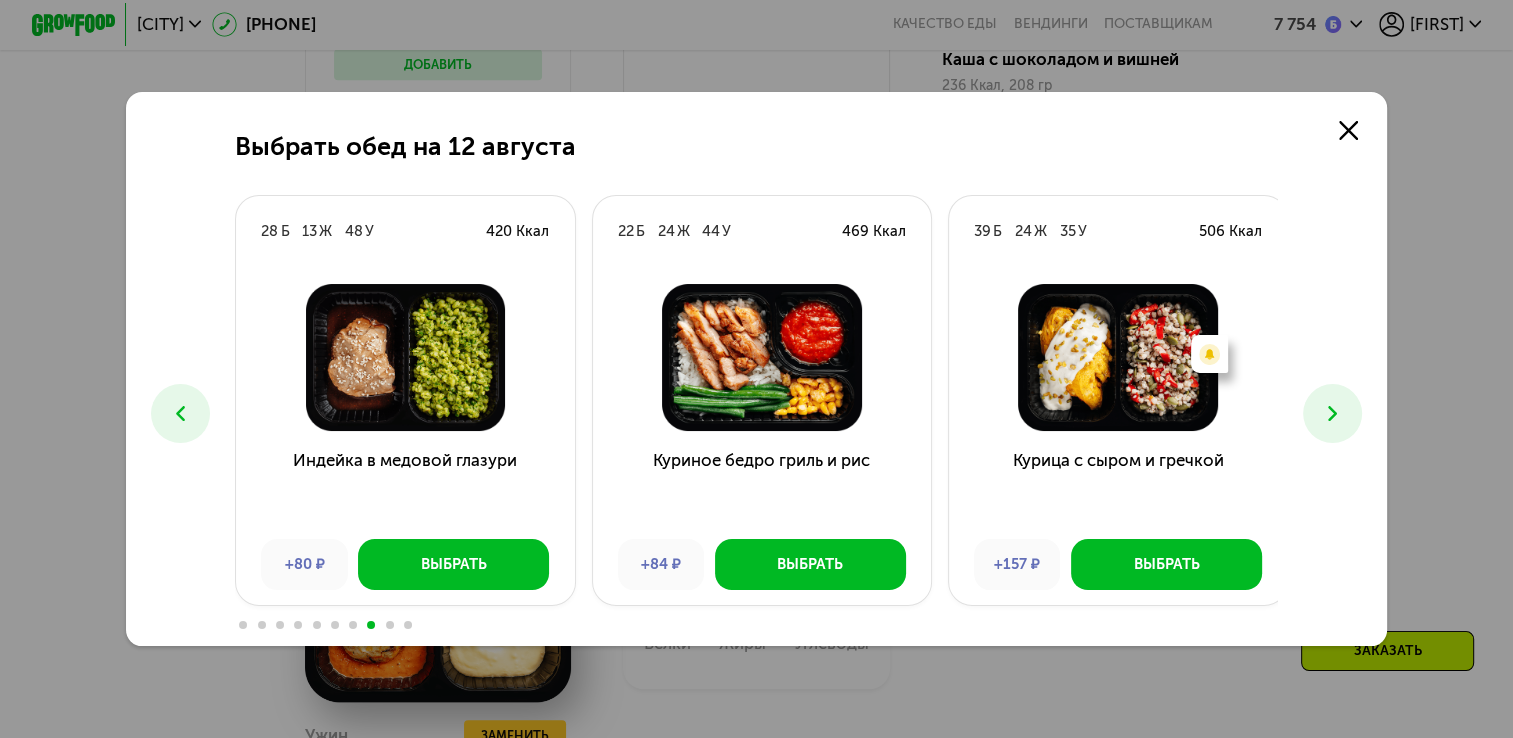click 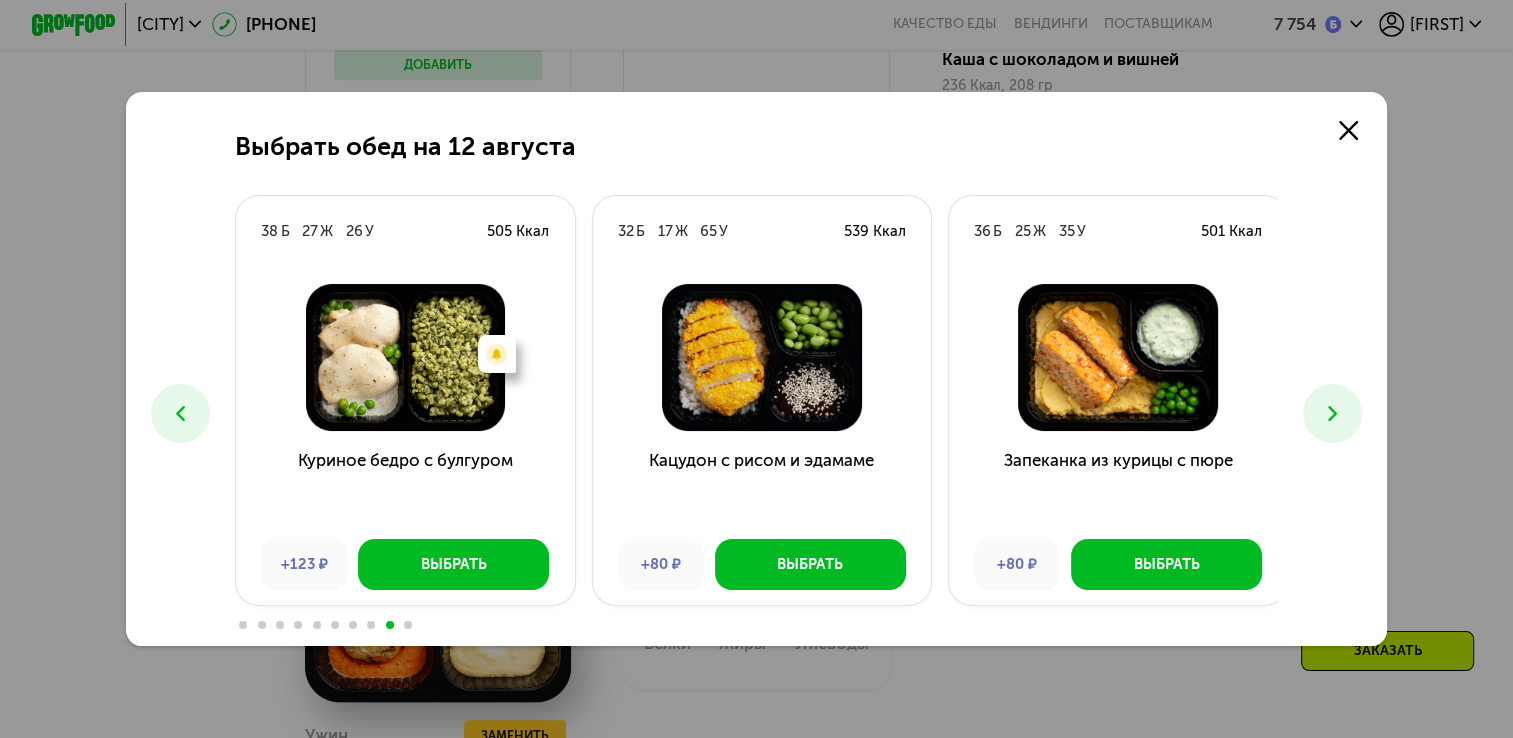 click 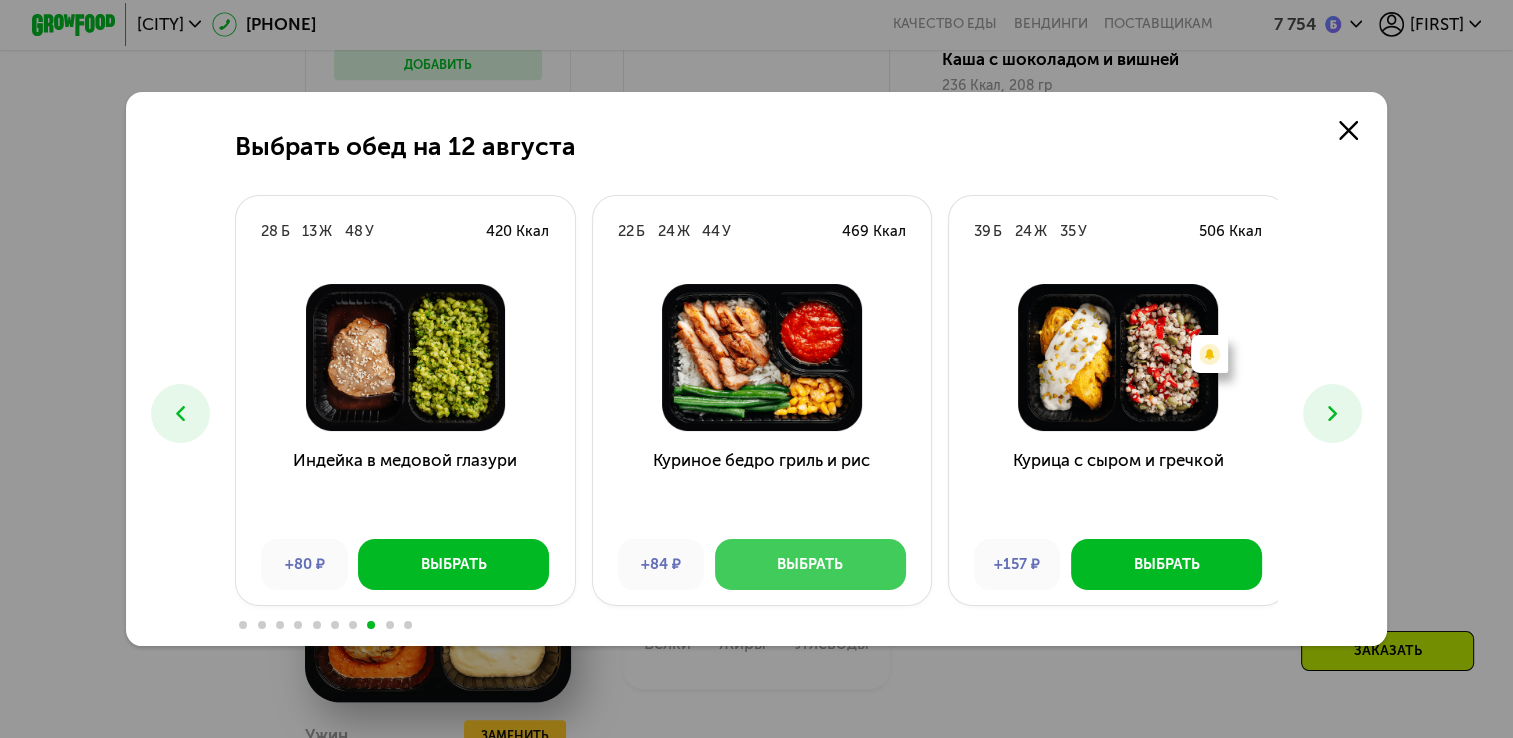 click on "Выбрать" at bounding box center [810, 564] 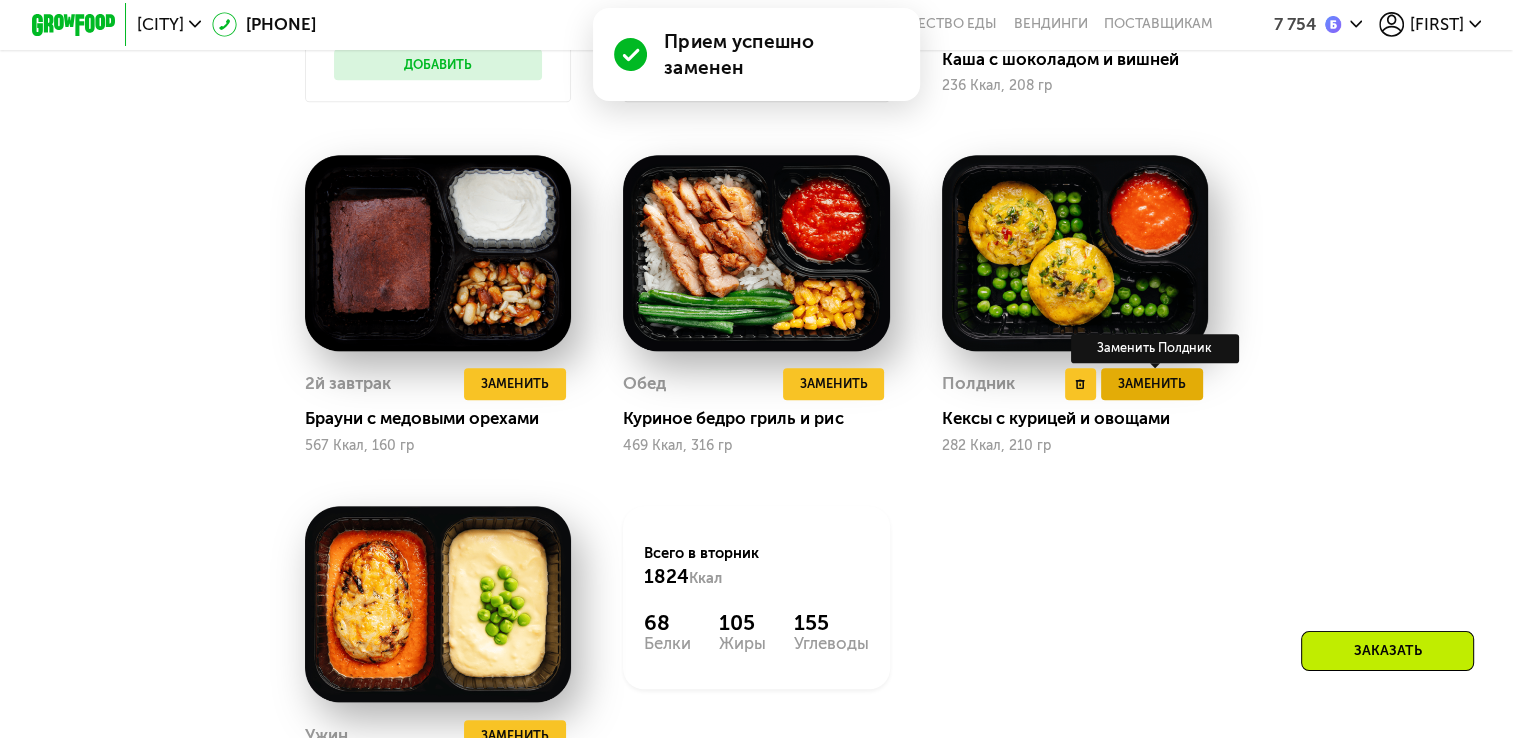 click on "Заменить" at bounding box center (1152, 383) 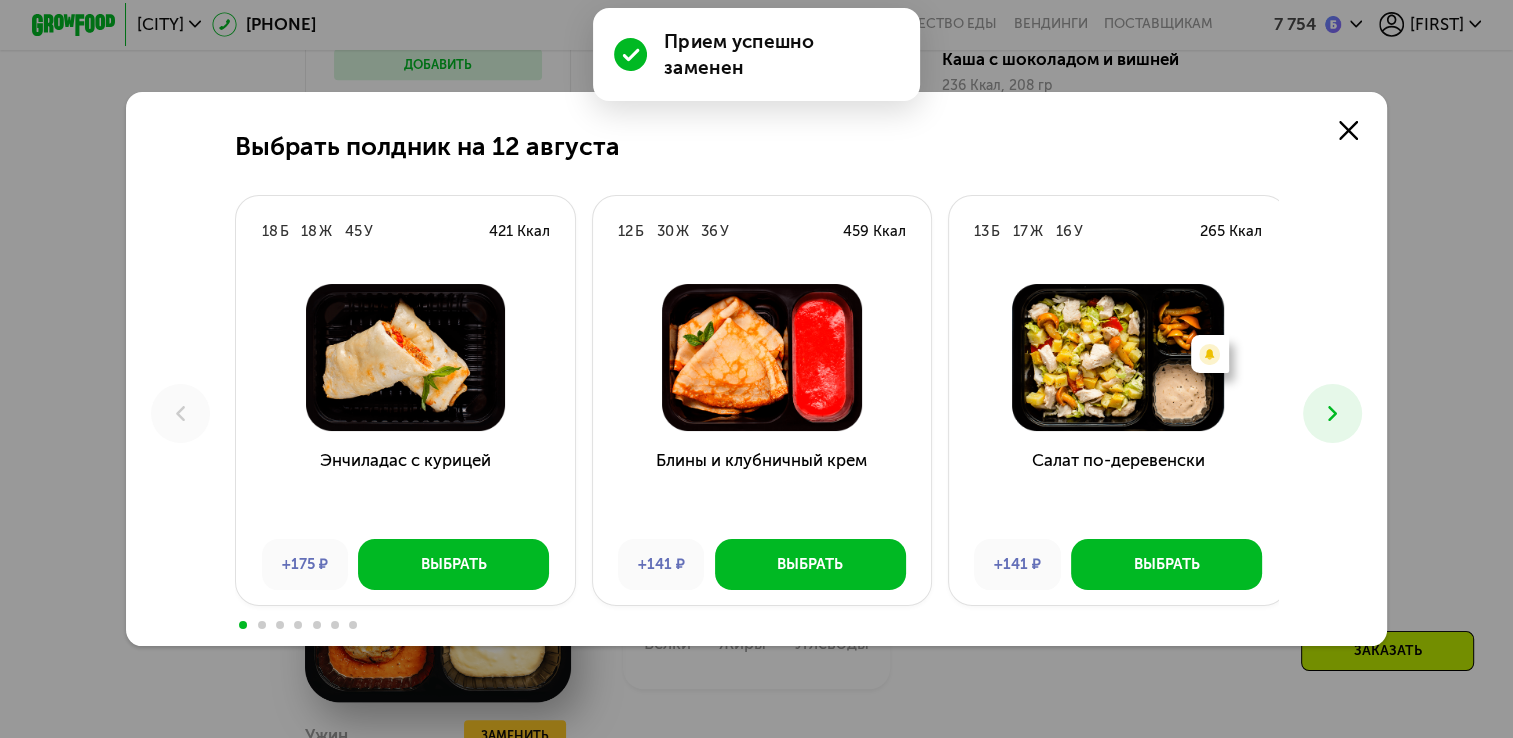 click 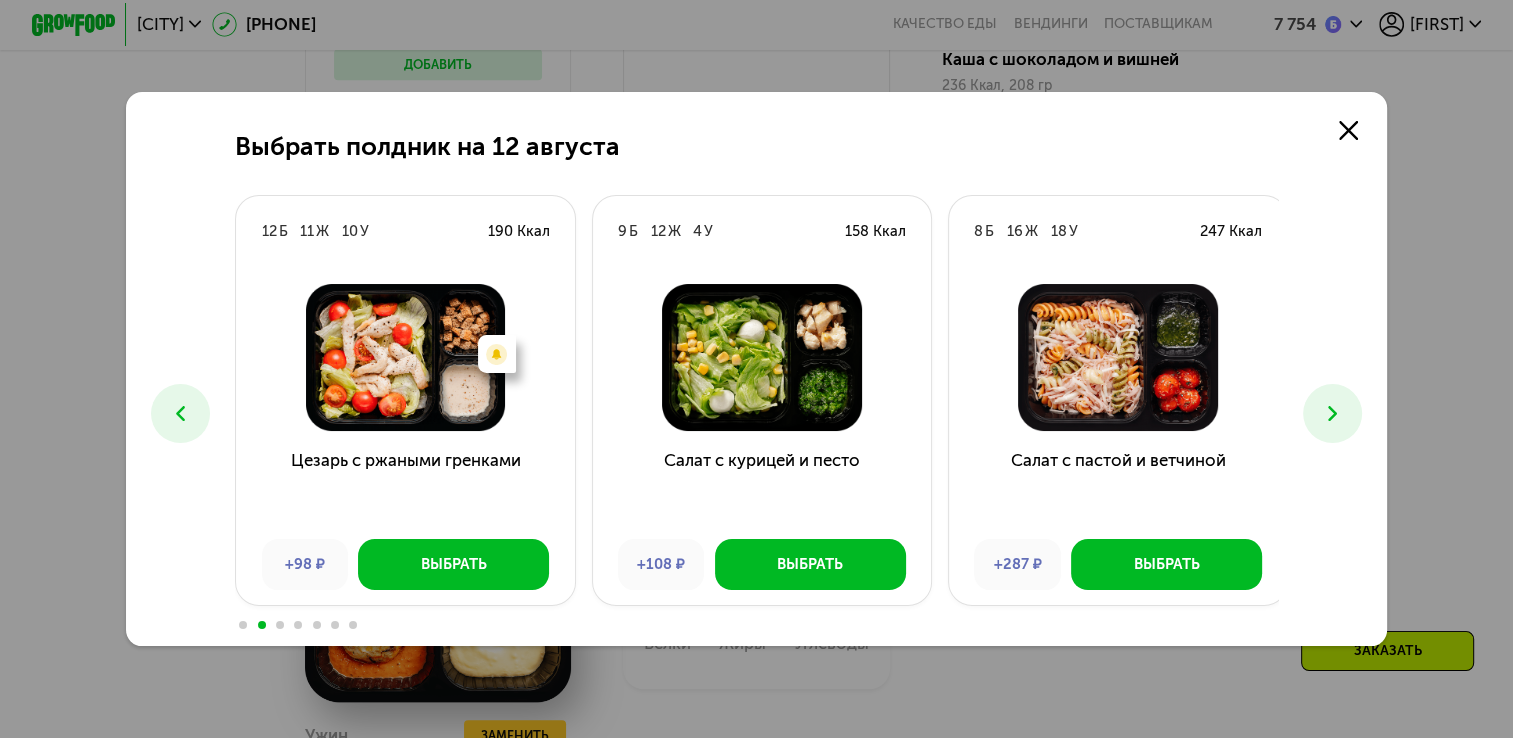 click 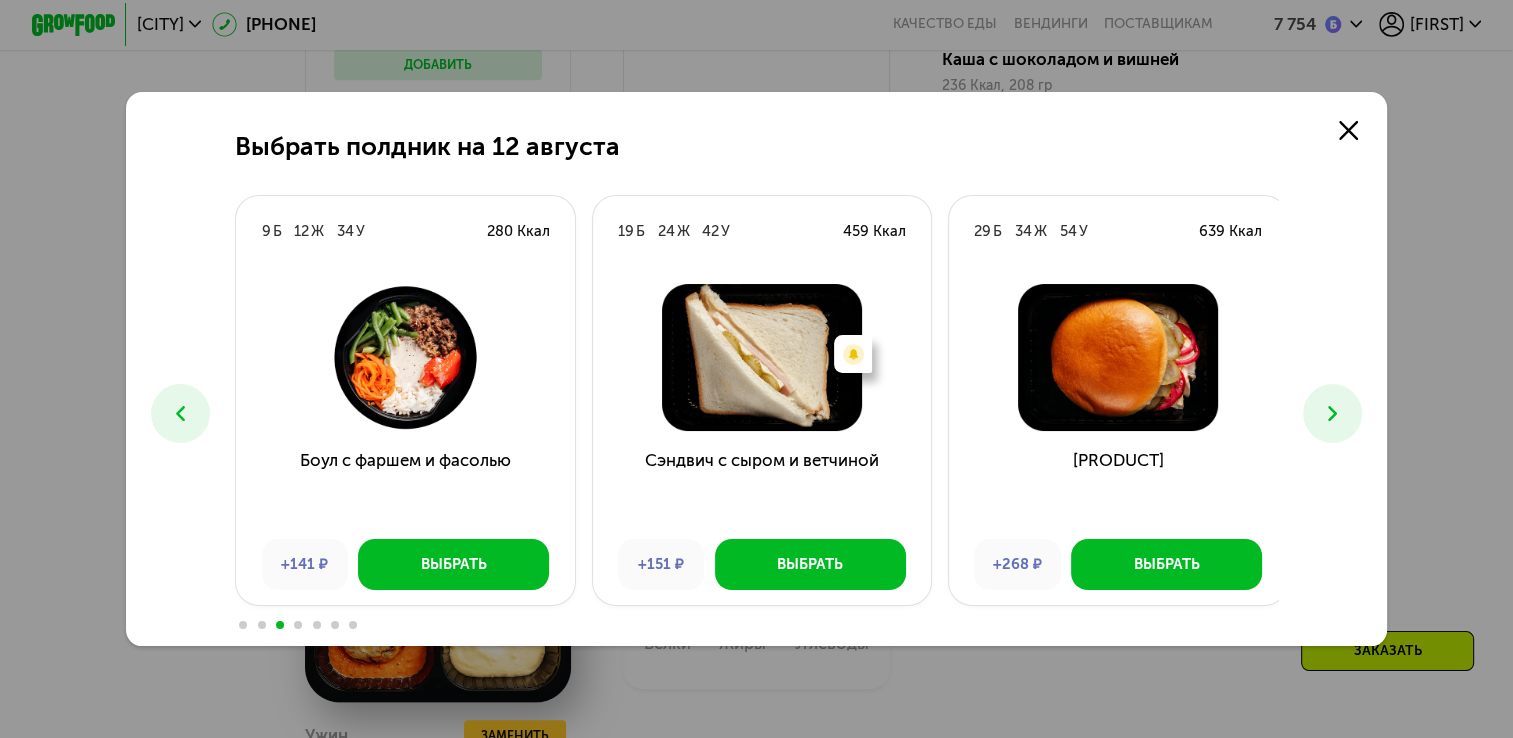 click 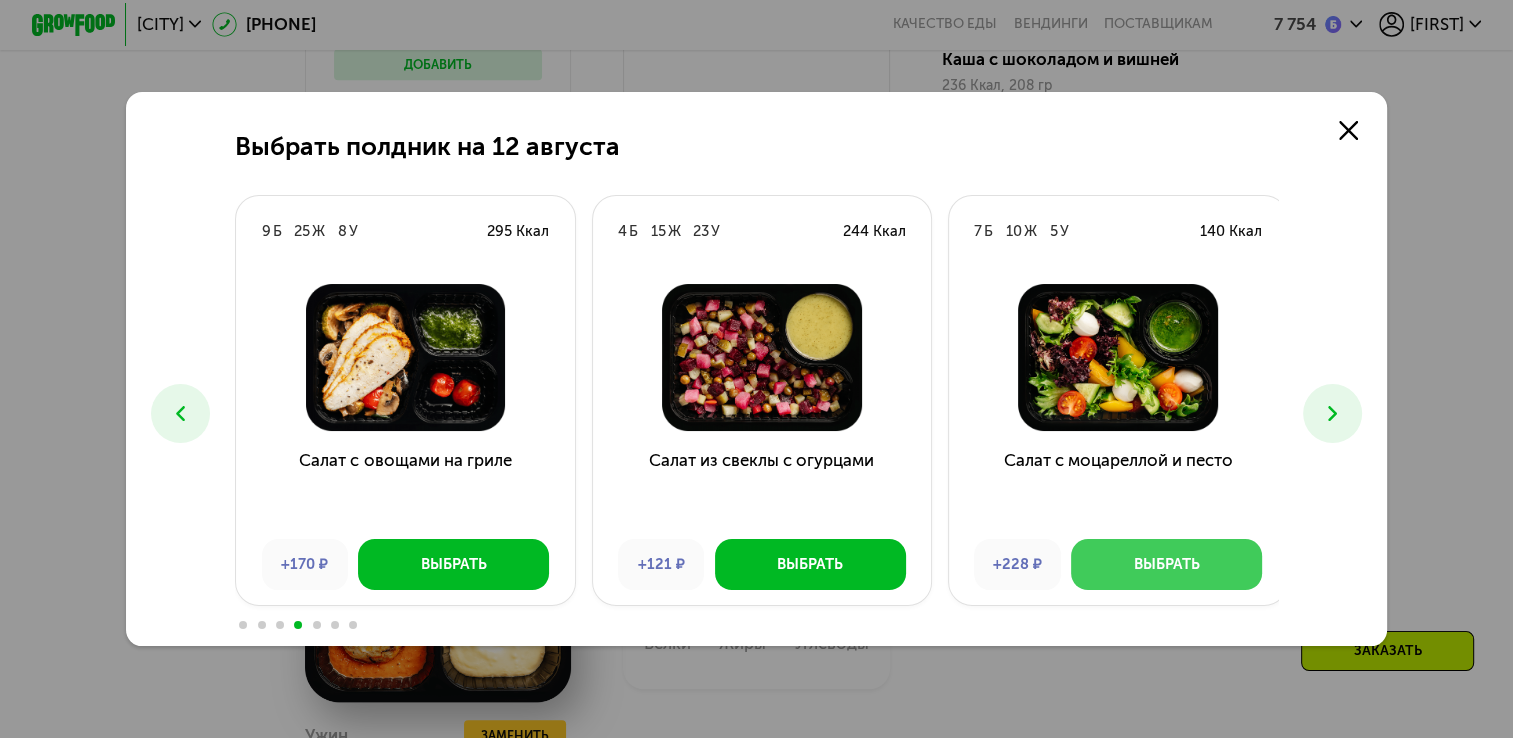 click on "Выбрать" at bounding box center (1166, 564) 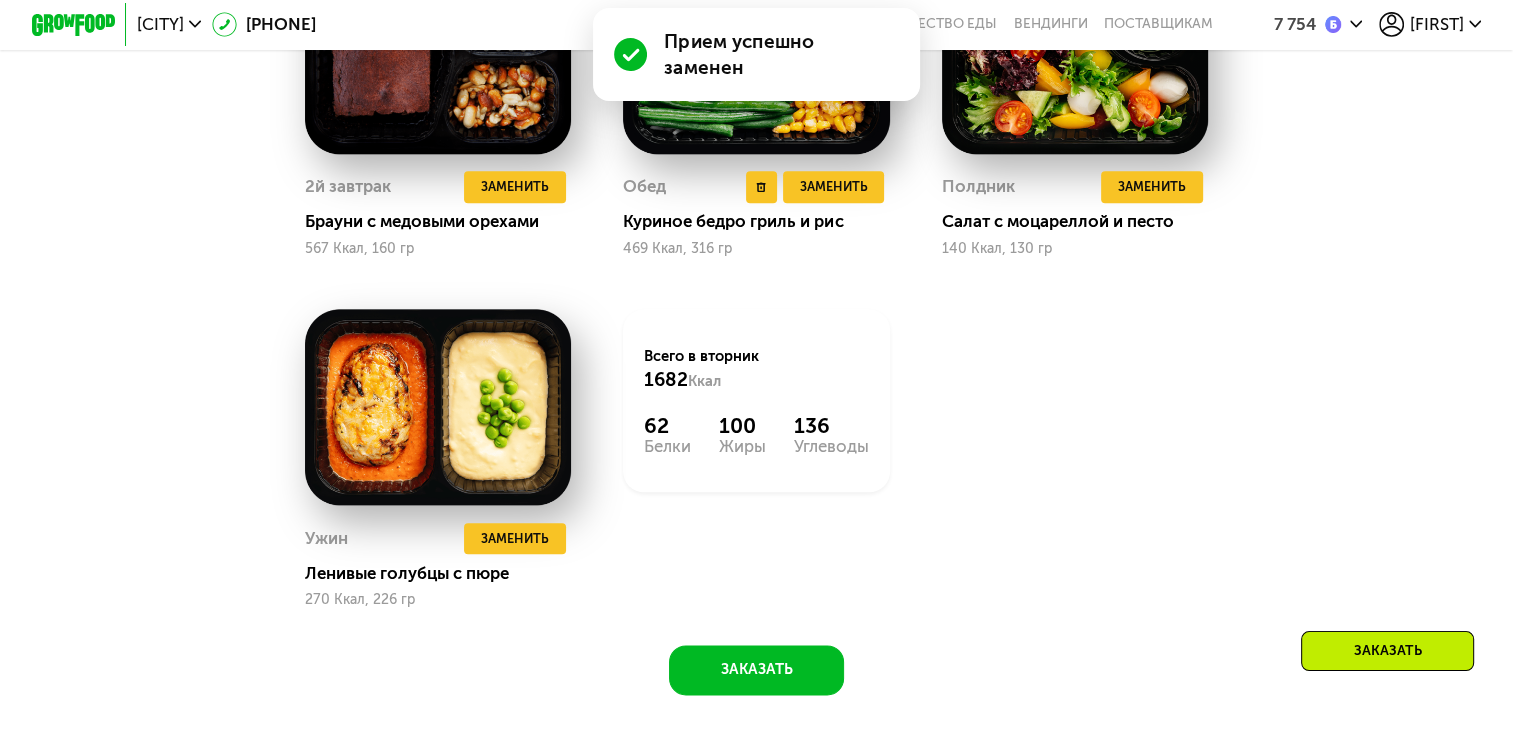 scroll, scrollTop: 2252, scrollLeft: 0, axis: vertical 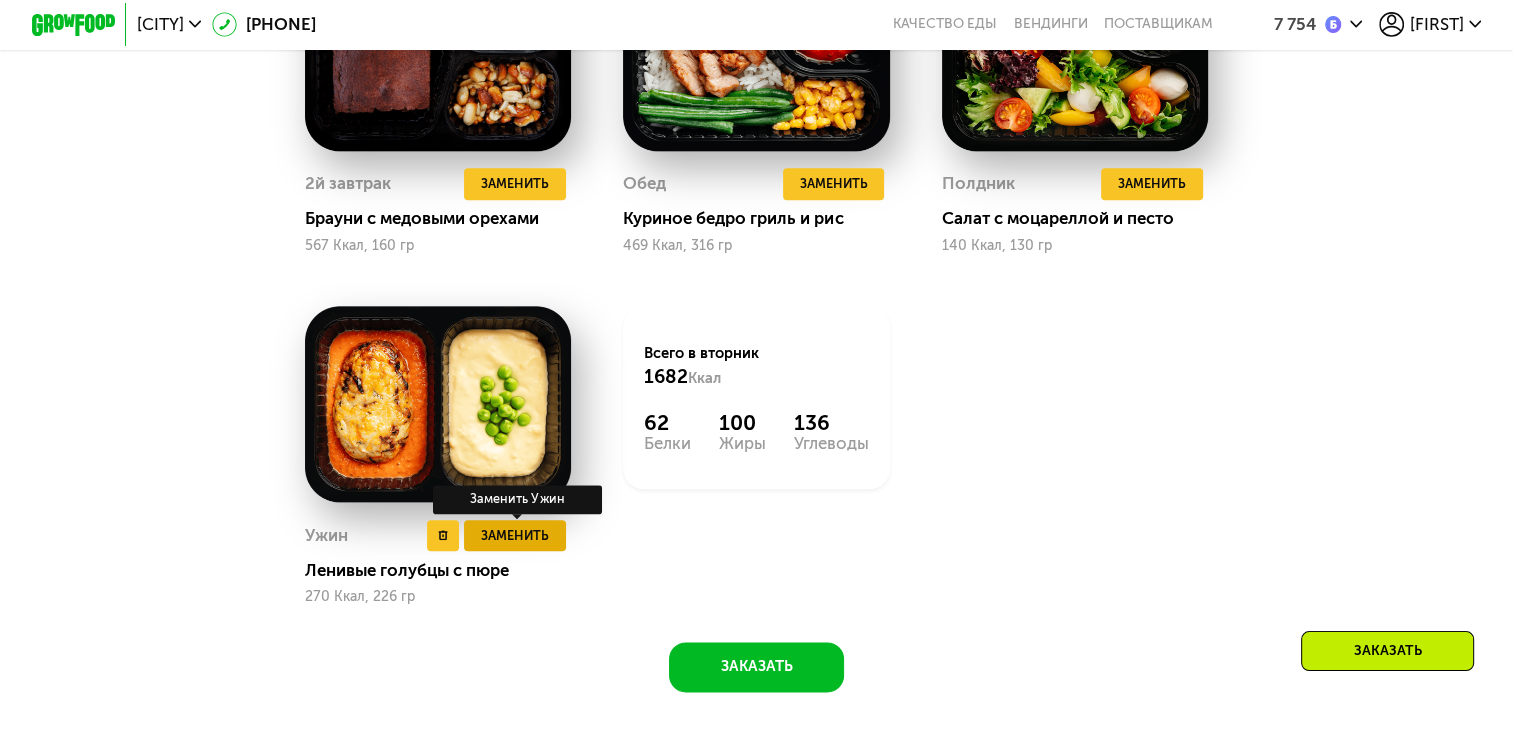 click on "Заменить" at bounding box center [515, 535] 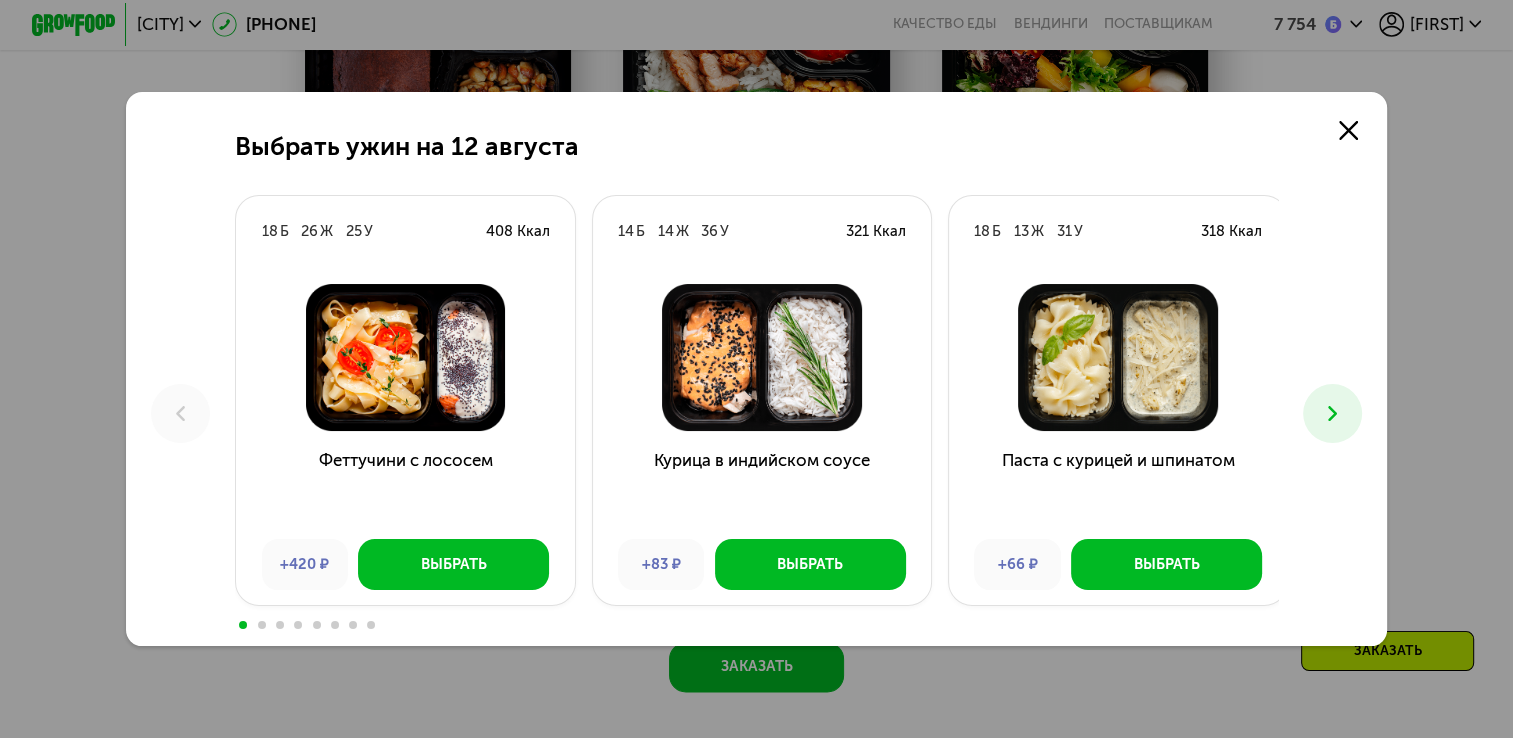 click on "Выбрать ужин на [DATE] 18  Б  26  Ж  25  У  408 Ккал  Феттучини с лососем +420 ₽ Выбрать 14  Б  14  Ж  36  У  321 Ккал  Курица в индийском соусе +83 ₽ Выбрать 18  Б  13  Ж  31  У  318 Ккал  Паста с курицей и шпинатом +66 ₽ Выбрать 14  Б  16  Ж  29  У  311 Ккал  Говядина с вешенками +112 ₽ Выбрать 16  Б  10  Ж  9  У  196 Ккал  Курица и морковь с фасолью +73 ₽ Выбрать 12  Б  8  Ж  27  У  226 Ккал  Лобио с говядиной и рисом +53 ₽ Выбрать 10  Б  20  Ж  33  У  356 Ккал  Паста карбонара +102 ₽ Выбрать 13  Б  15  Ж  24  У  282 Ккал  Кексы с курицей и овощами -31 ₽ Выбрать 9  Б  12  Ж  34  У  280 Ккал  Боул с фаршем и фасолью +5 ₽ Выбрать 24  Б  10  Ж  7  У  212 Ккал  26 14" 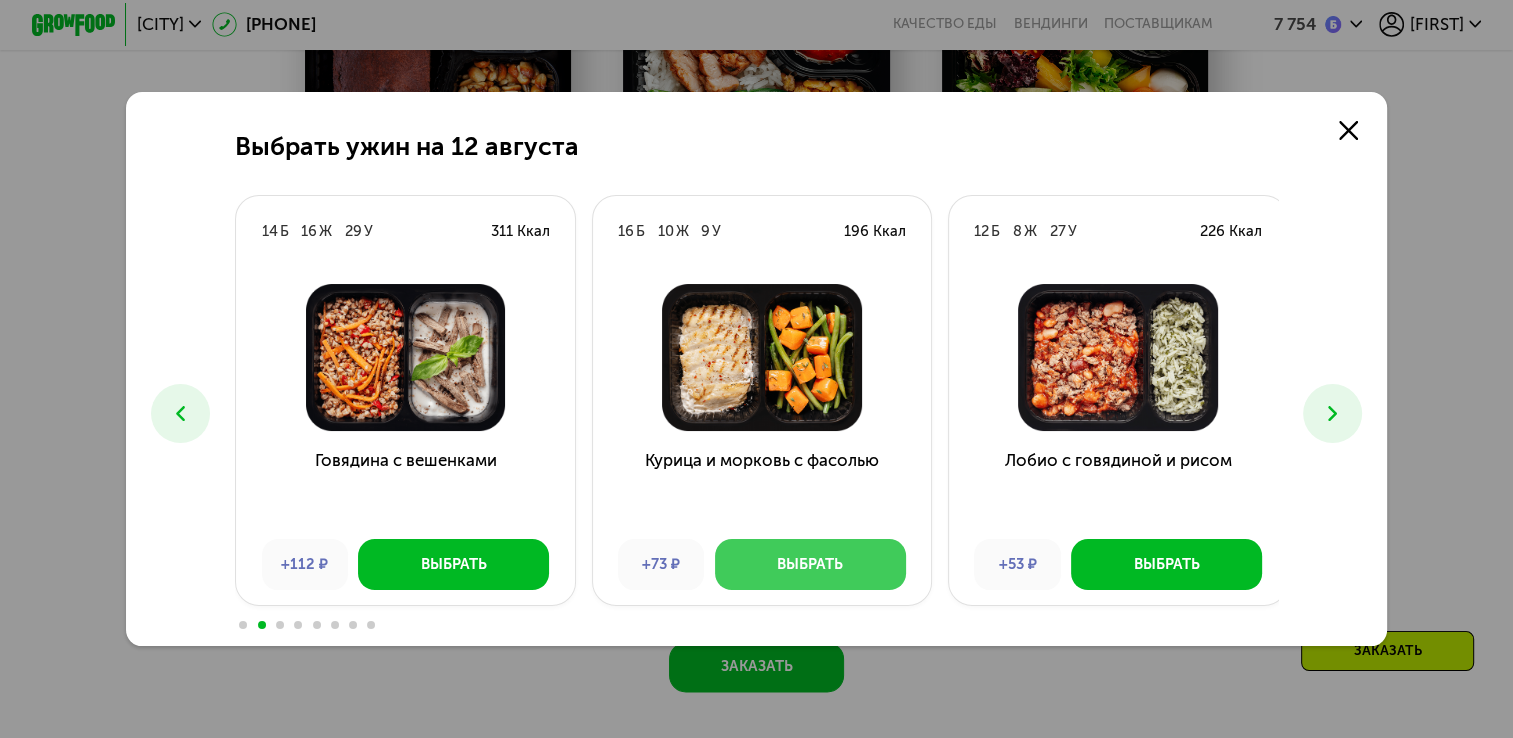 click on "Выбрать" at bounding box center [810, 564] 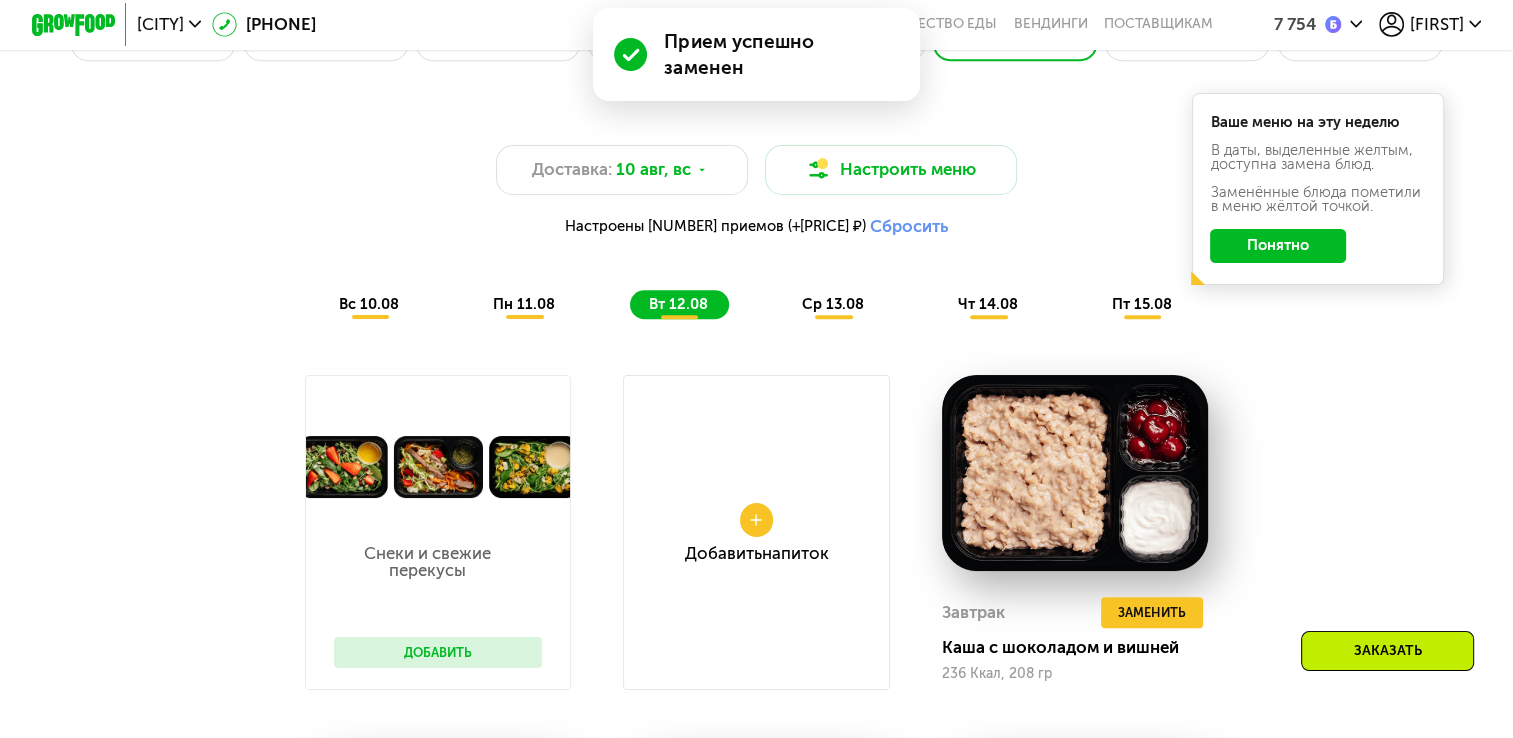 scroll, scrollTop: 1452, scrollLeft: 0, axis: vertical 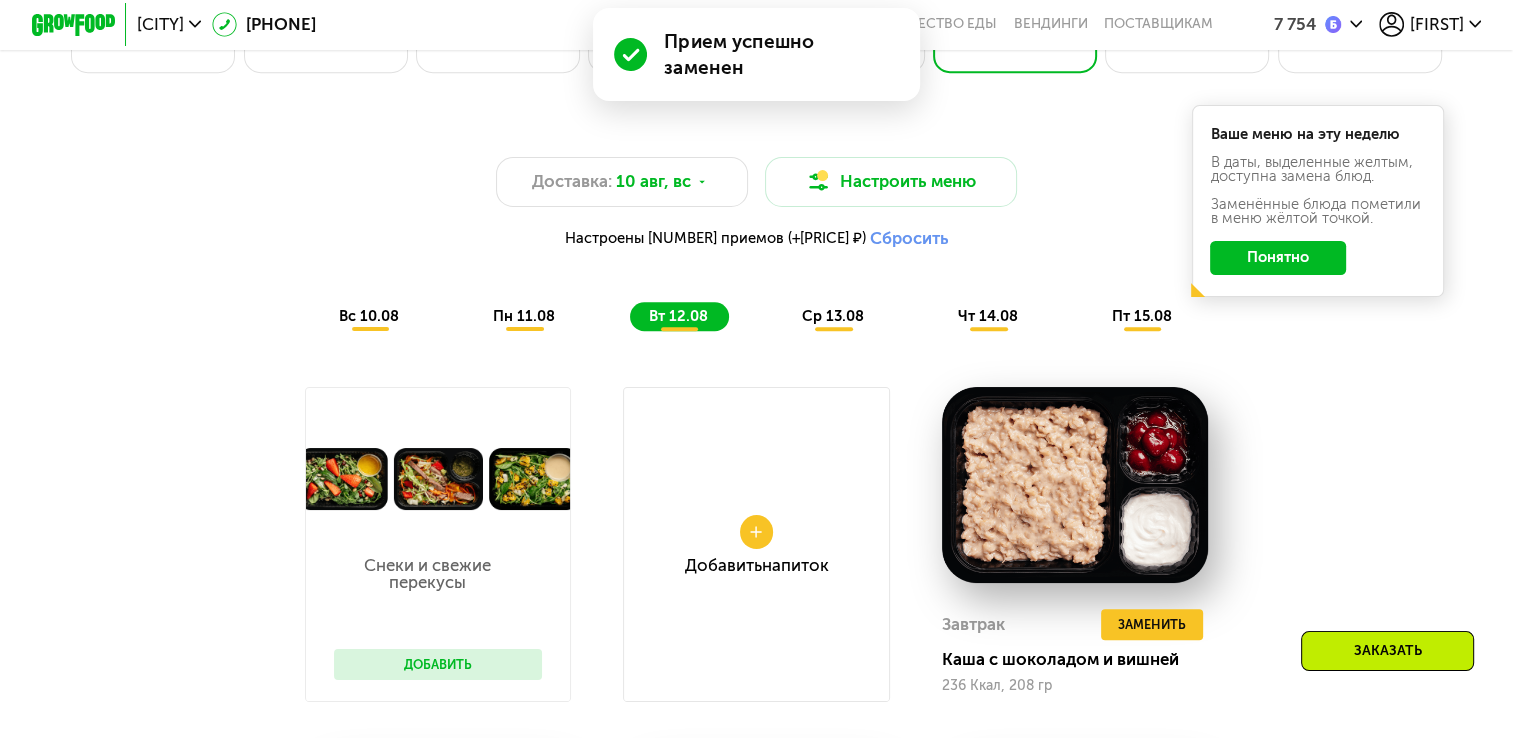 click on "ср 13.08" at bounding box center (833, 316) 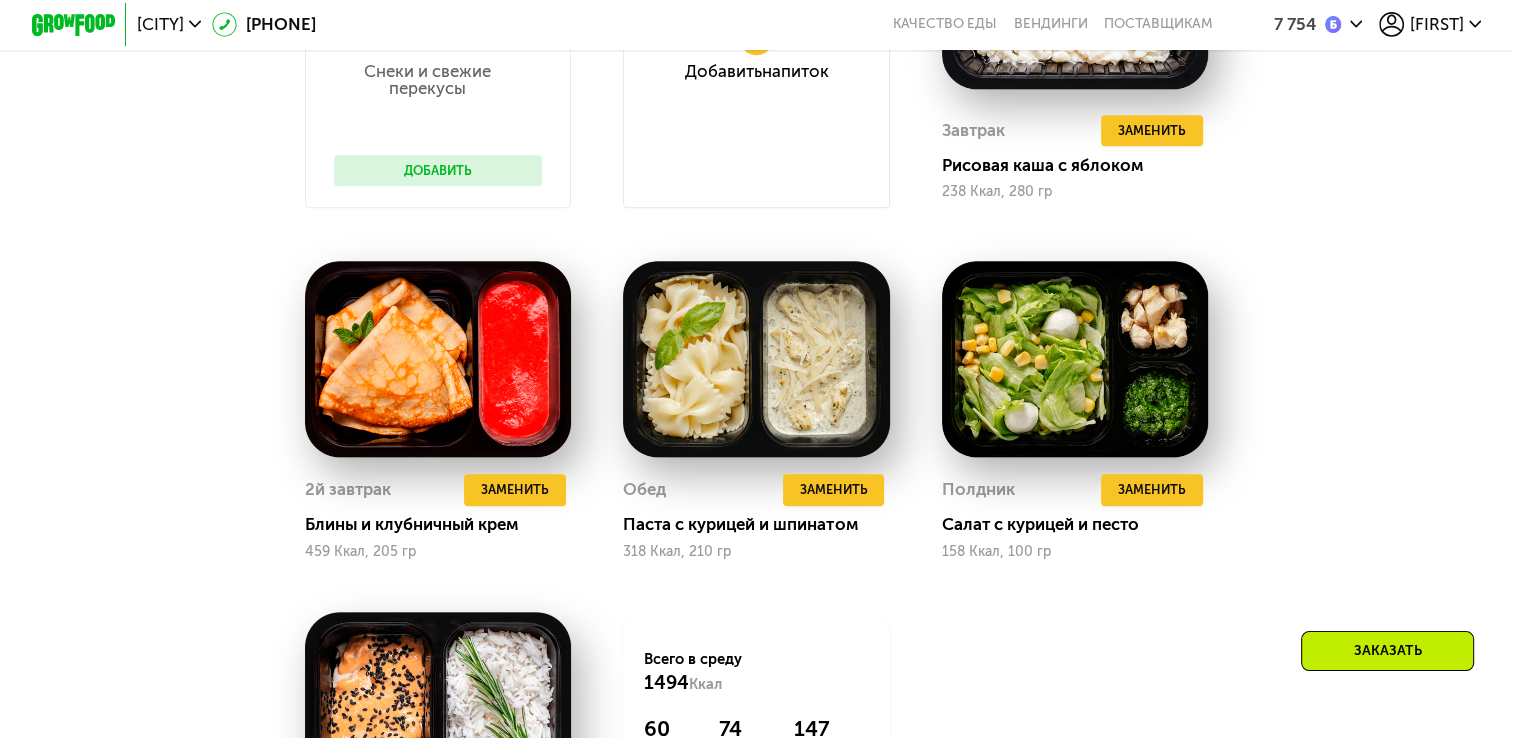 scroll, scrollTop: 1952, scrollLeft: 0, axis: vertical 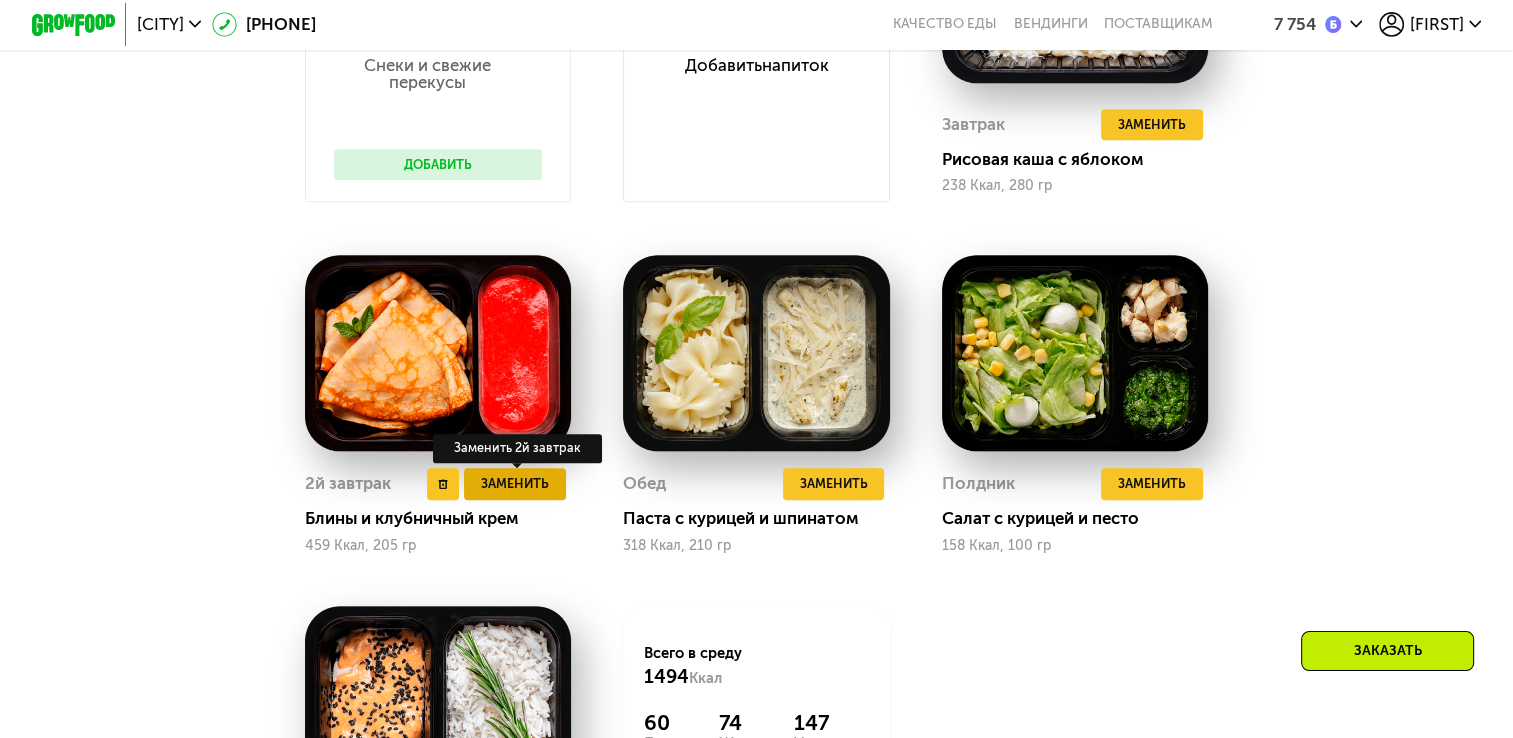 click on "Заменить" at bounding box center [515, 483] 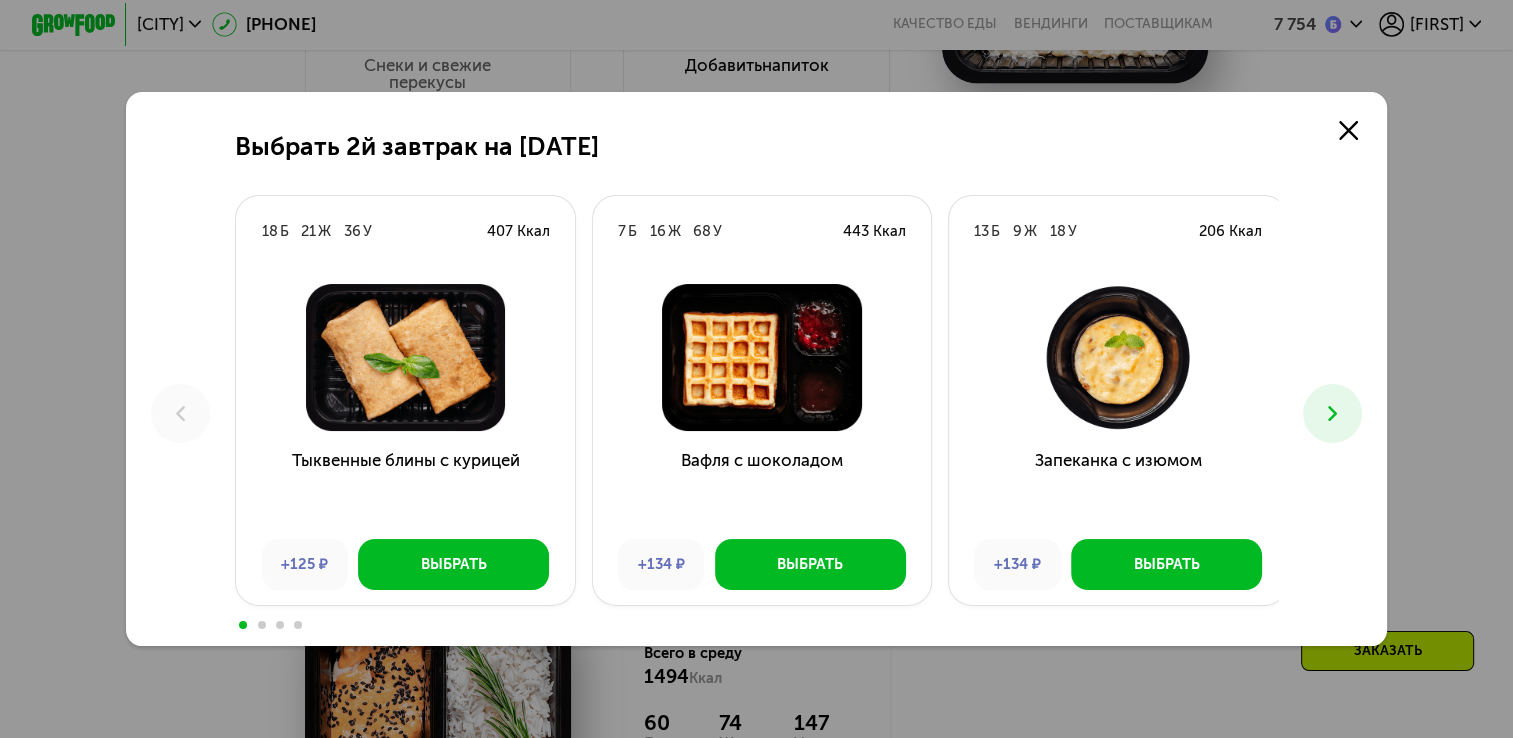 click at bounding box center (1332, 413) 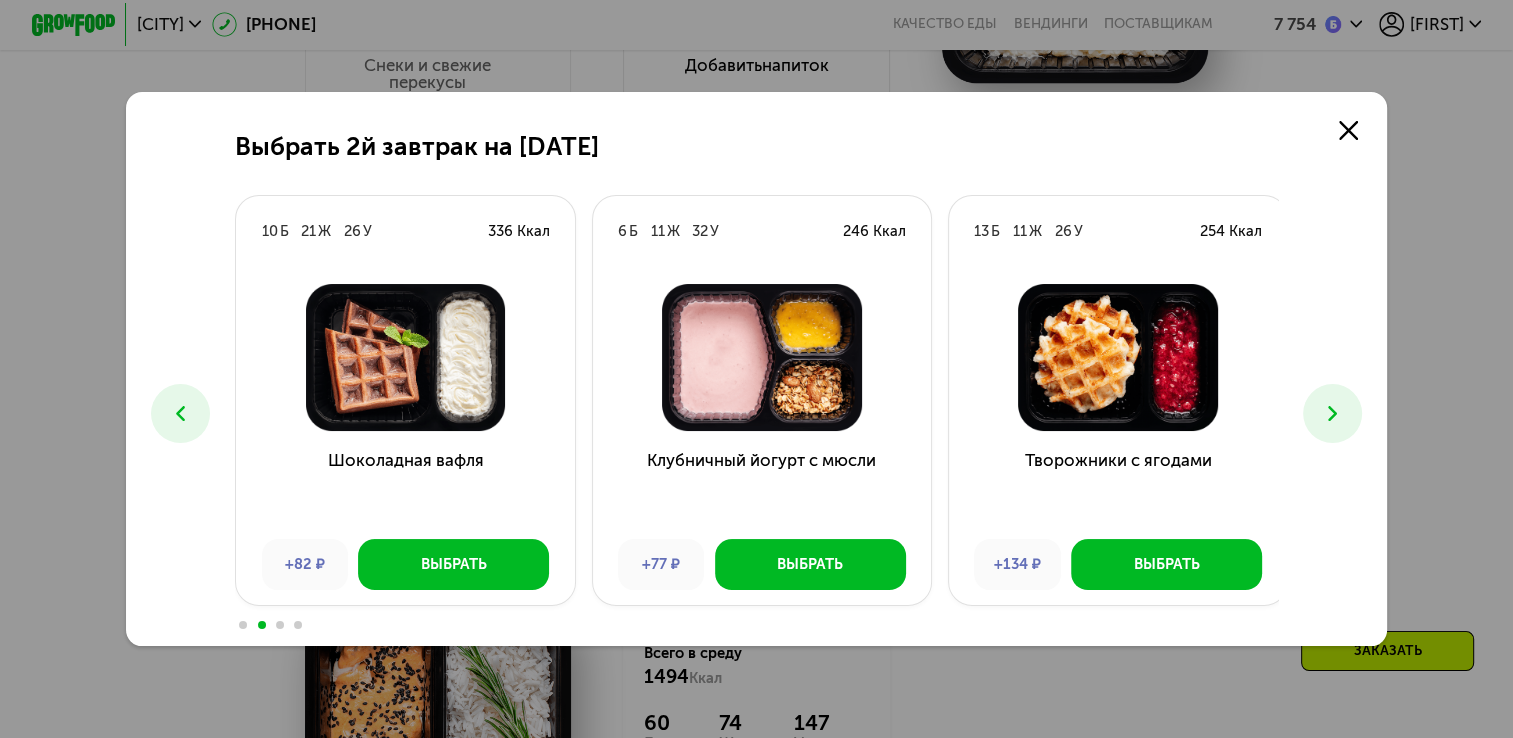 click at bounding box center [1332, 413] 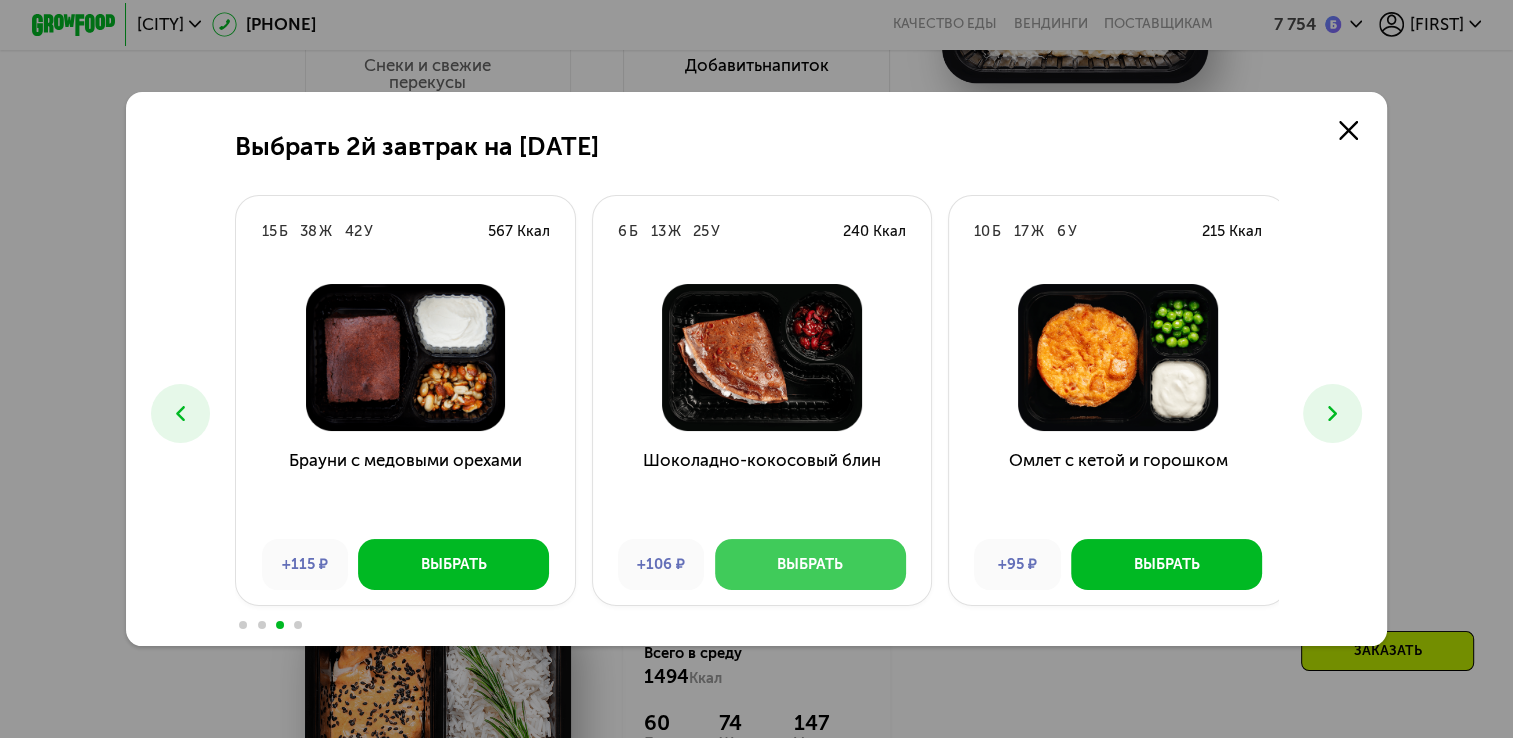click on "Выбрать" at bounding box center (810, 564) 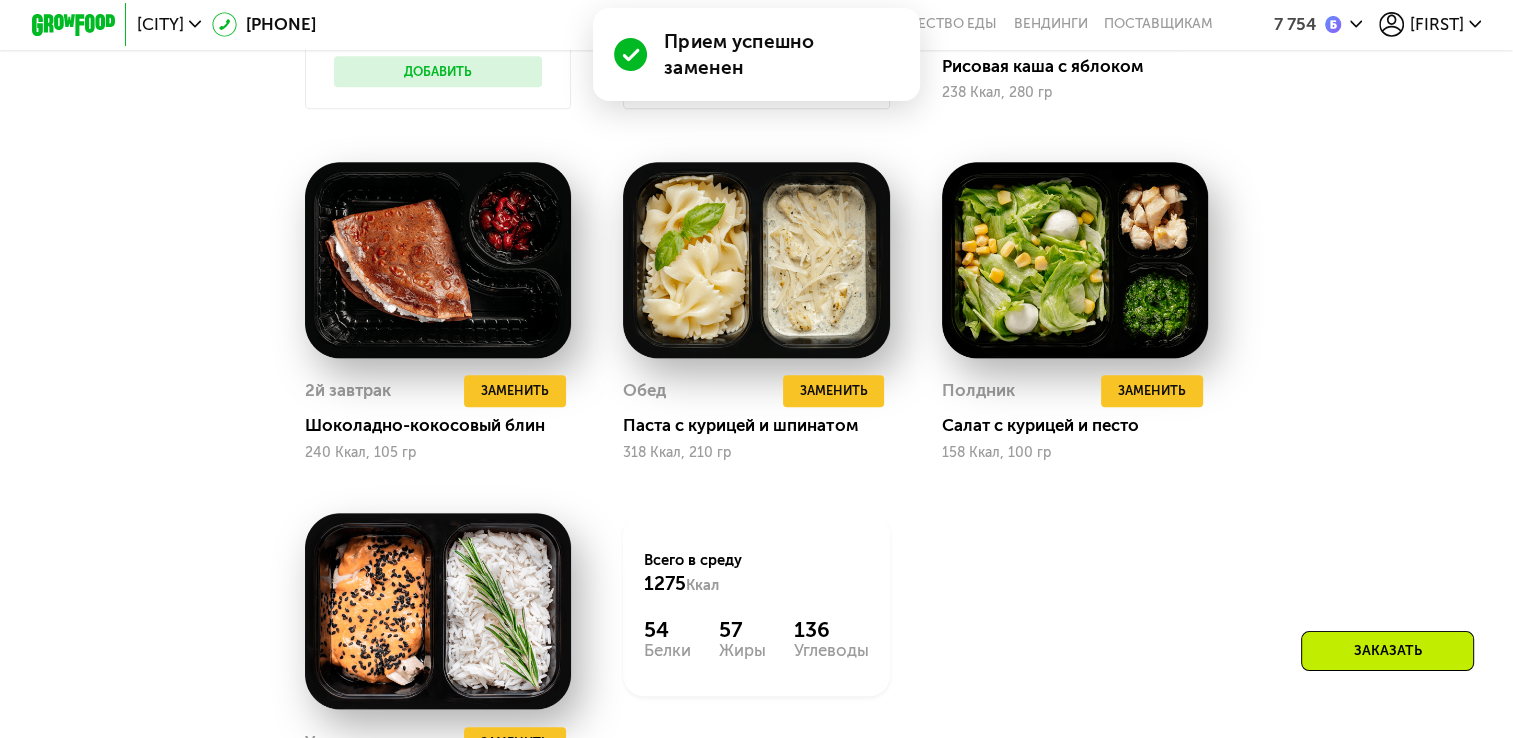 scroll, scrollTop: 2052, scrollLeft: 0, axis: vertical 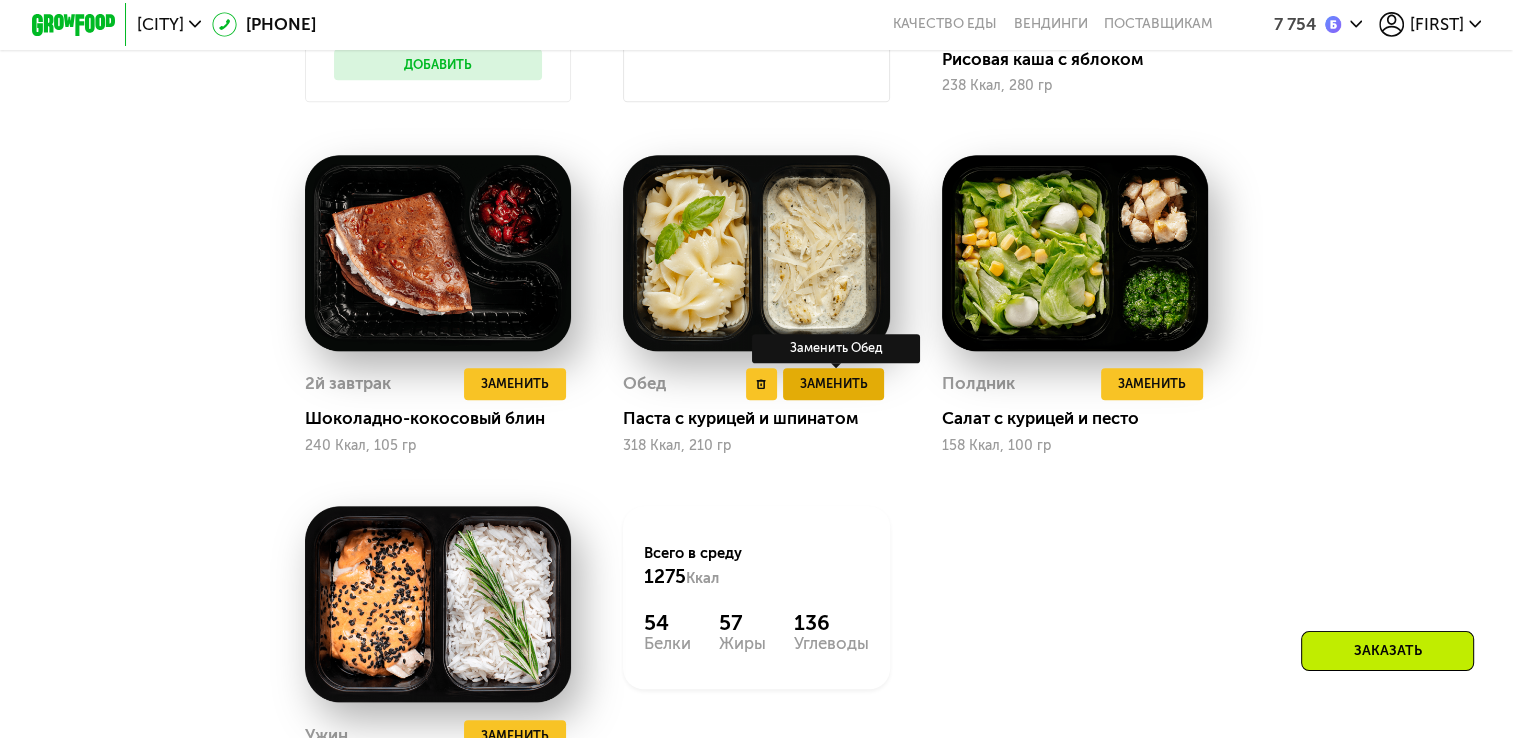 click on "Заменить" at bounding box center [834, 384] 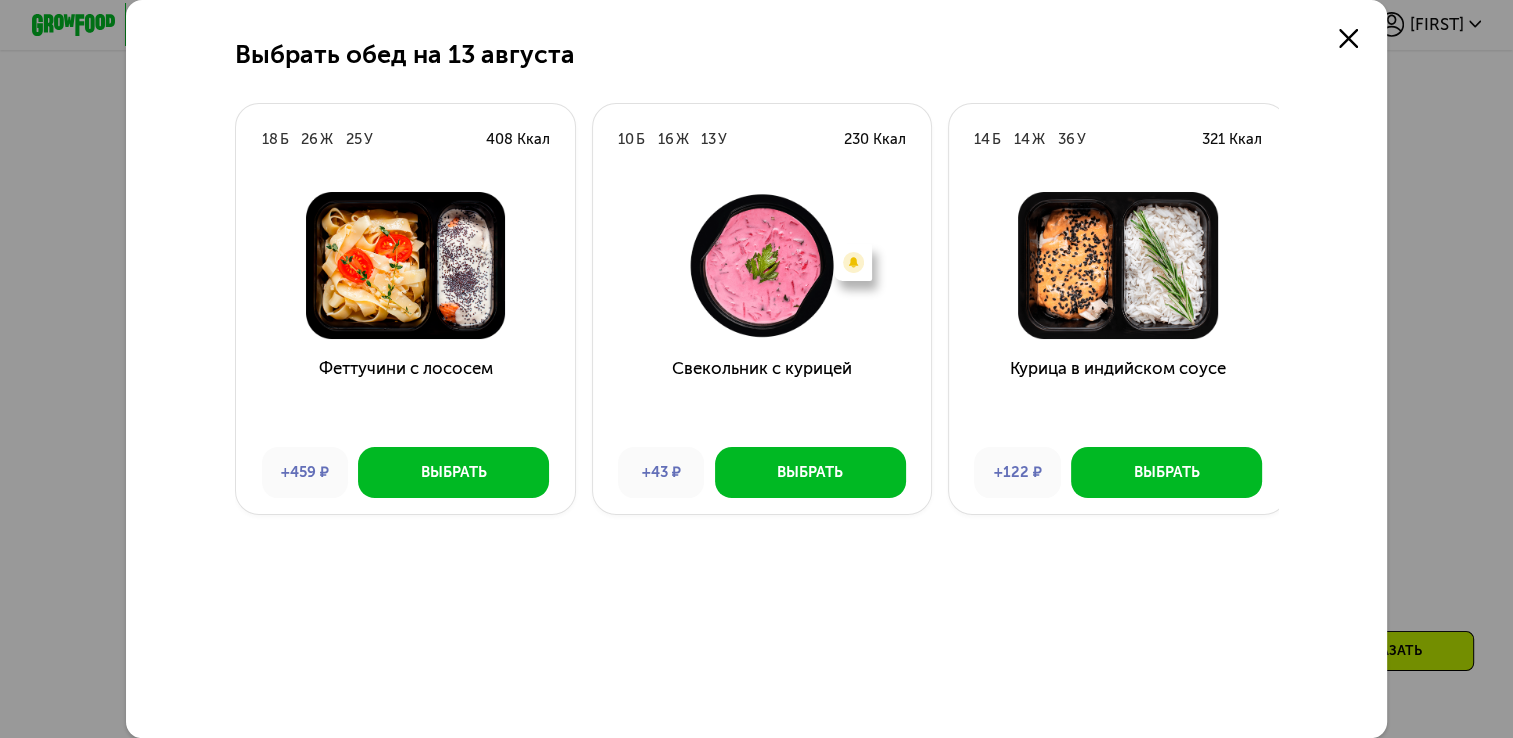 click at bounding box center [1332, 1004] 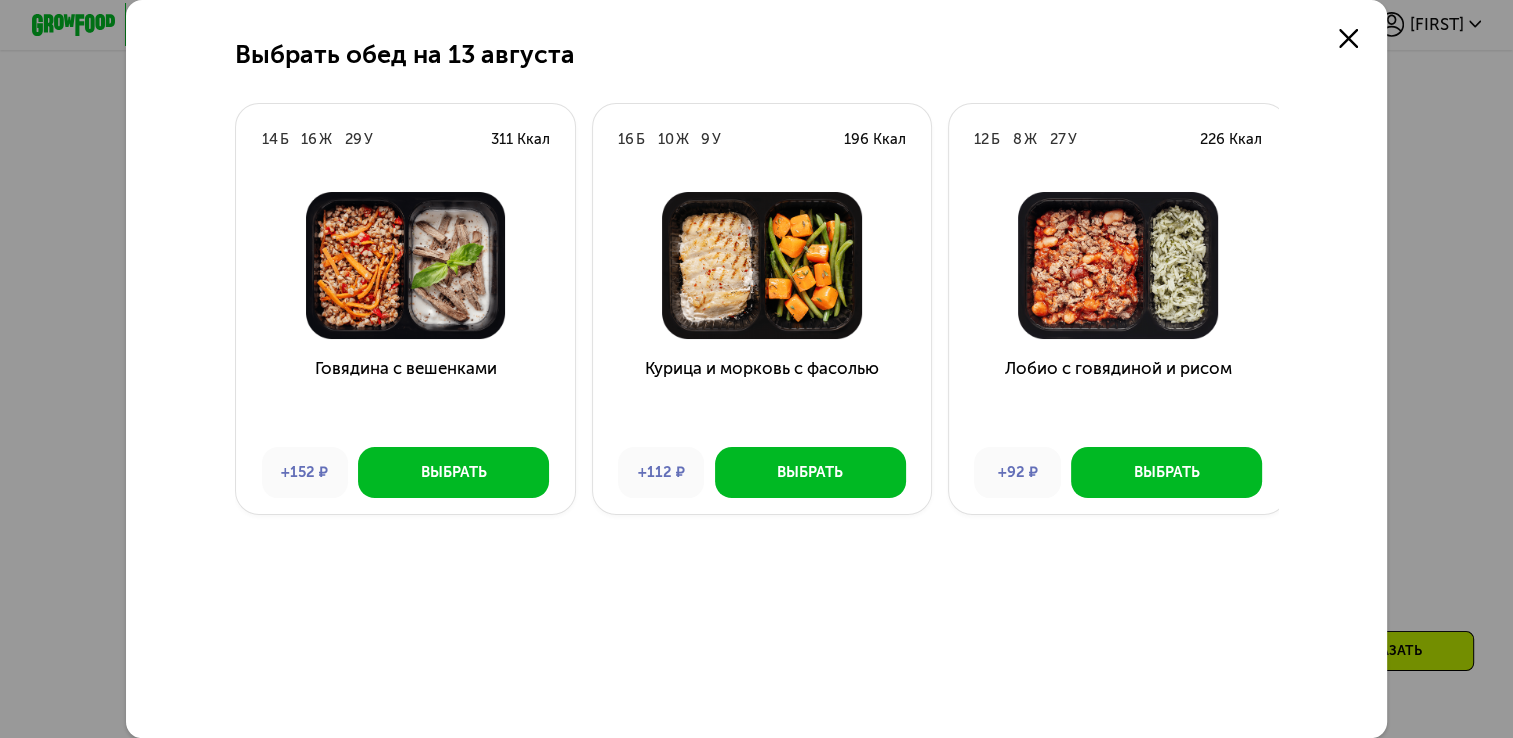 click at bounding box center [1332, 1004] 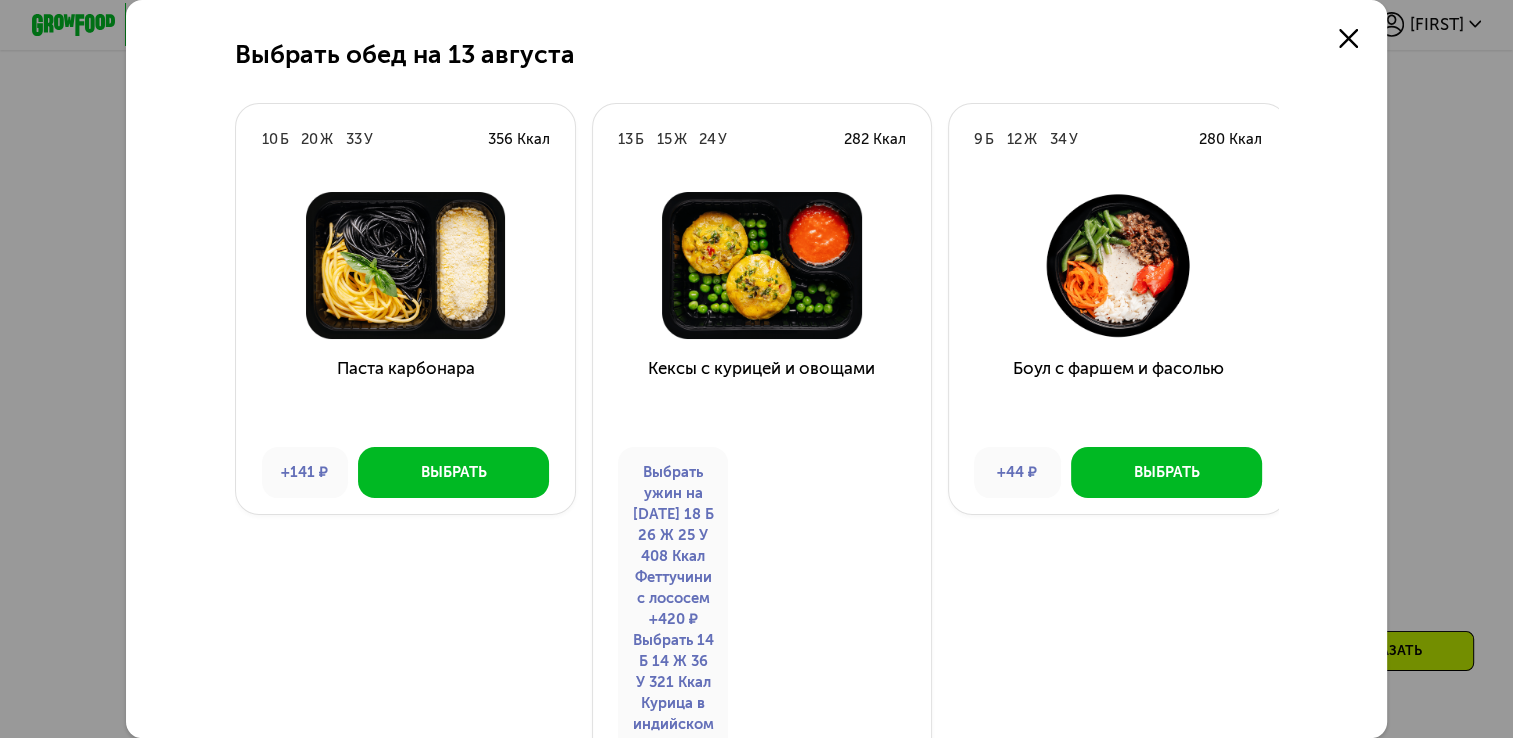 click at bounding box center (1332, 1004) 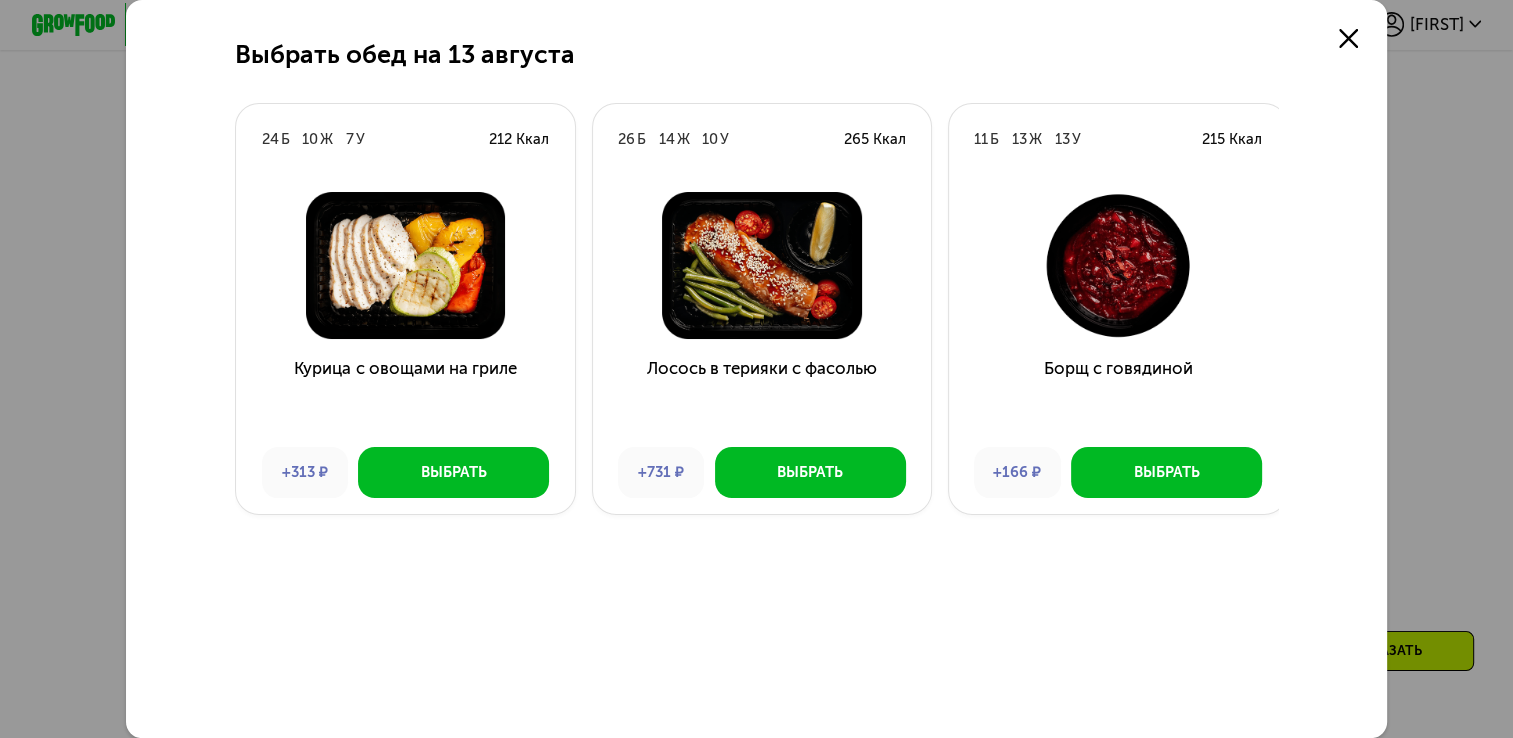 click at bounding box center [1332, 1004] 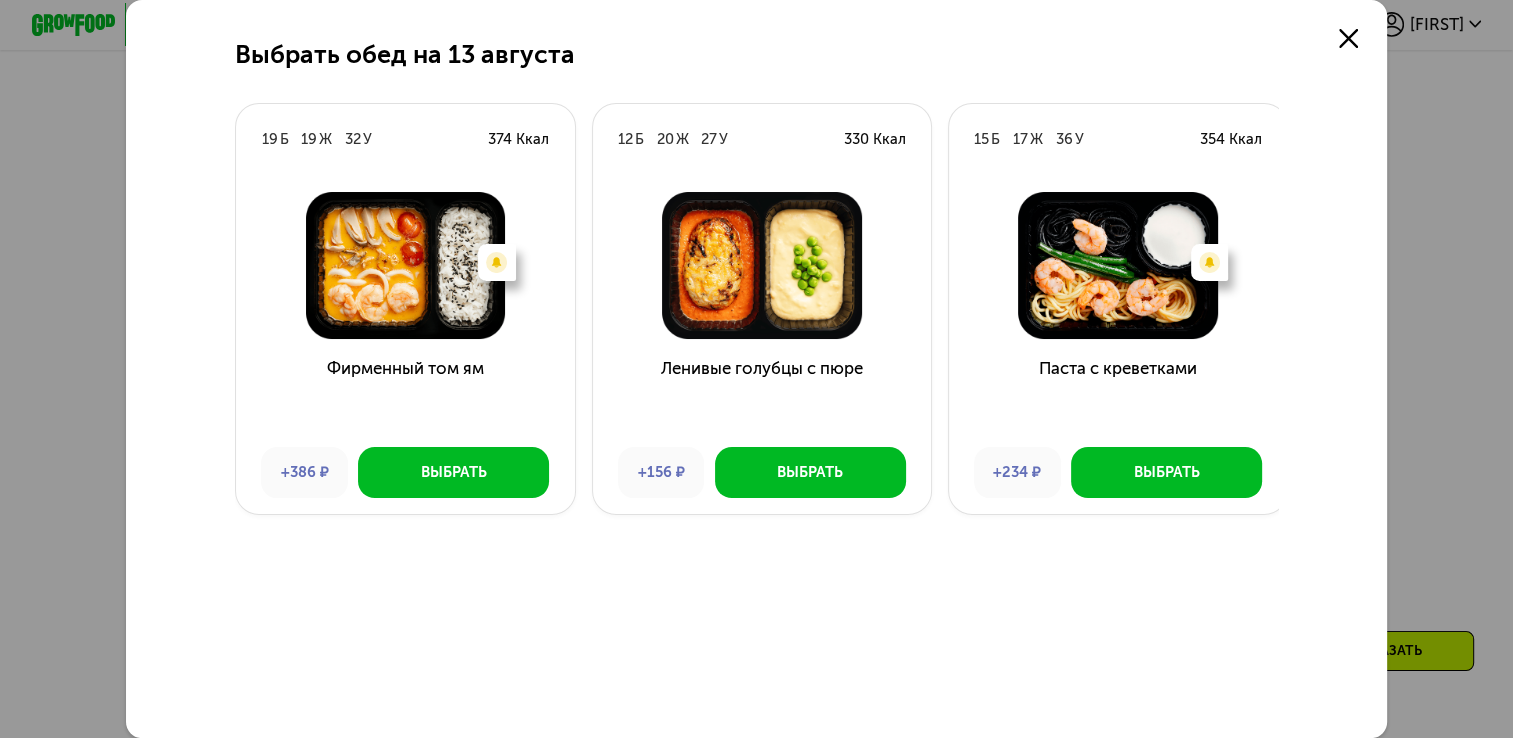click at bounding box center (1332, 1004) 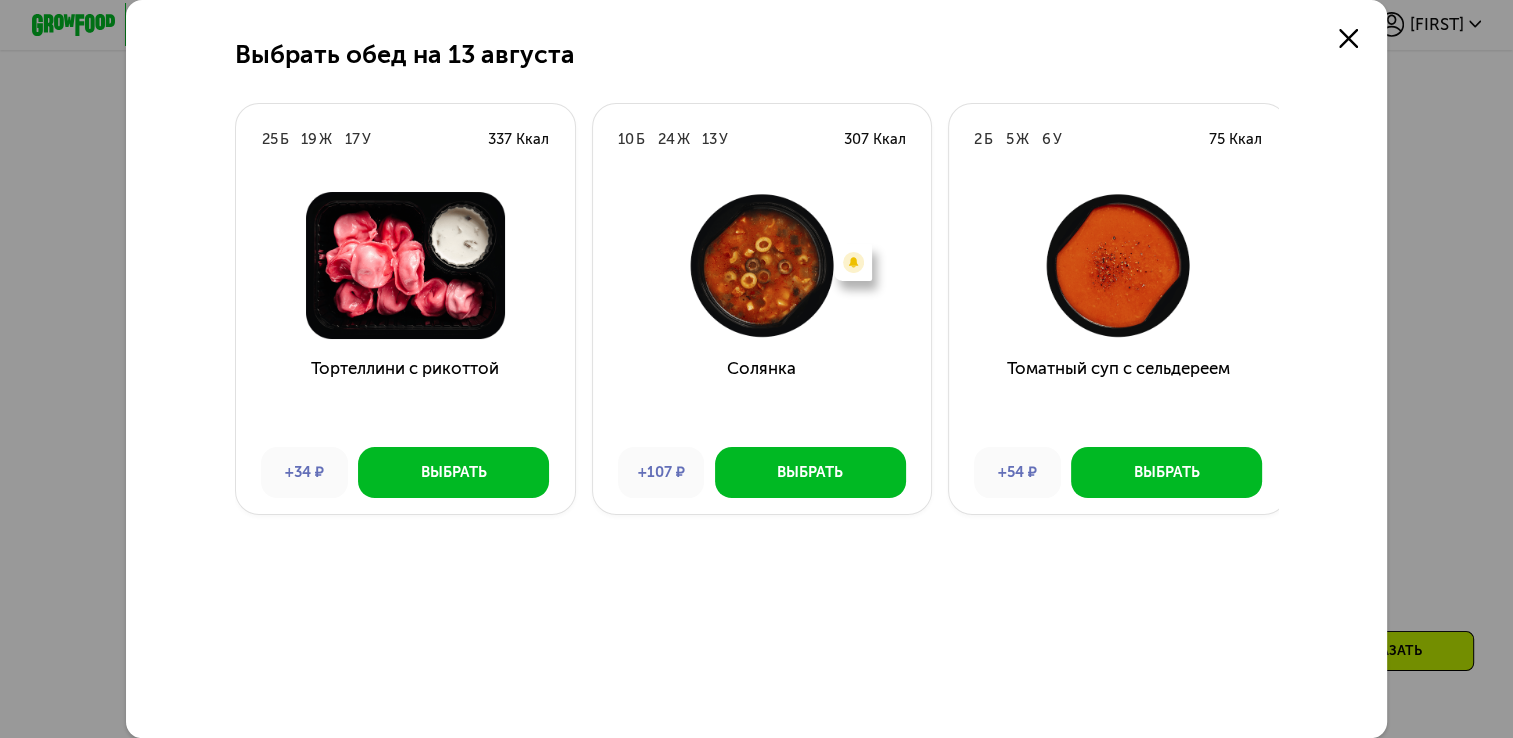 click at bounding box center (1332, 1004) 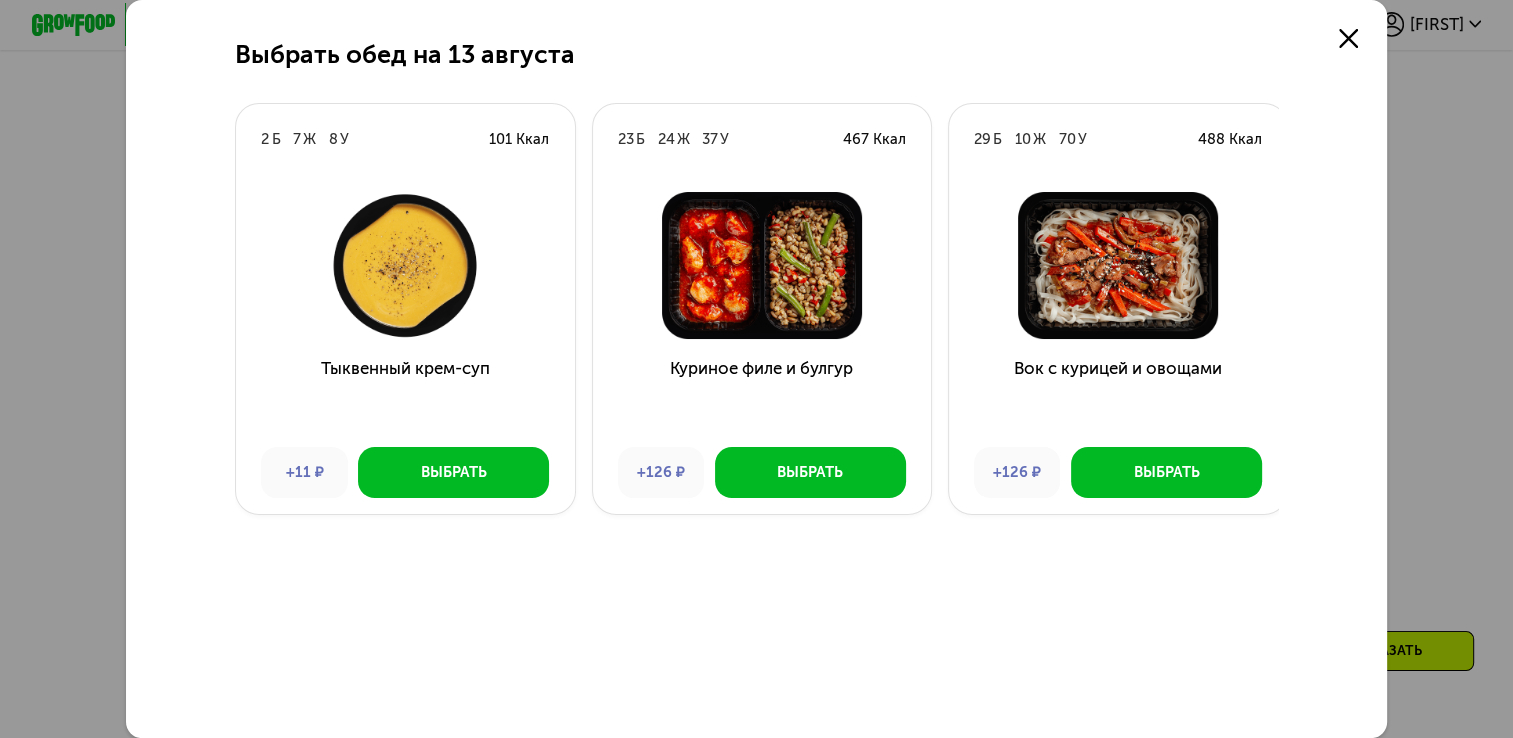 click at bounding box center (1332, 1004) 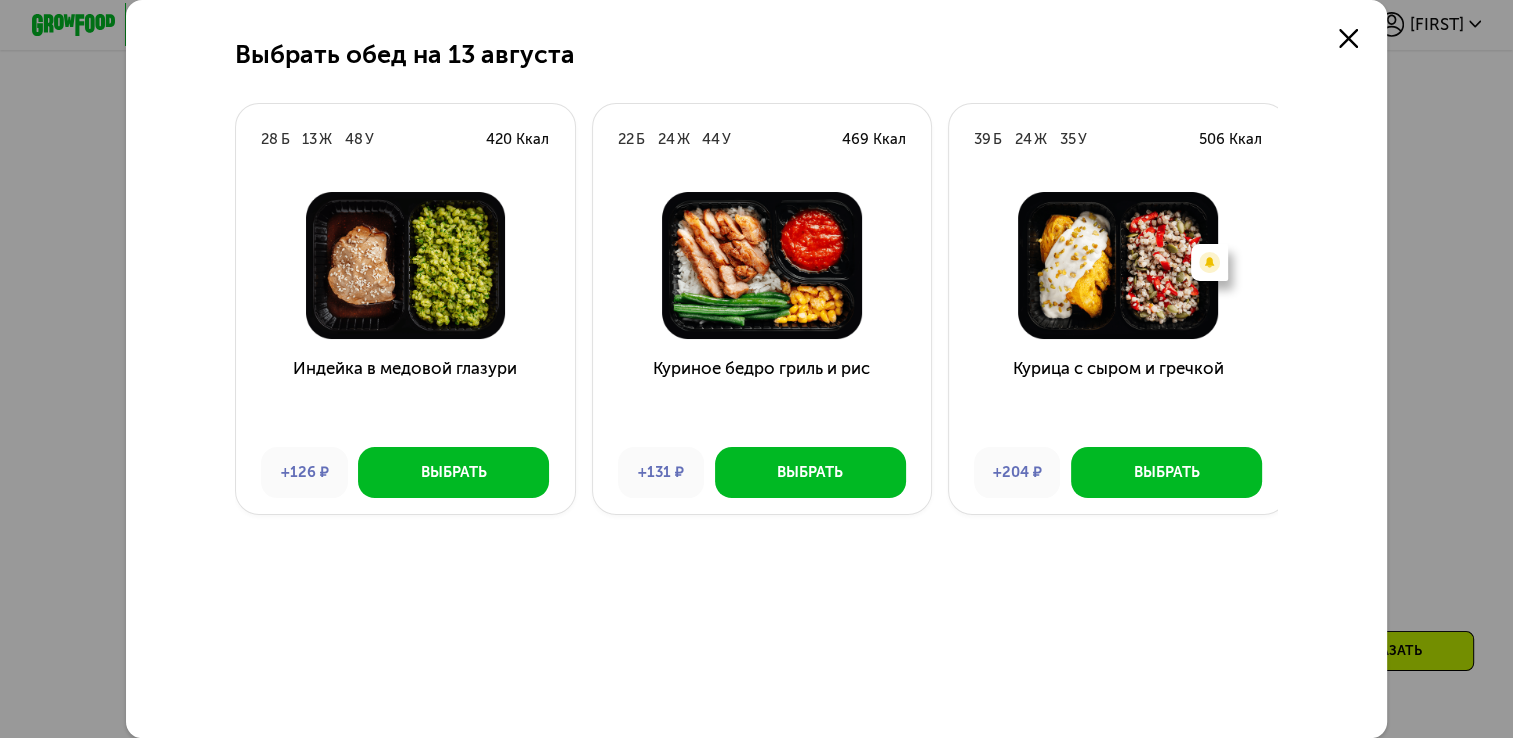 click at bounding box center [1332, 1004] 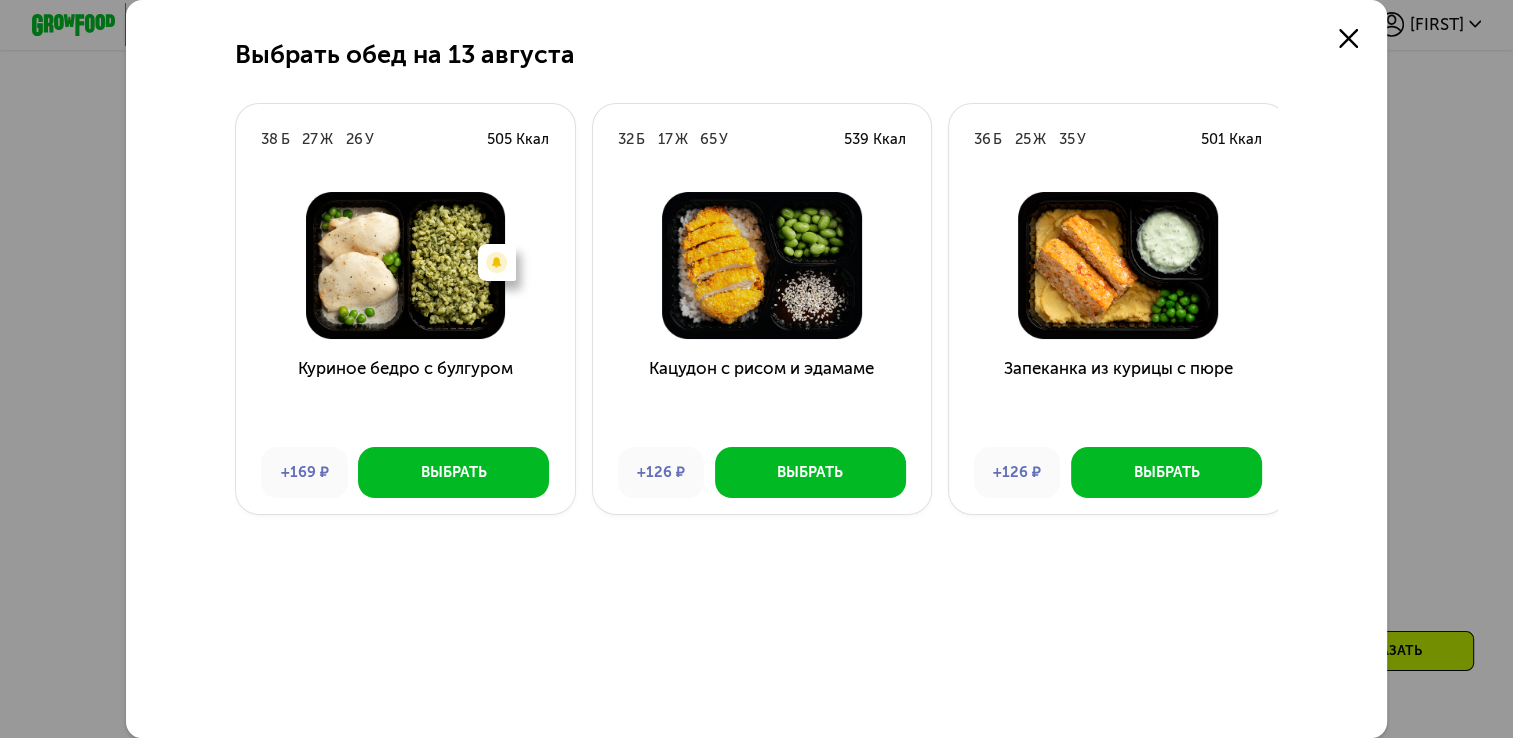 click at bounding box center (1332, 1004) 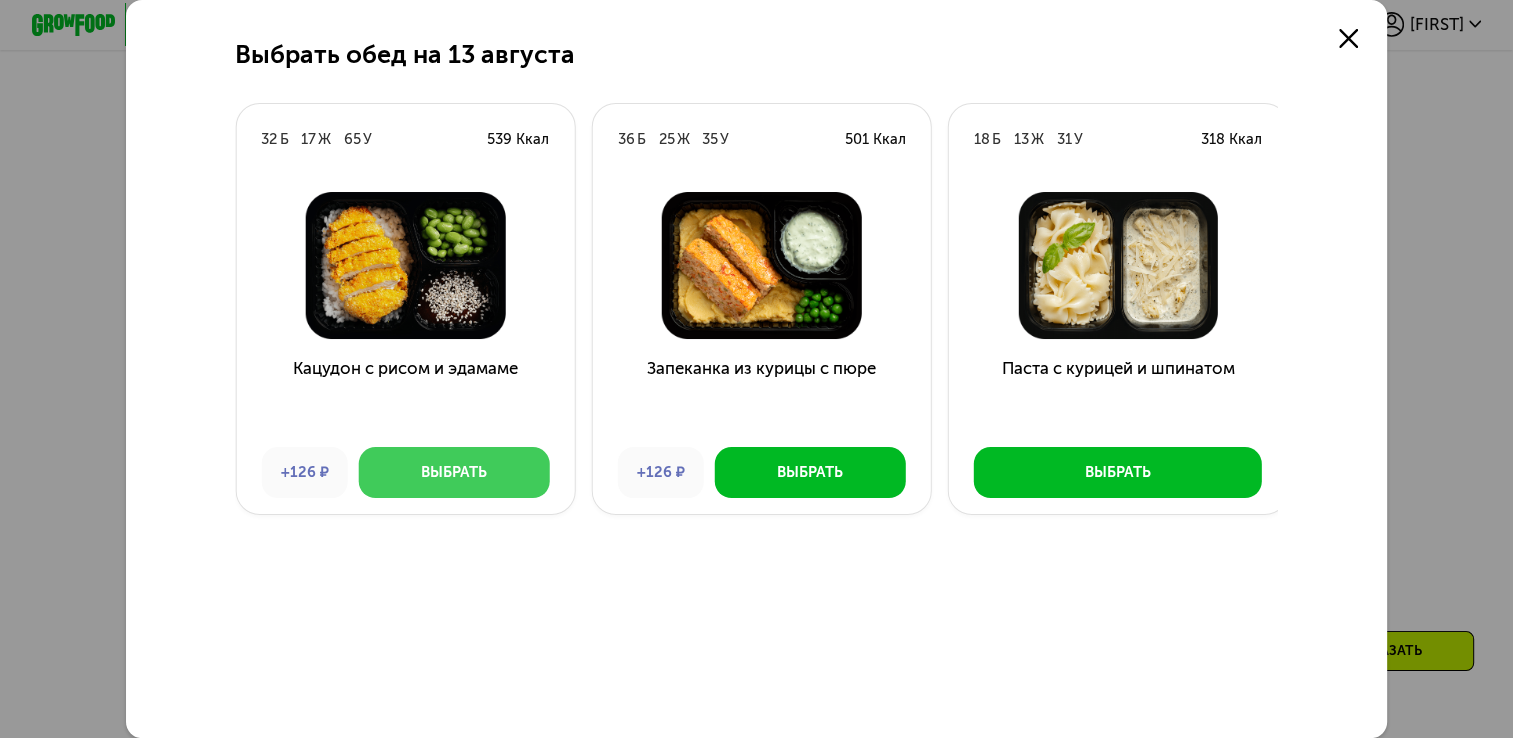 click on "Выбрать" at bounding box center [454, 472] 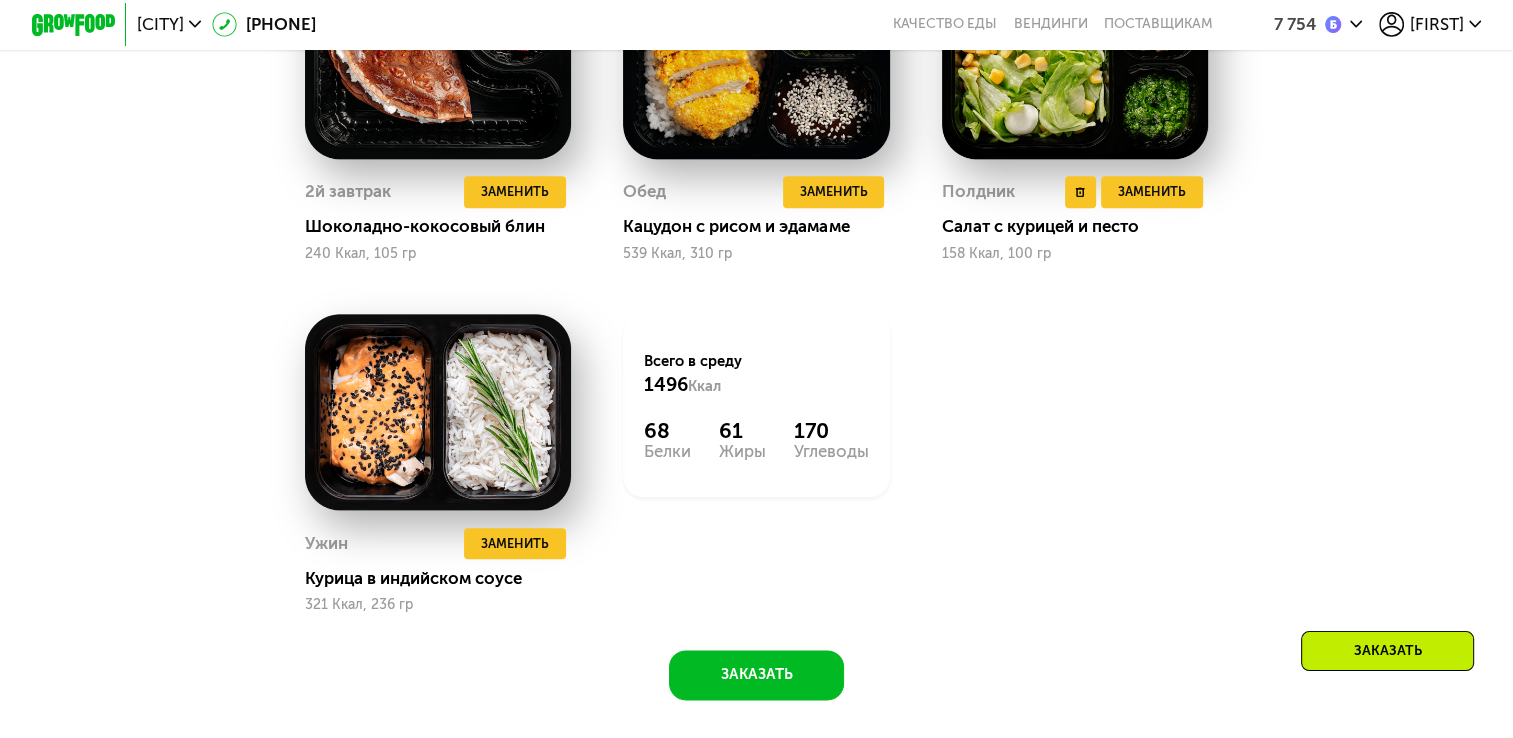 scroll, scrollTop: 2252, scrollLeft: 0, axis: vertical 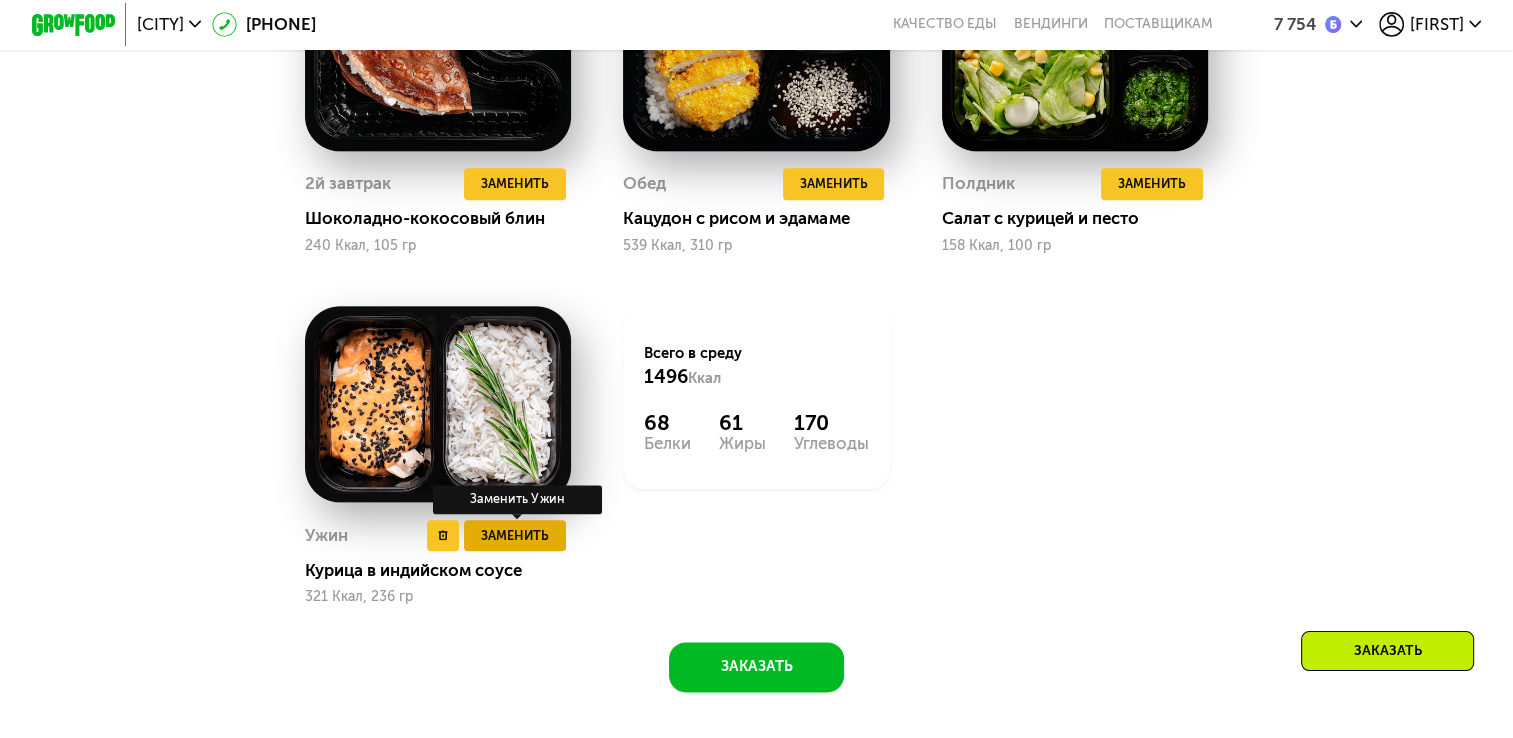 click on "Заменить" at bounding box center [515, 535] 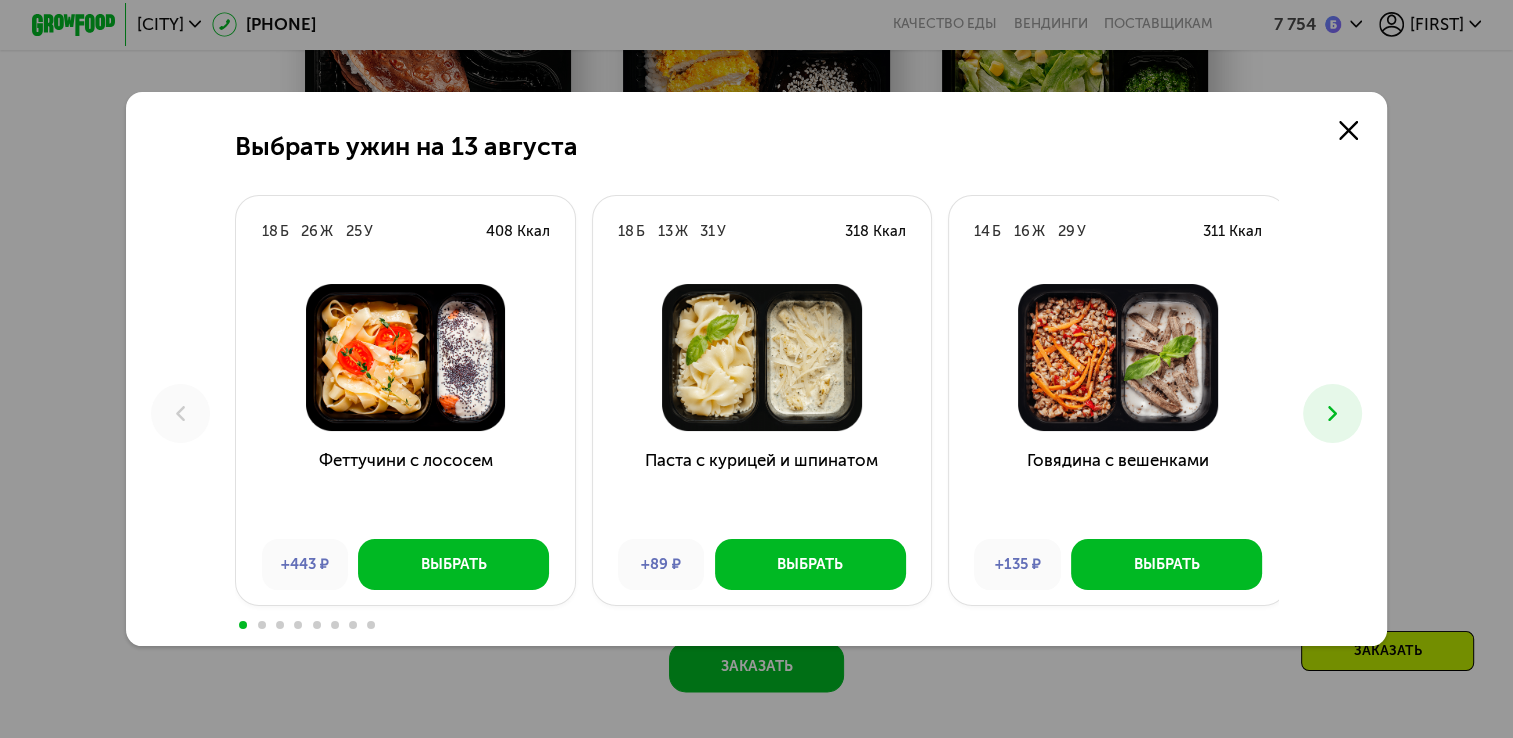 click 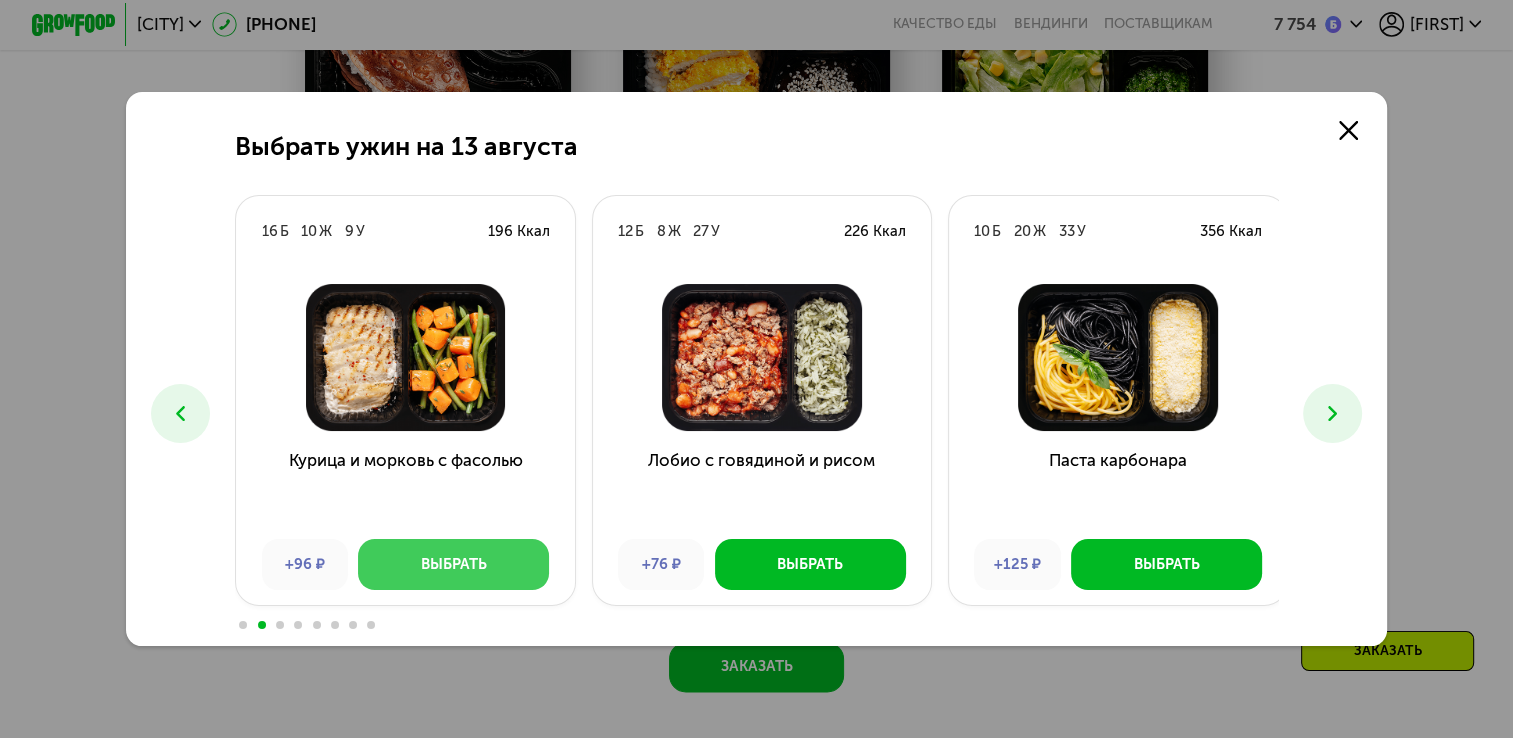 click on "Выбрать" at bounding box center [453, 564] 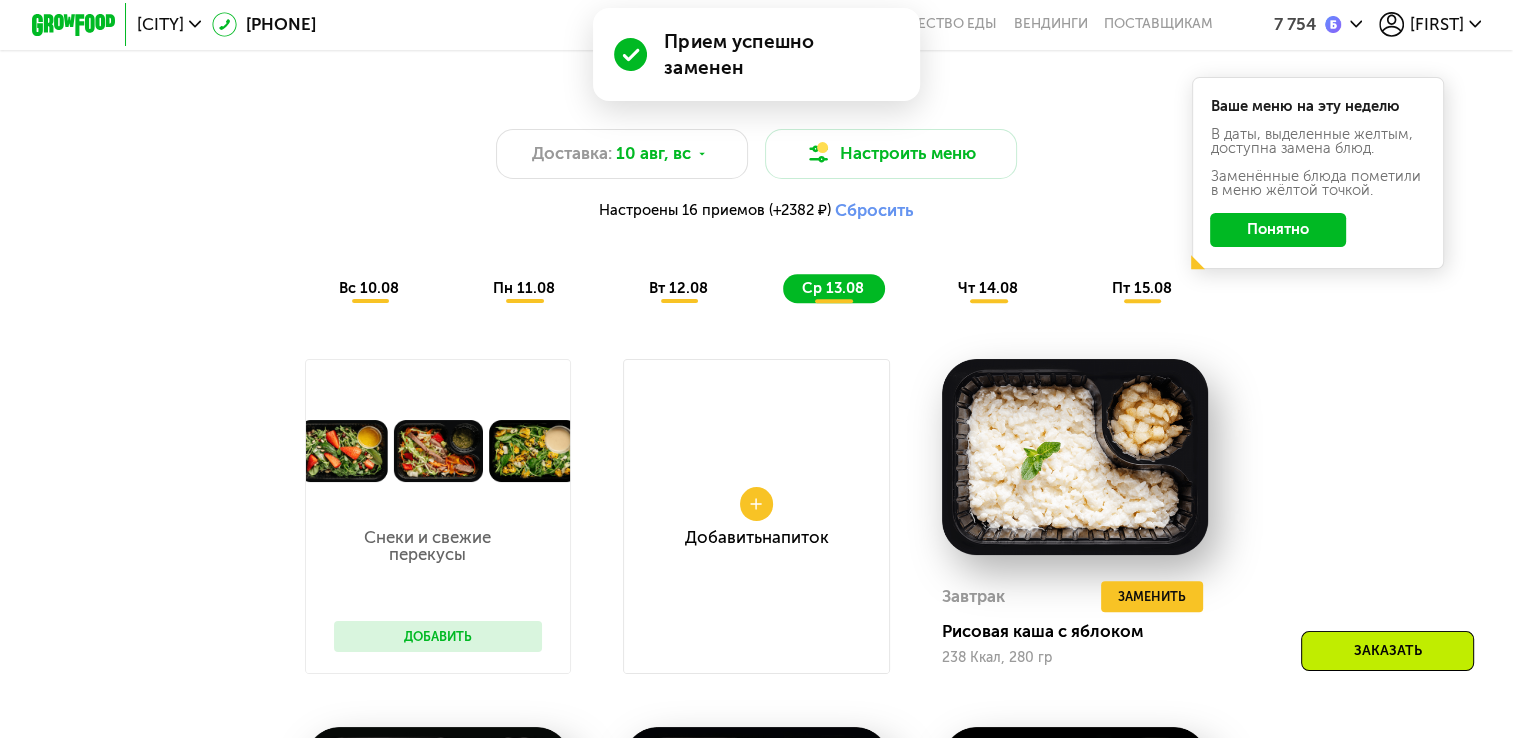 scroll, scrollTop: 1452, scrollLeft: 0, axis: vertical 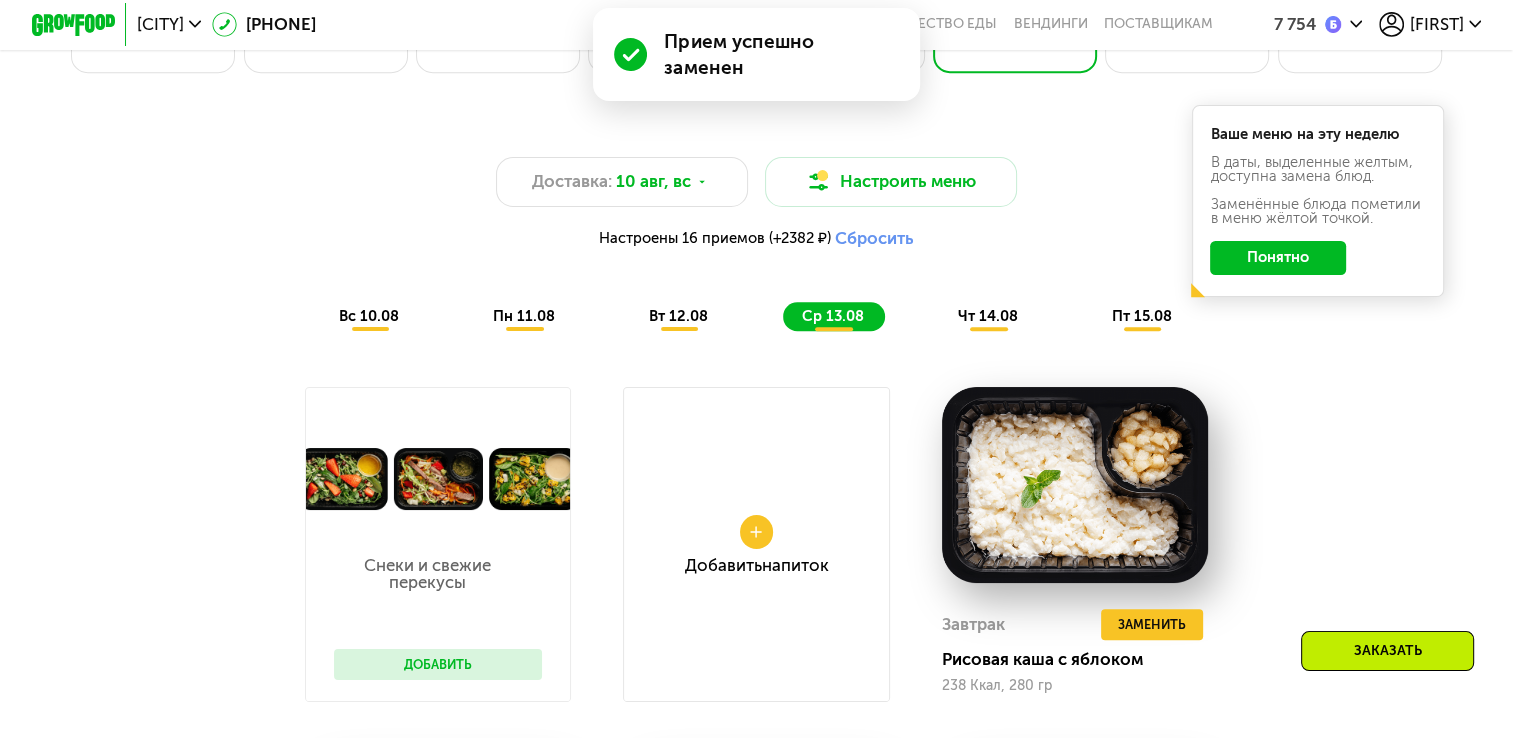 click on "чт 14.08" at bounding box center [988, 316] 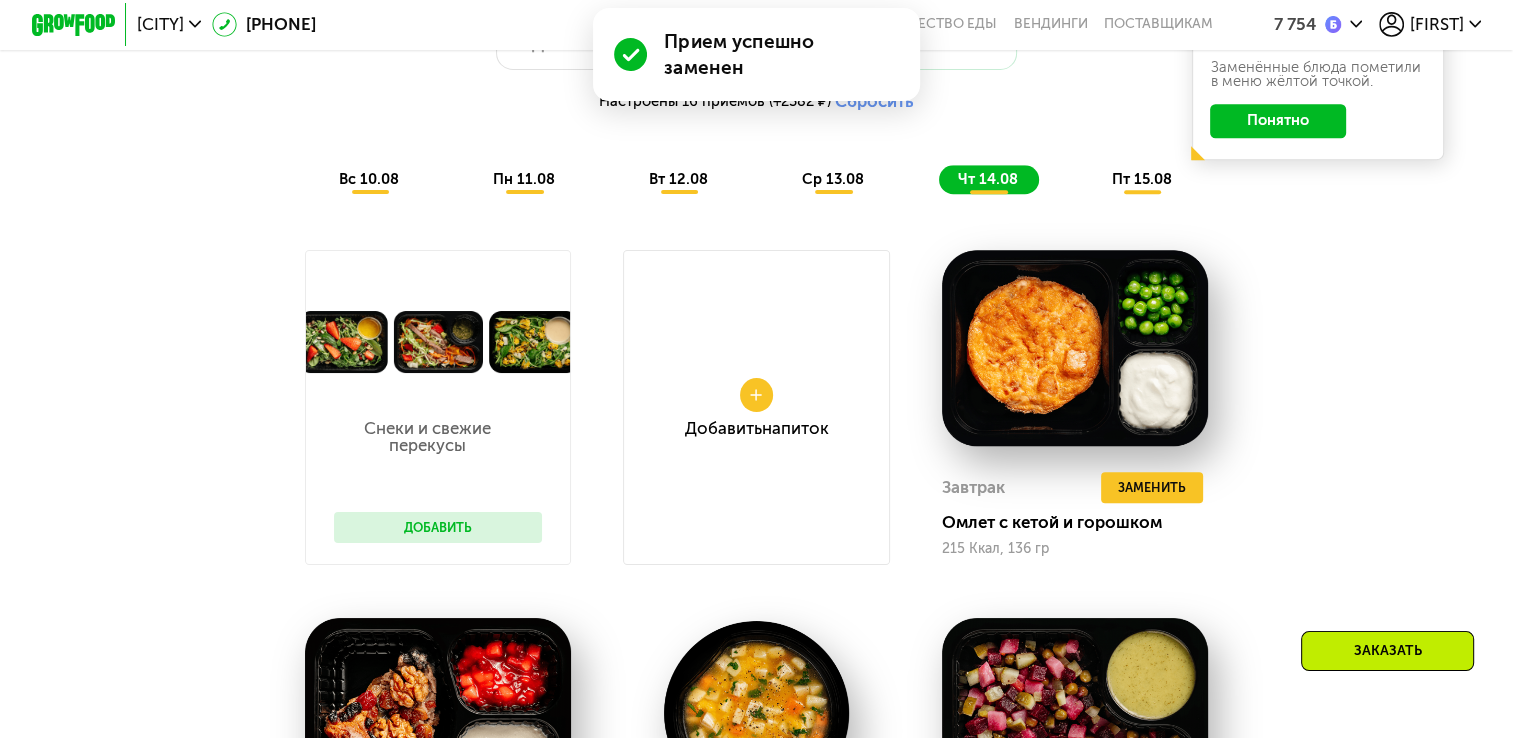 scroll, scrollTop: 1652, scrollLeft: 0, axis: vertical 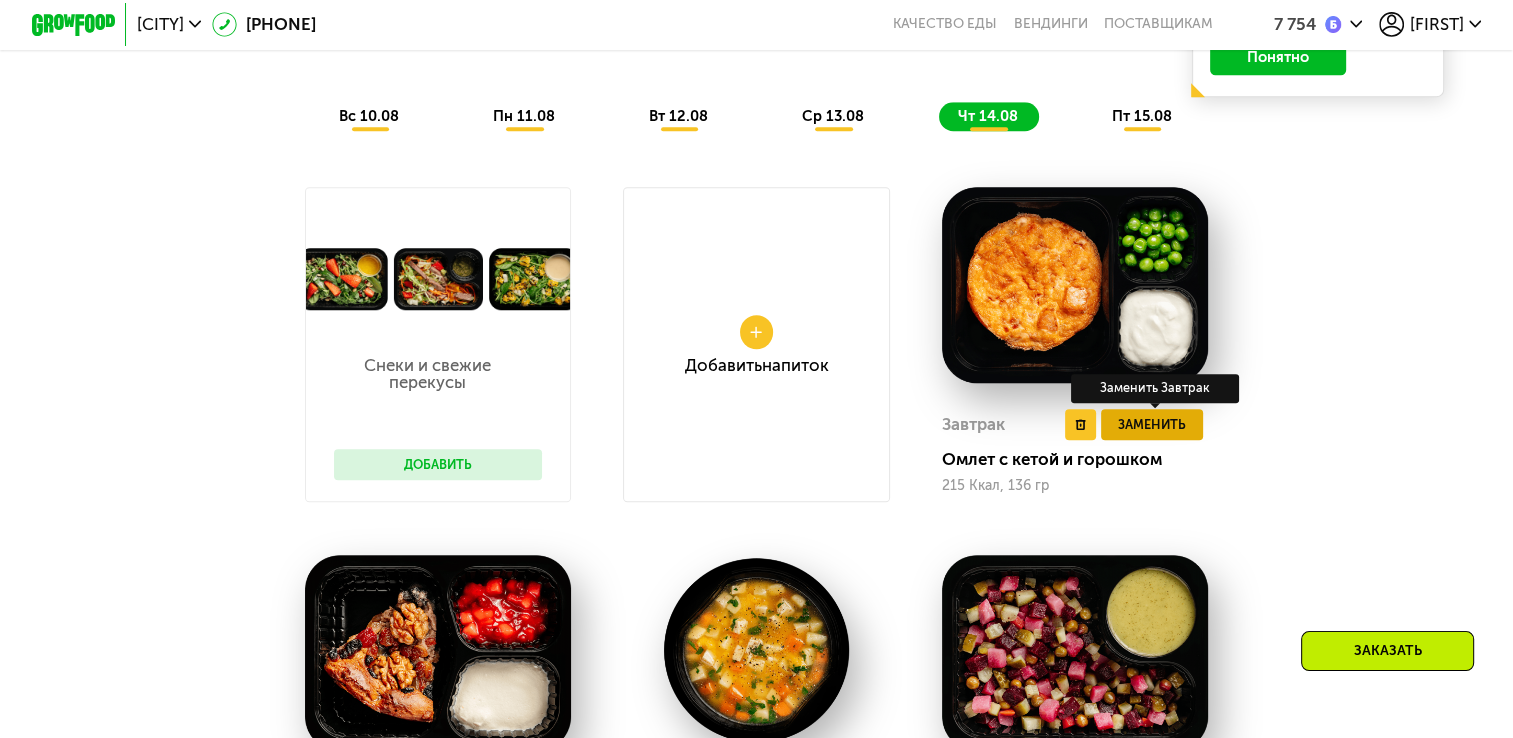 click on "Заменить" at bounding box center (1152, 424) 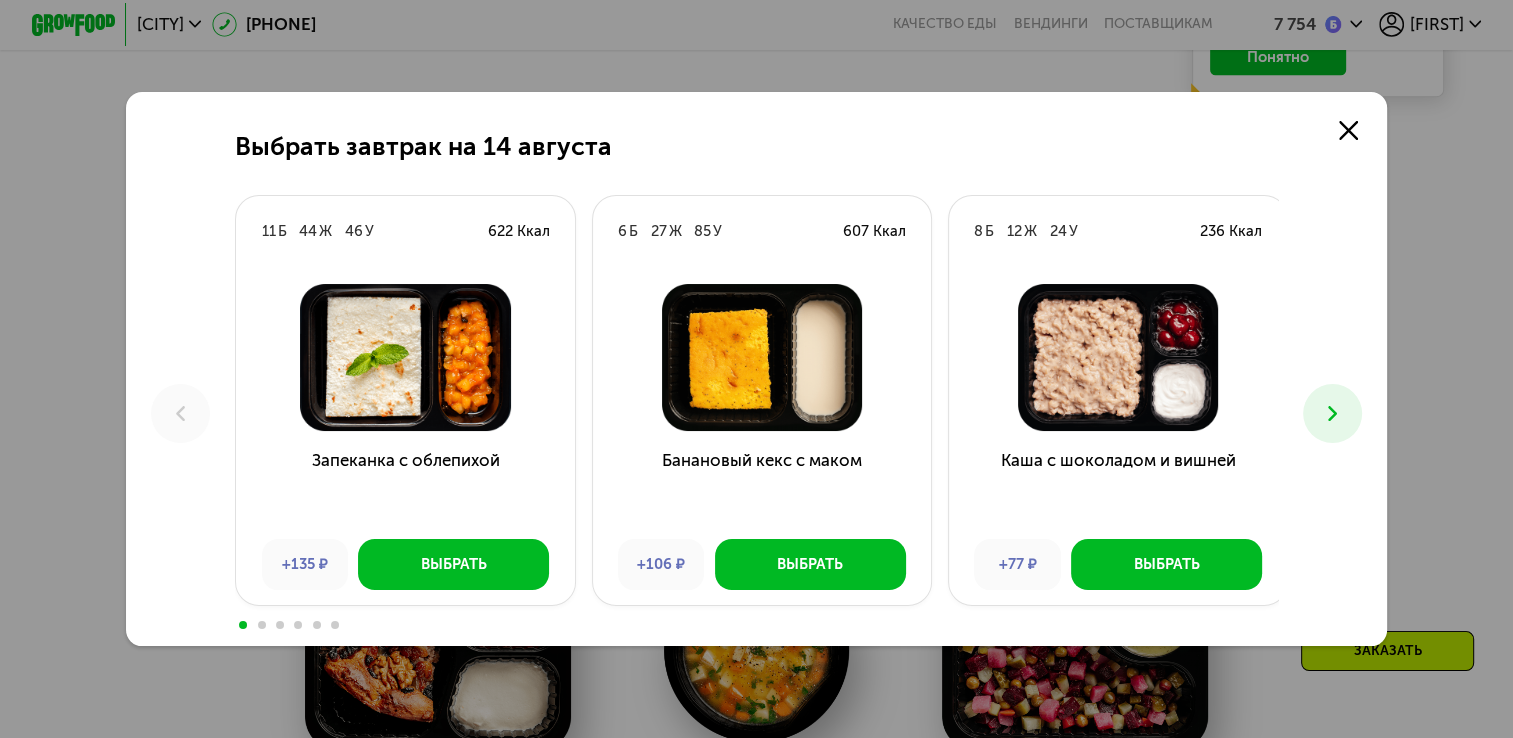 click 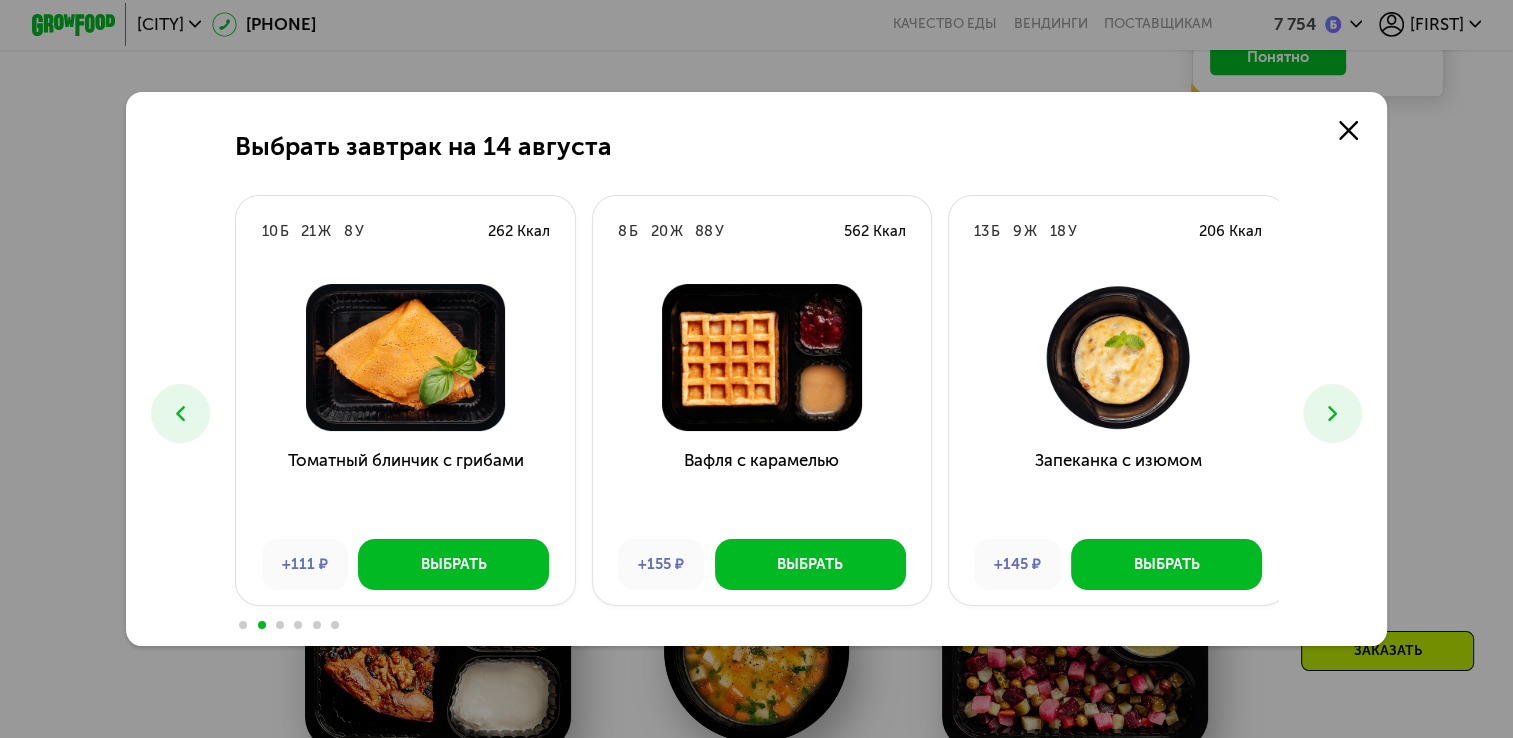 click 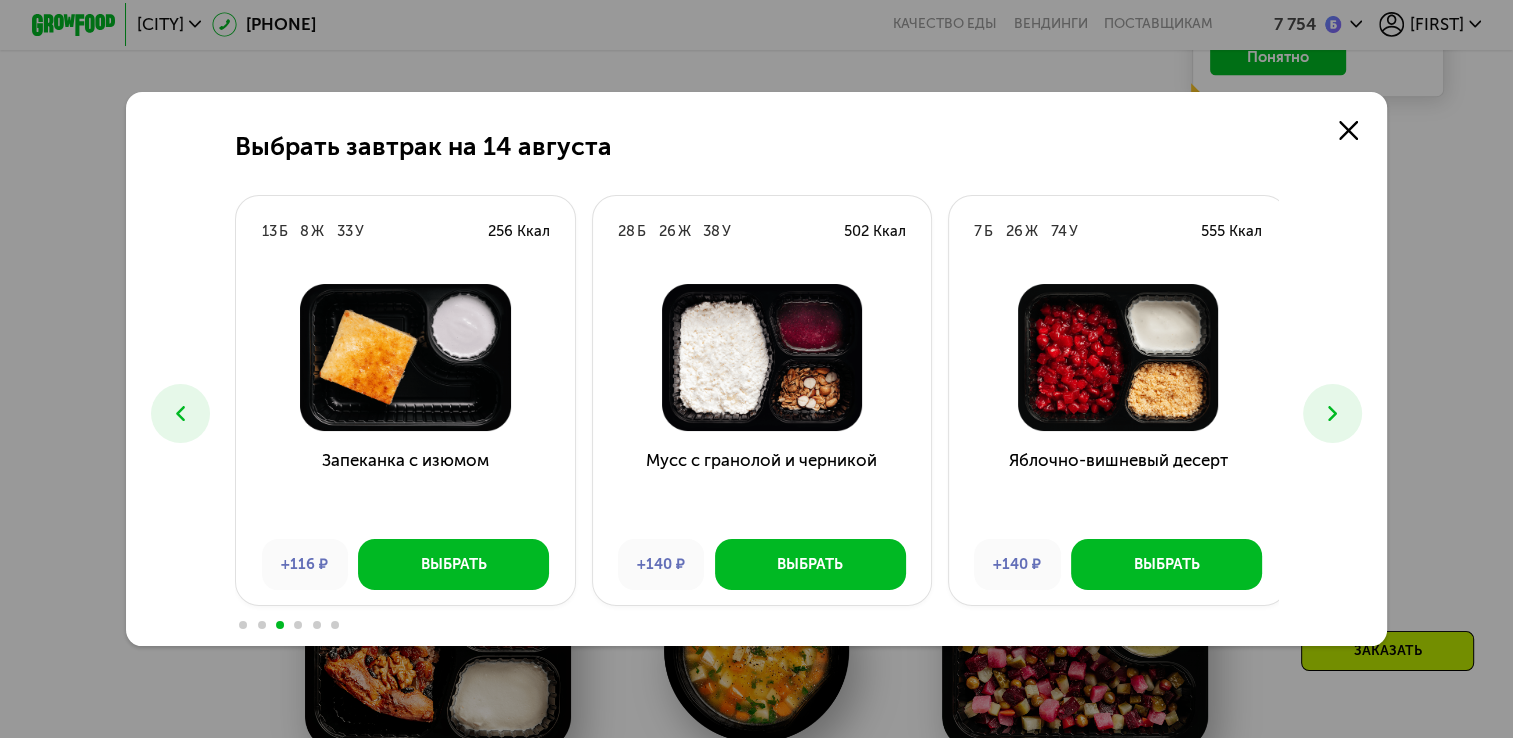 click 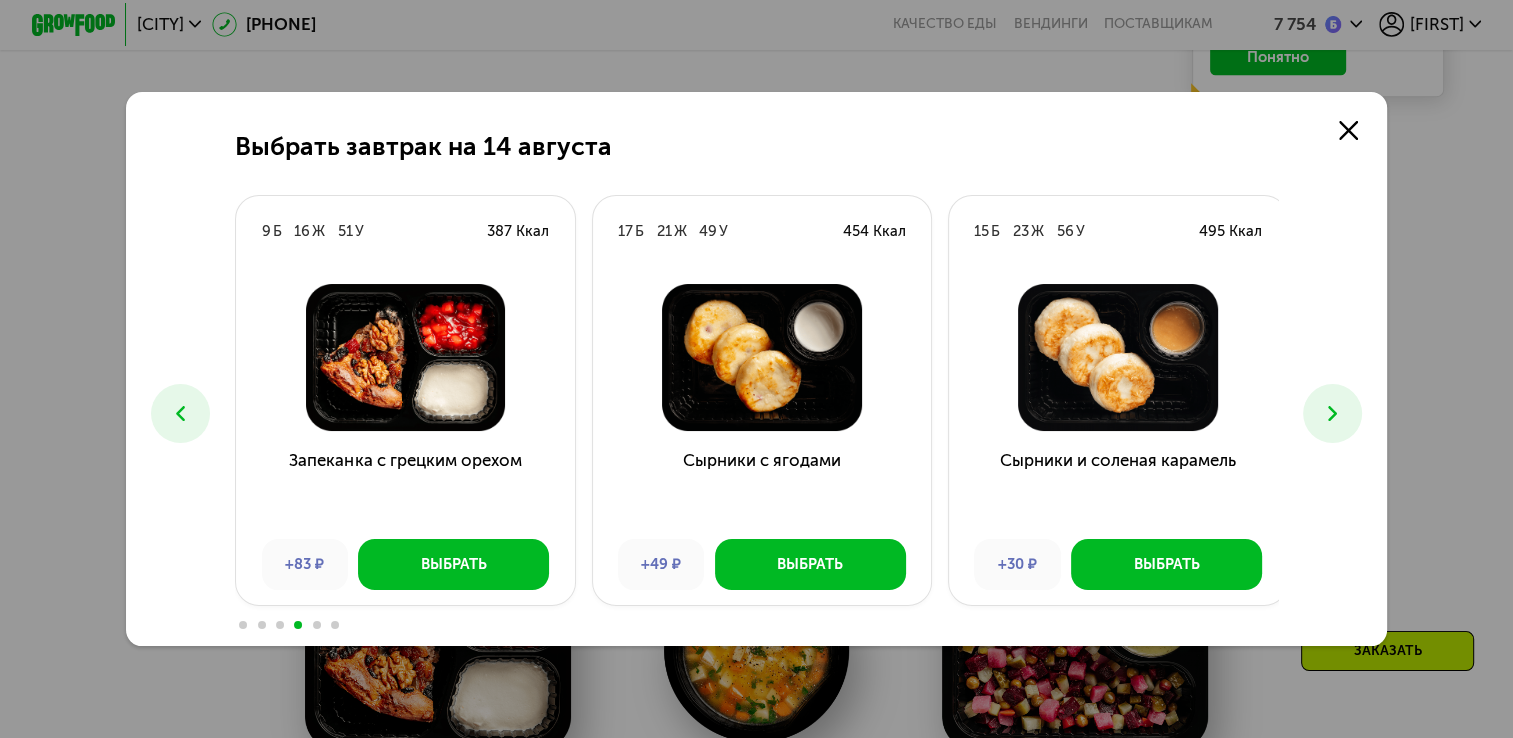 click 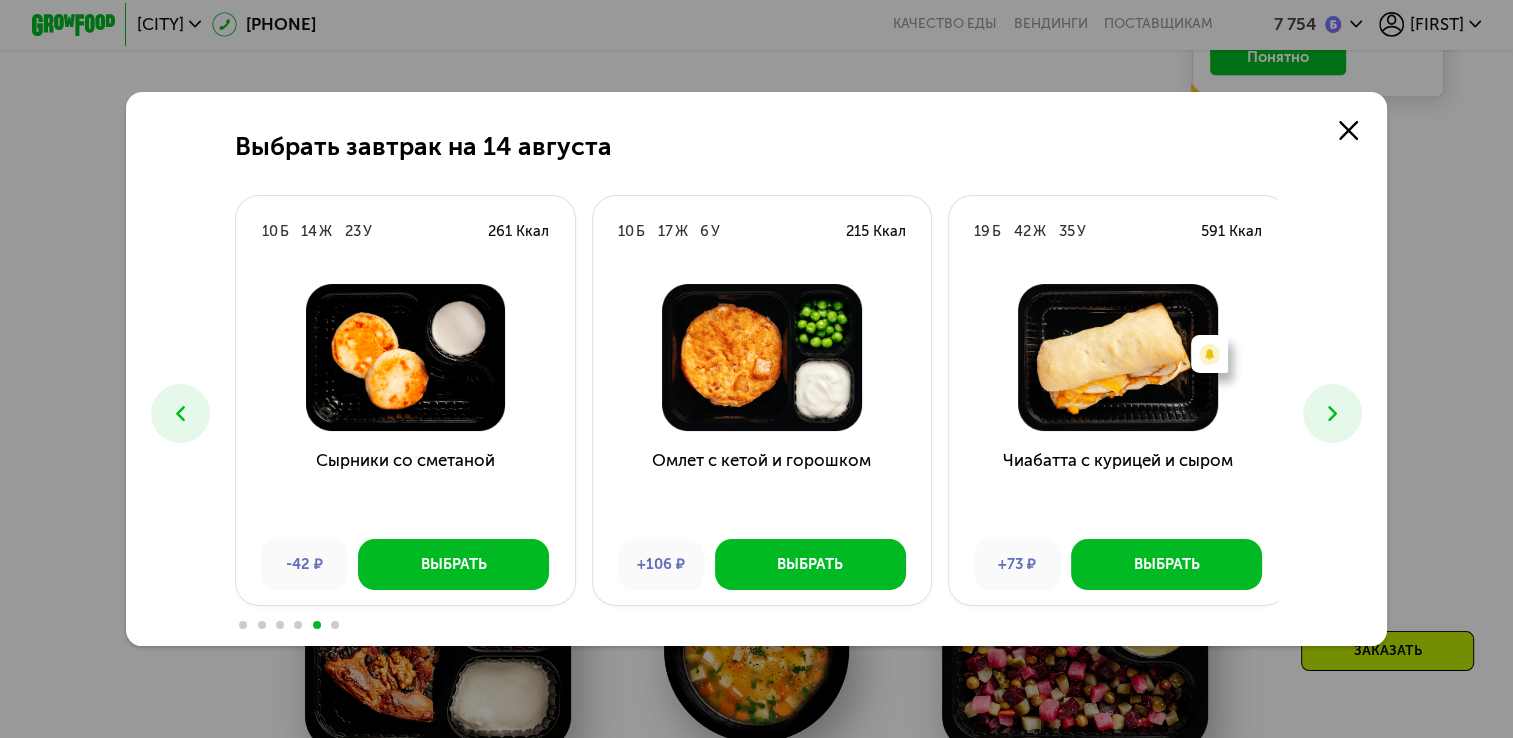click 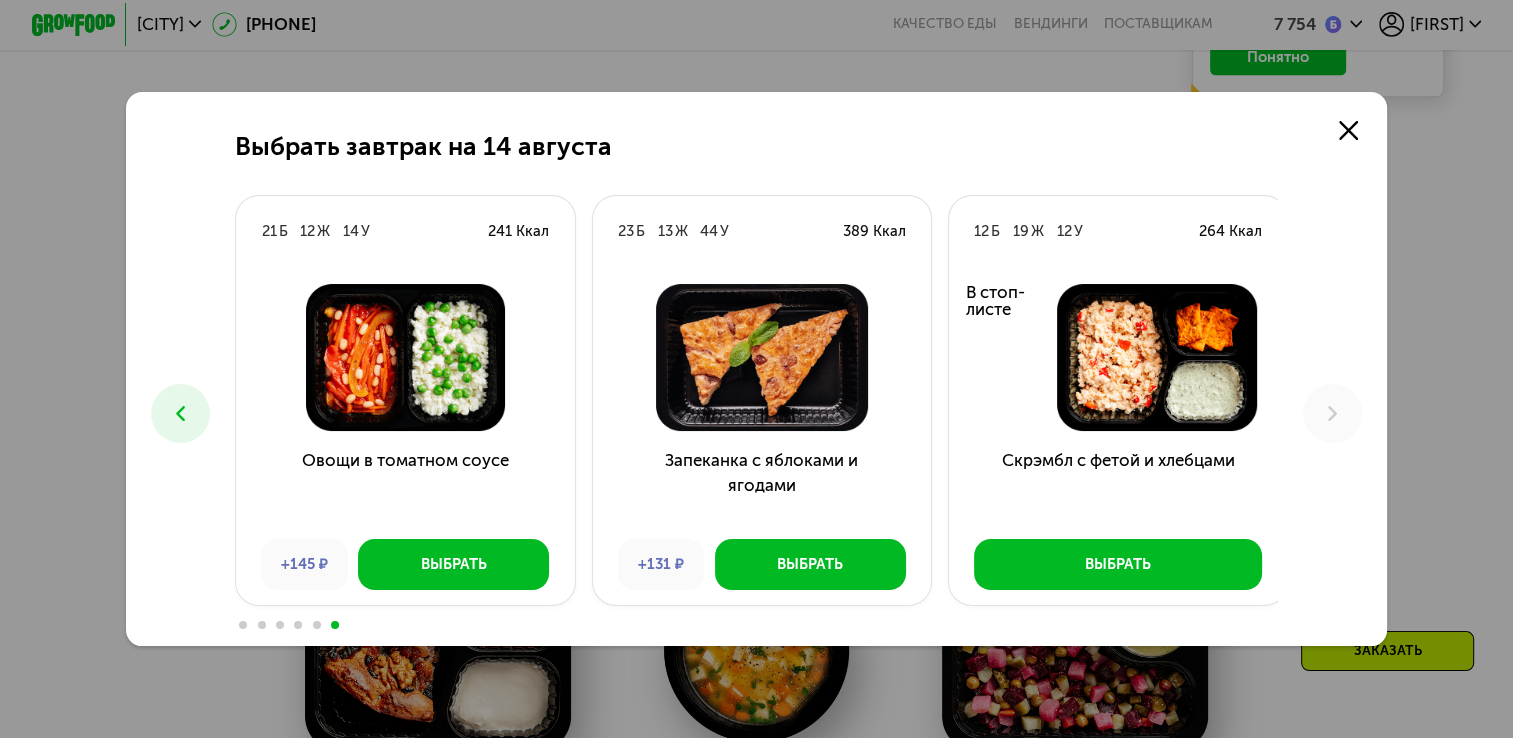 click 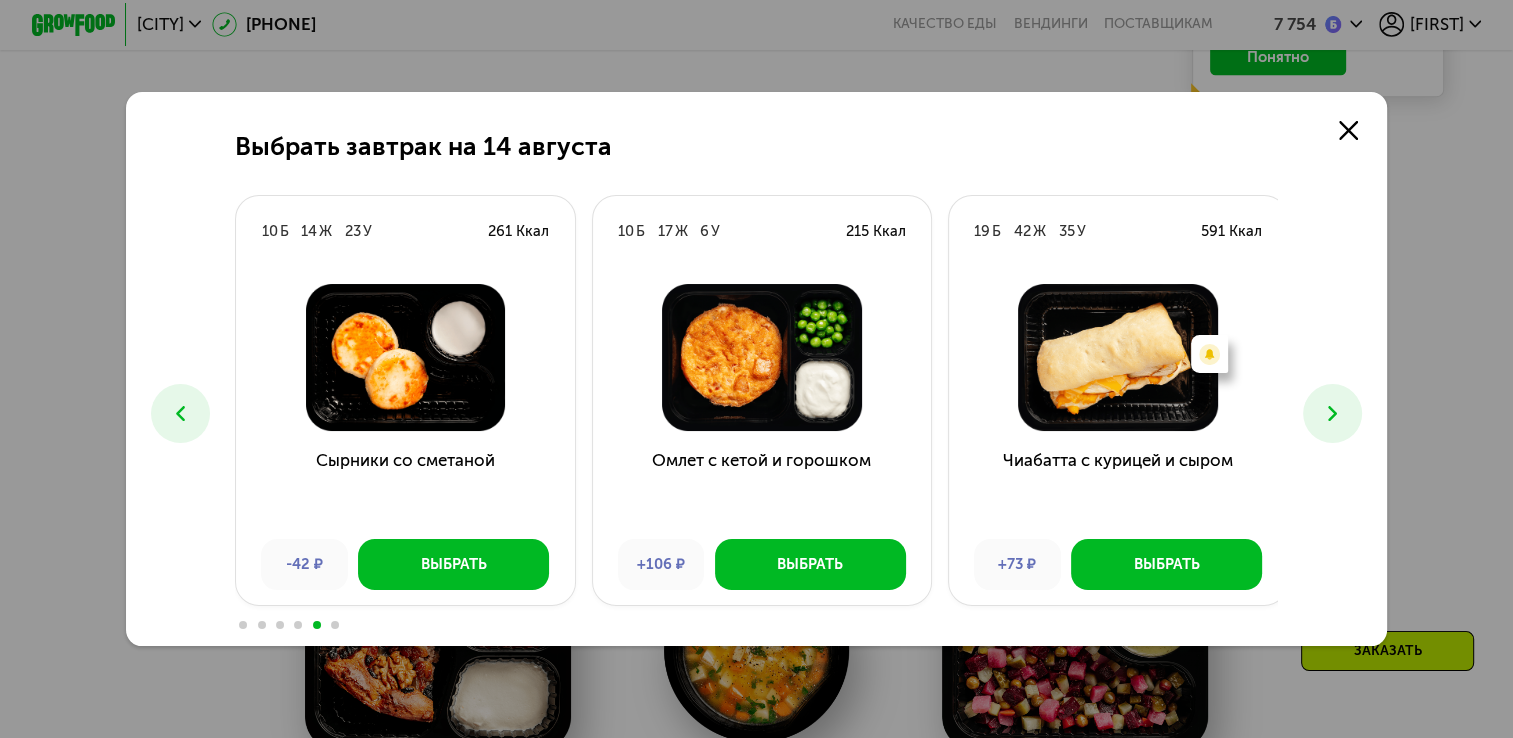 click 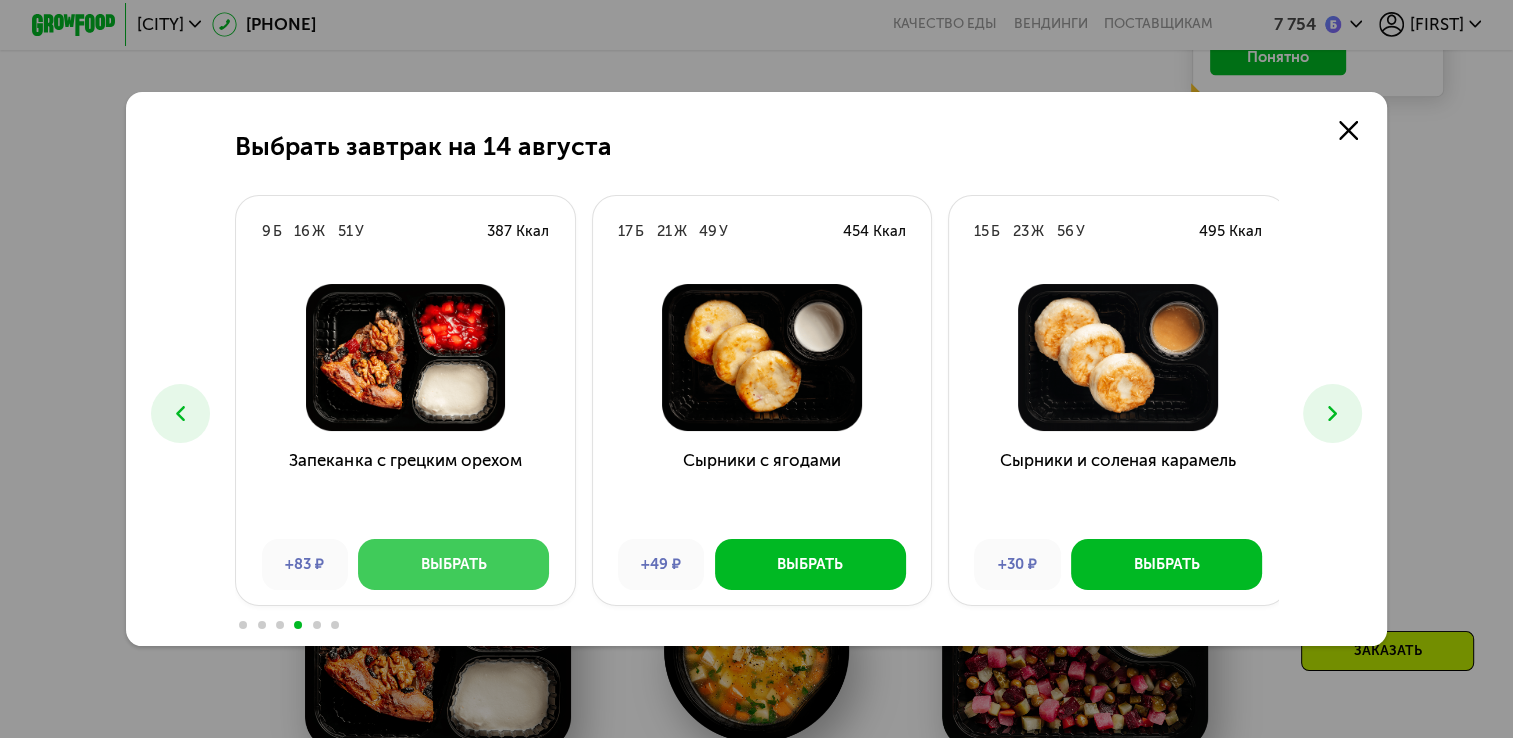 click on "Выбрать" at bounding box center (454, 564) 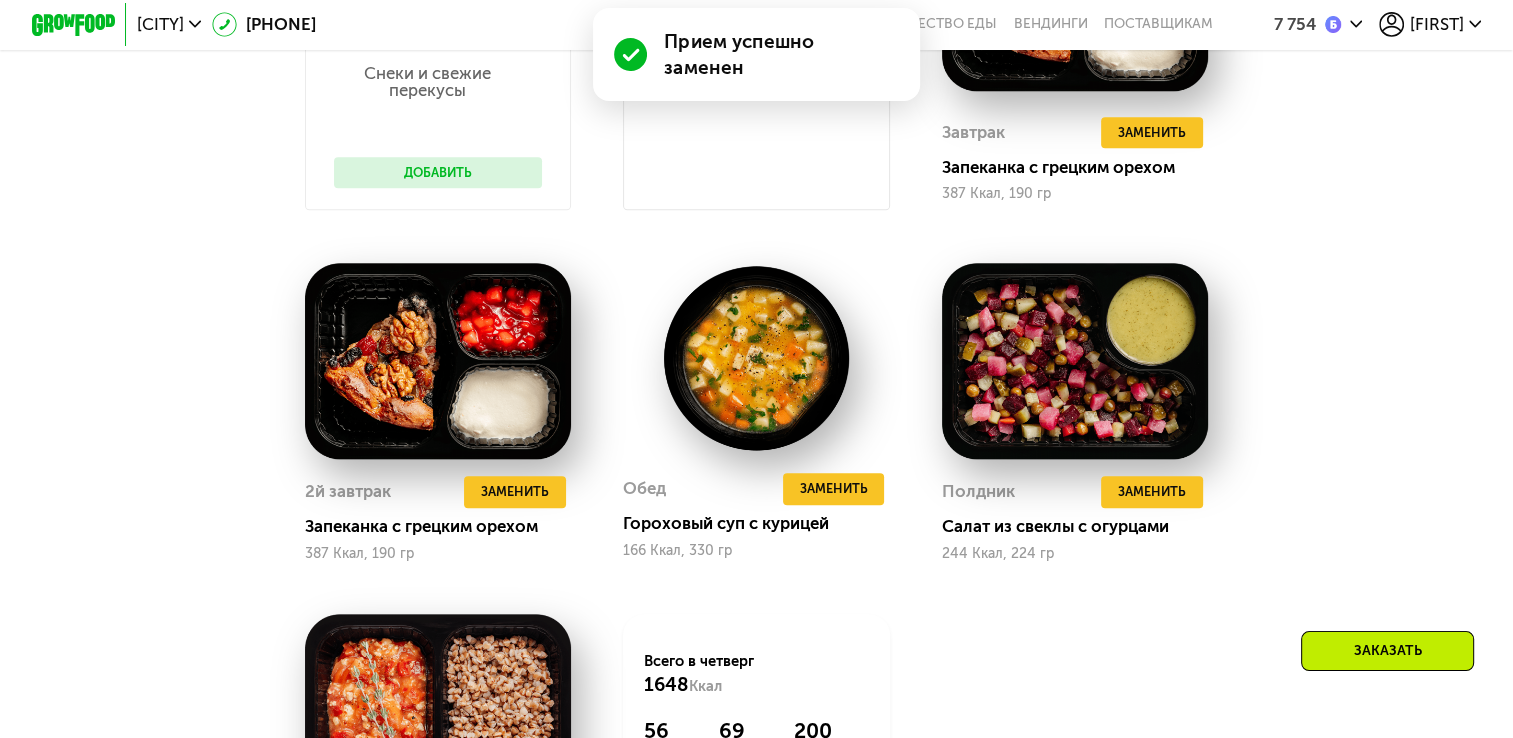 scroll, scrollTop: 1952, scrollLeft: 0, axis: vertical 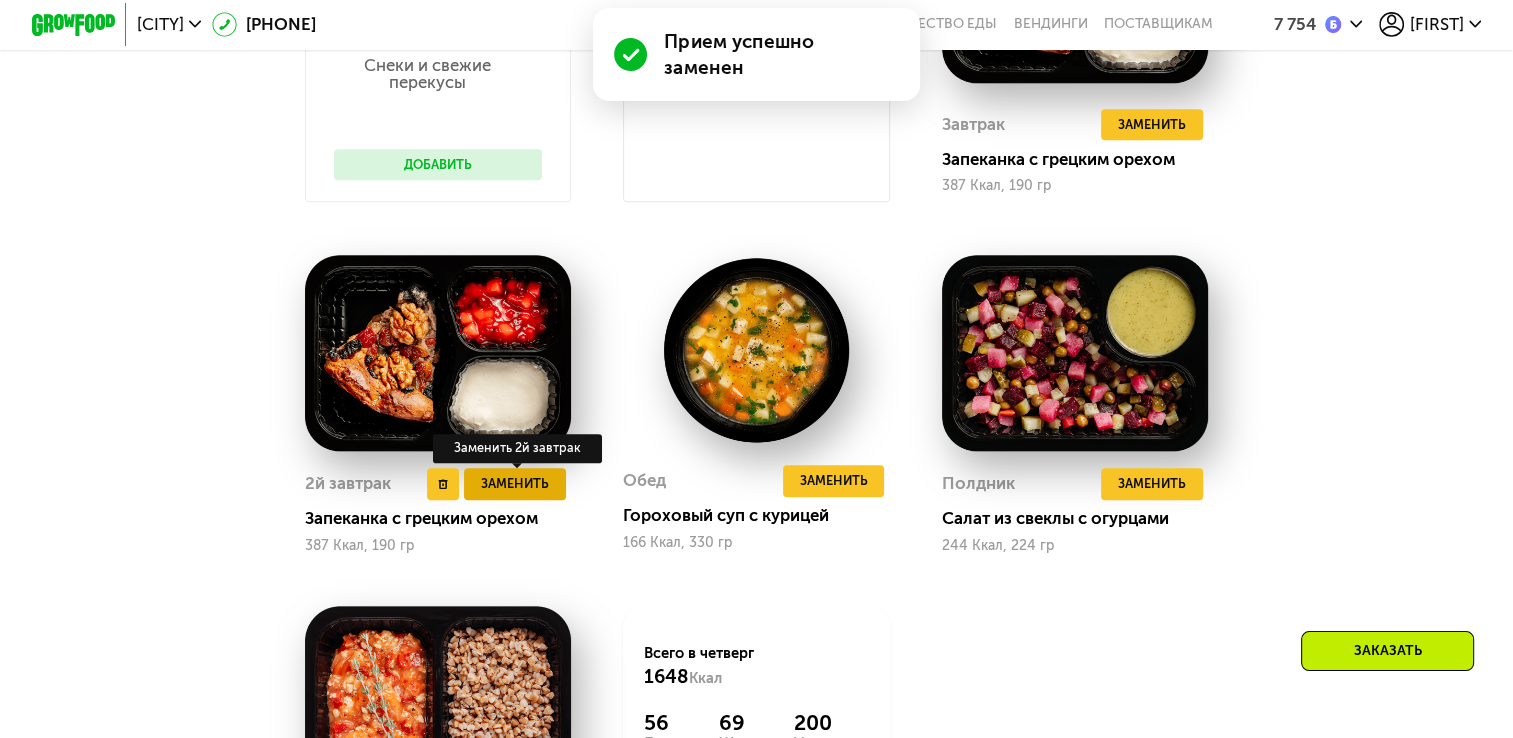 click on "Заменить" at bounding box center (515, 483) 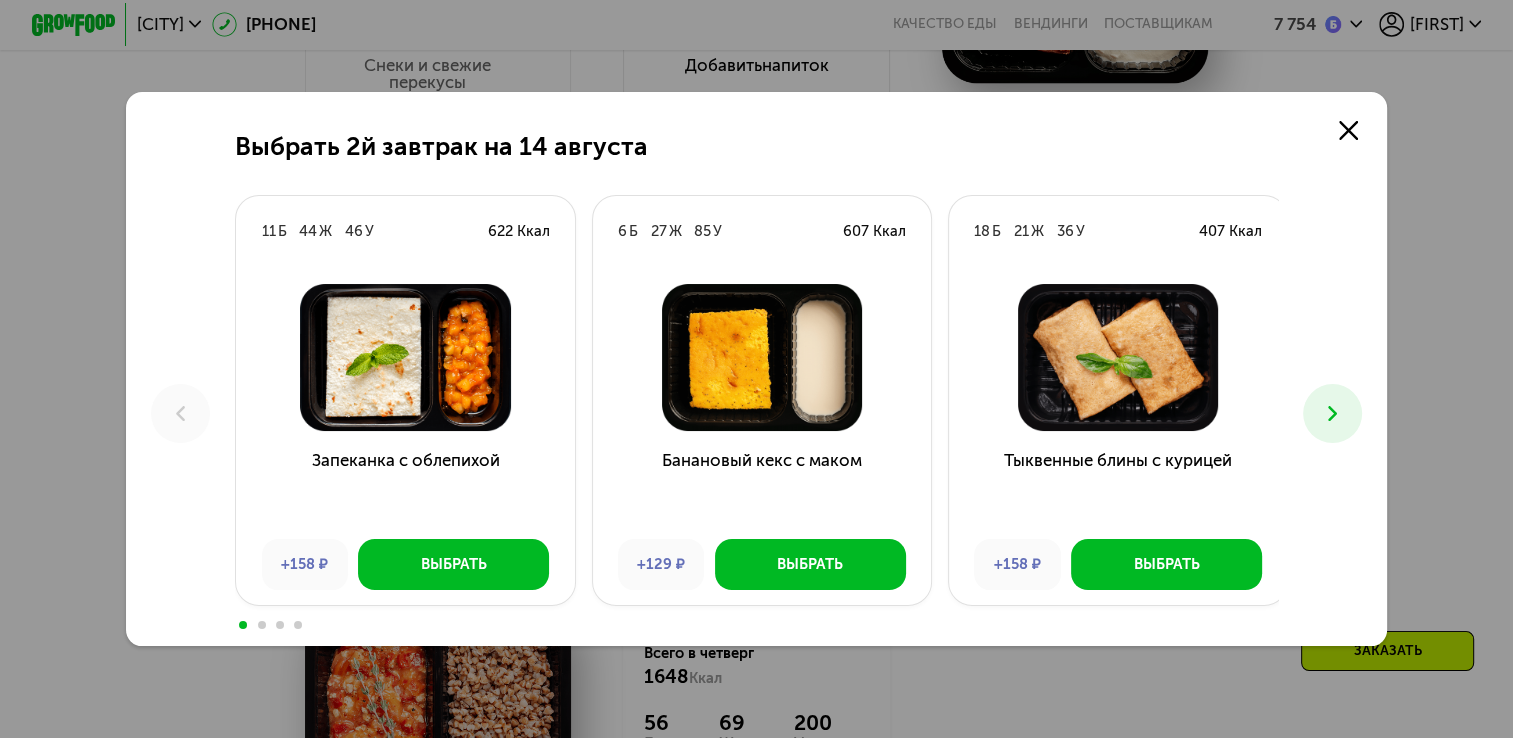 click at bounding box center (1332, 413) 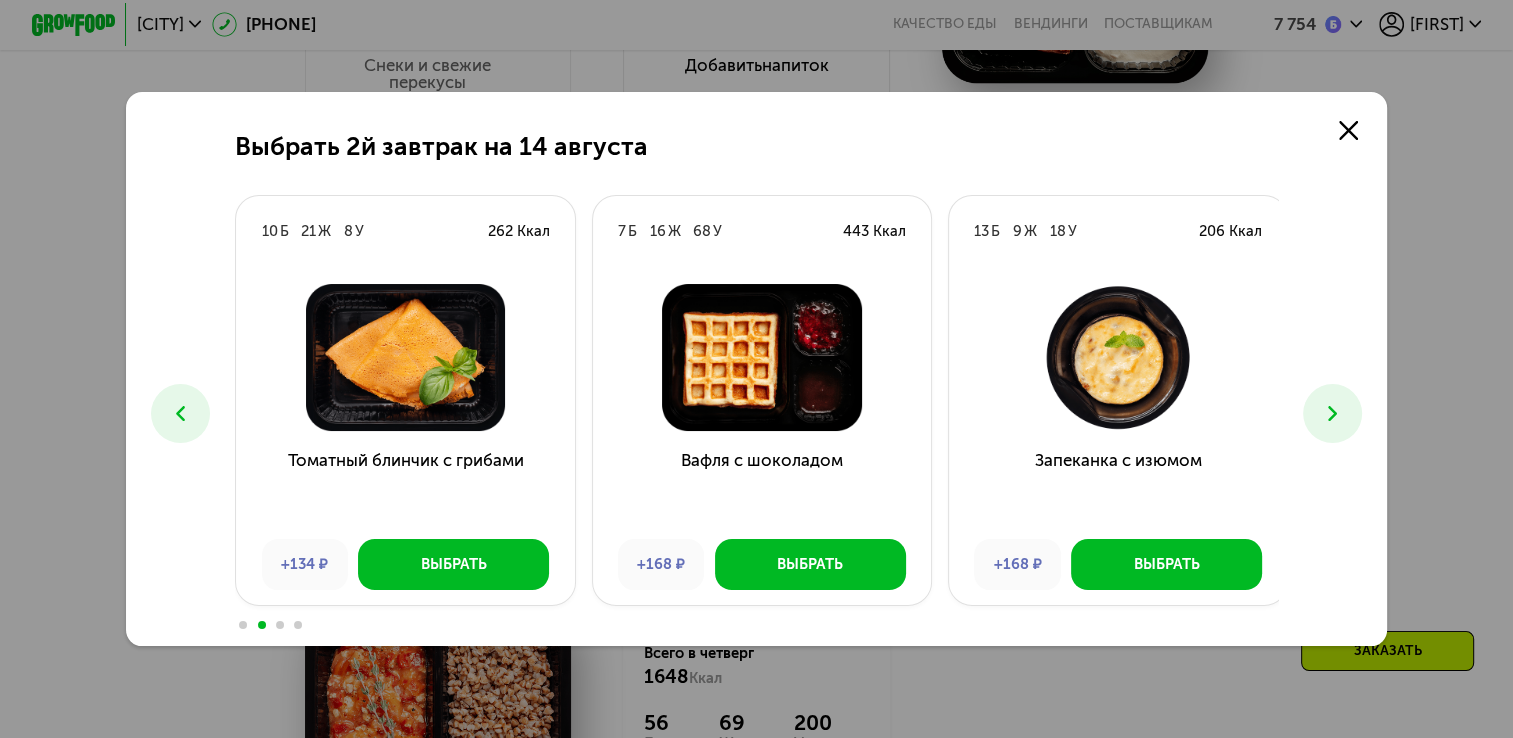 click at bounding box center (1332, 413) 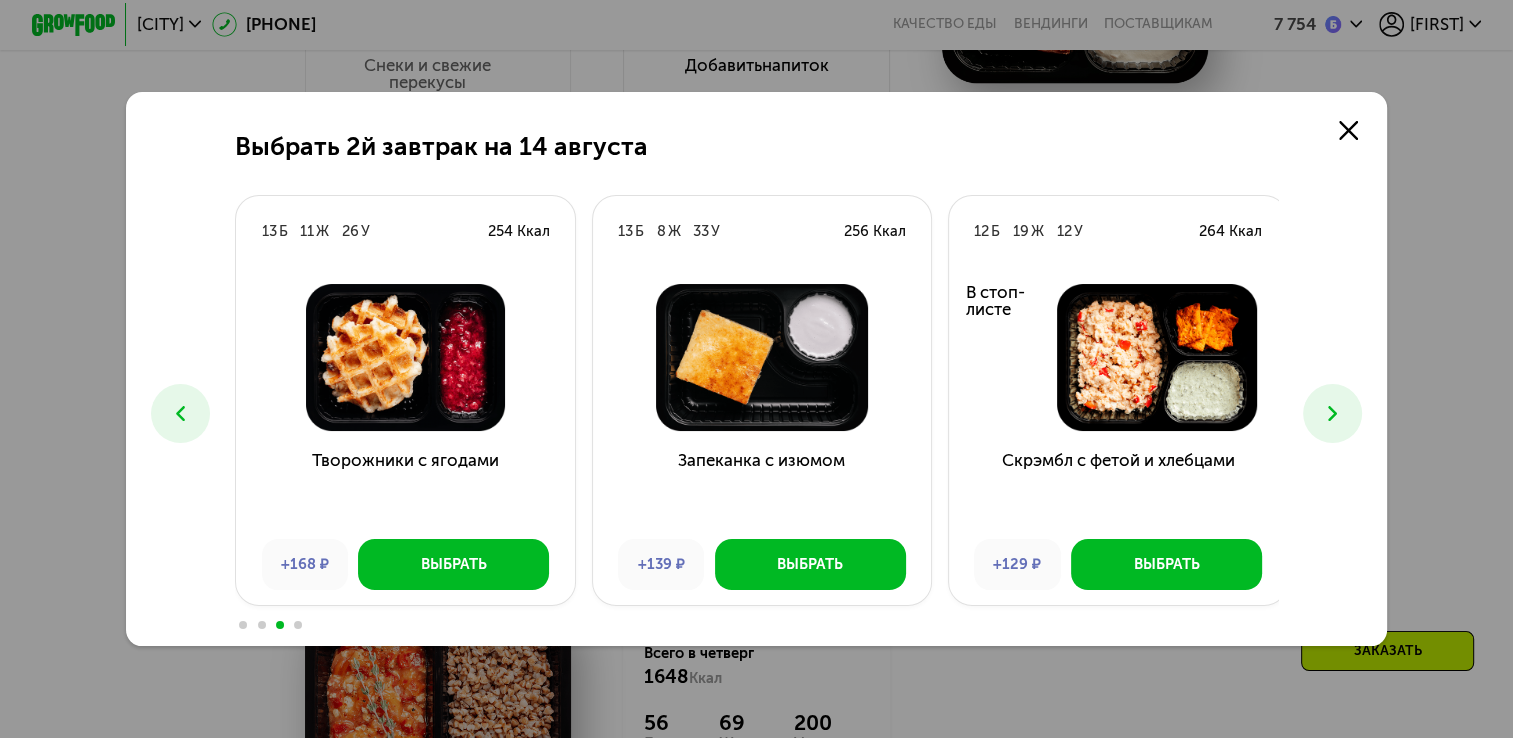 click at bounding box center (1332, 413) 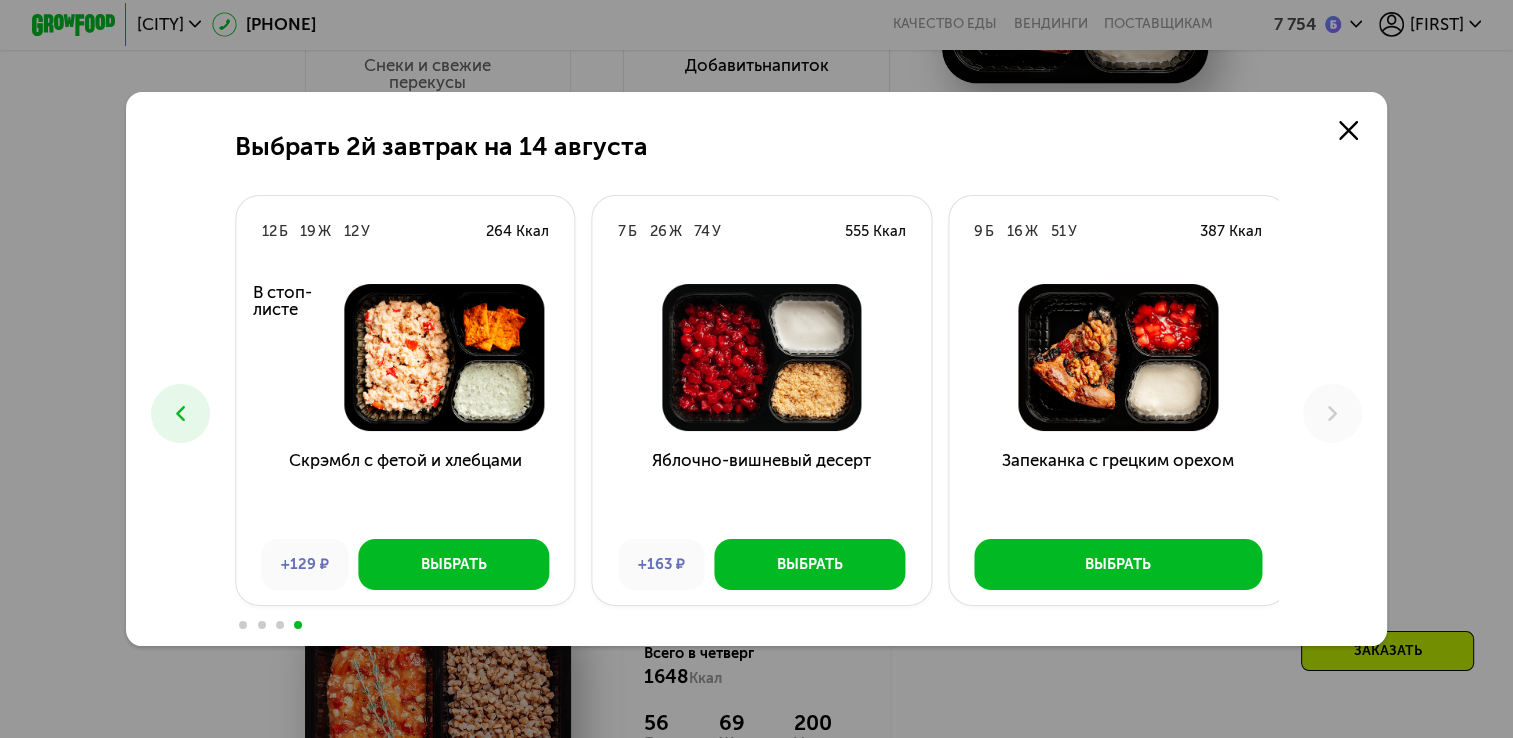 click at bounding box center [180, 413] 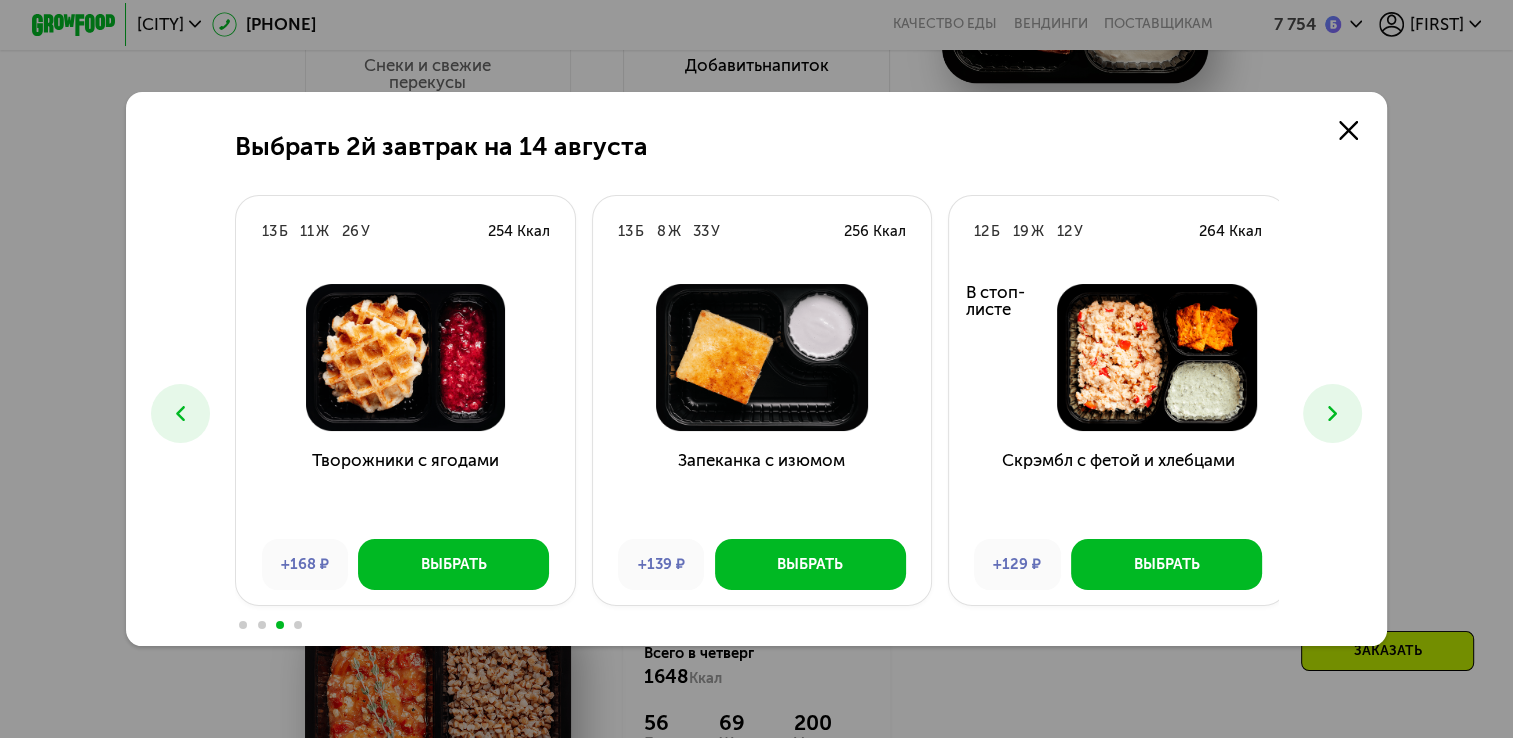 click at bounding box center (180, 413) 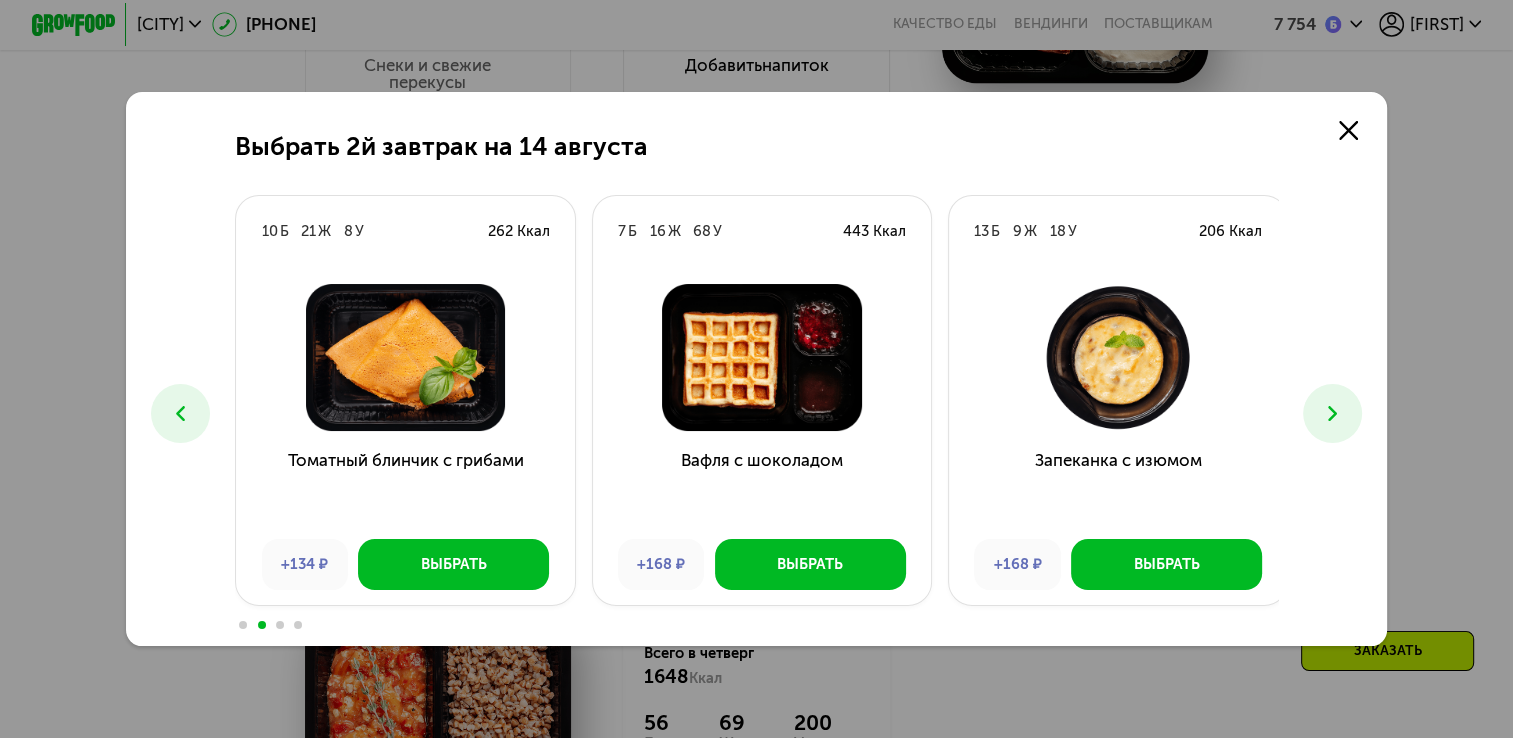 click 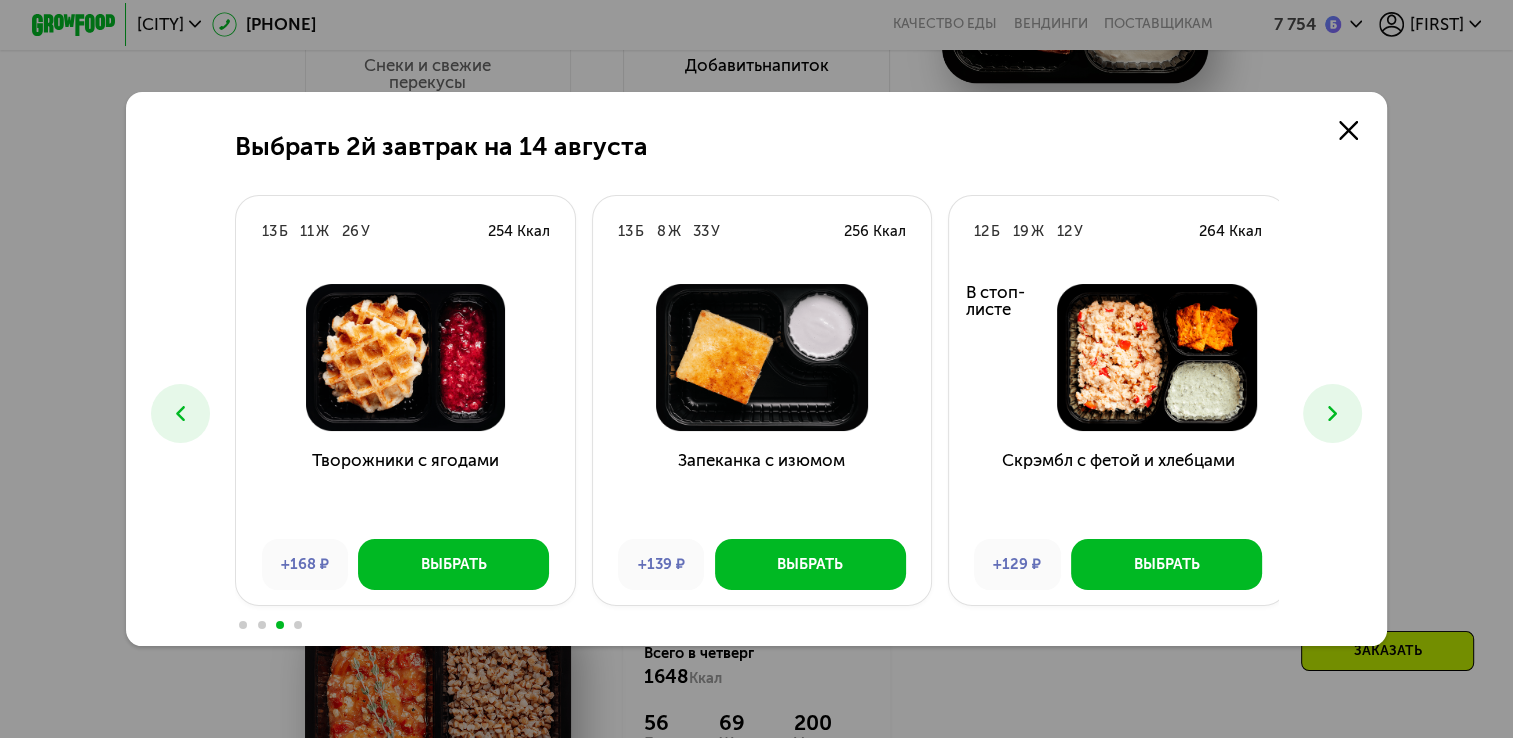 click at bounding box center [180, 413] 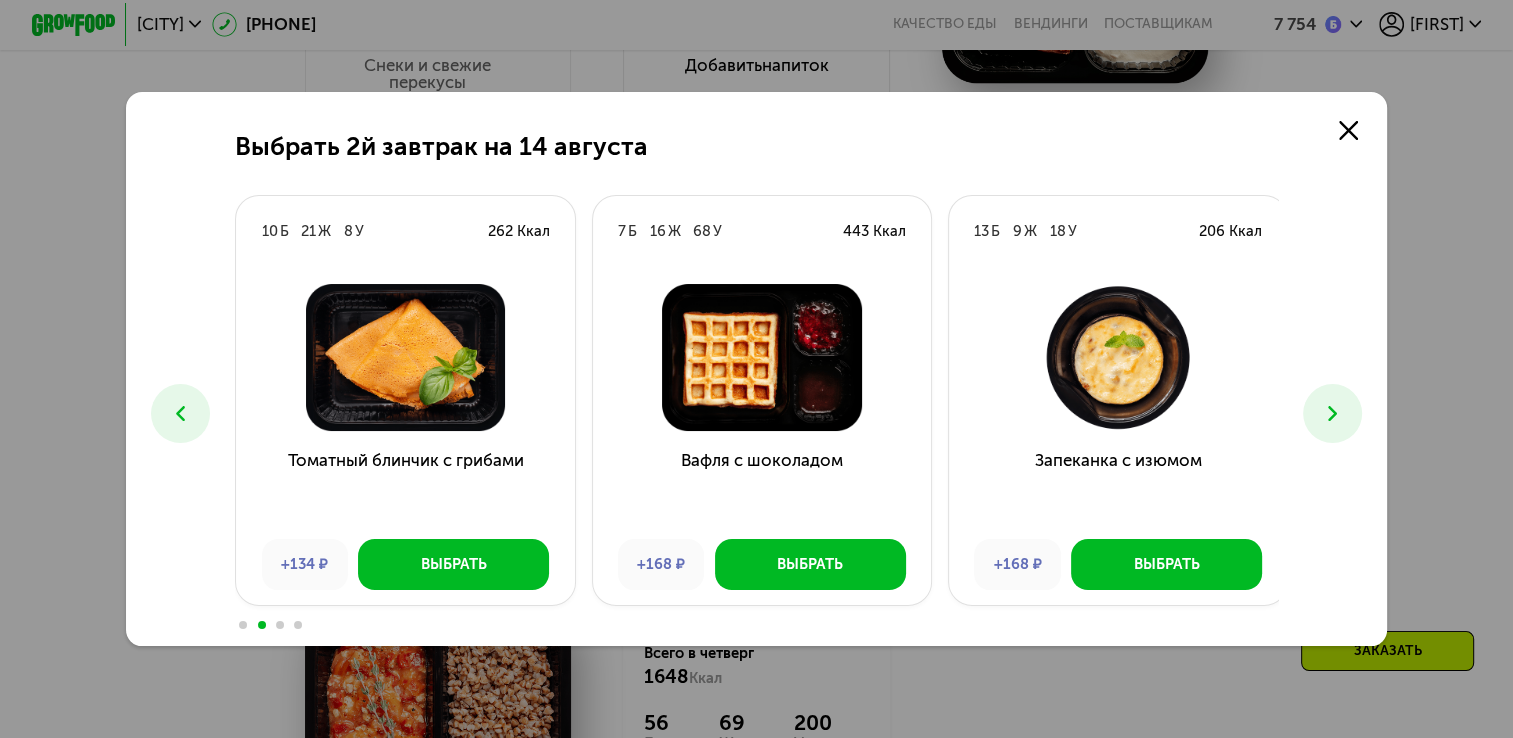 click 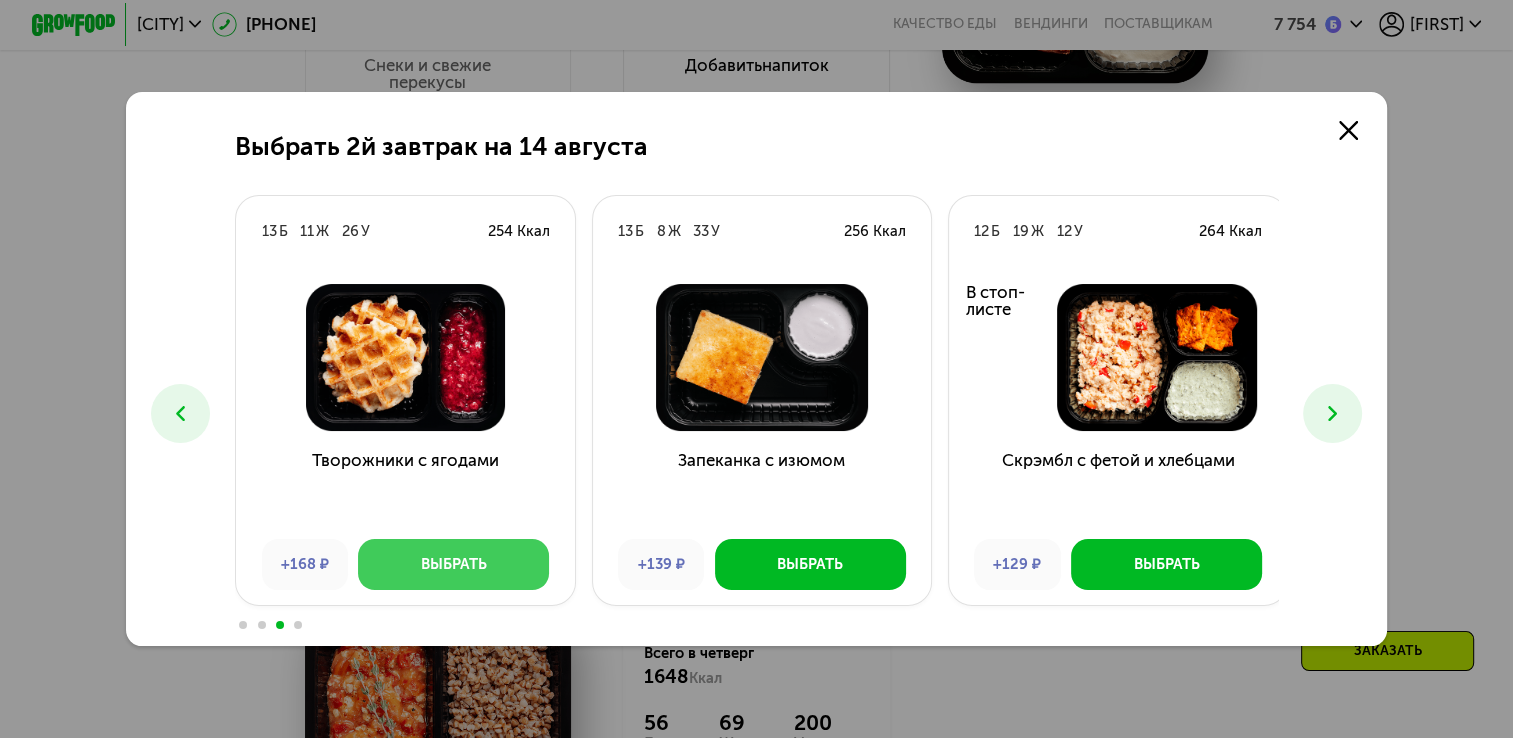 click on "Выбрать" at bounding box center [454, 564] 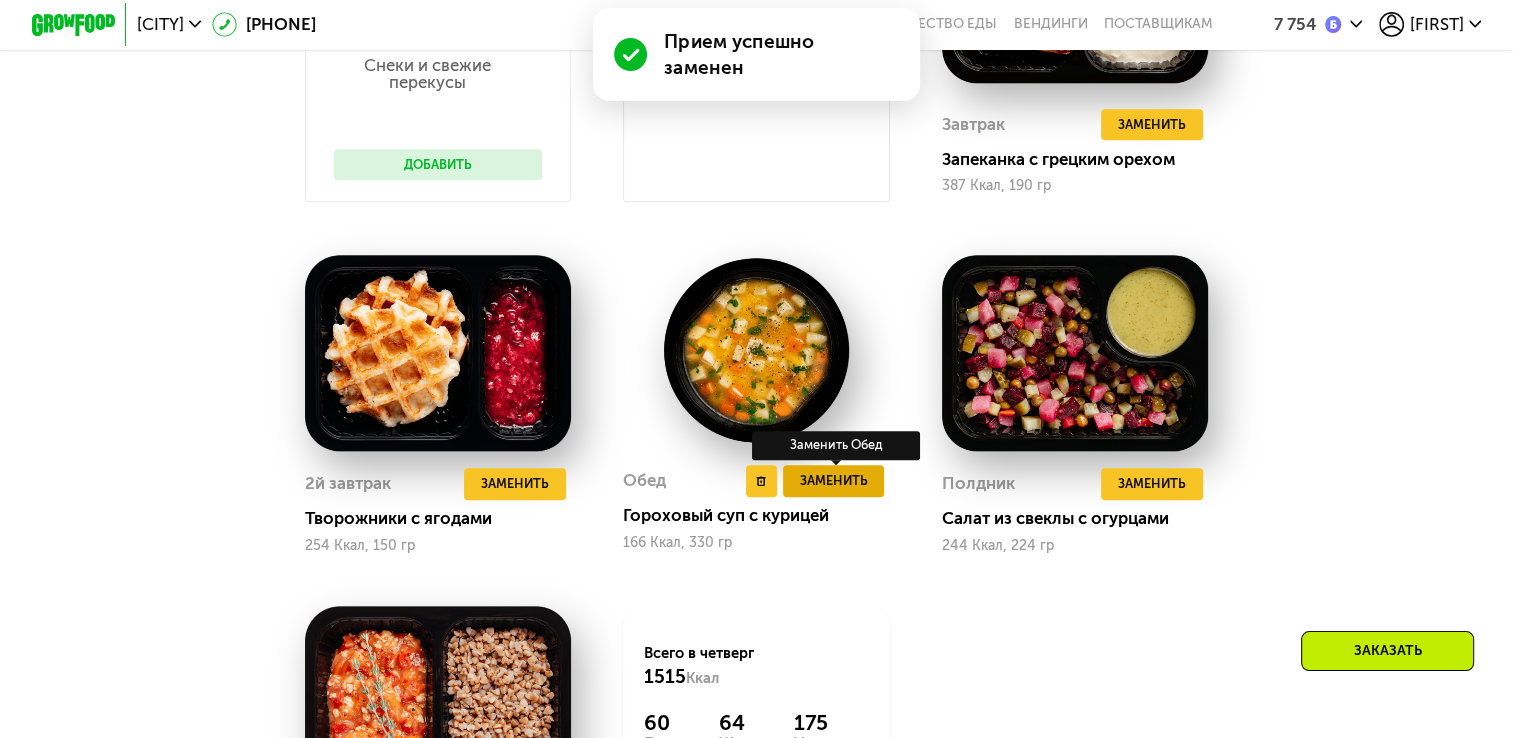 click on "Заменить" at bounding box center [834, 480] 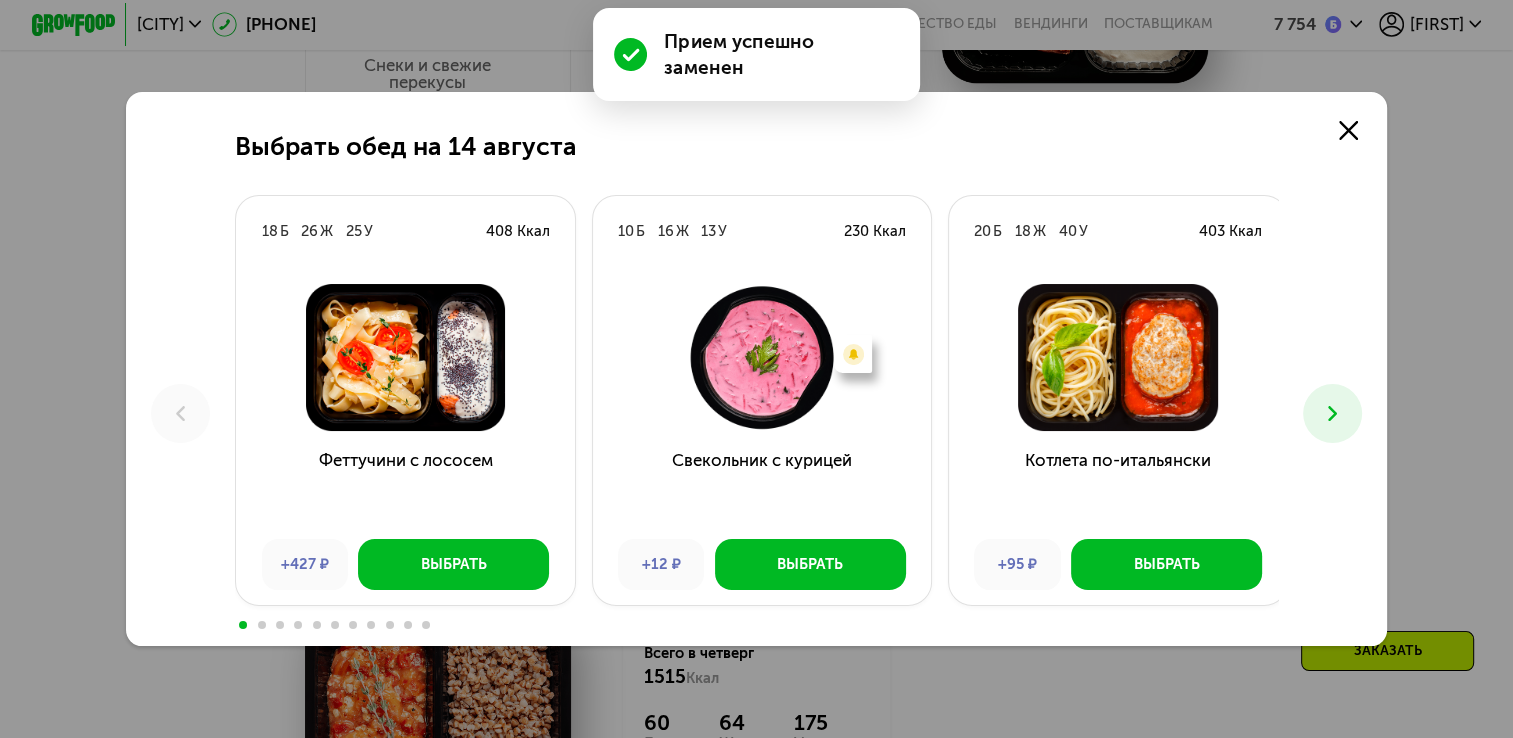 click at bounding box center (1332, 413) 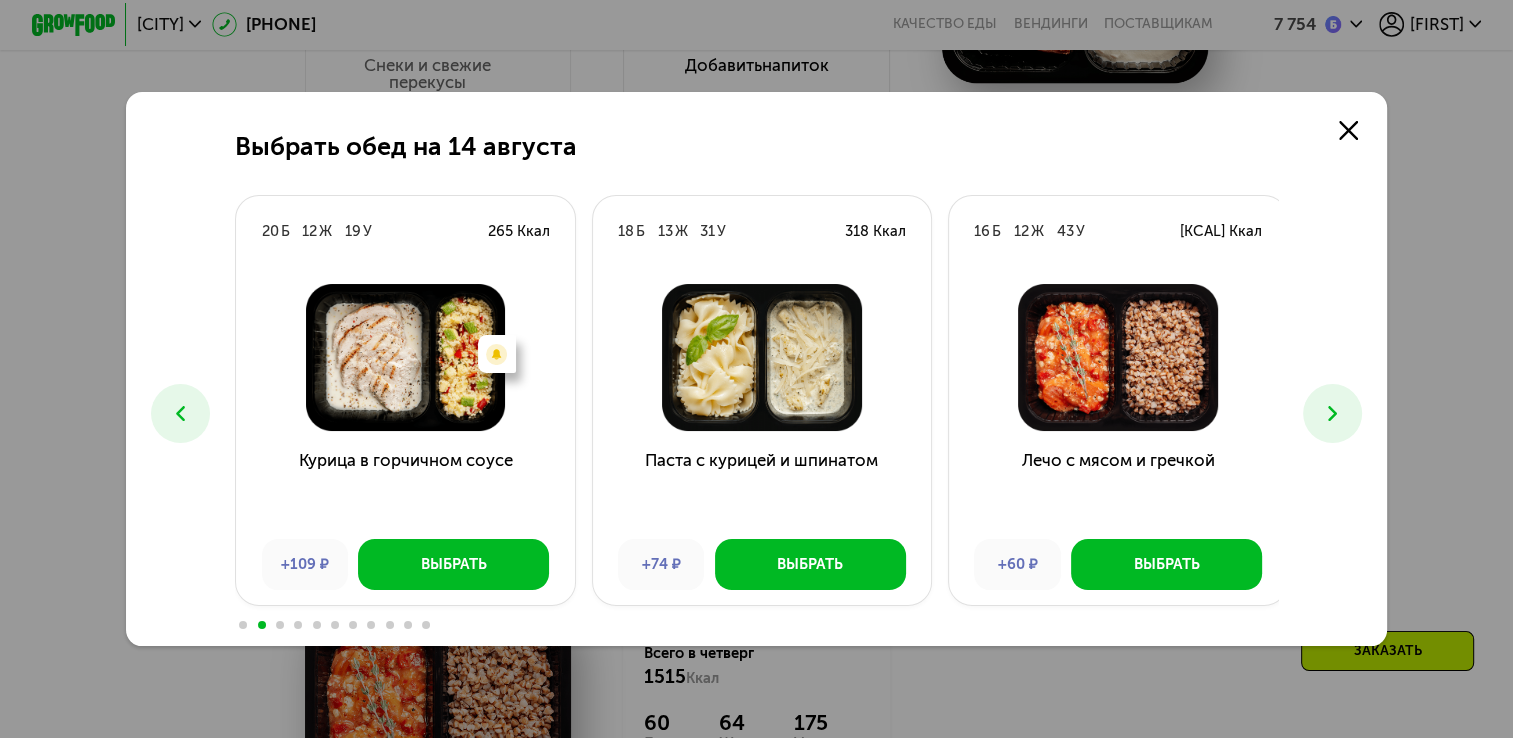 click 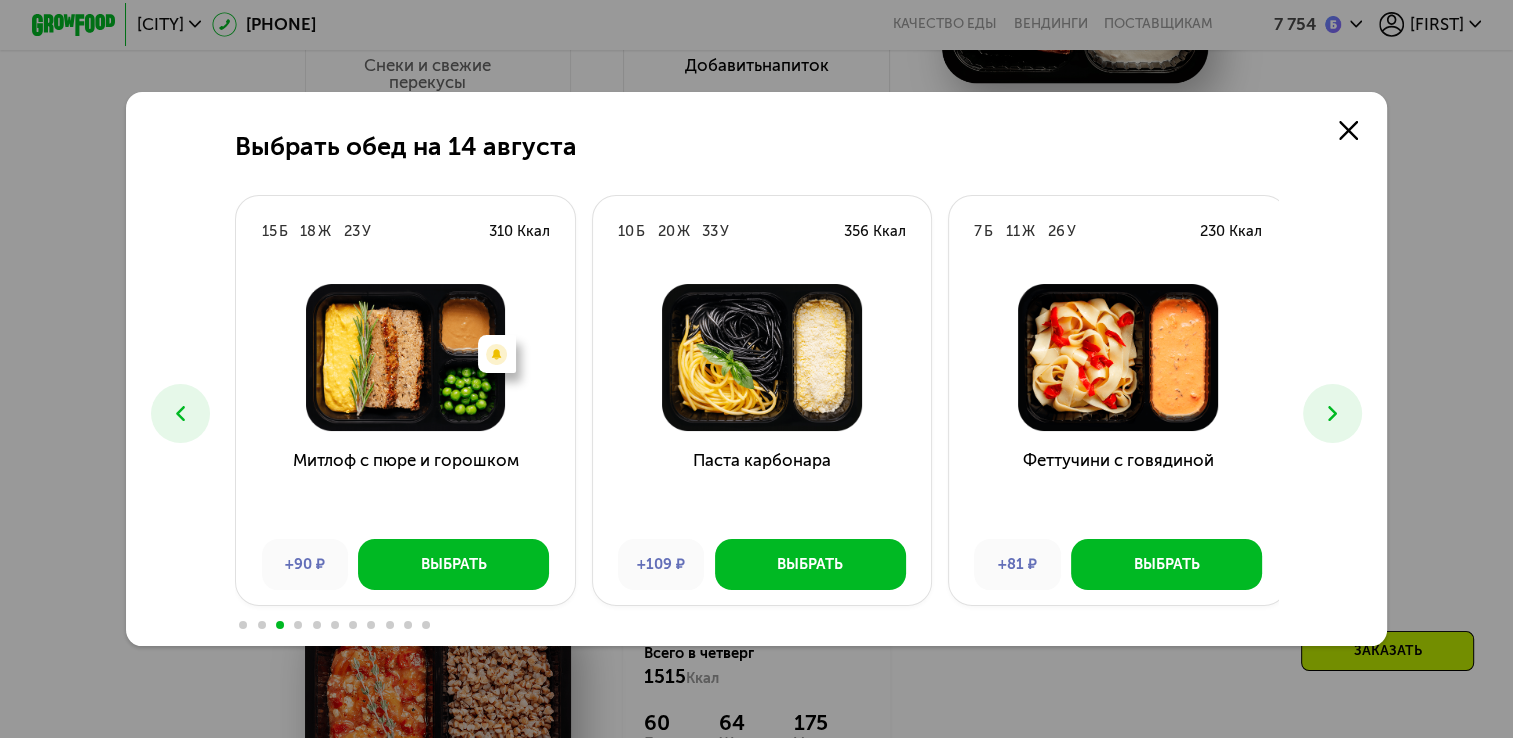 click 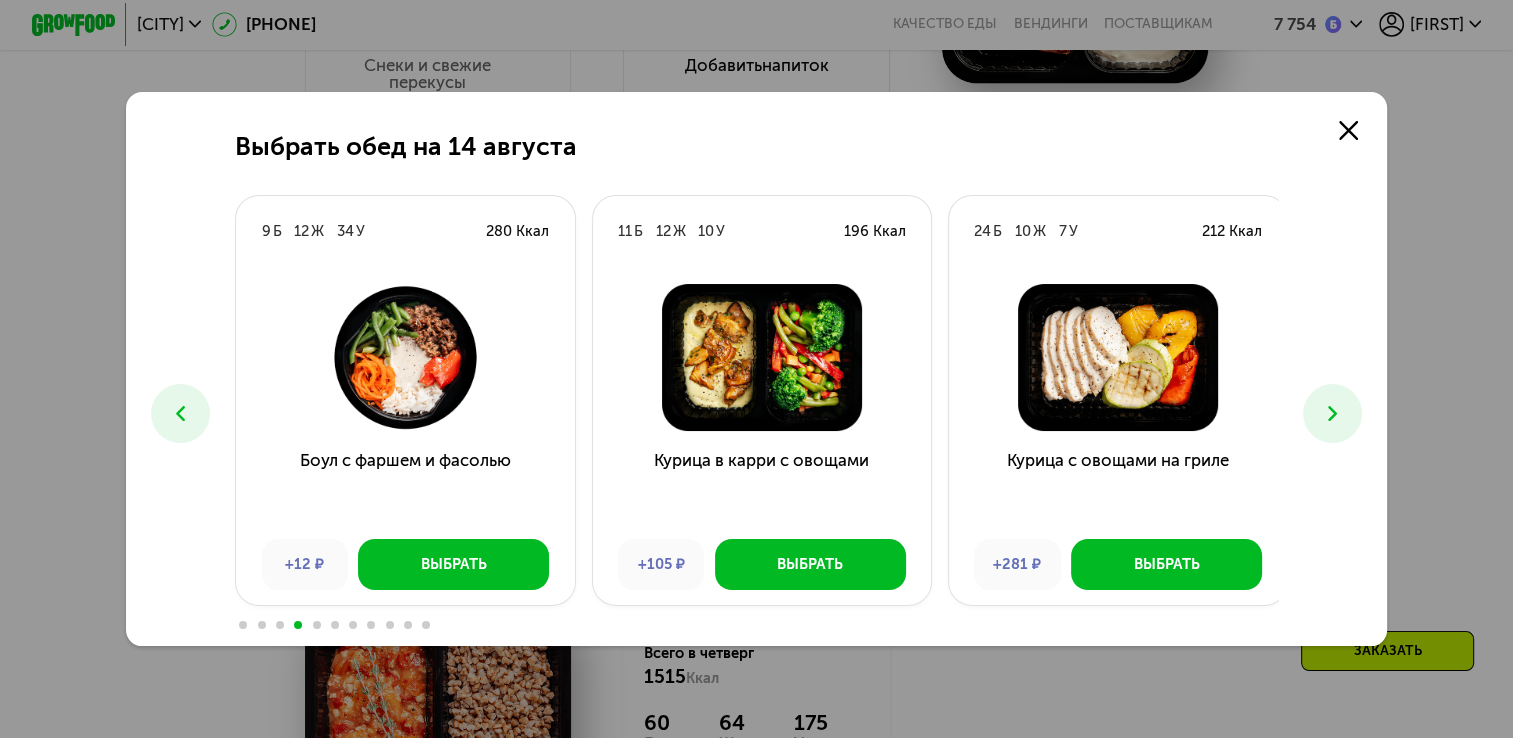 click 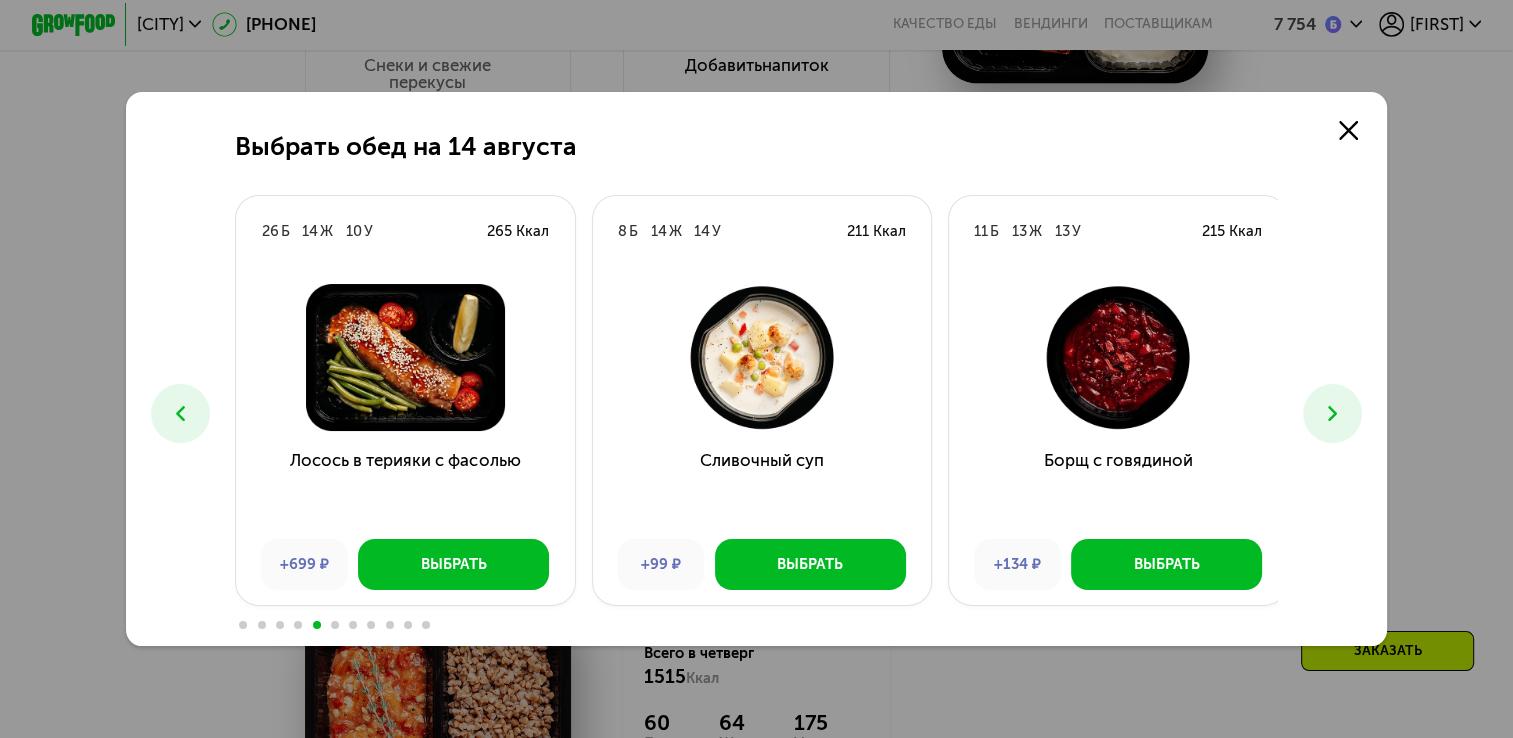 click 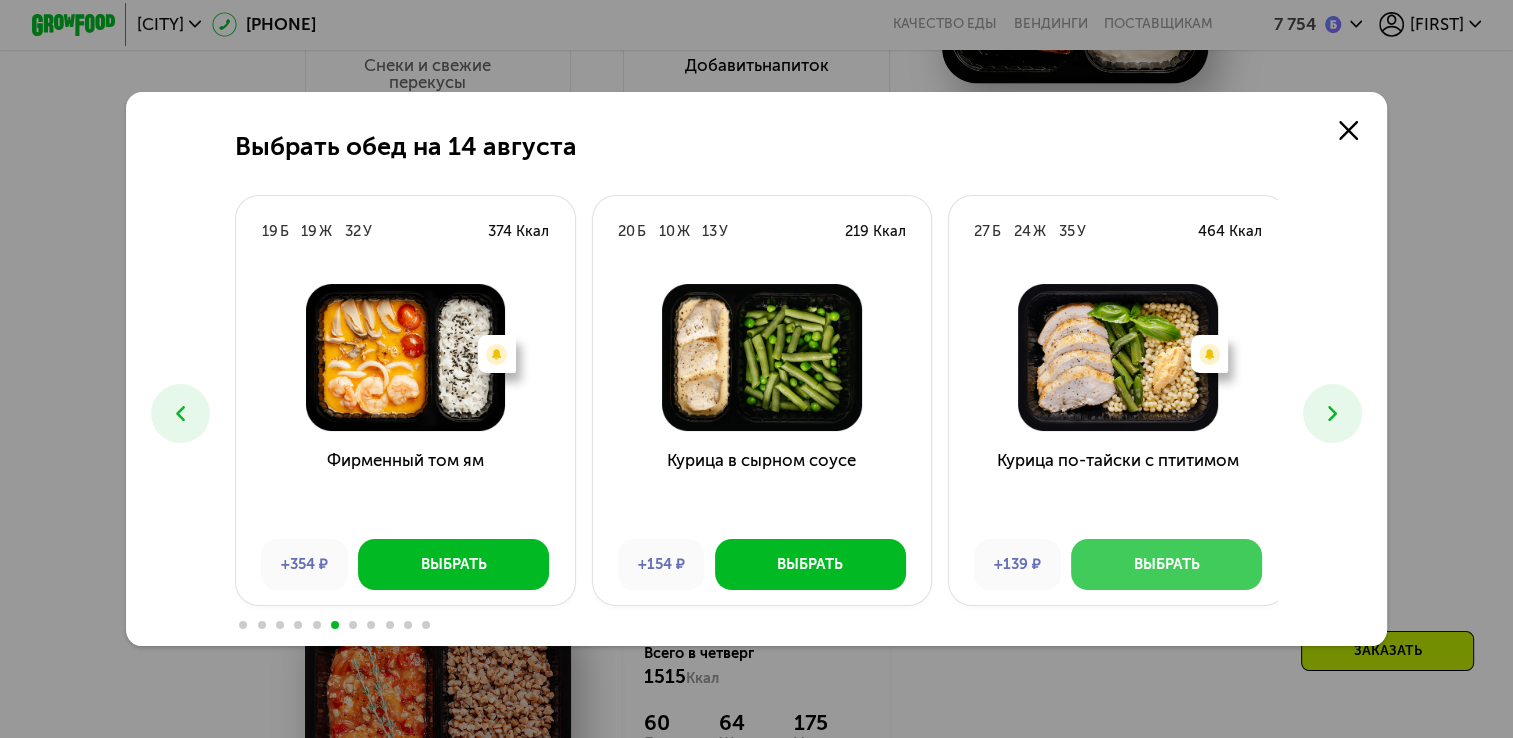 click on "Выбрать" at bounding box center [1167, 564] 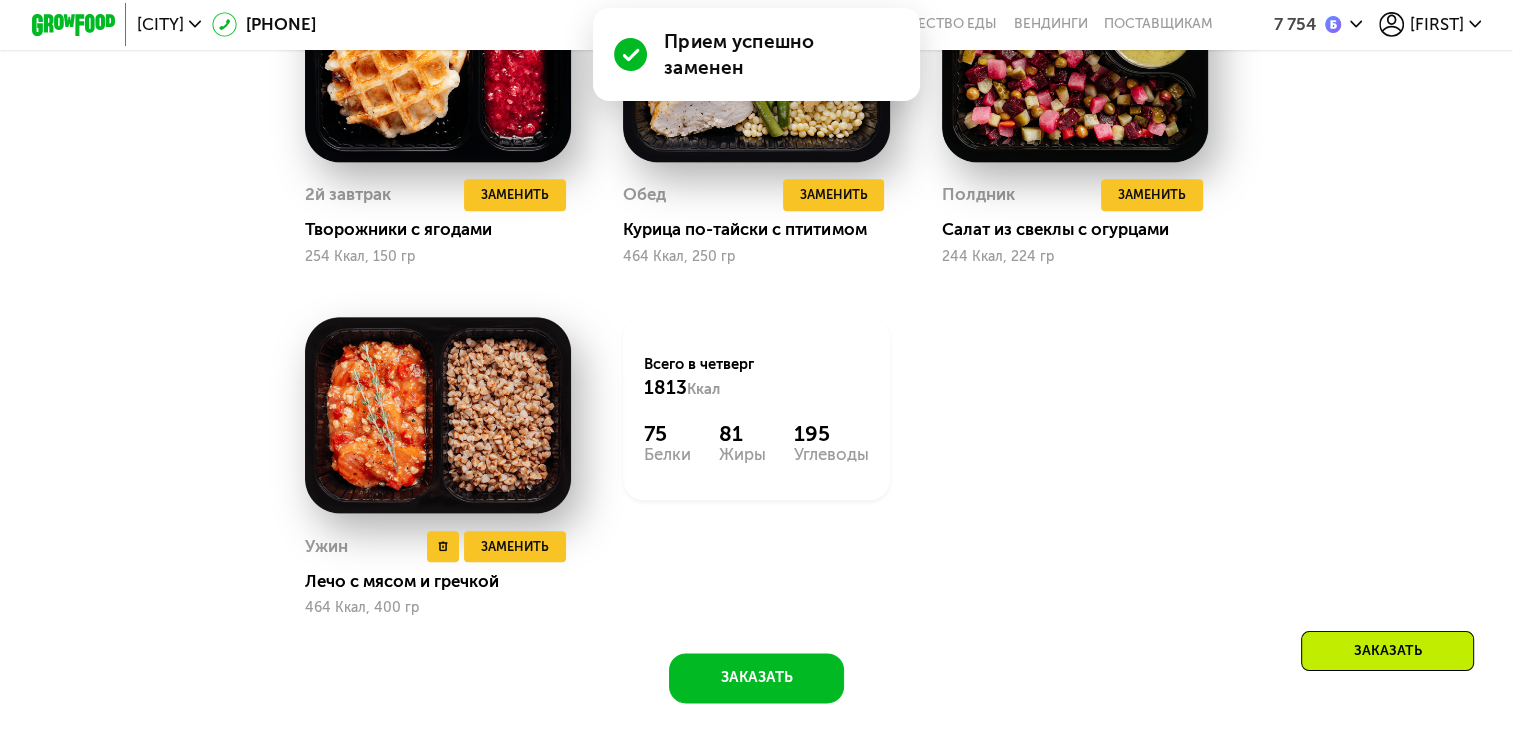 scroll, scrollTop: 2252, scrollLeft: 0, axis: vertical 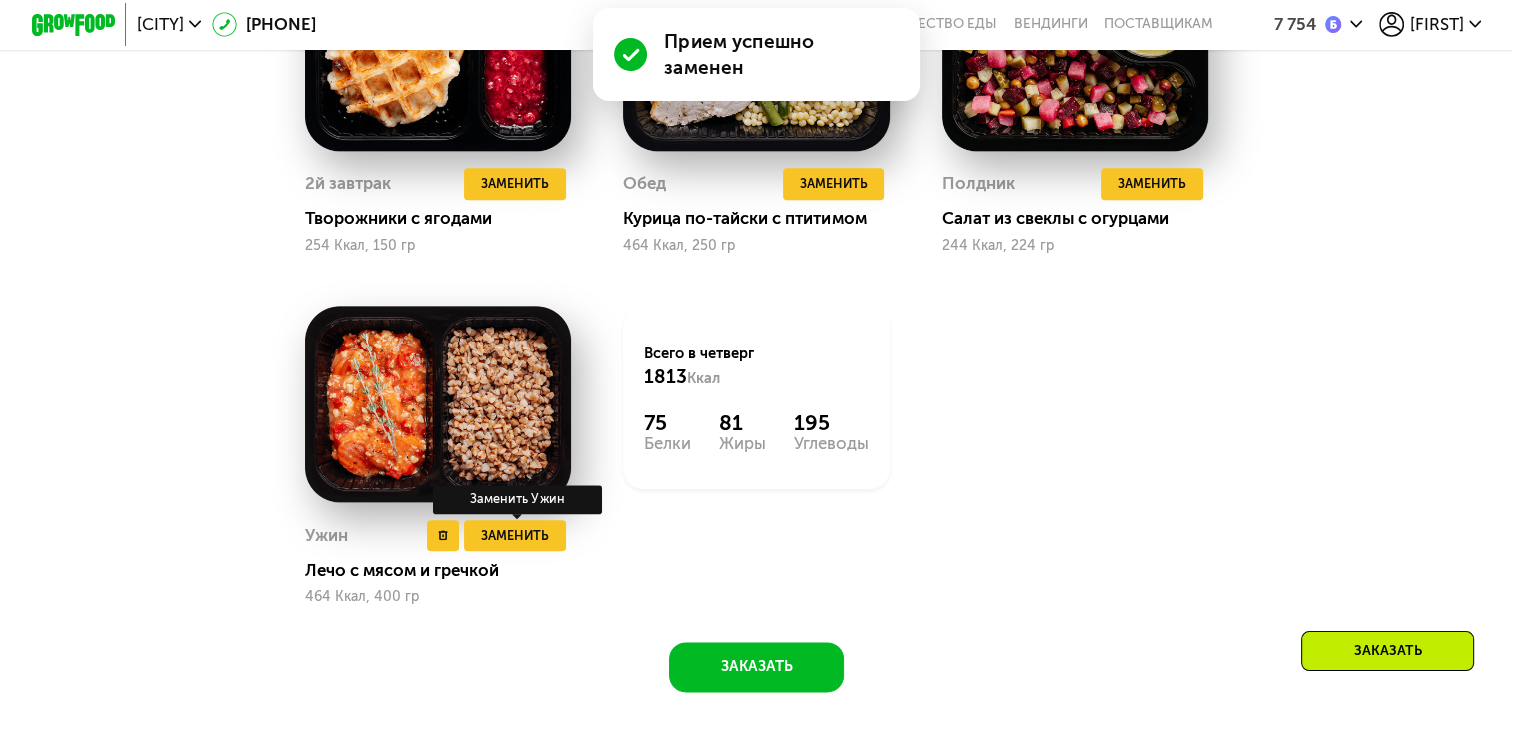 click on "Заменить Ужин" at bounding box center (517, 499) 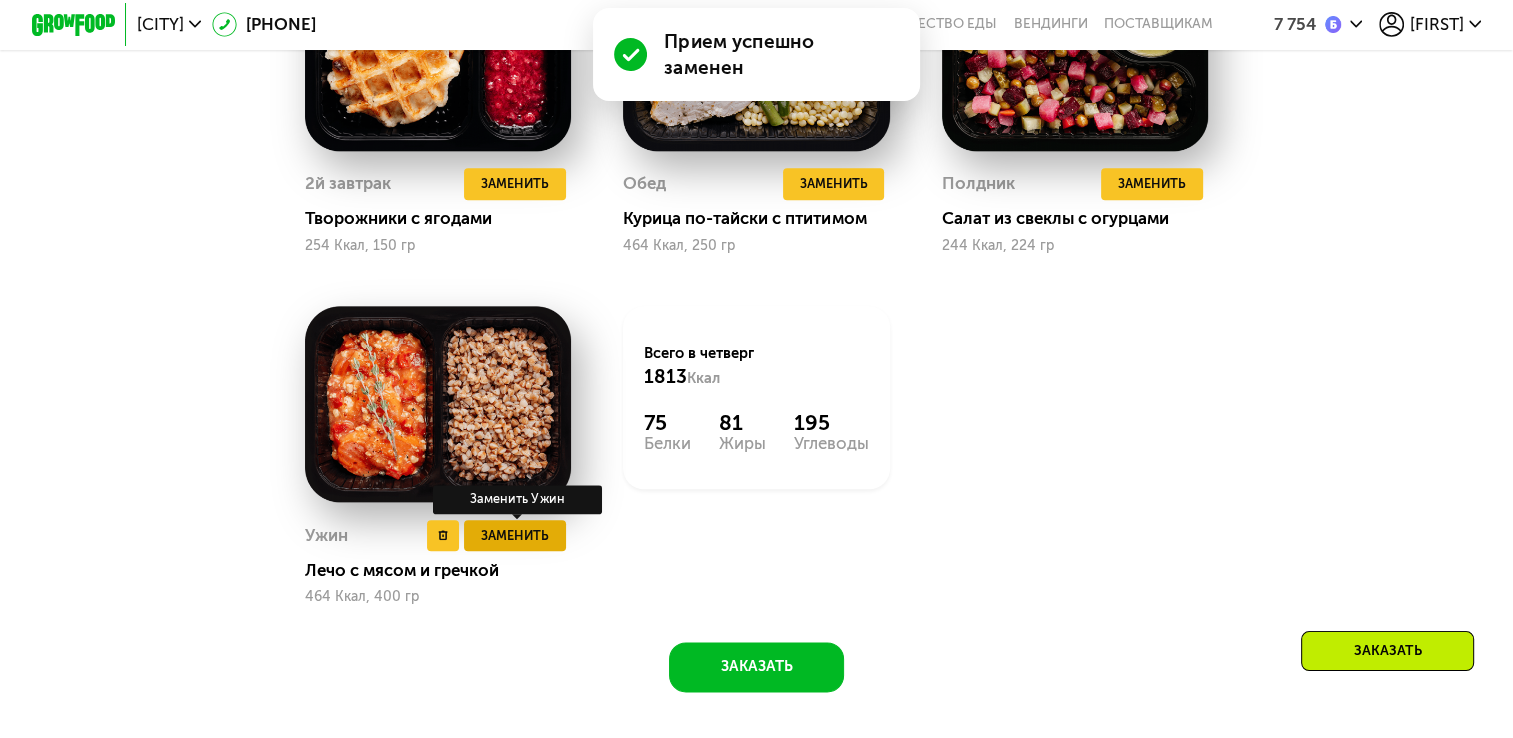 click on "Заменить" at bounding box center [515, 535] 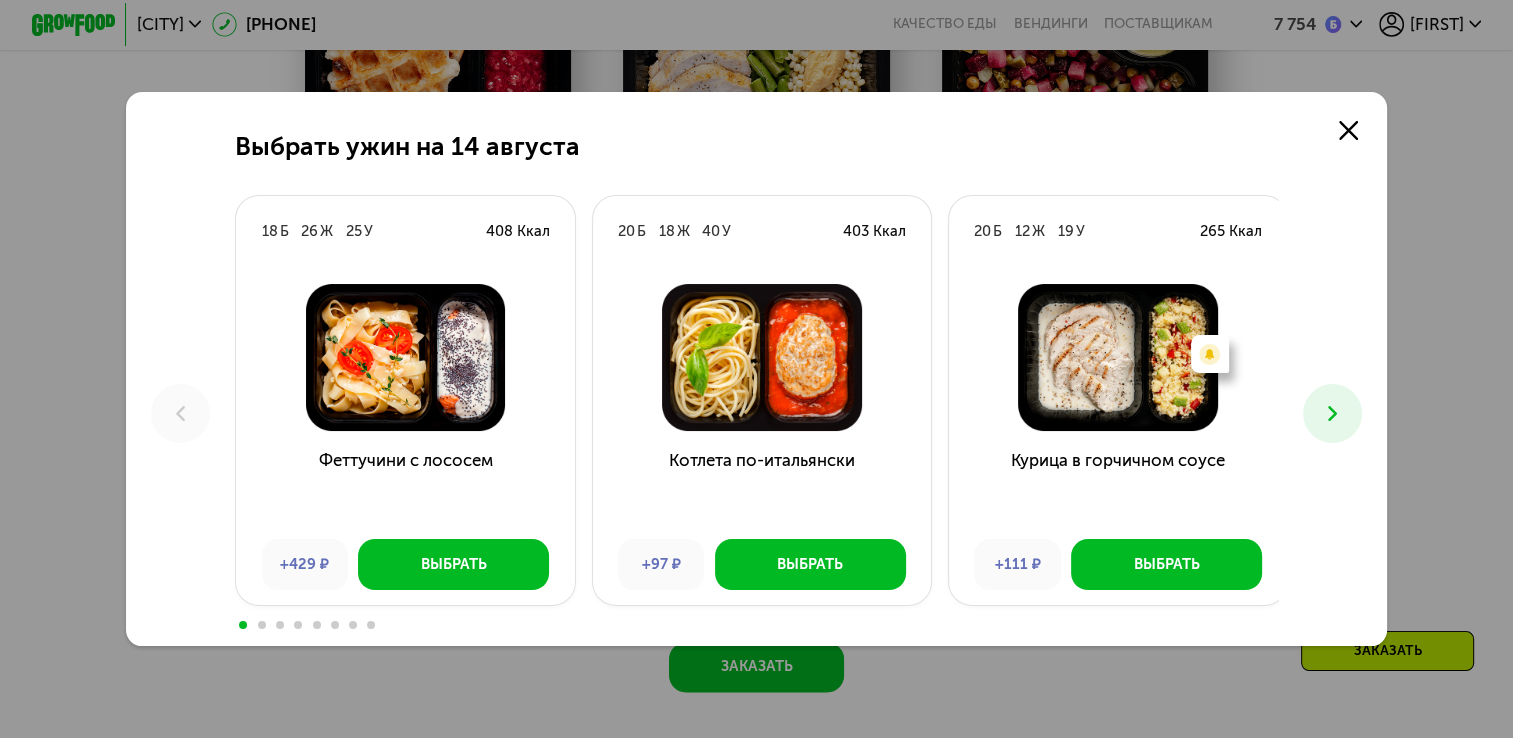 click 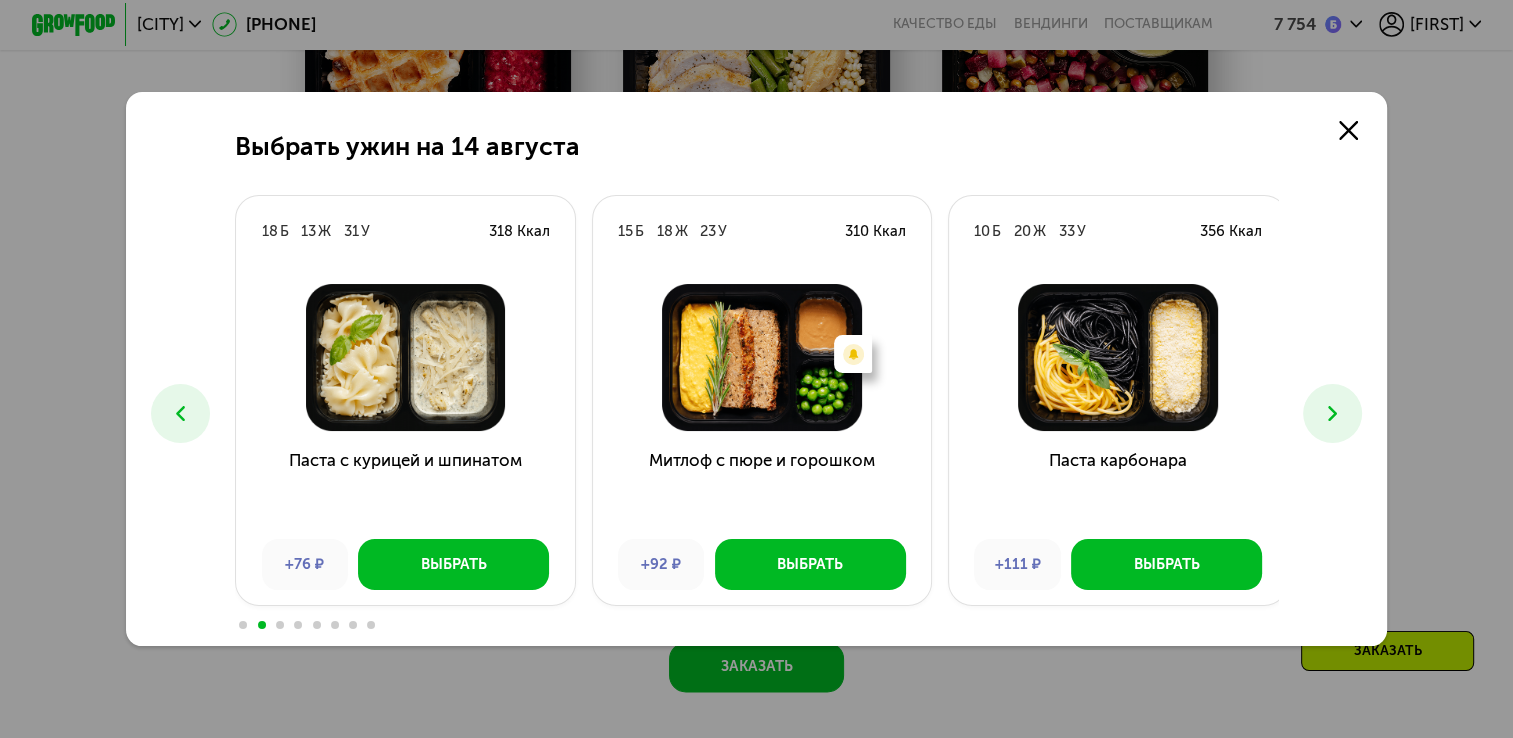 click 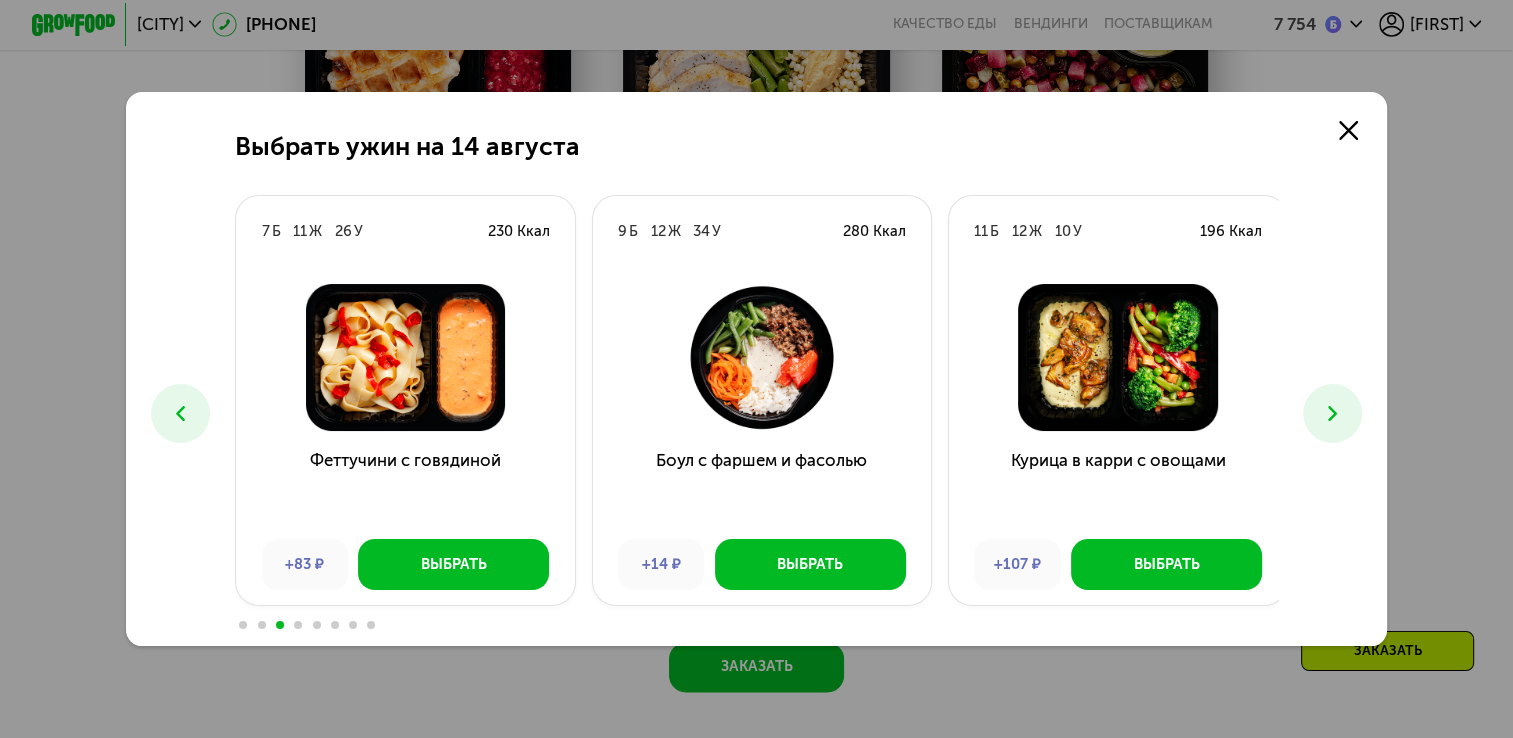 click 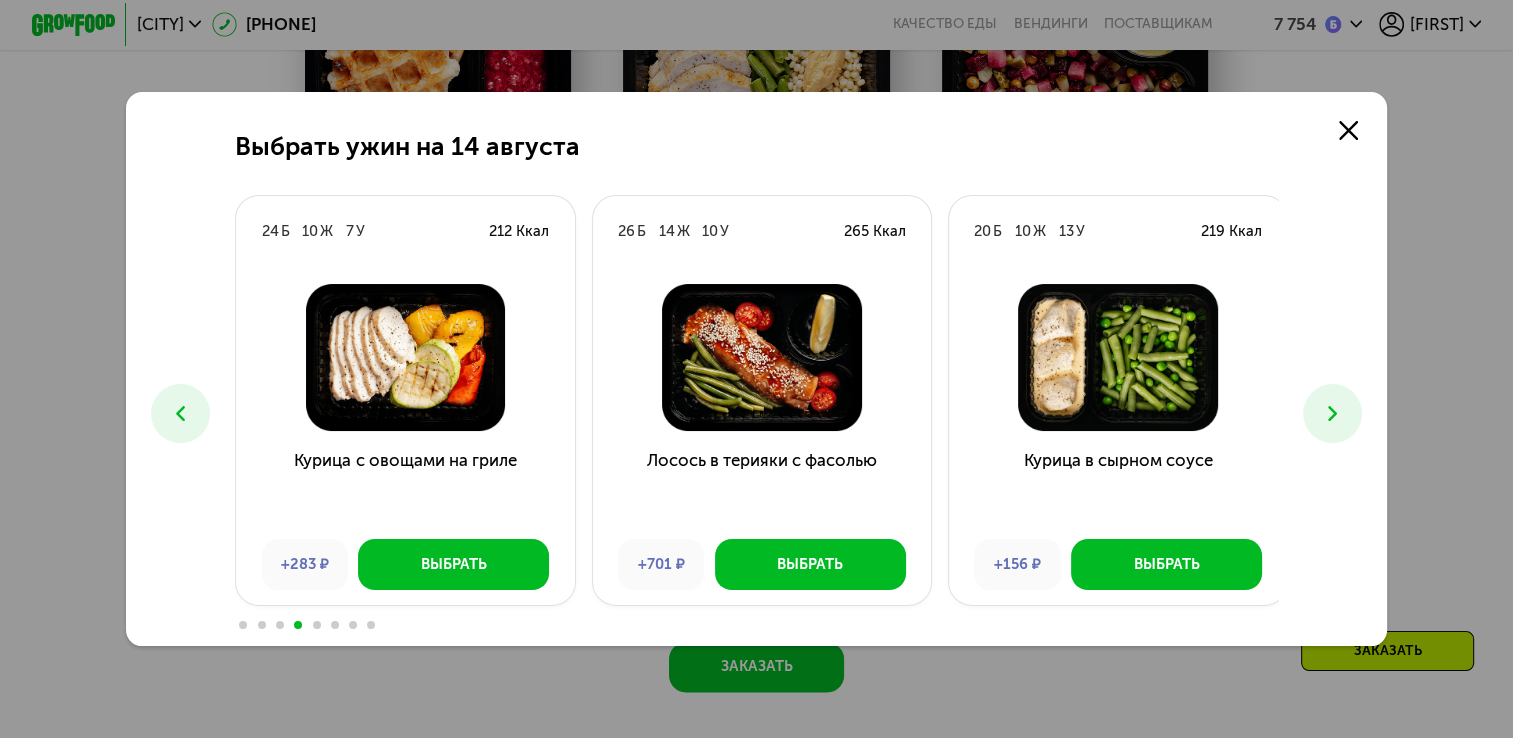 click 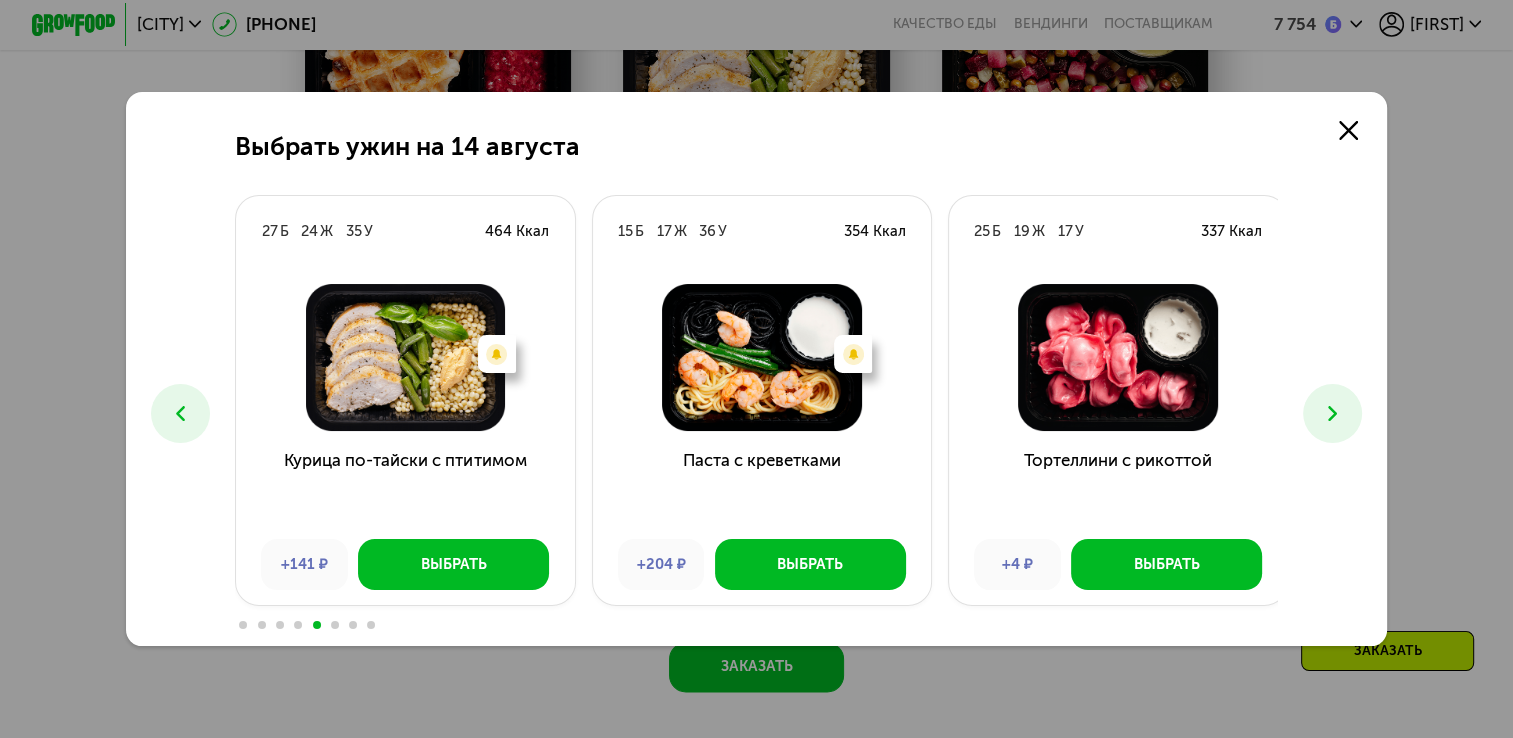 click 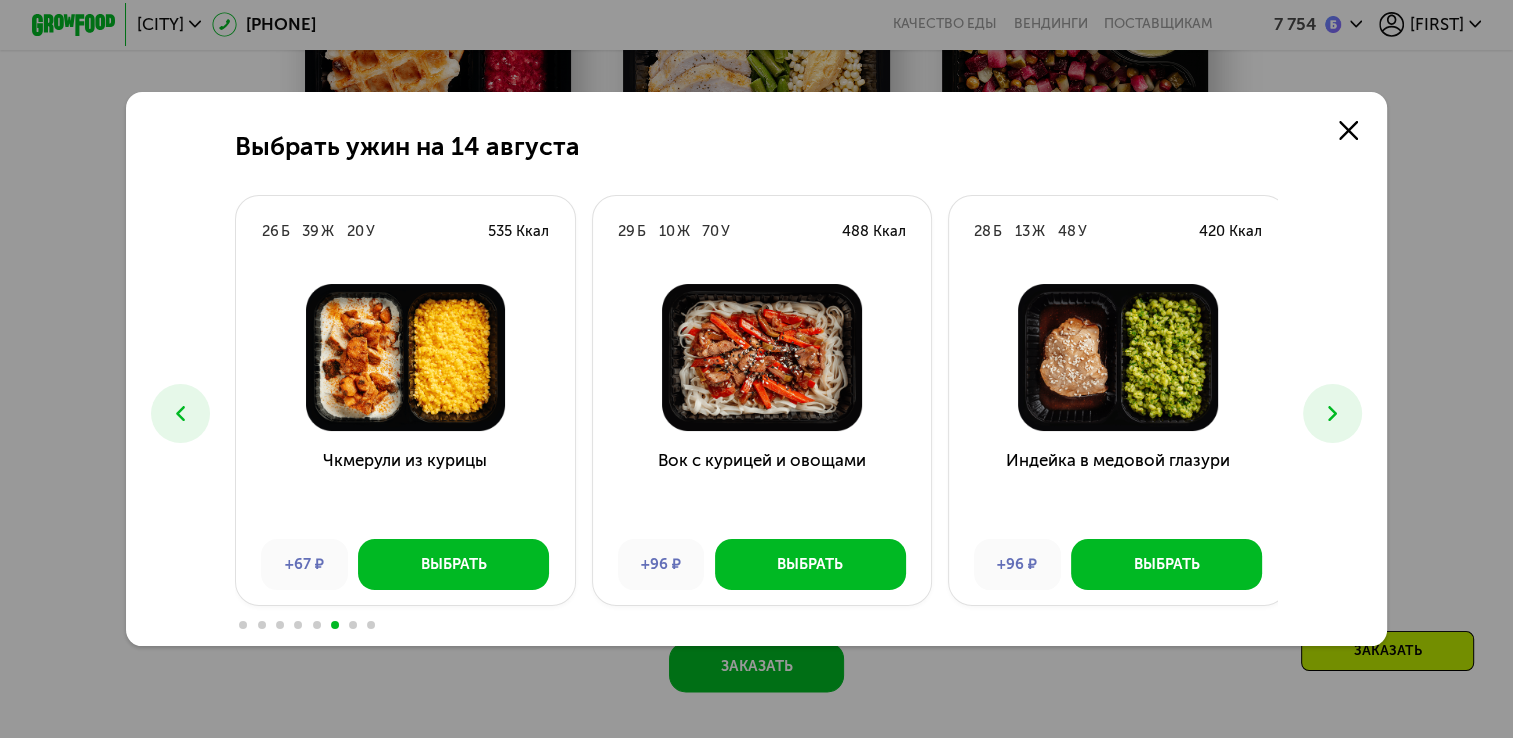 click 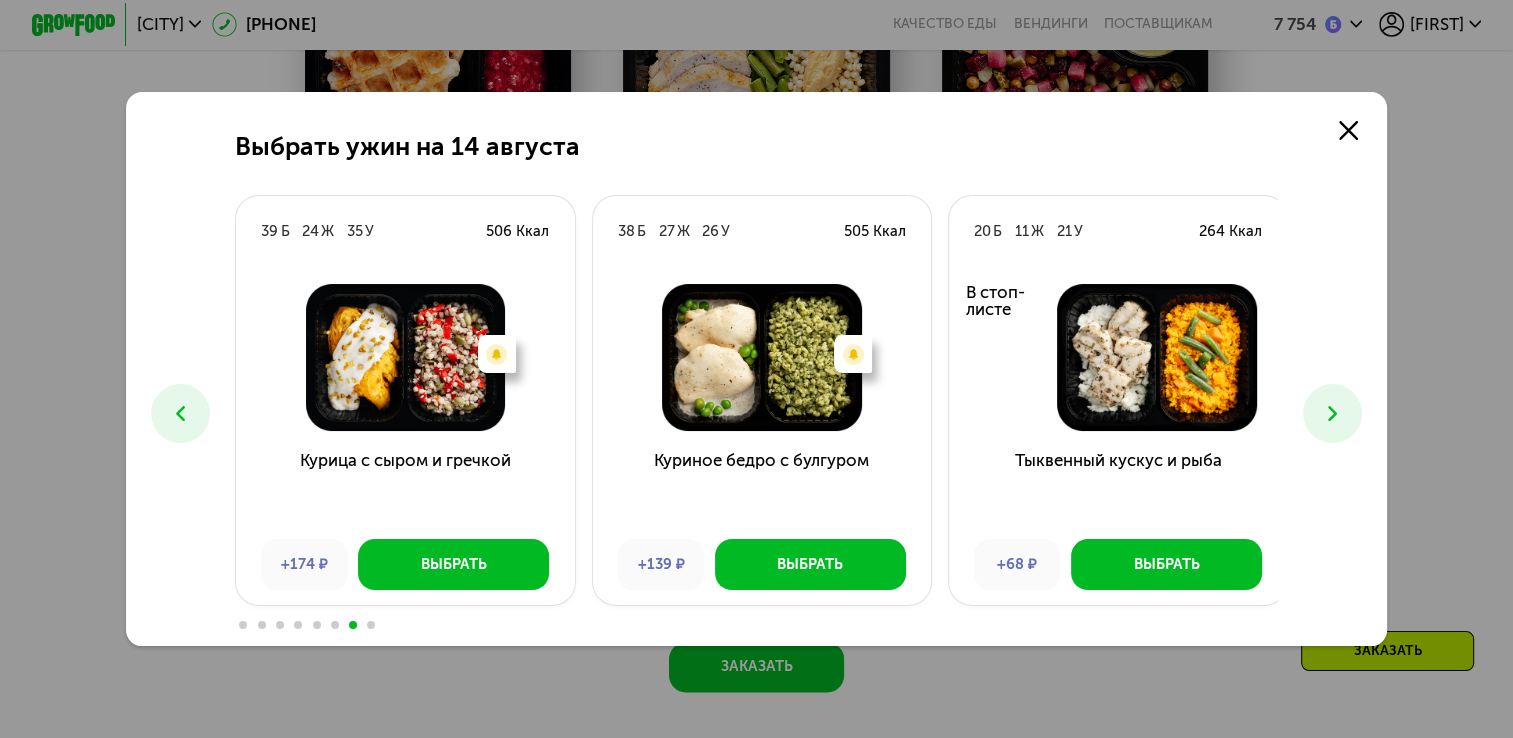 click at bounding box center (1332, 413) 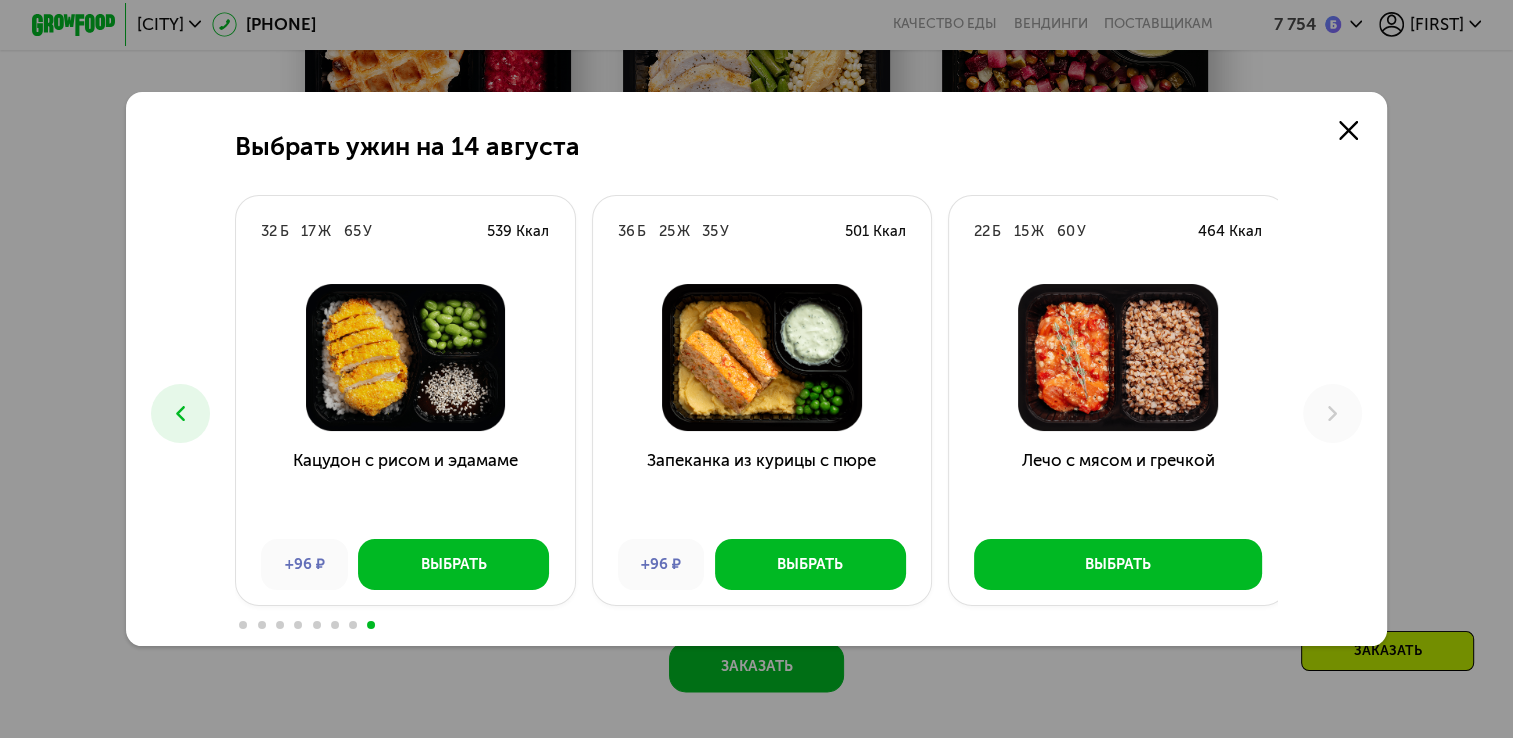click 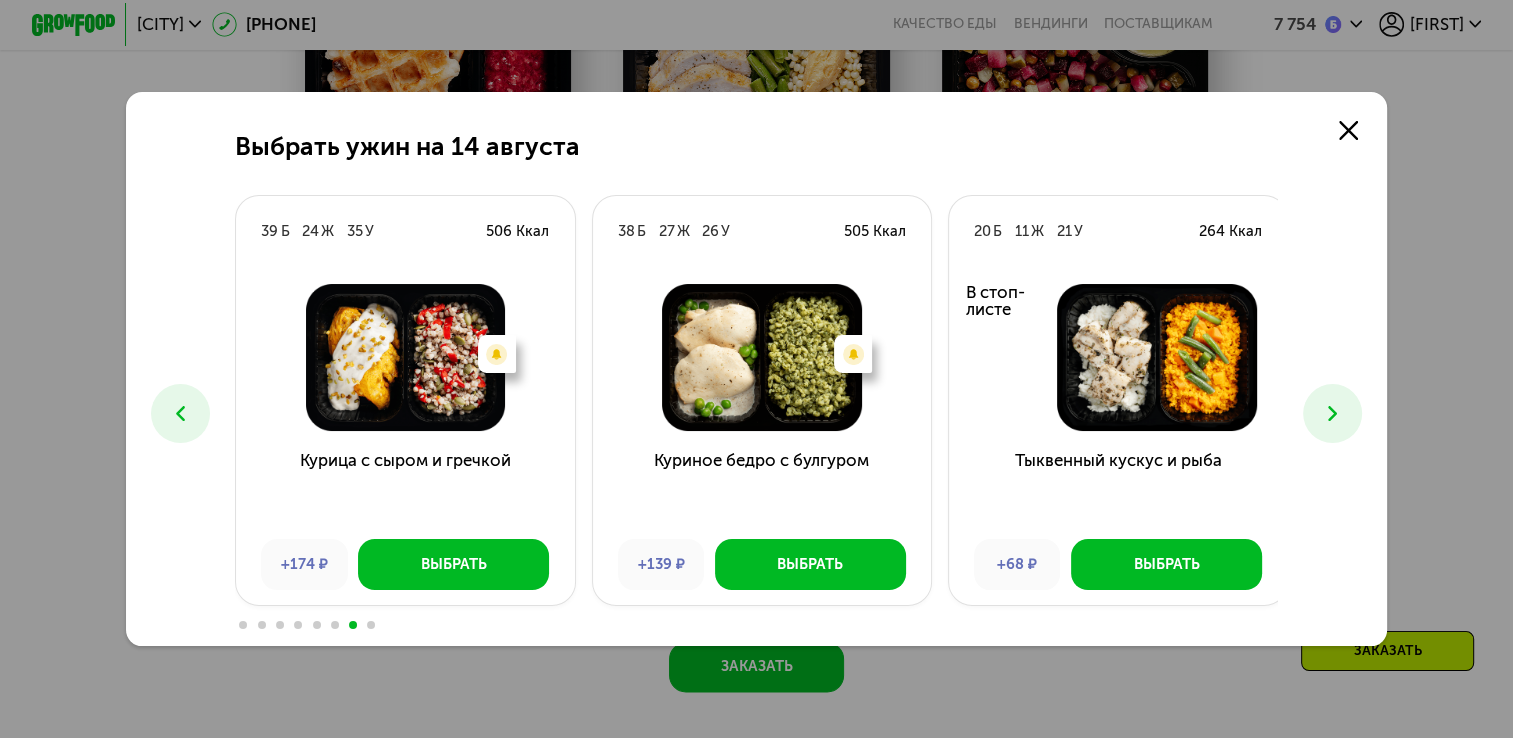 click 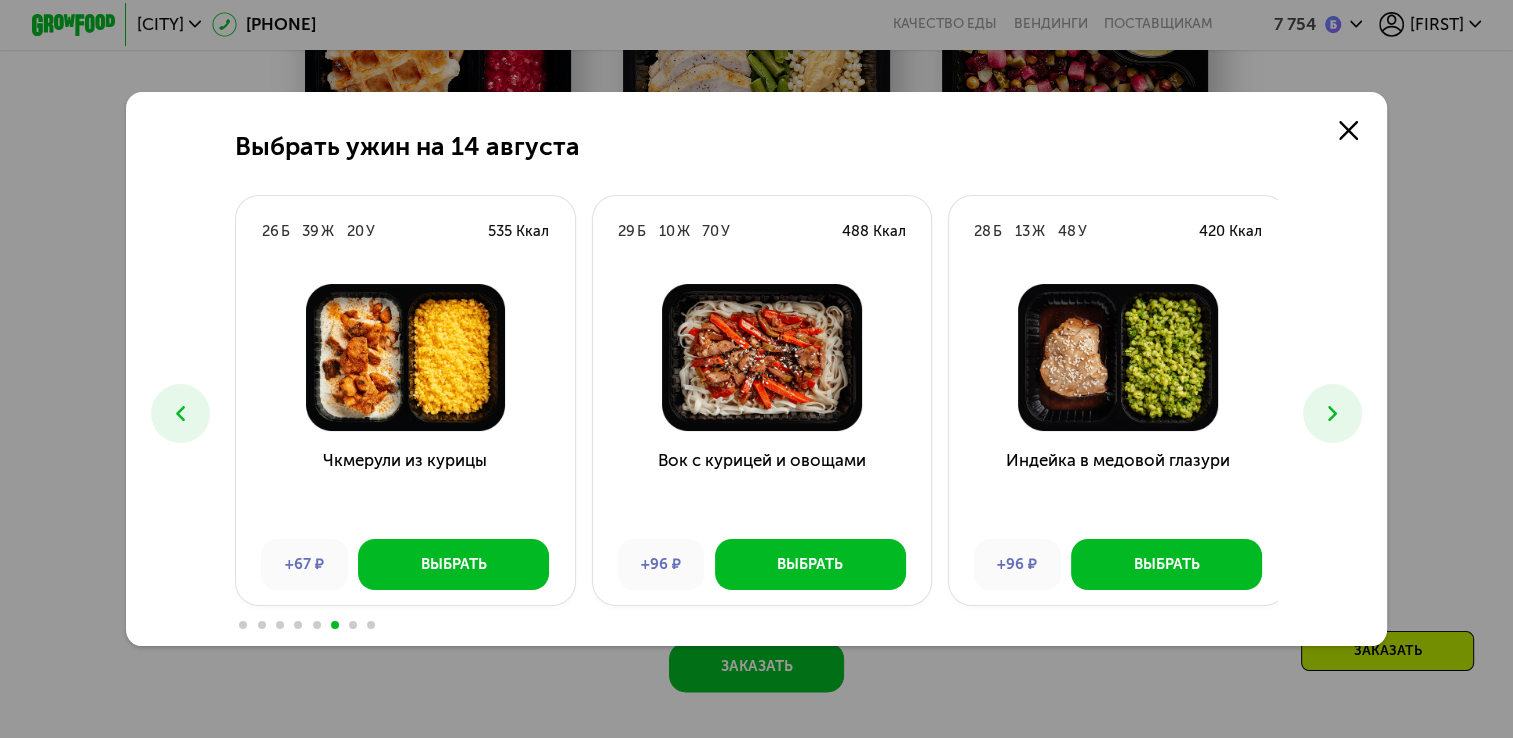 click 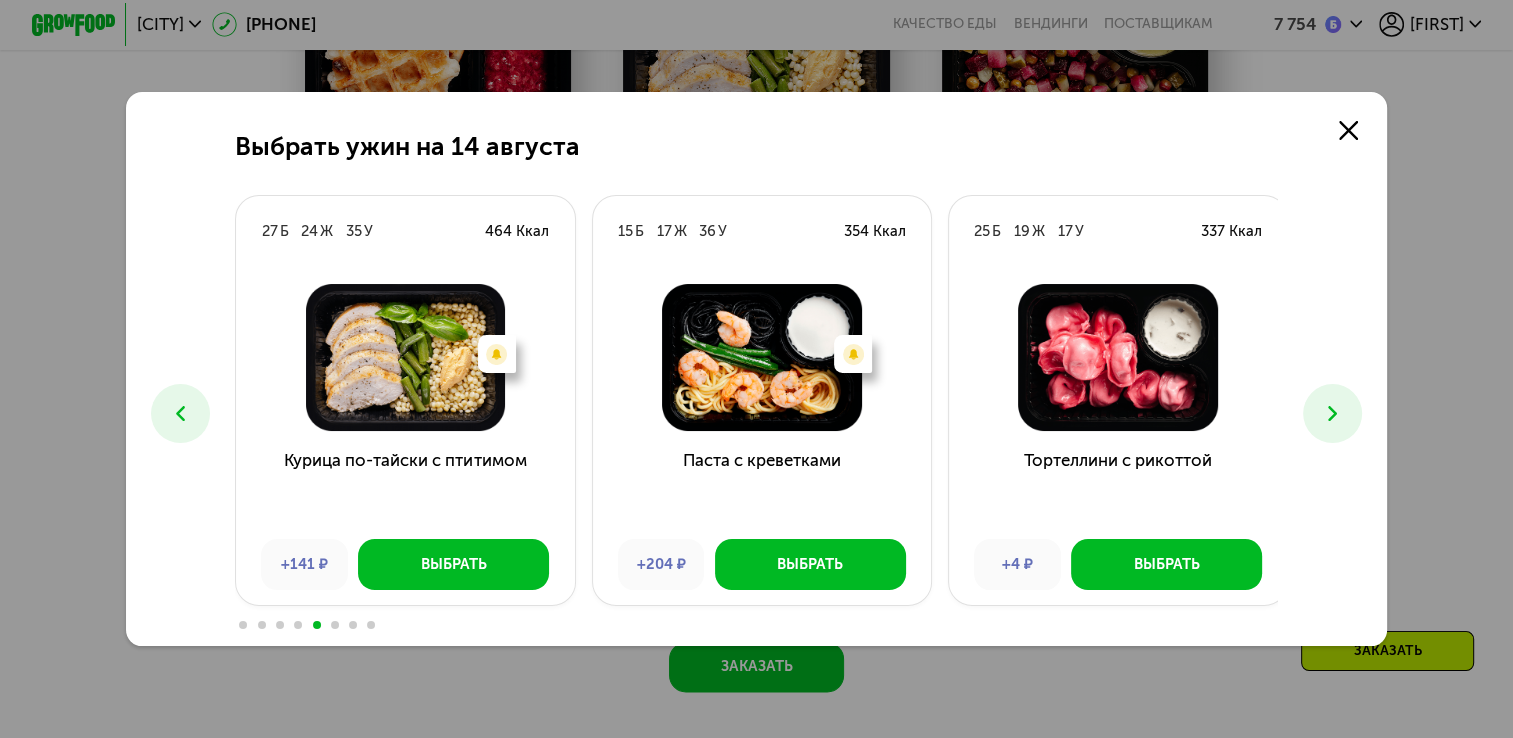 click 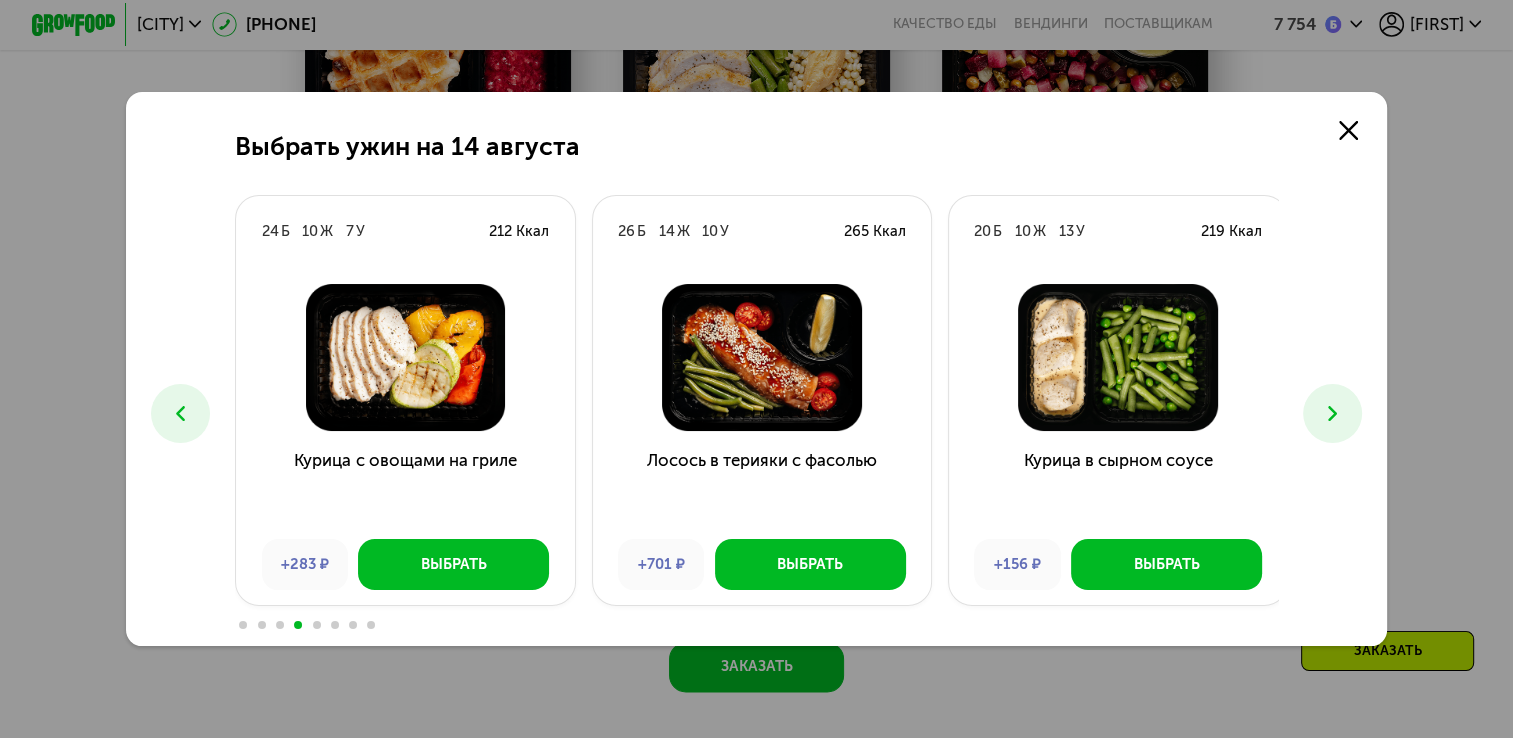 click 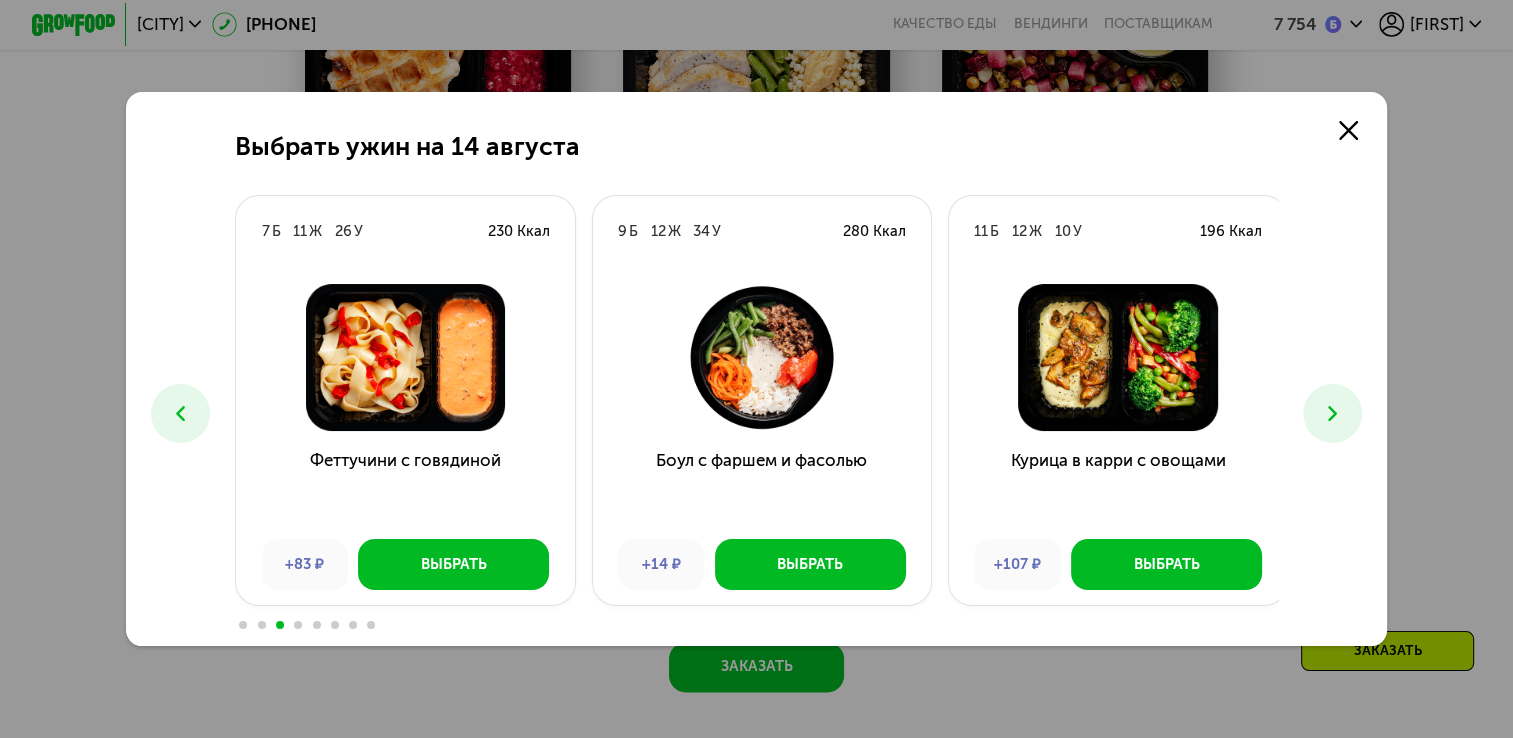 click 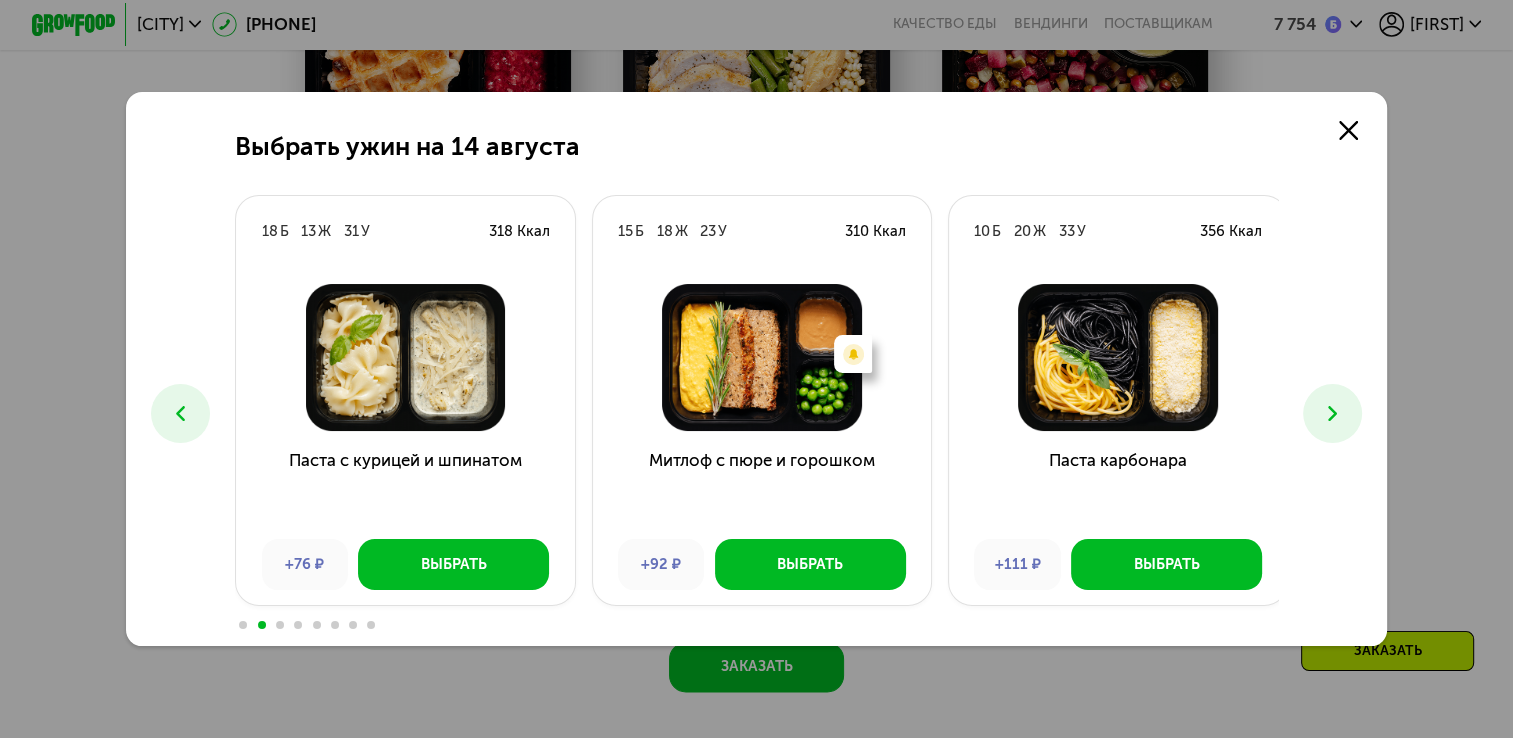 click 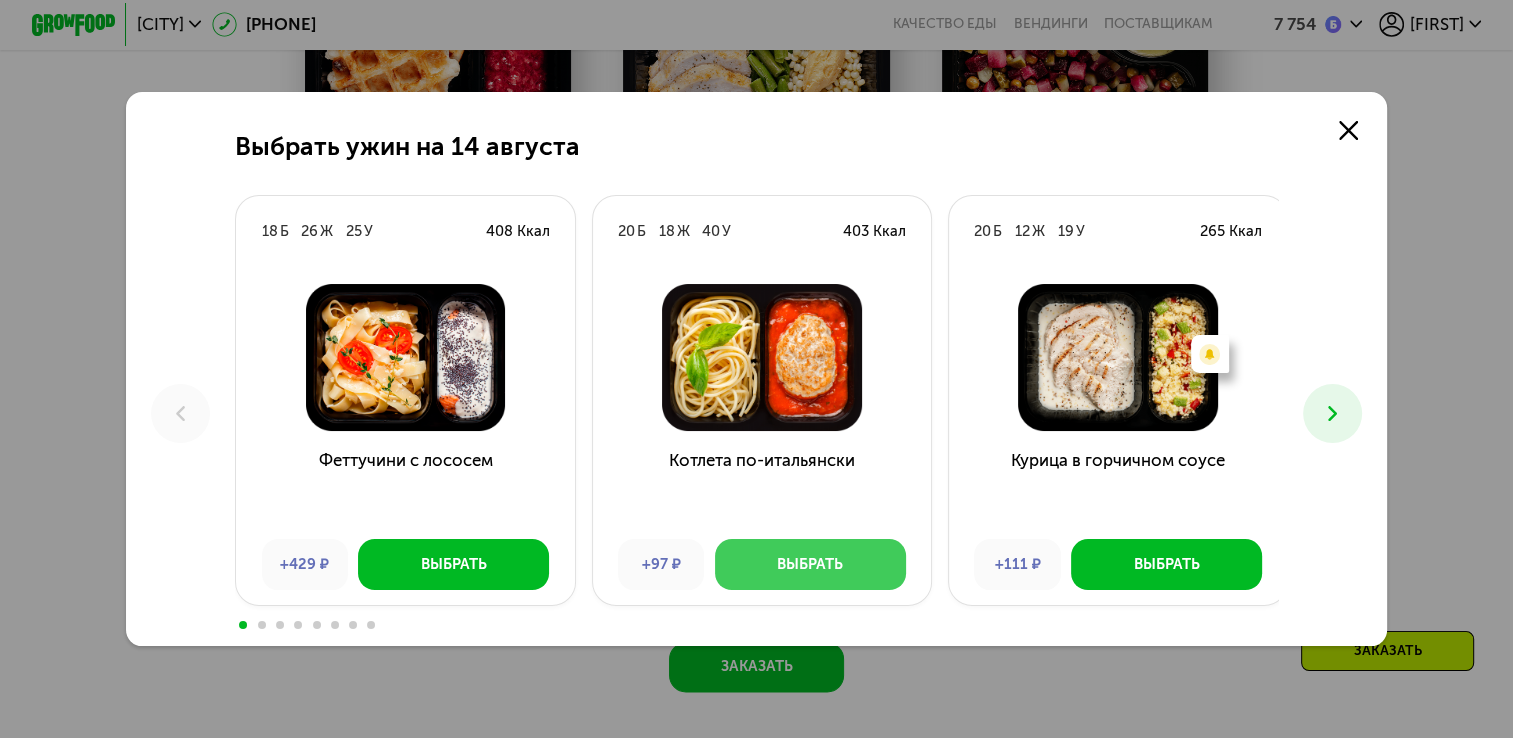 click on "Выбрать" at bounding box center (810, 564) 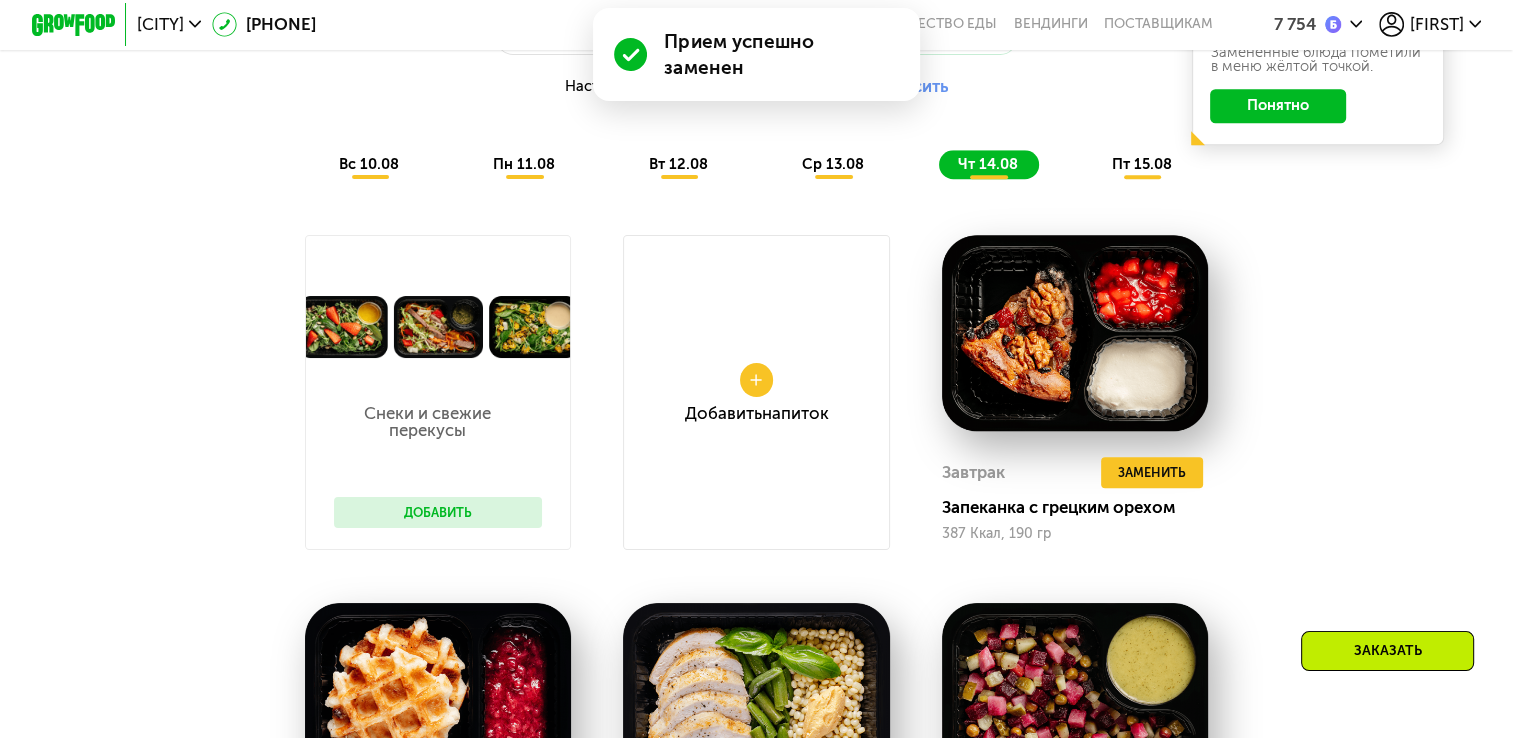 scroll, scrollTop: 1552, scrollLeft: 0, axis: vertical 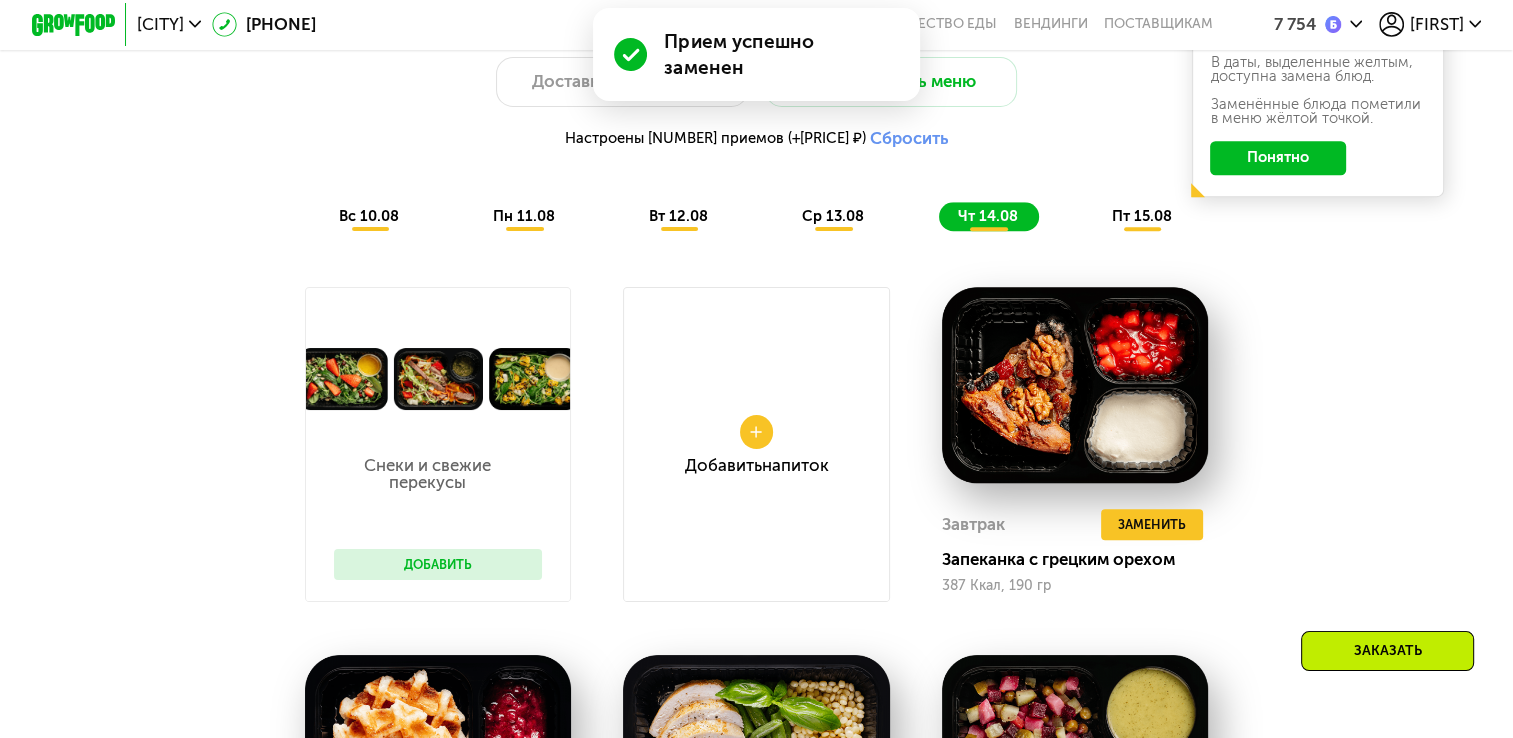 click on "пт 15.08" 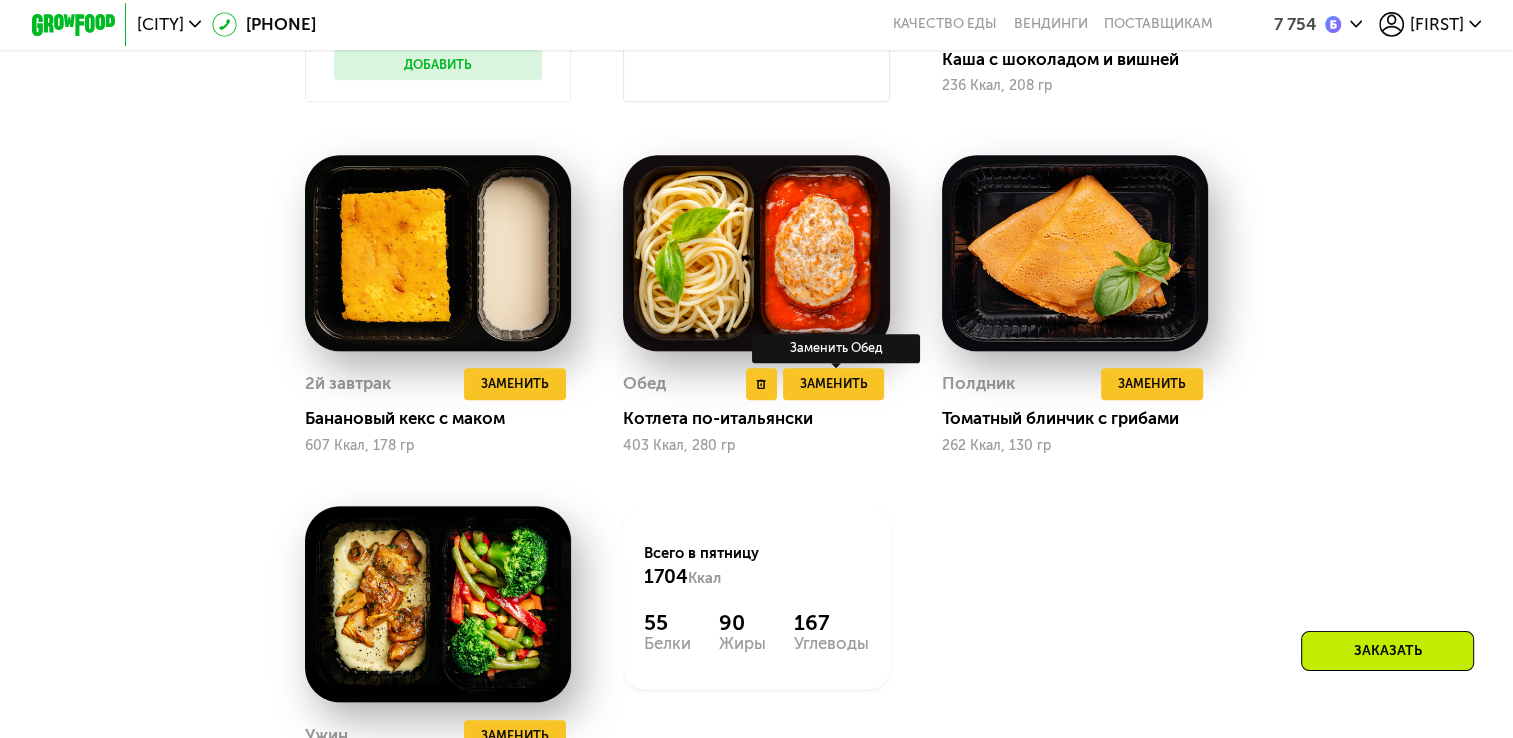 scroll, scrollTop: 2052, scrollLeft: 0, axis: vertical 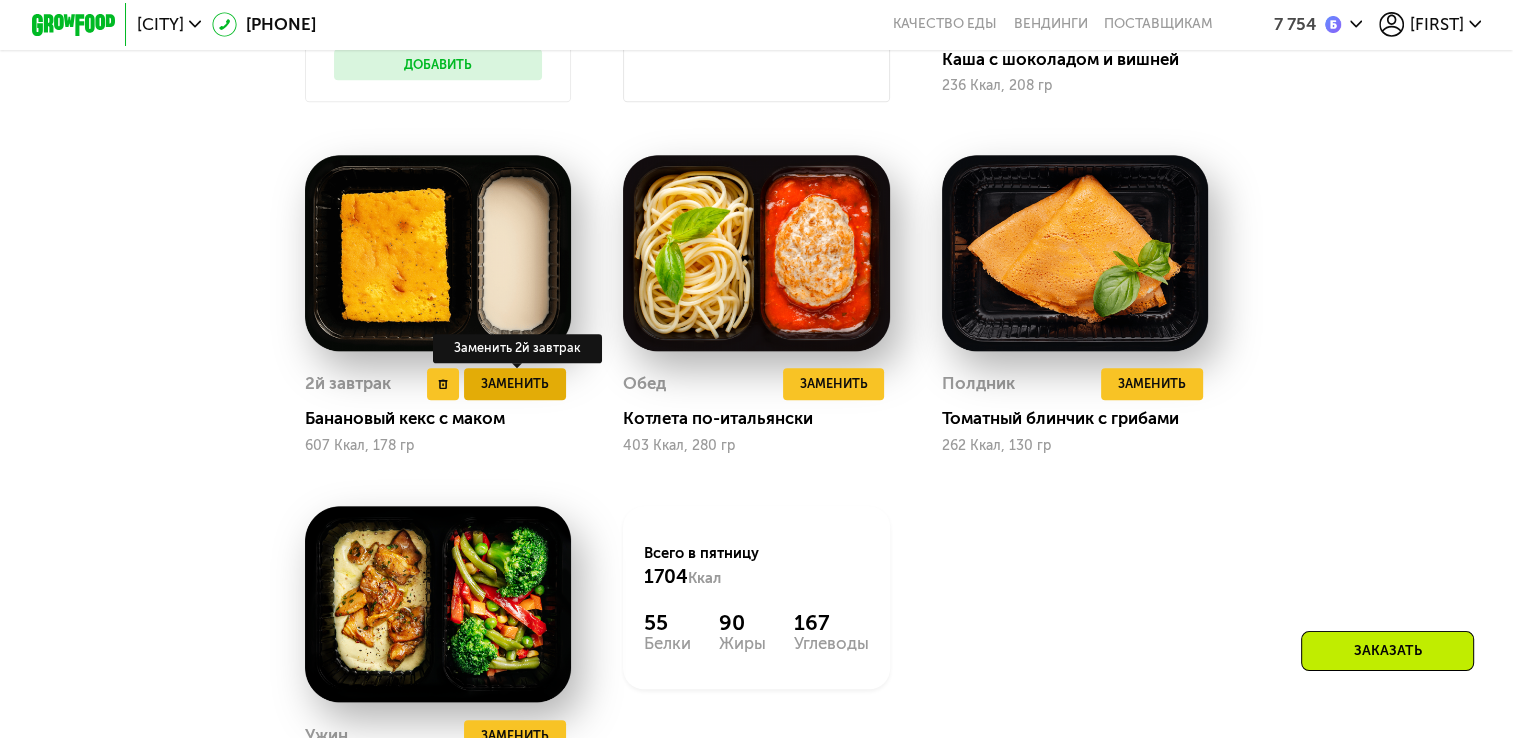 click on "Заменить" at bounding box center [515, 383] 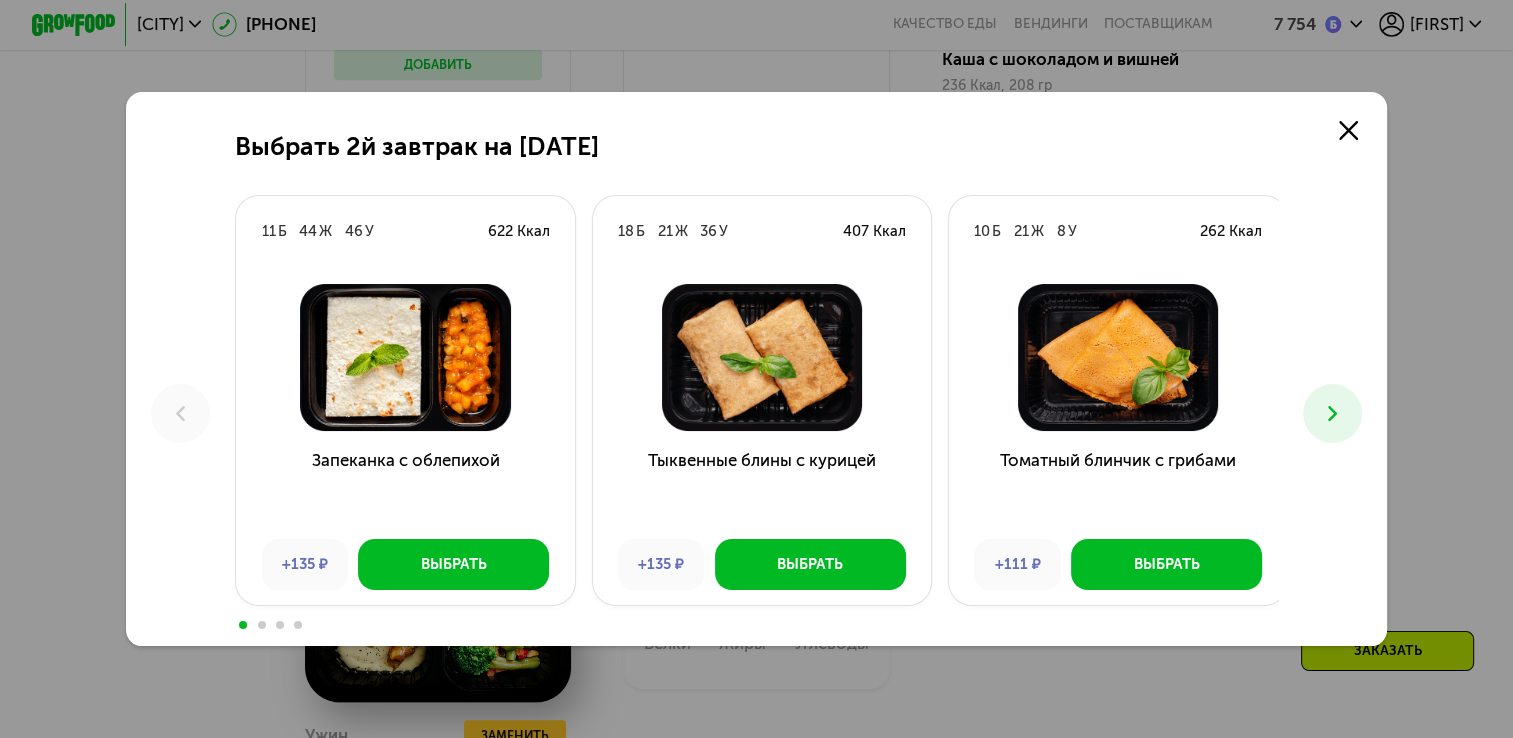 click 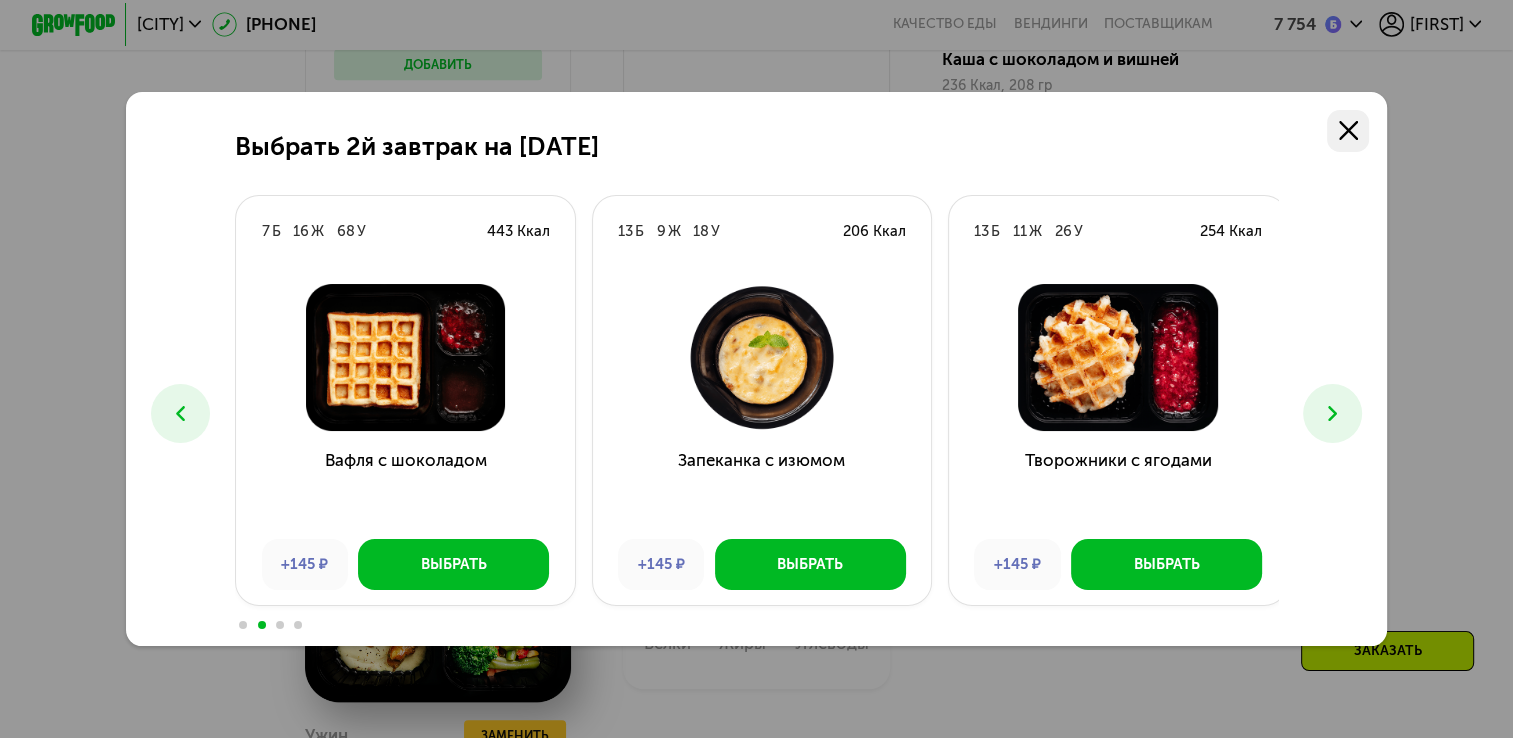 click at bounding box center [1348, 131] 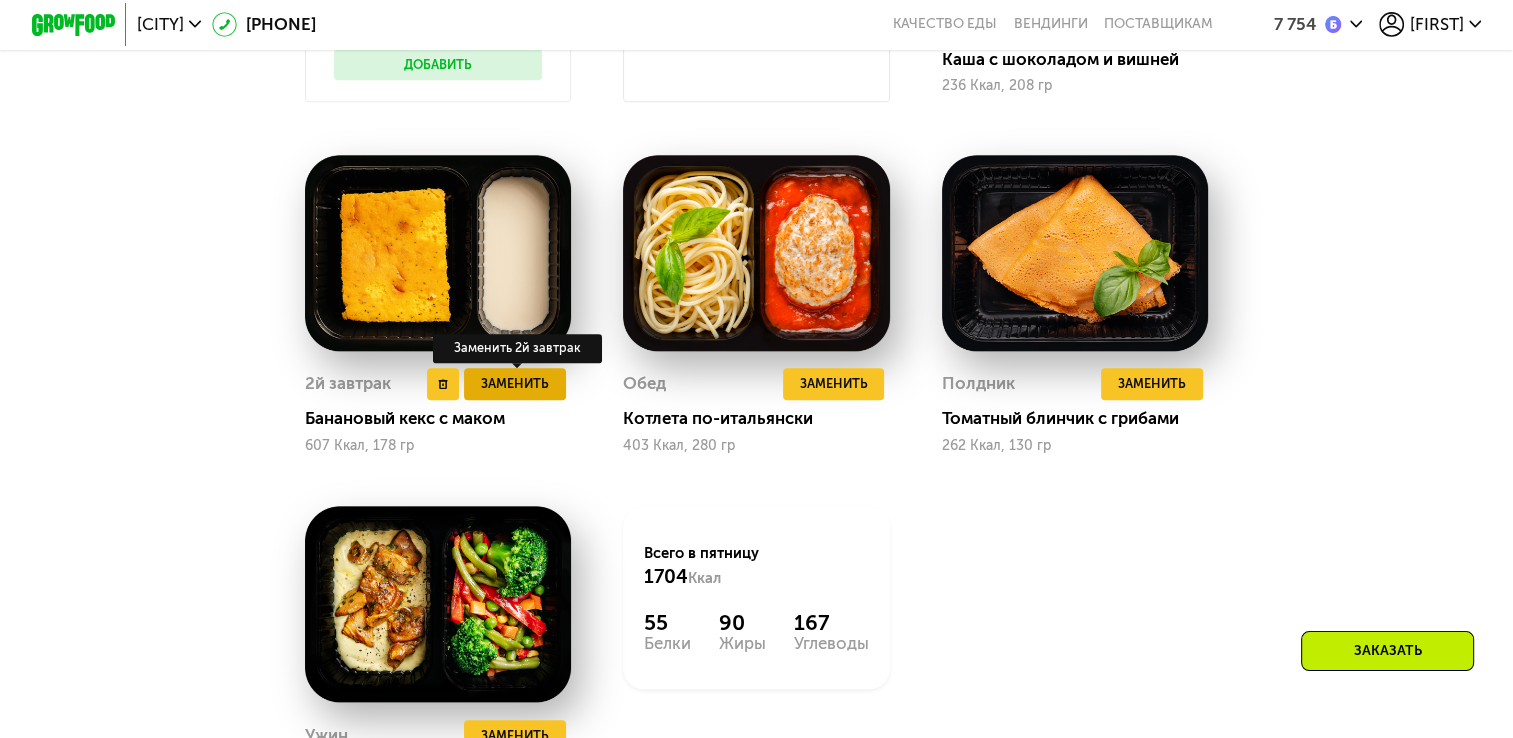 click on "Заменить" at bounding box center (515, 383) 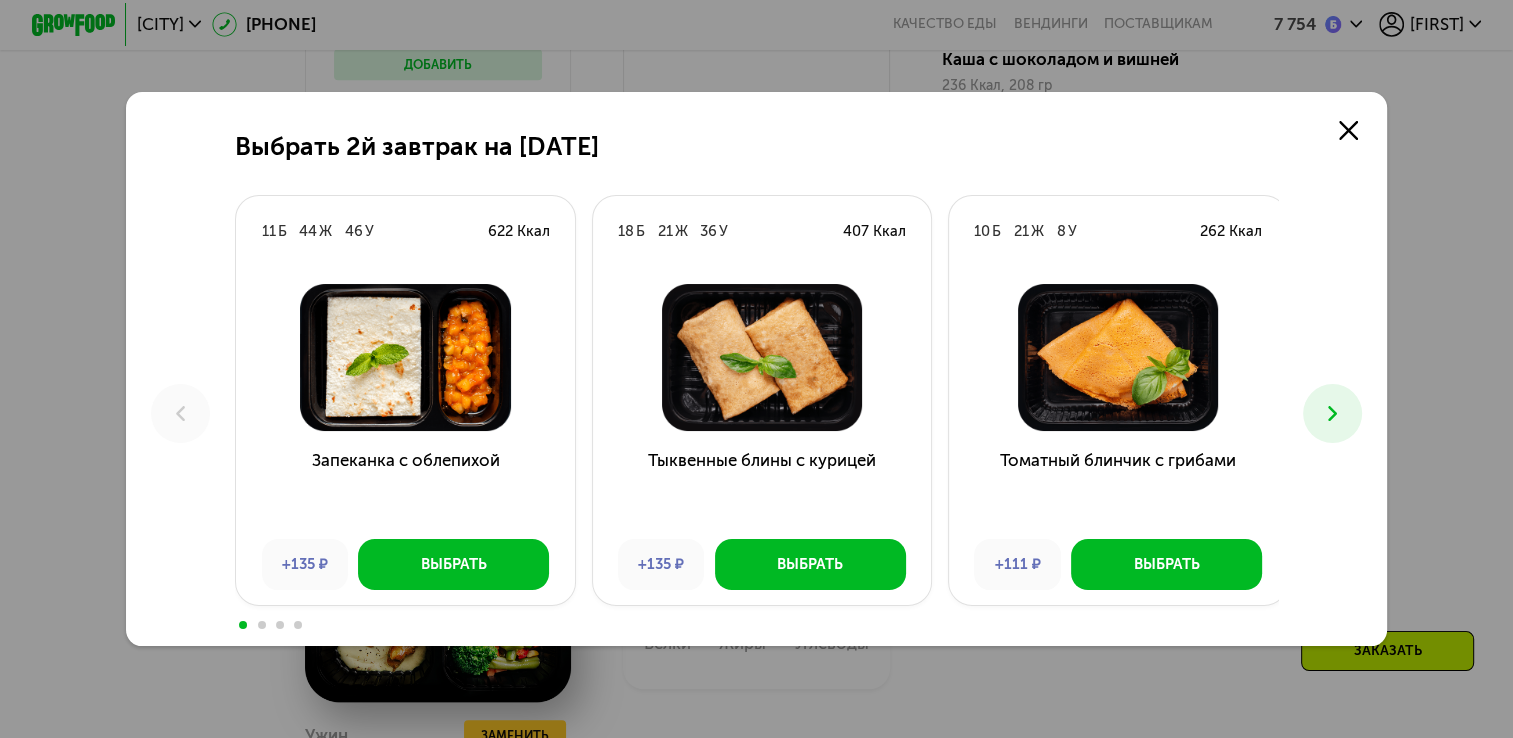click at bounding box center [1332, 413] 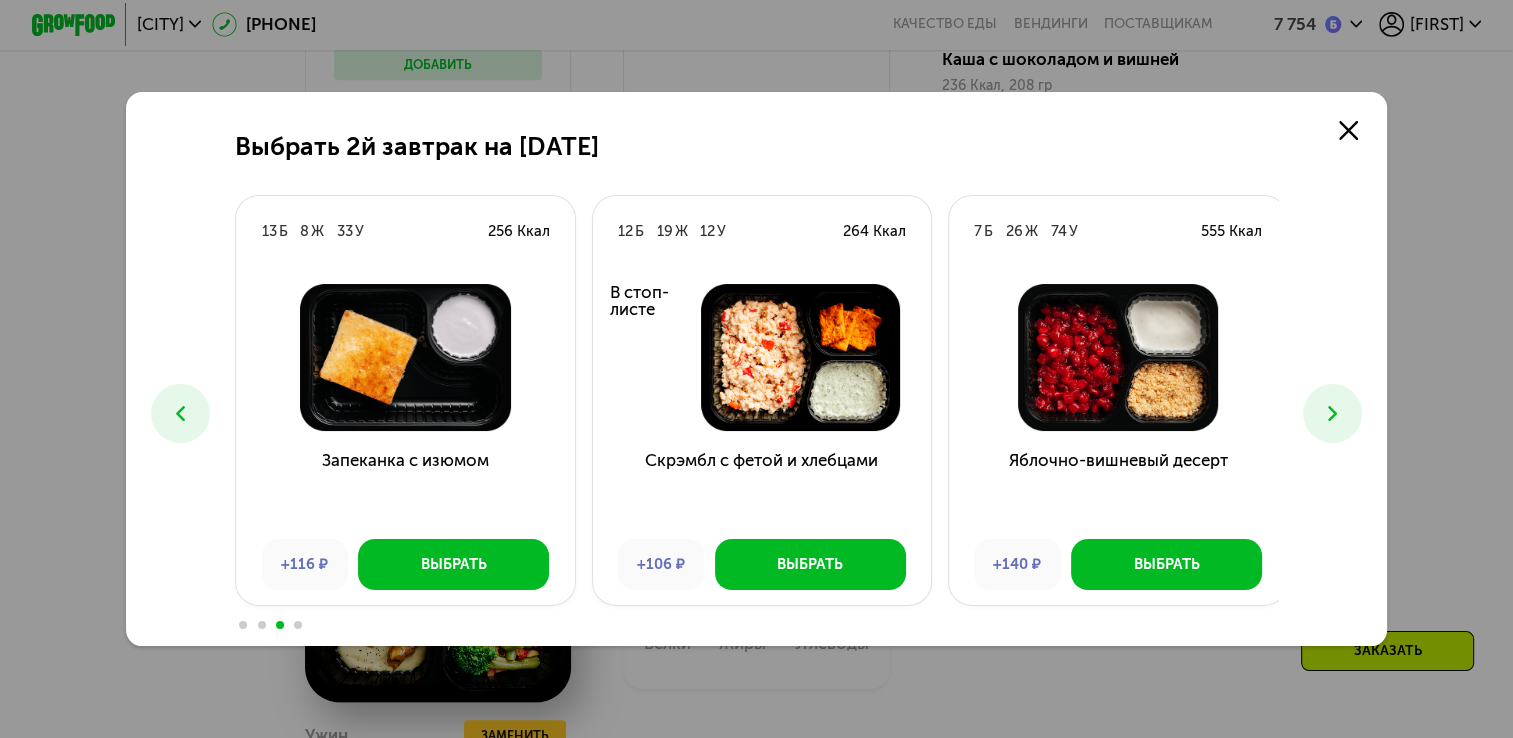 click at bounding box center (1332, 413) 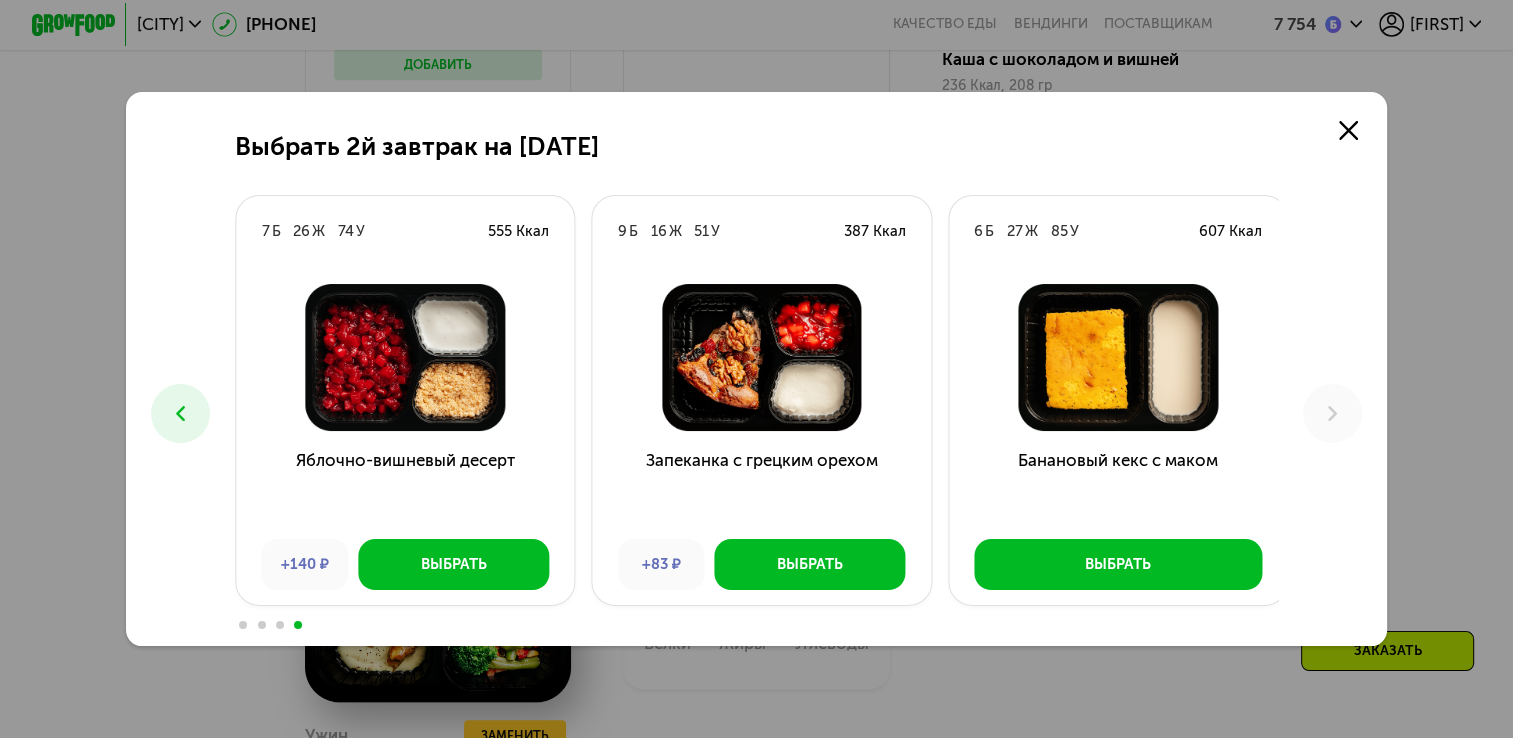 click 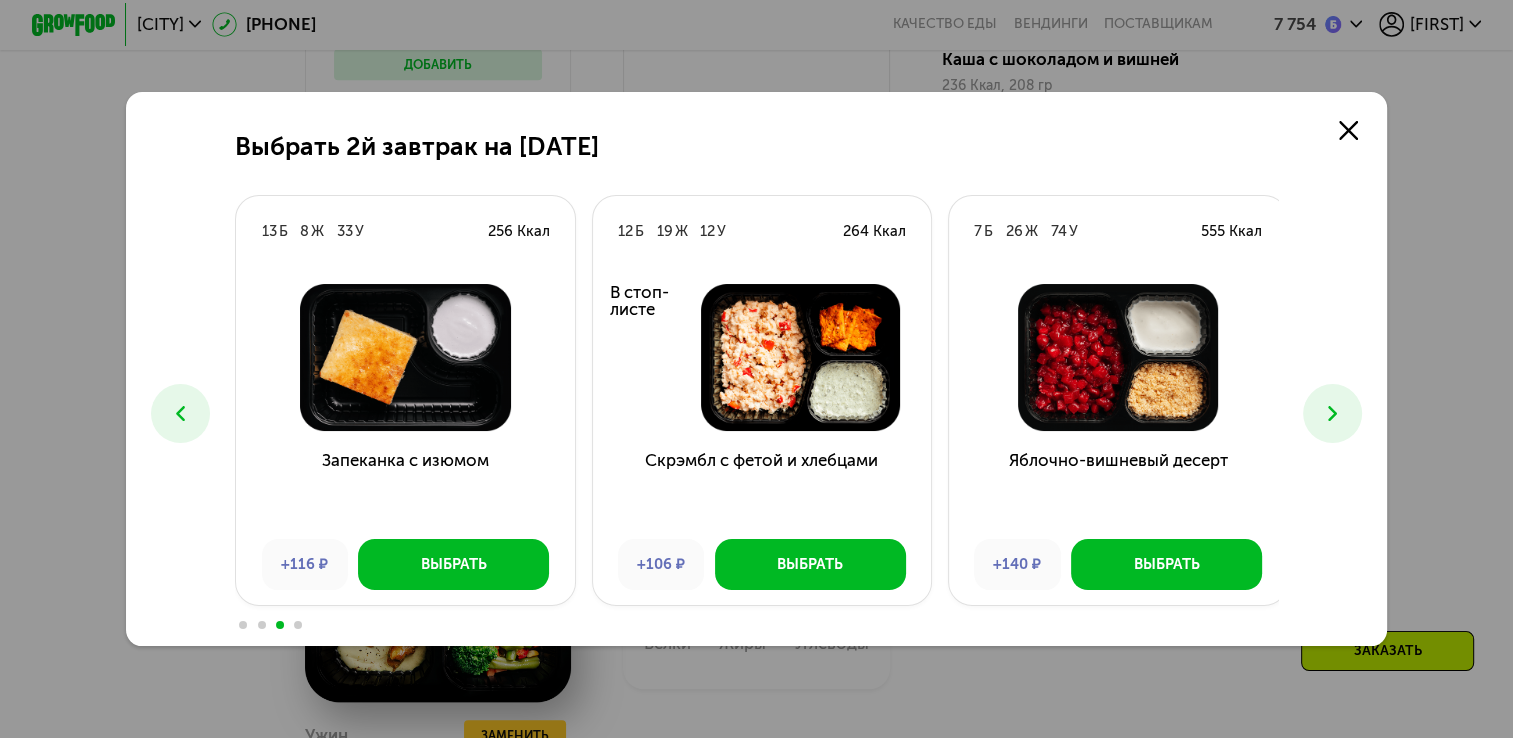 click 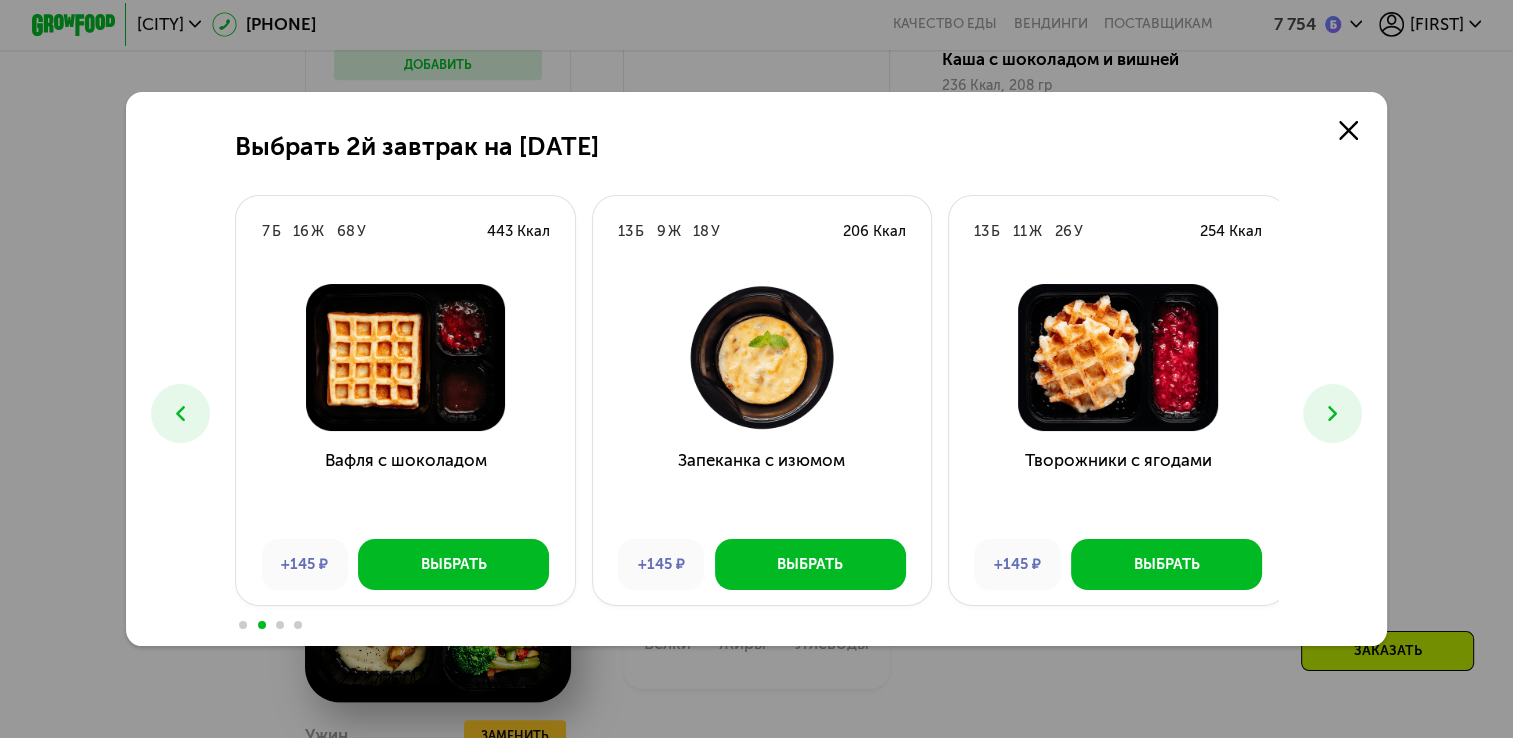 click 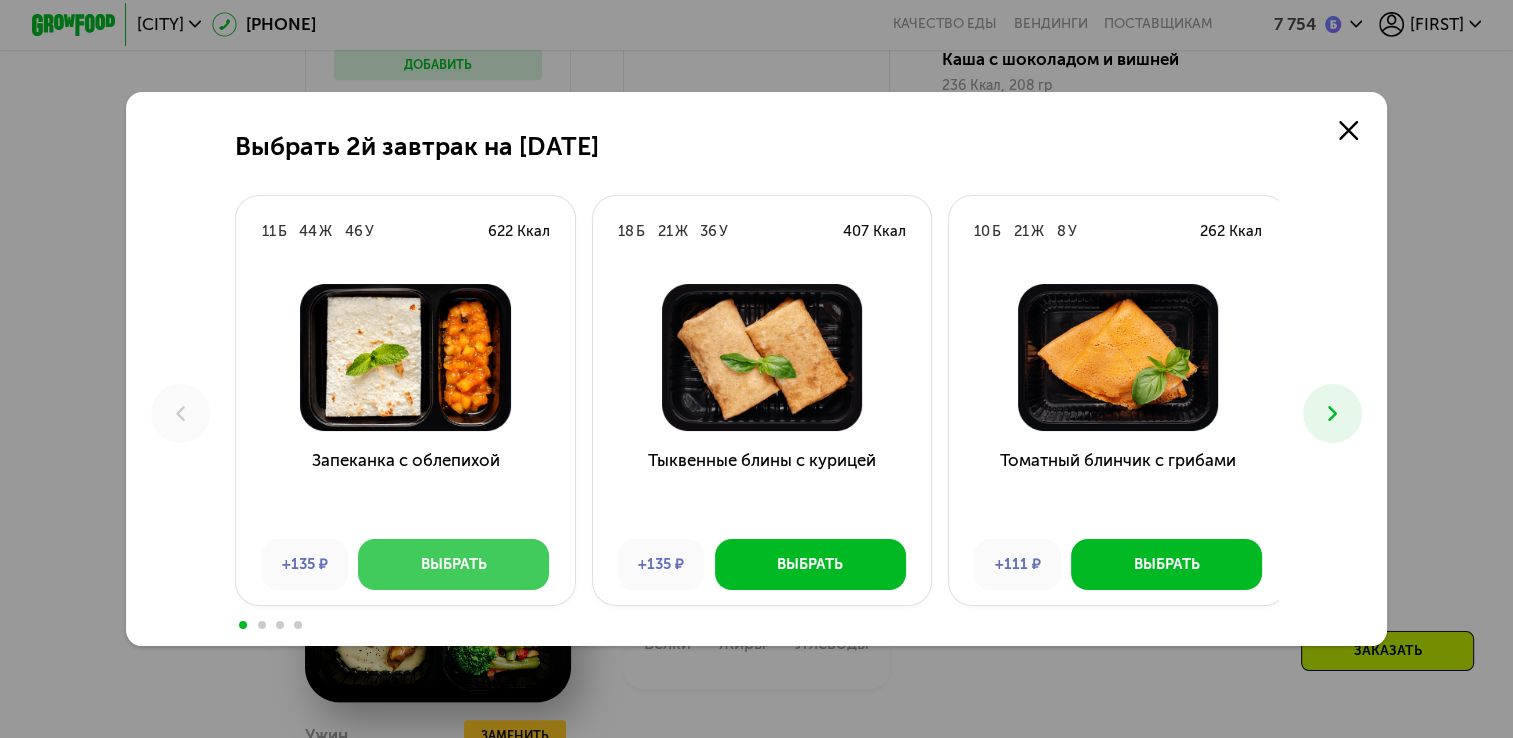 click on "Выбрать" at bounding box center [454, 564] 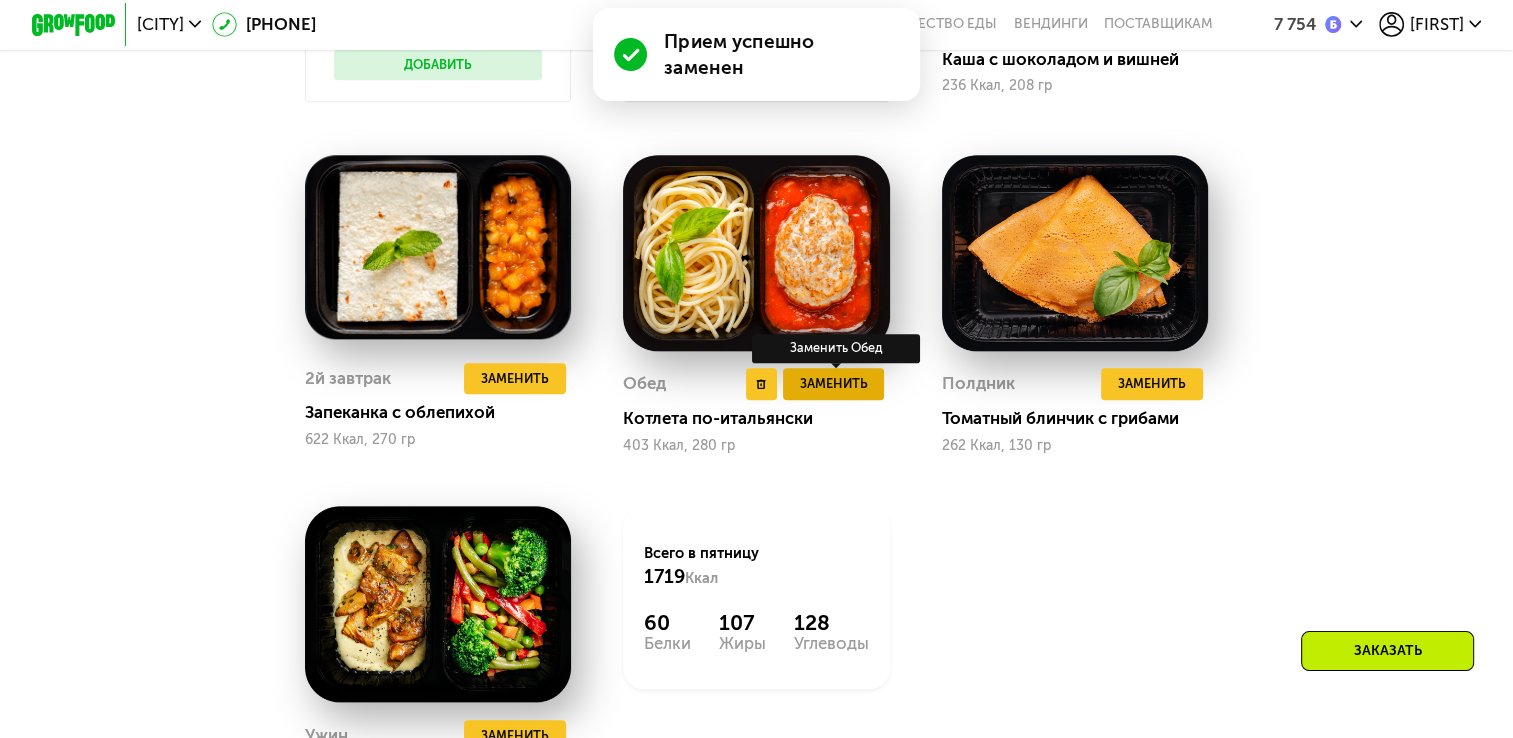 click on "Заменить" at bounding box center [834, 383] 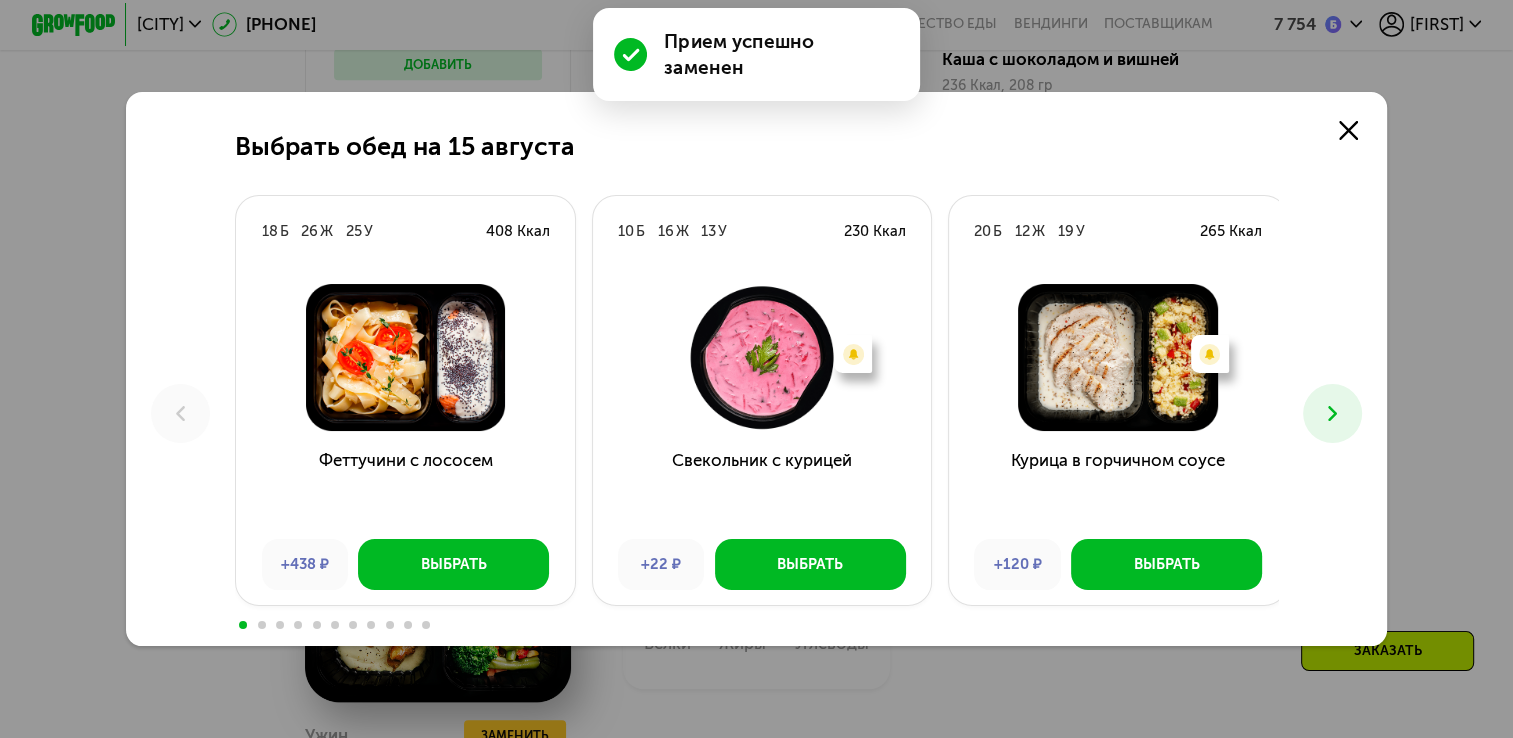 click 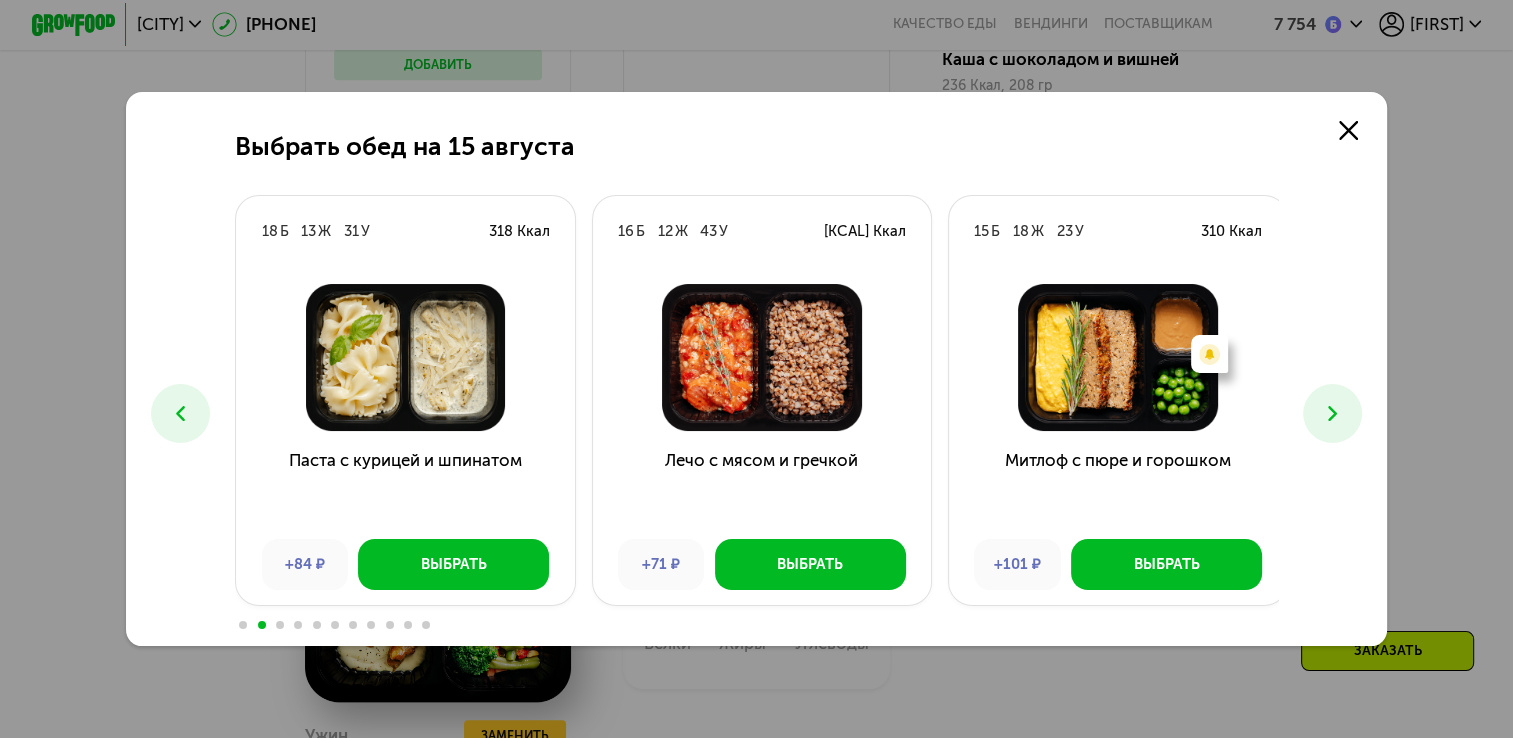 click 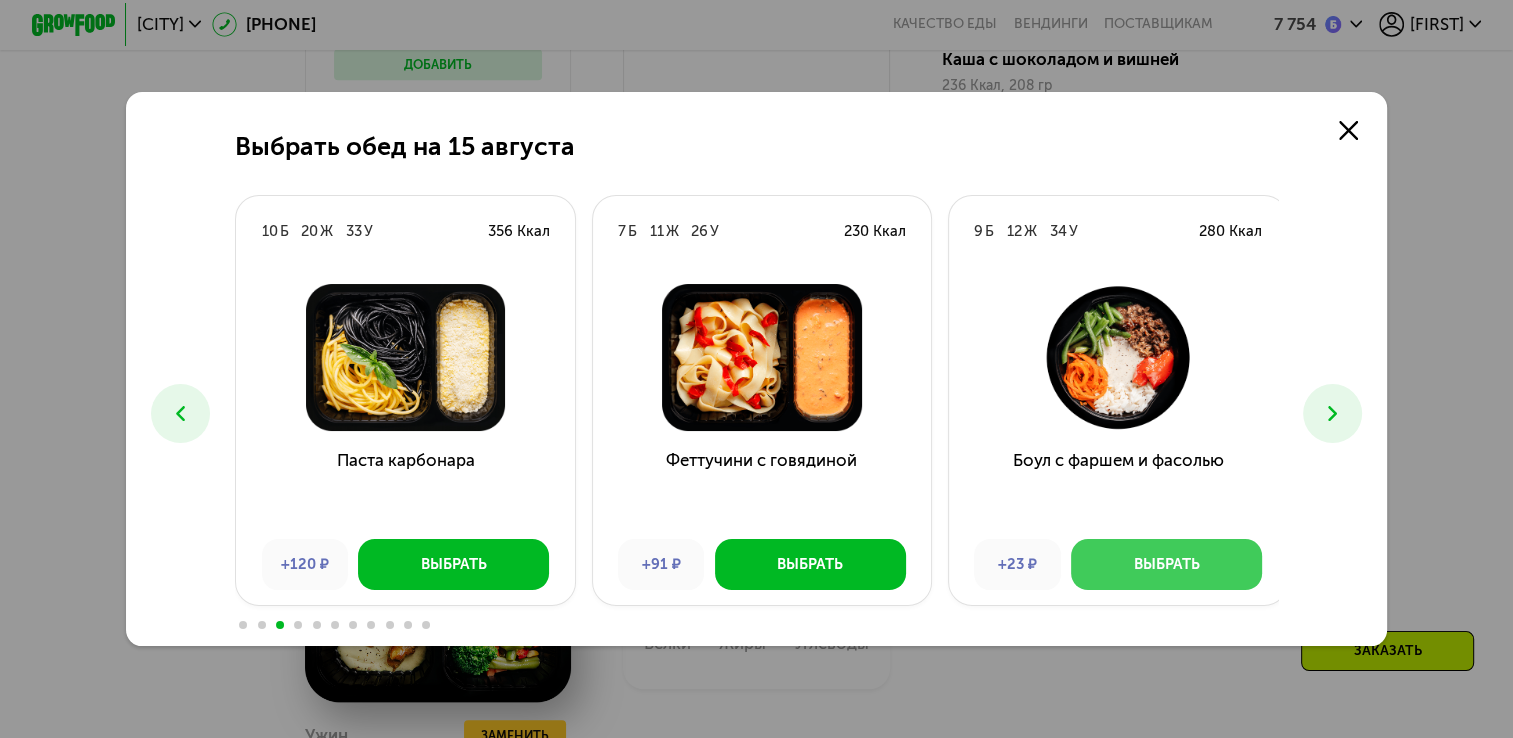 click on "Выбрать" at bounding box center (1166, 564) 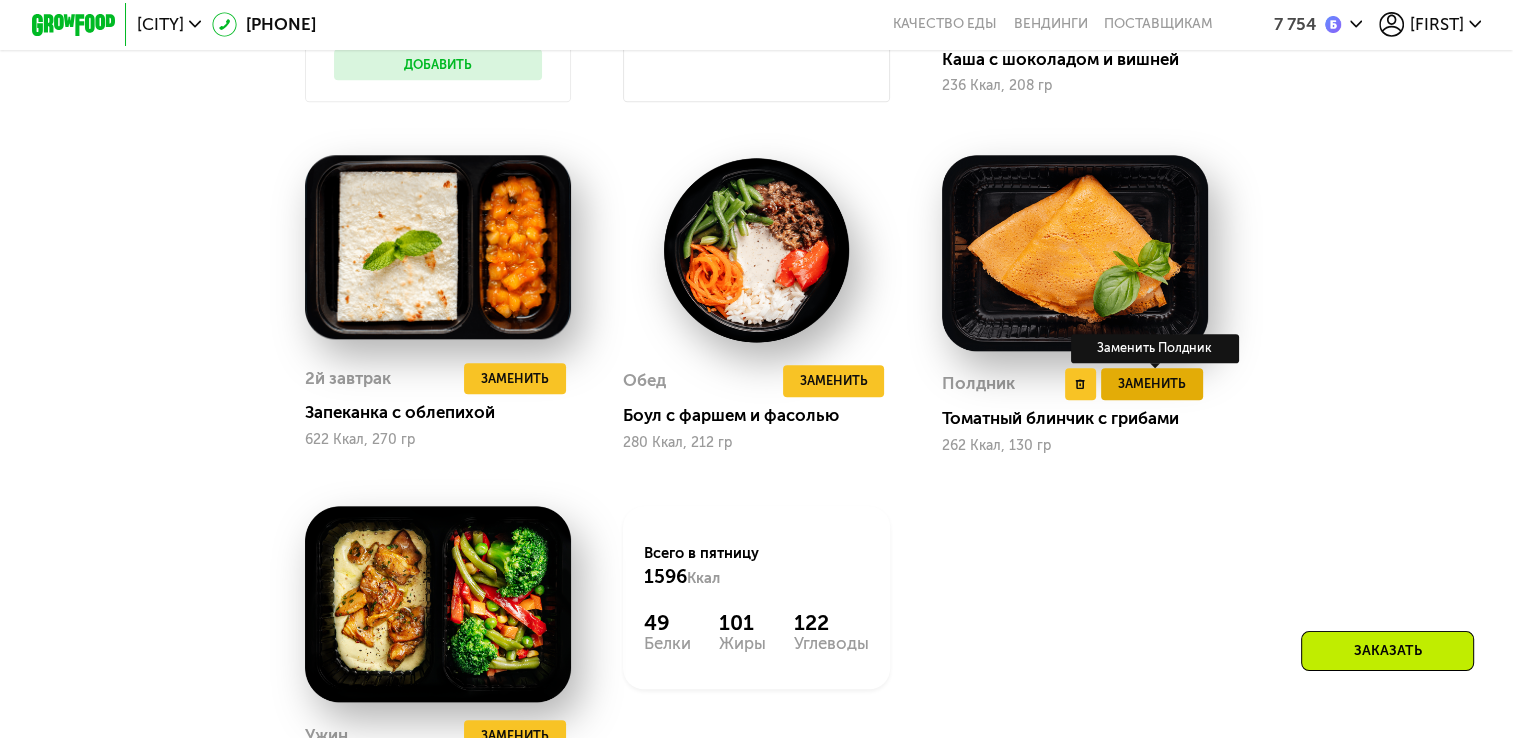 click on "Заменить" at bounding box center [1152, 383] 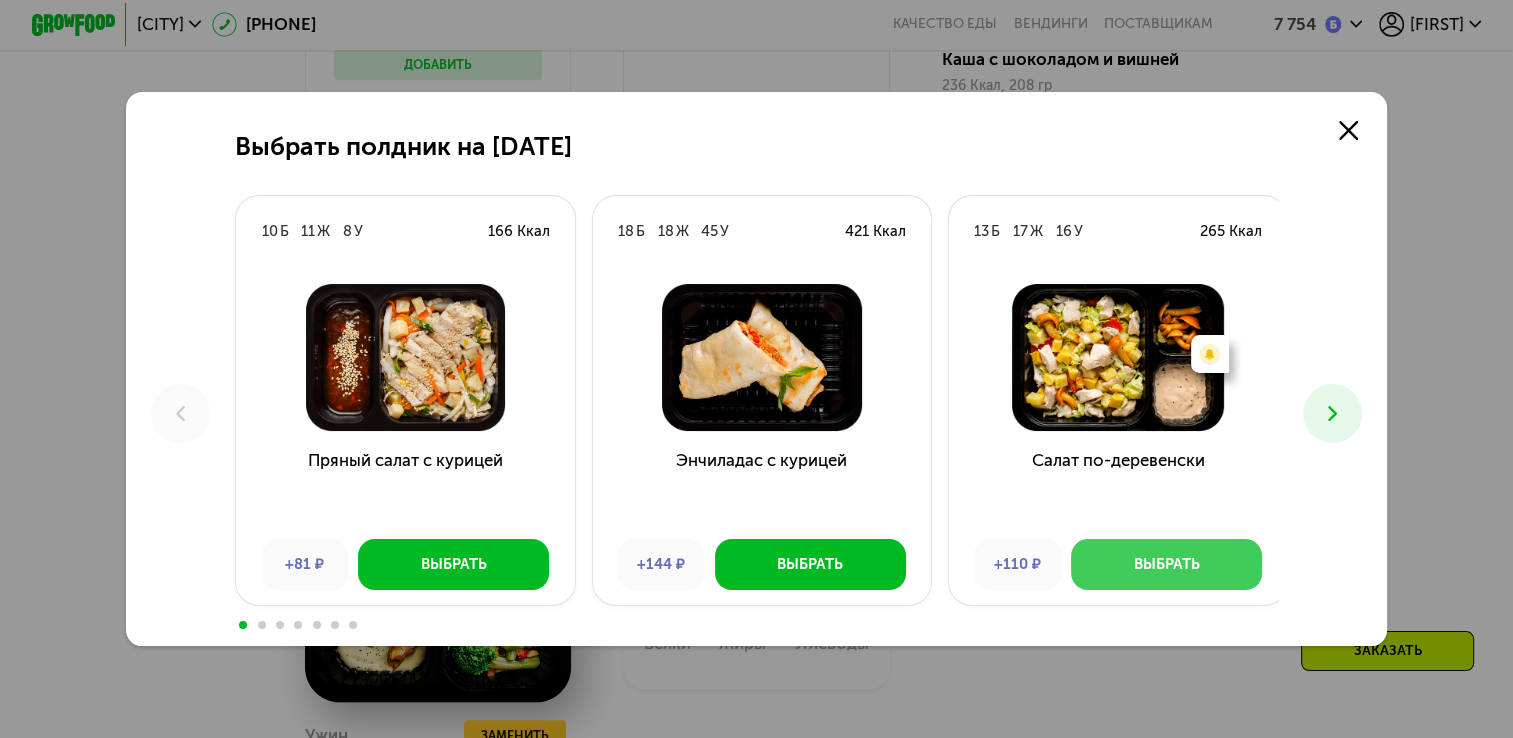 click on "Выбрать" at bounding box center [1166, 564] 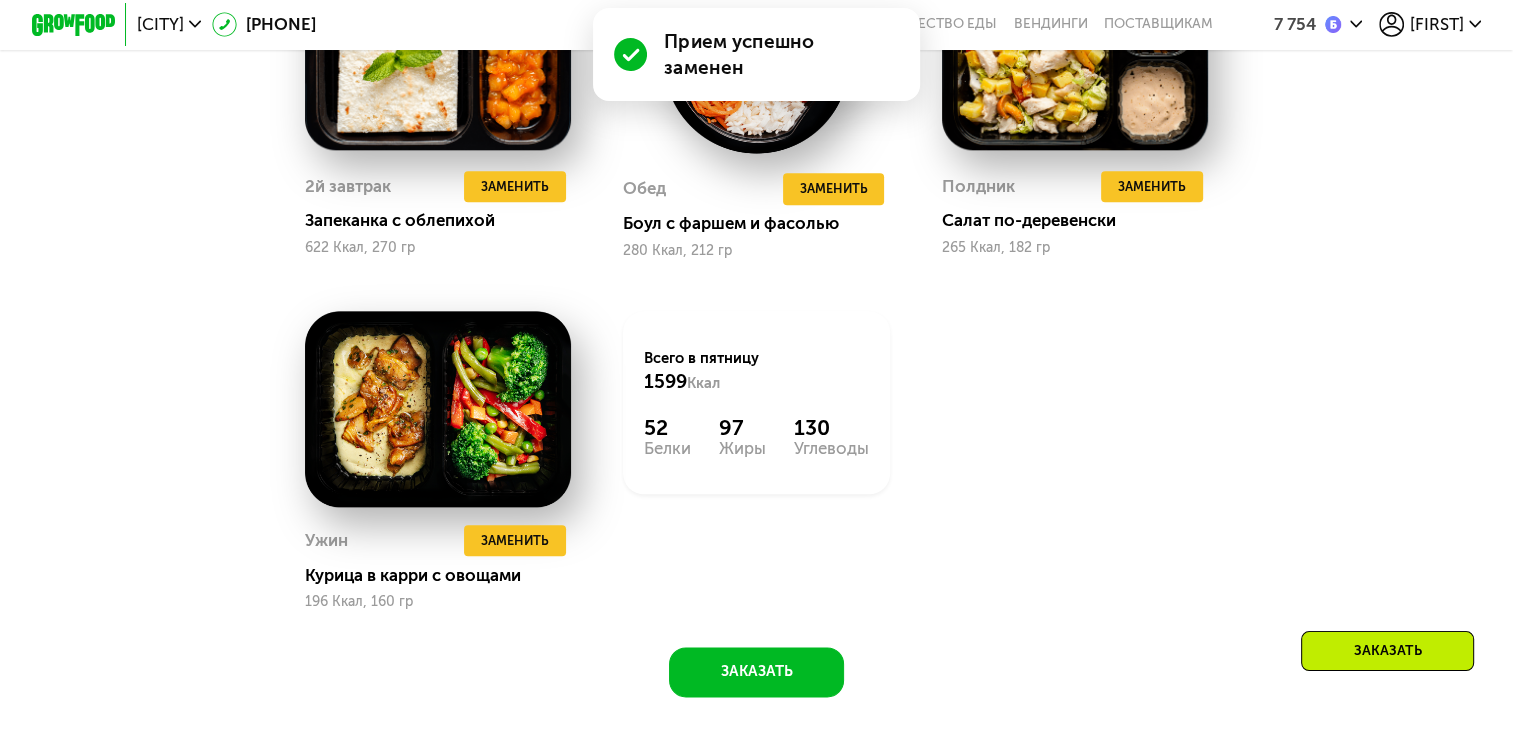 scroll, scrollTop: 2252, scrollLeft: 0, axis: vertical 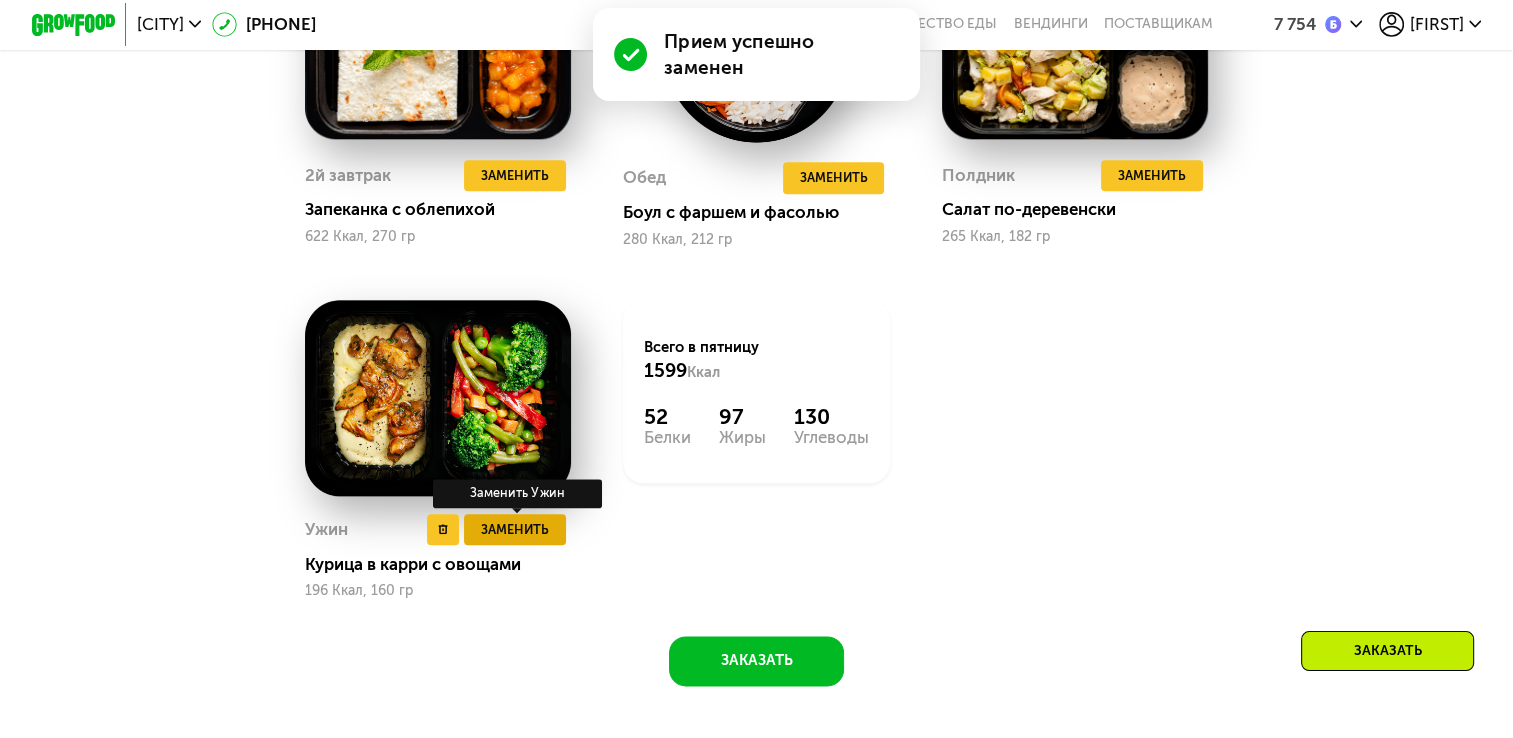 click on "Заменить" at bounding box center [515, 529] 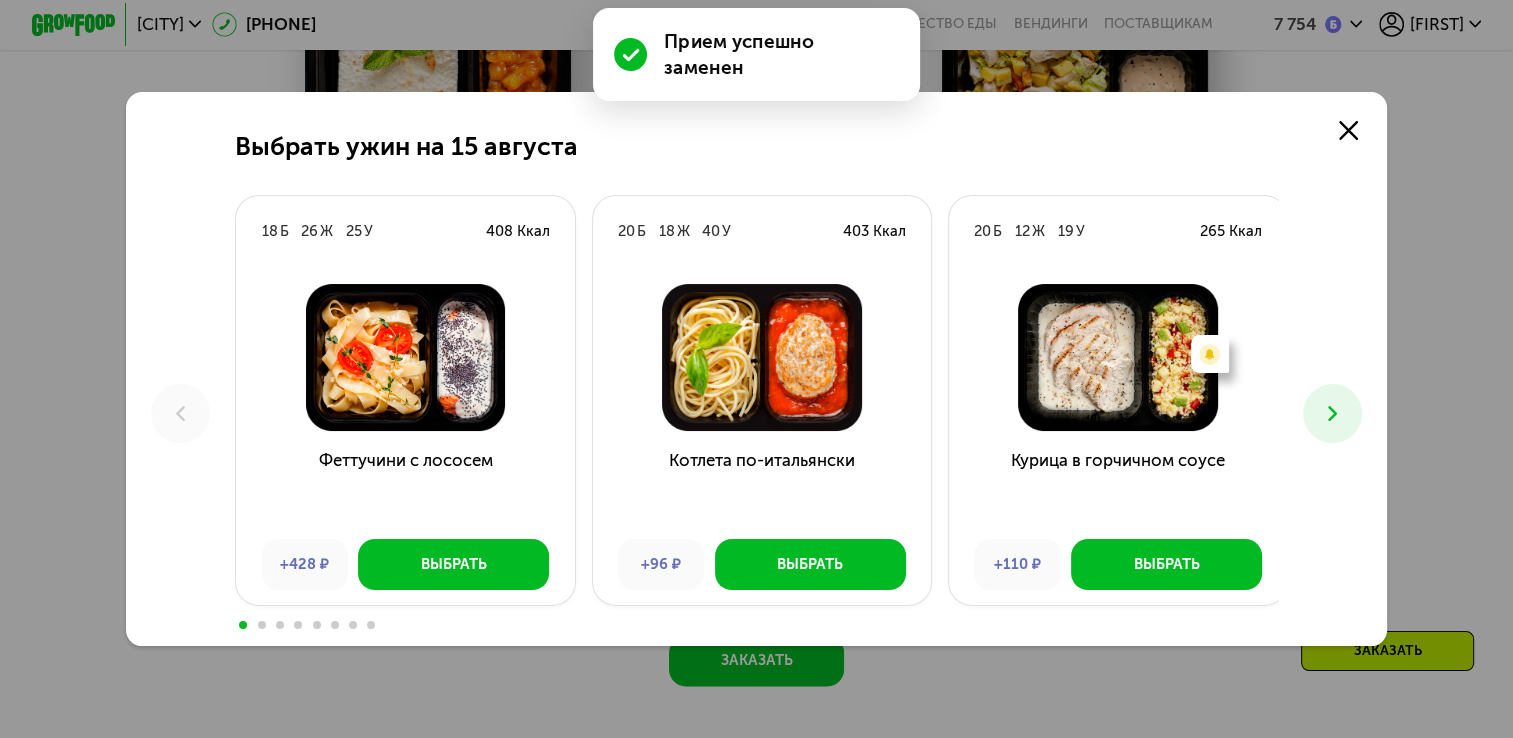 click on "Выбрать ужин на [DATE] 18  Б  26  Ж  25  У  408 Ккал  Феттучини с лососем +428 ₽ Выбрать 20  Б  18  Ж  40  У  403 Ккал  Котлета по-итальянски +96 ₽ Выбрать 20  Б  12  Ж  19  У  265 Ккал   Есть нежелательные ингредиенты:  Горчица Курица в горчичном соусе +110 ₽ Выбрать 18  Б  13  Ж  31  У  318 Ккал  Паста с курицей и шпинатом +75 ₽ Выбрать 15  Б  18  Ж  23  У  310 Ккал   Есть нежелательные ингредиенты:  Горчица Митлоф с пюре и горошком +91 ₽ Выбрать 10  Б  20  Ж  33  У  356 Ккал  Паста карбонара +110 ₽ Выбрать 7  Б  11  Ж  26  У  230 Ккал  Феттучини с говядиной +82 ₽ Выбрать 9  Б  12  Ж  34  У  280 Ккал  Боул с фаршем и фасолью +13 ₽ Выбрать 24" 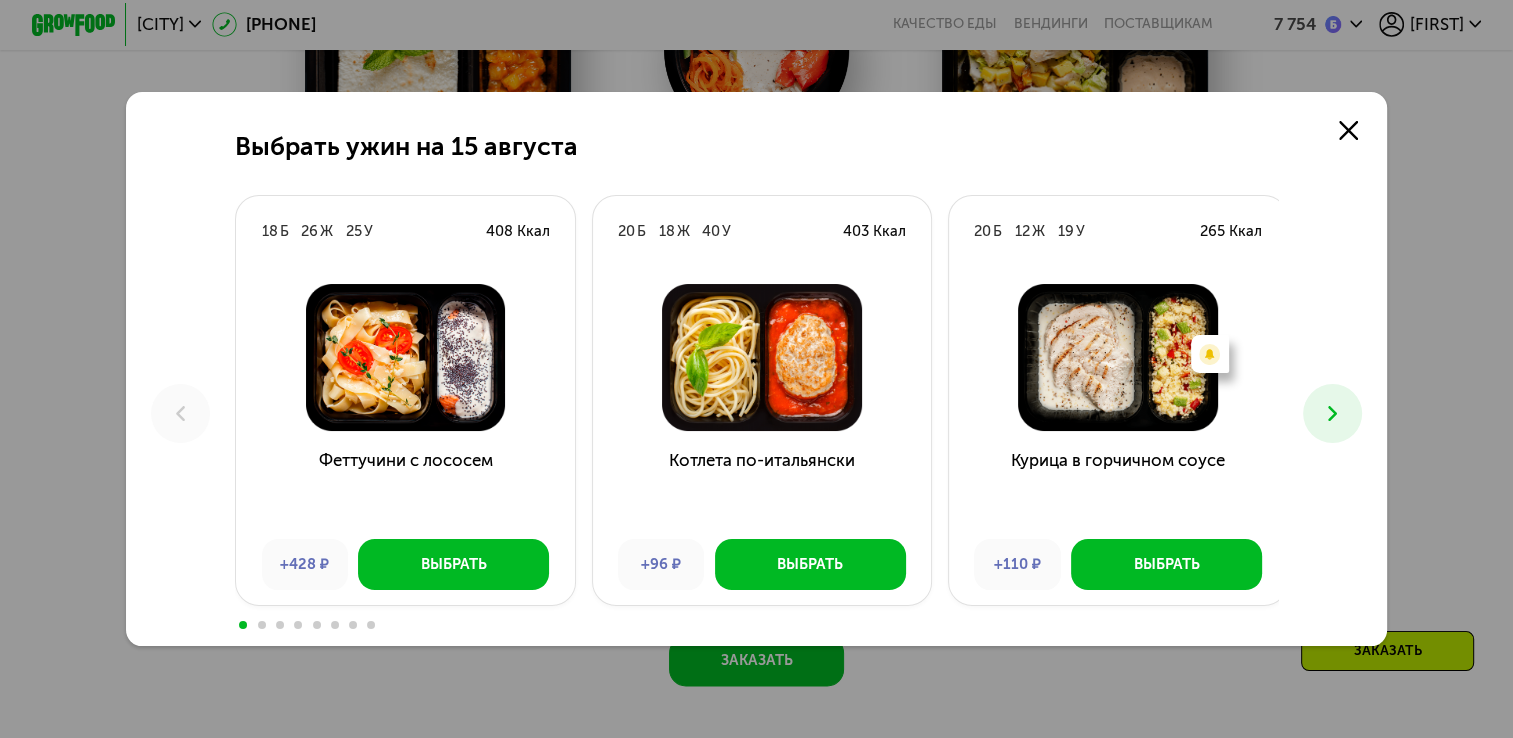 click at bounding box center [1332, 413] 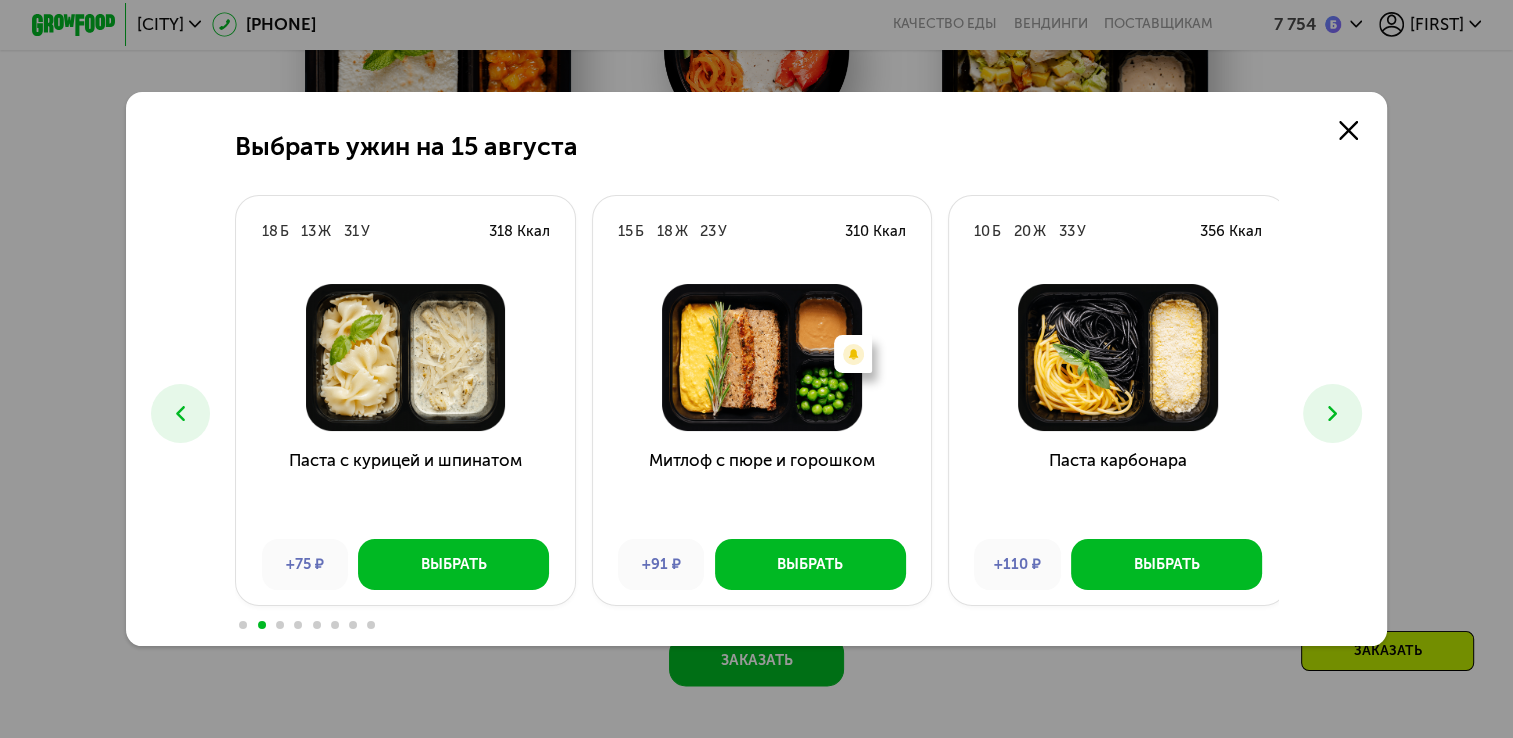 click 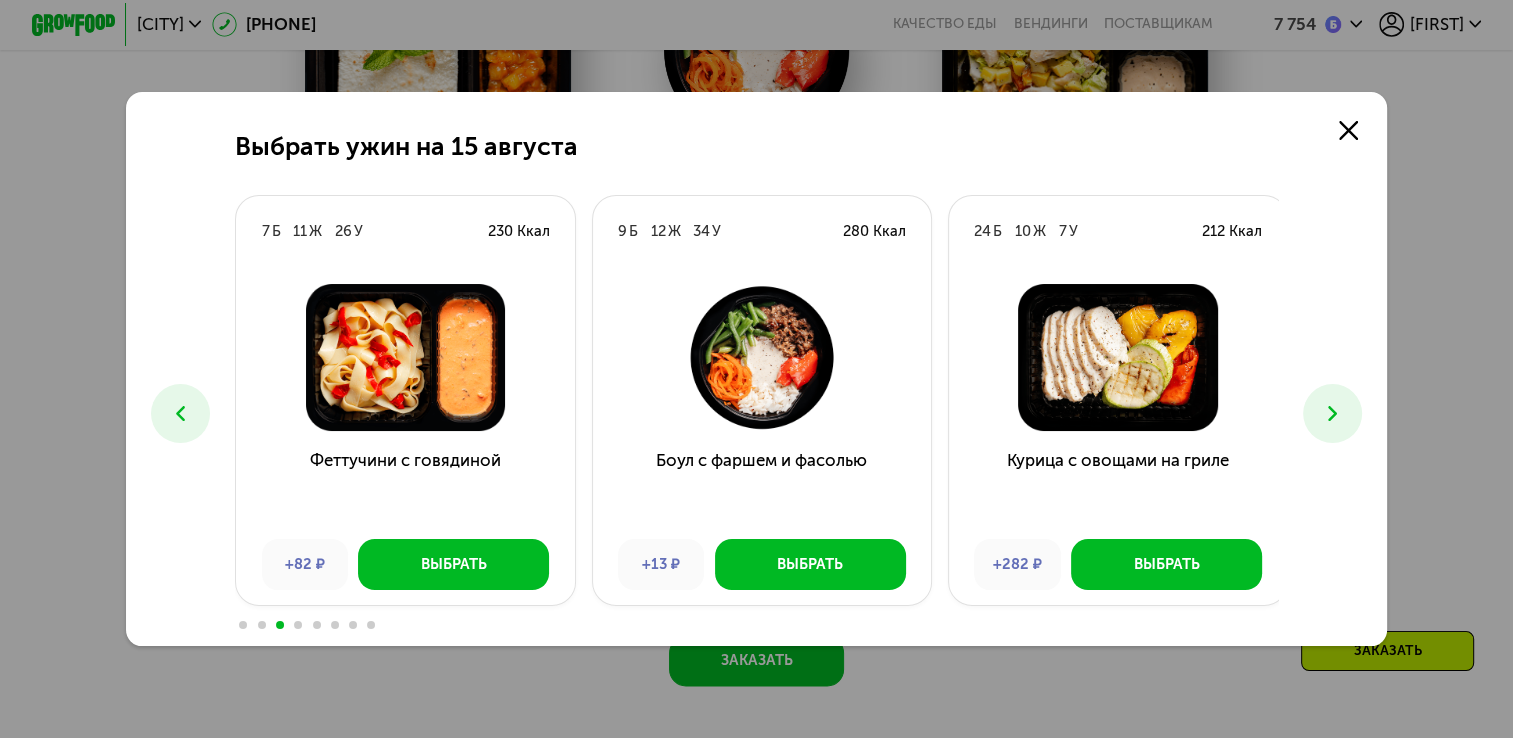 click 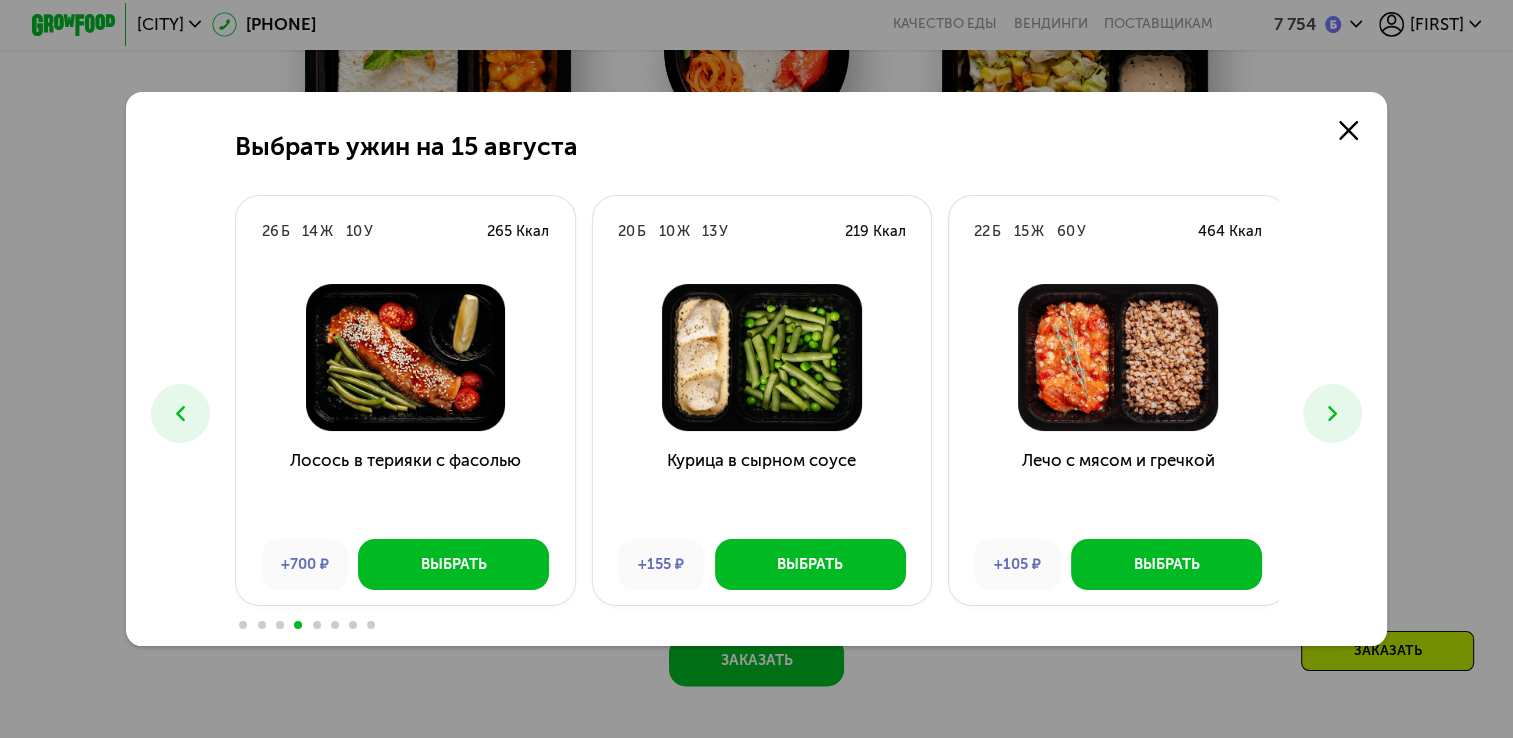 click 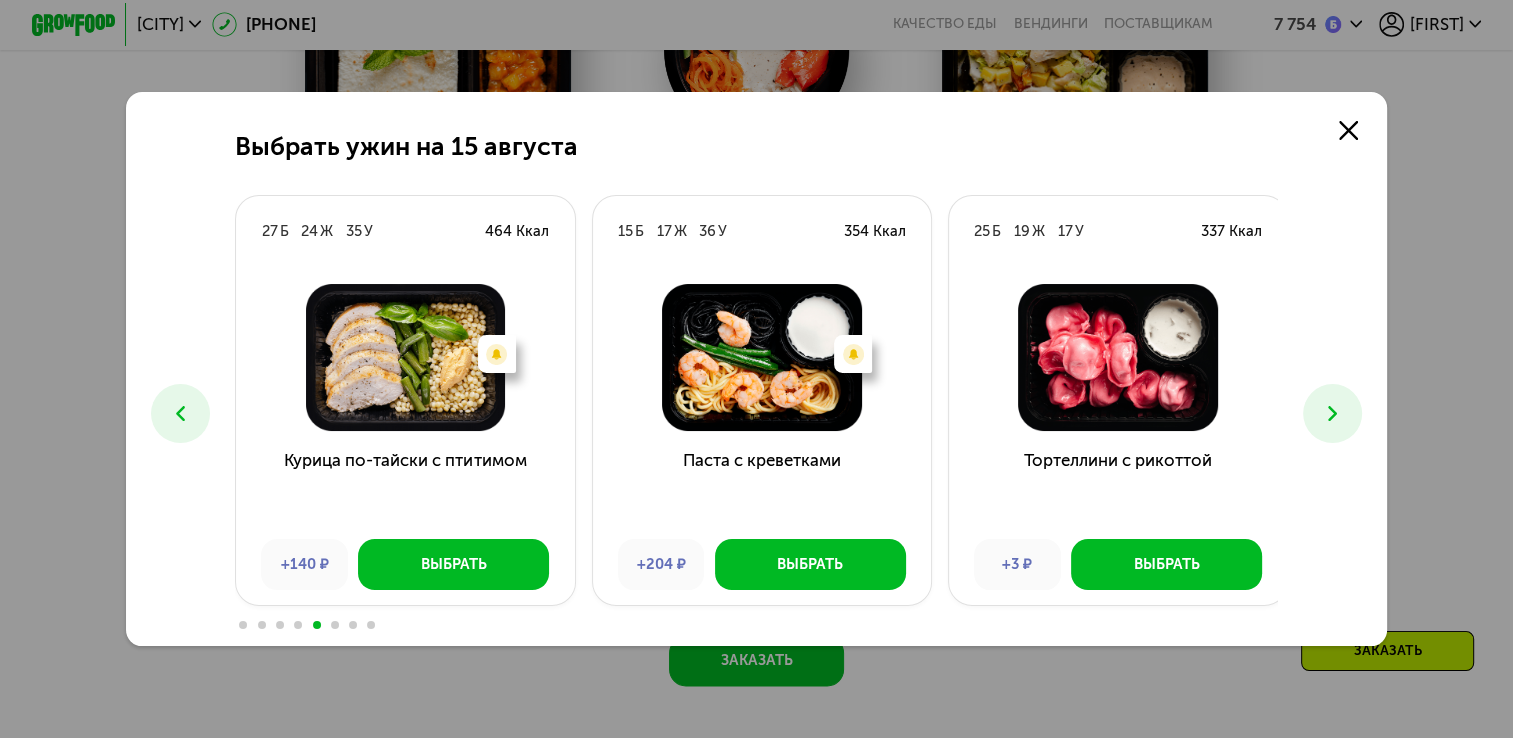click 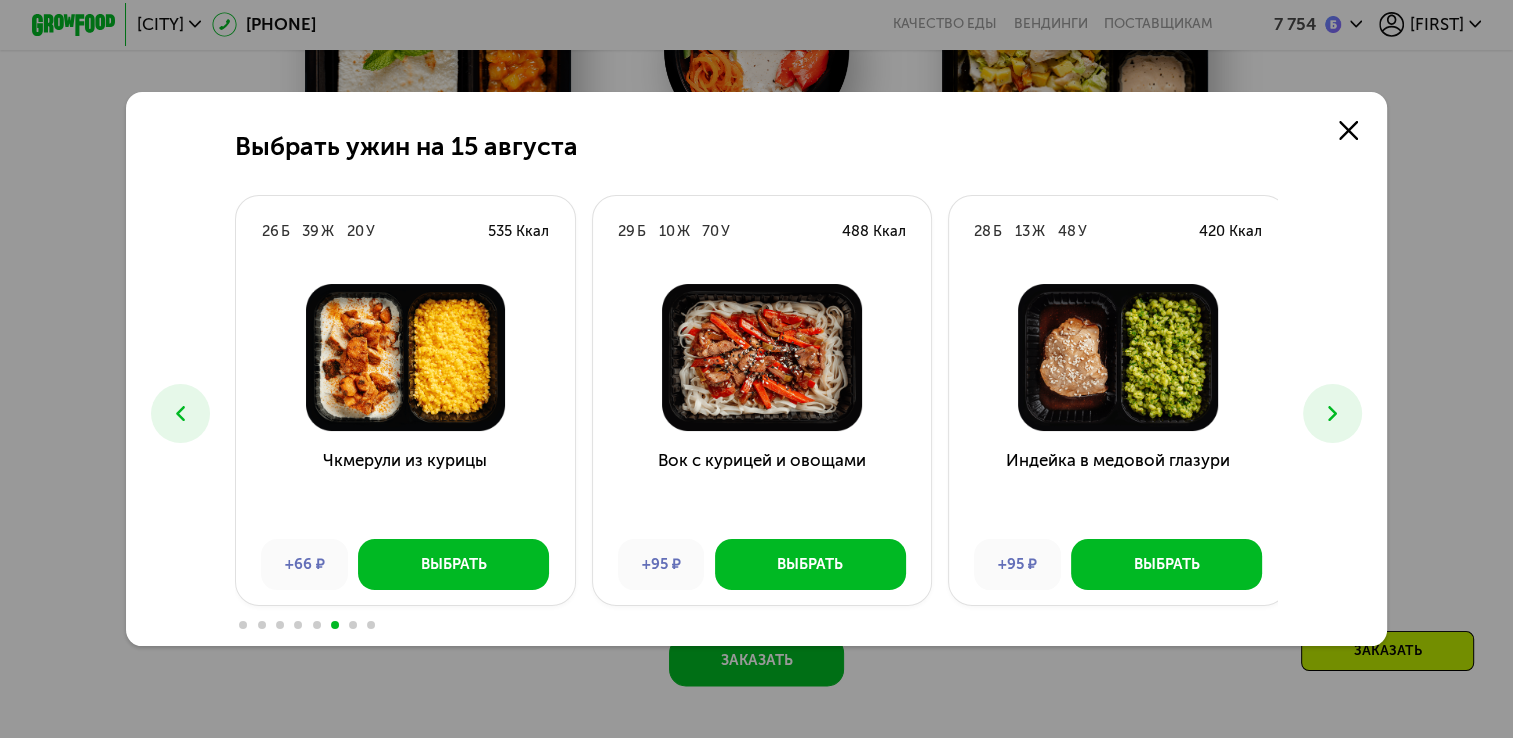 click 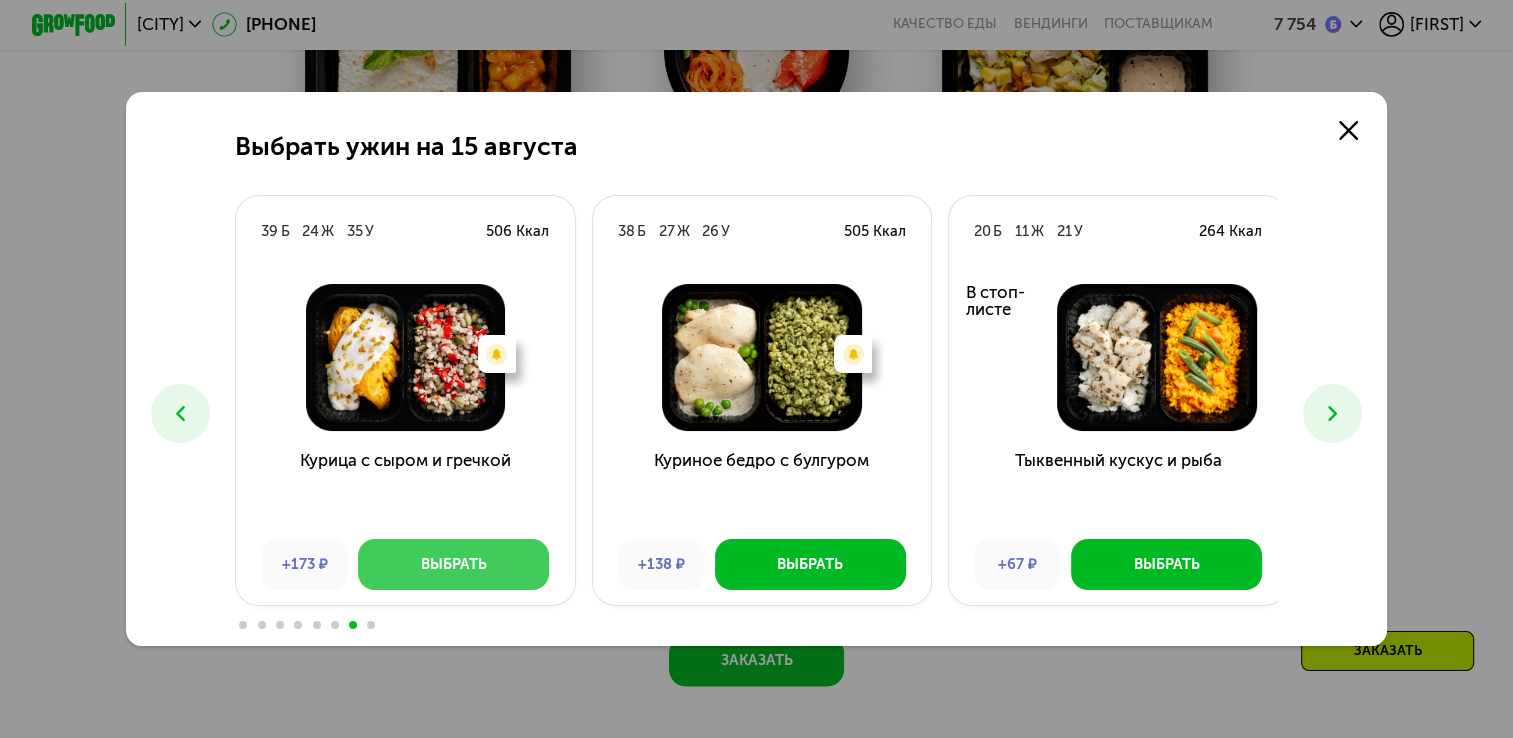 click on "Выбрать" at bounding box center (454, 564) 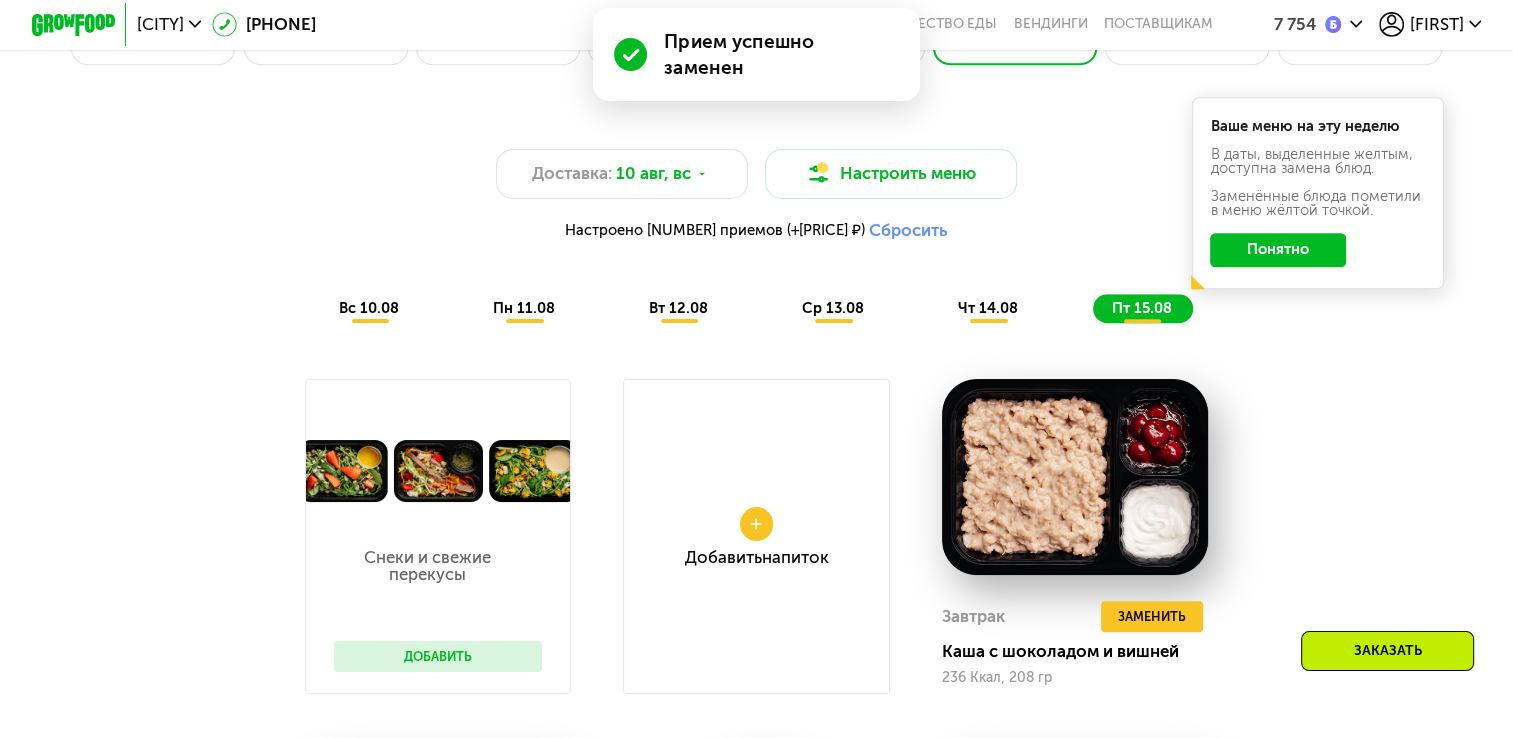 scroll, scrollTop: 1452, scrollLeft: 0, axis: vertical 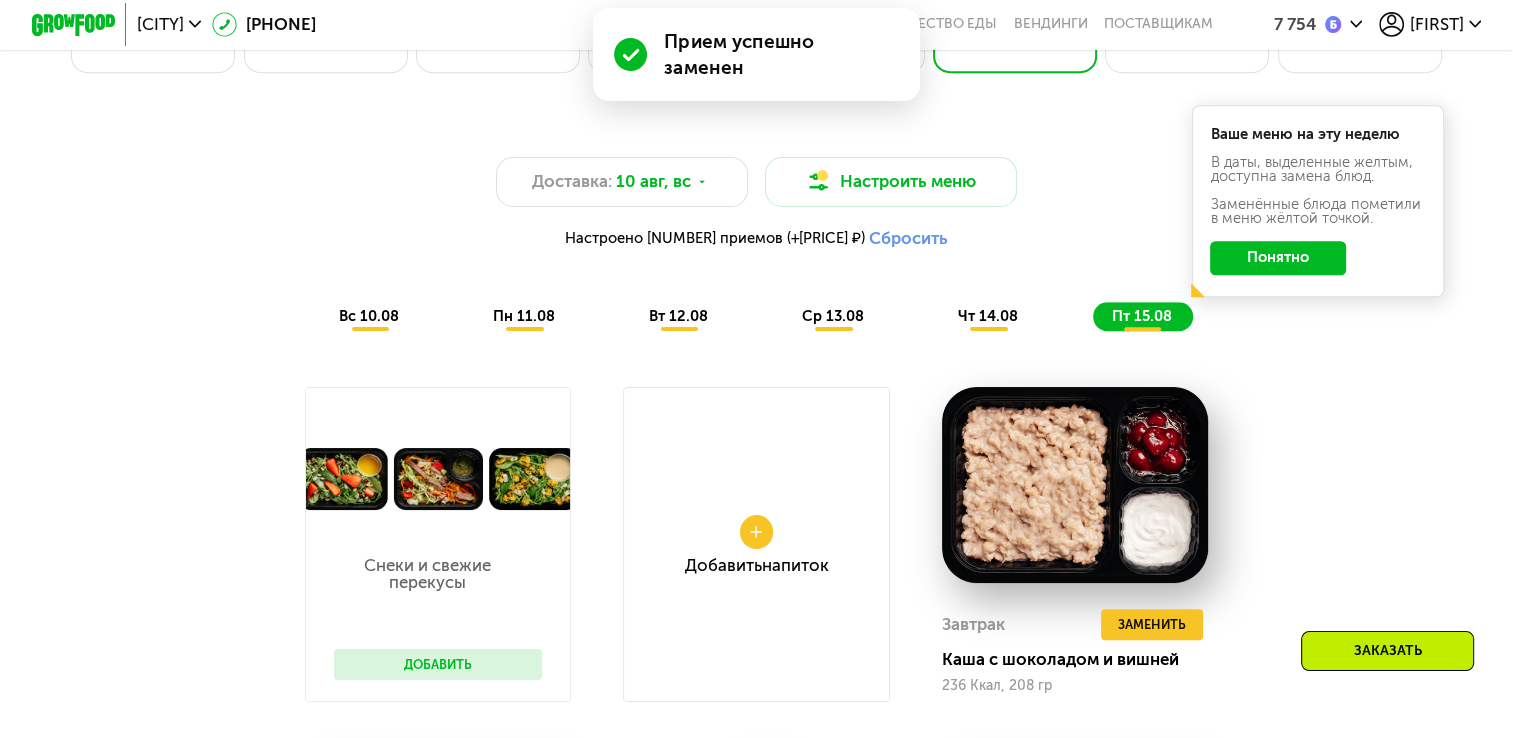 click on "вс 10.08" 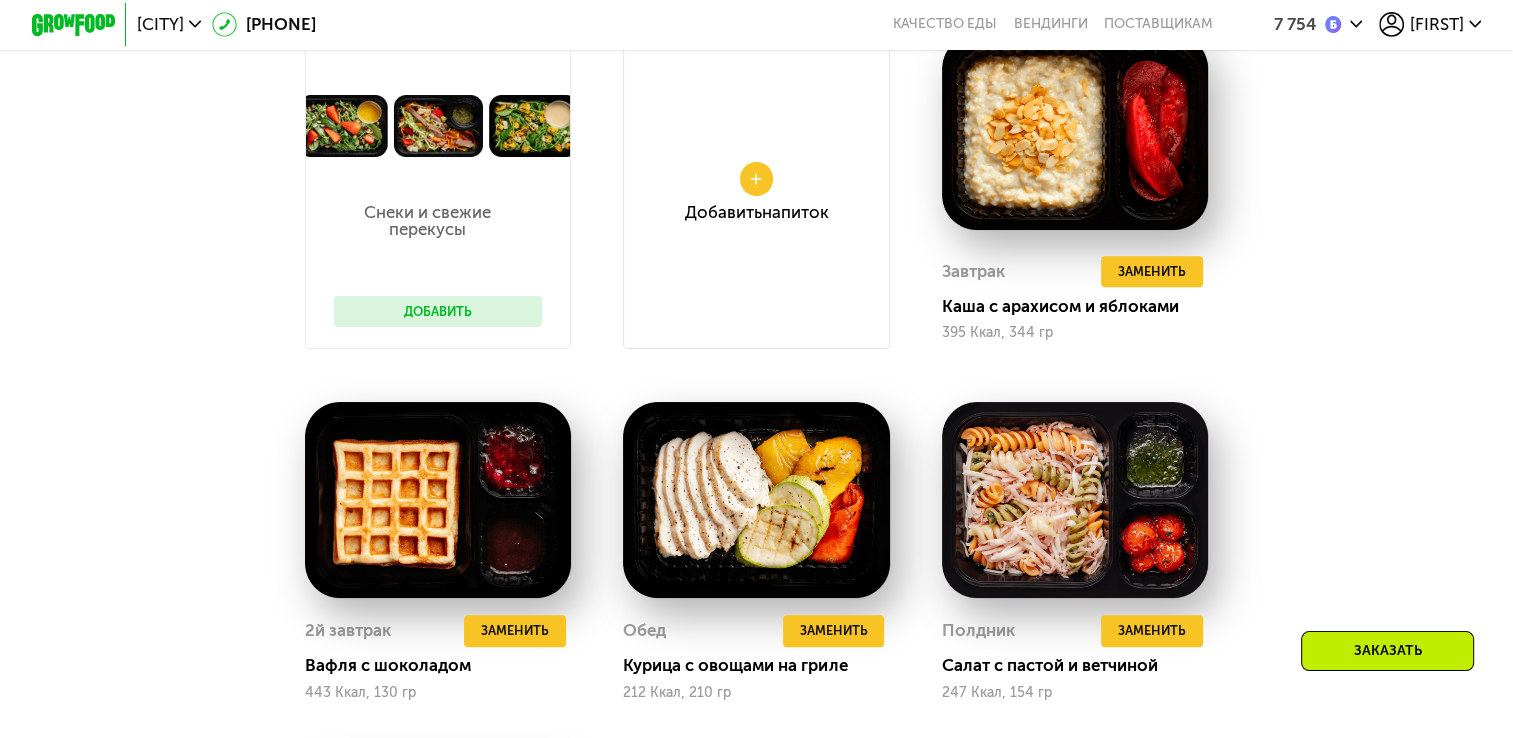 scroll, scrollTop: 1552, scrollLeft: 0, axis: vertical 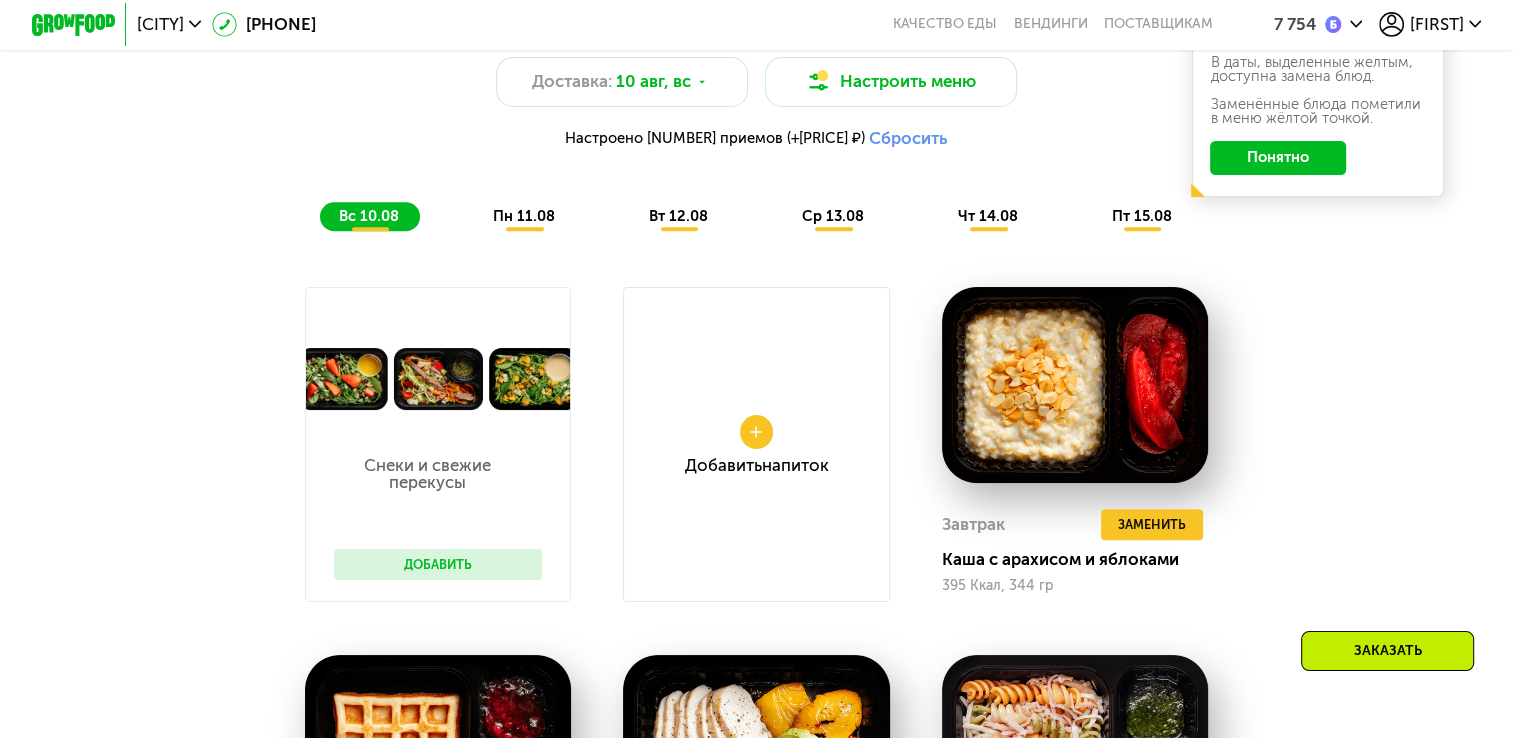 click on "пн 11.08" at bounding box center [524, 216] 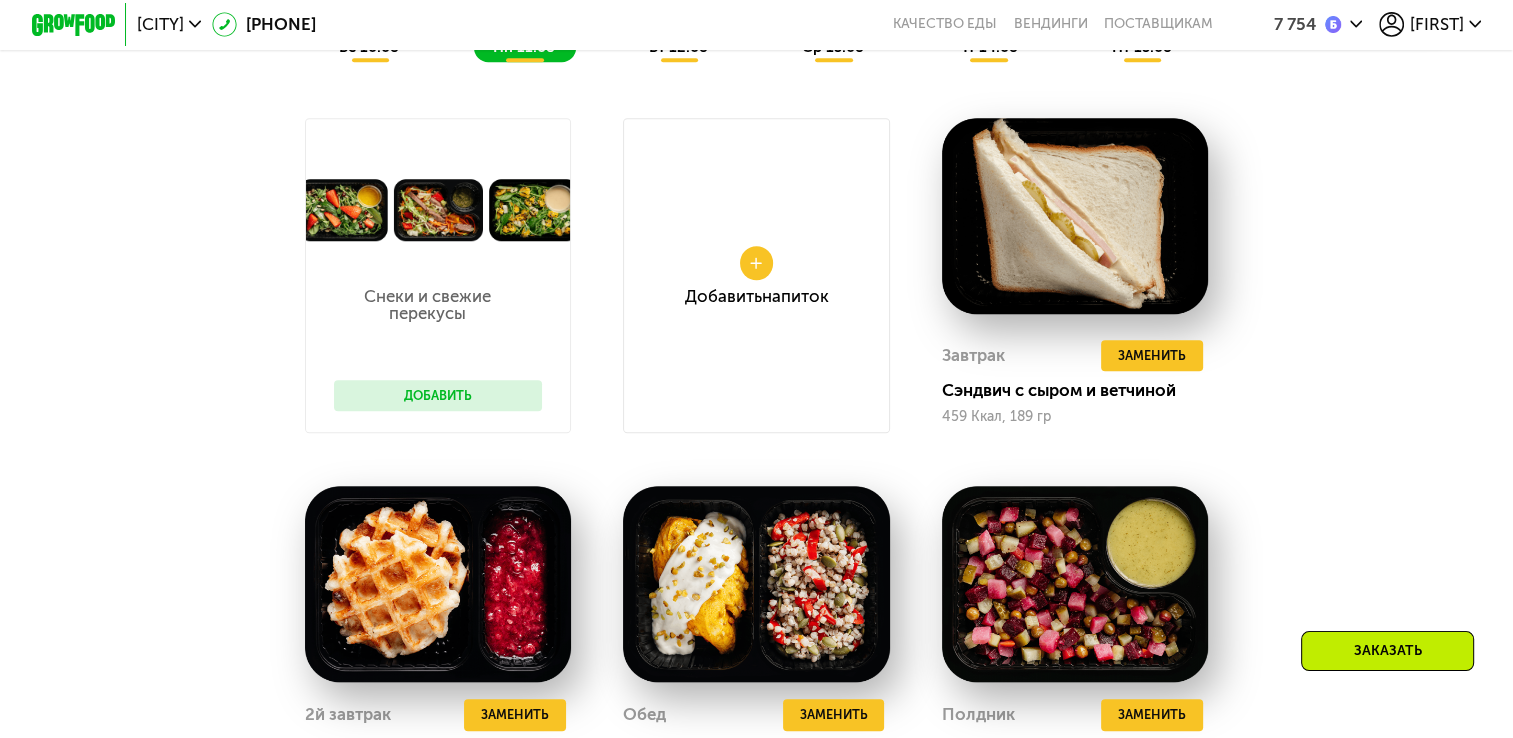 scroll, scrollTop: 1452, scrollLeft: 0, axis: vertical 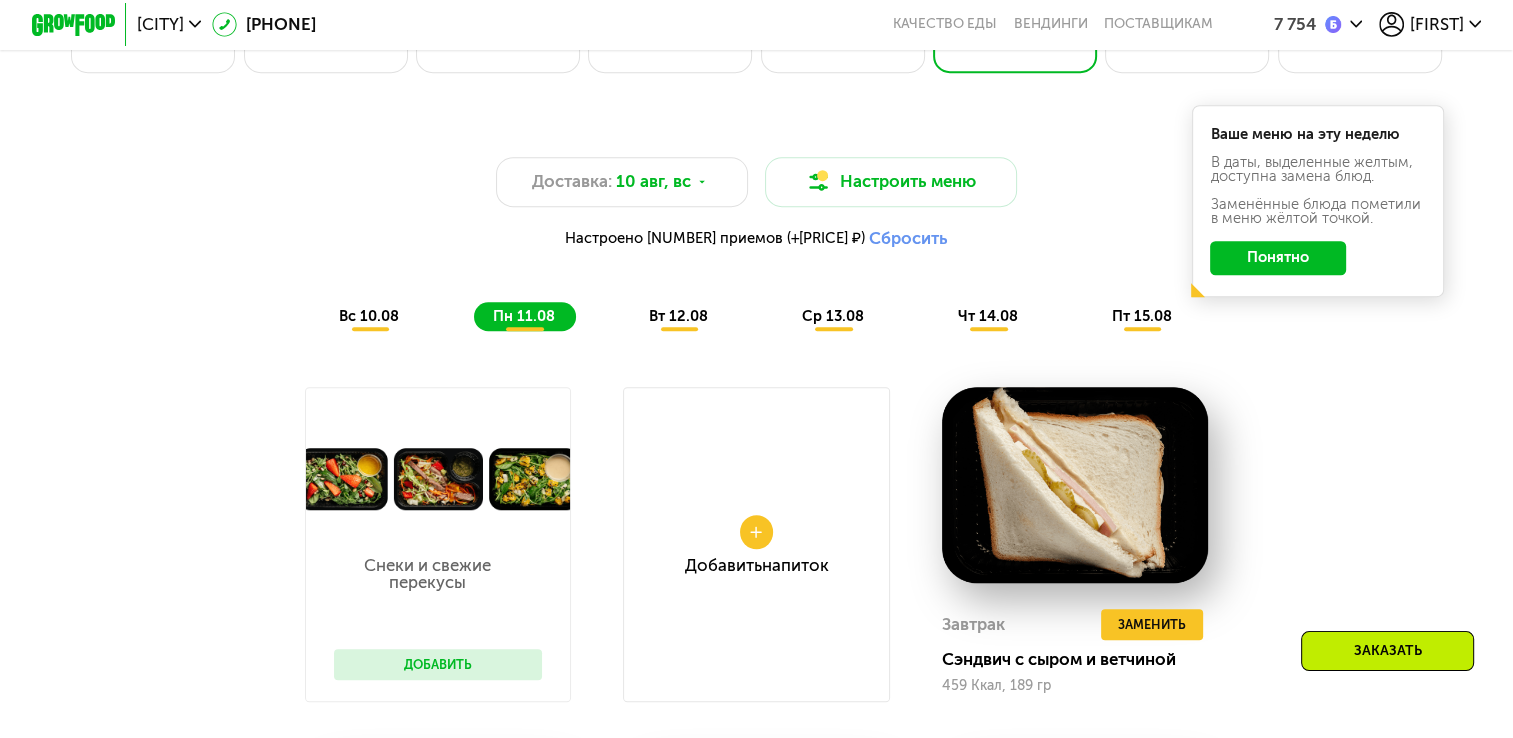 click on "вт 12.08" at bounding box center (678, 316) 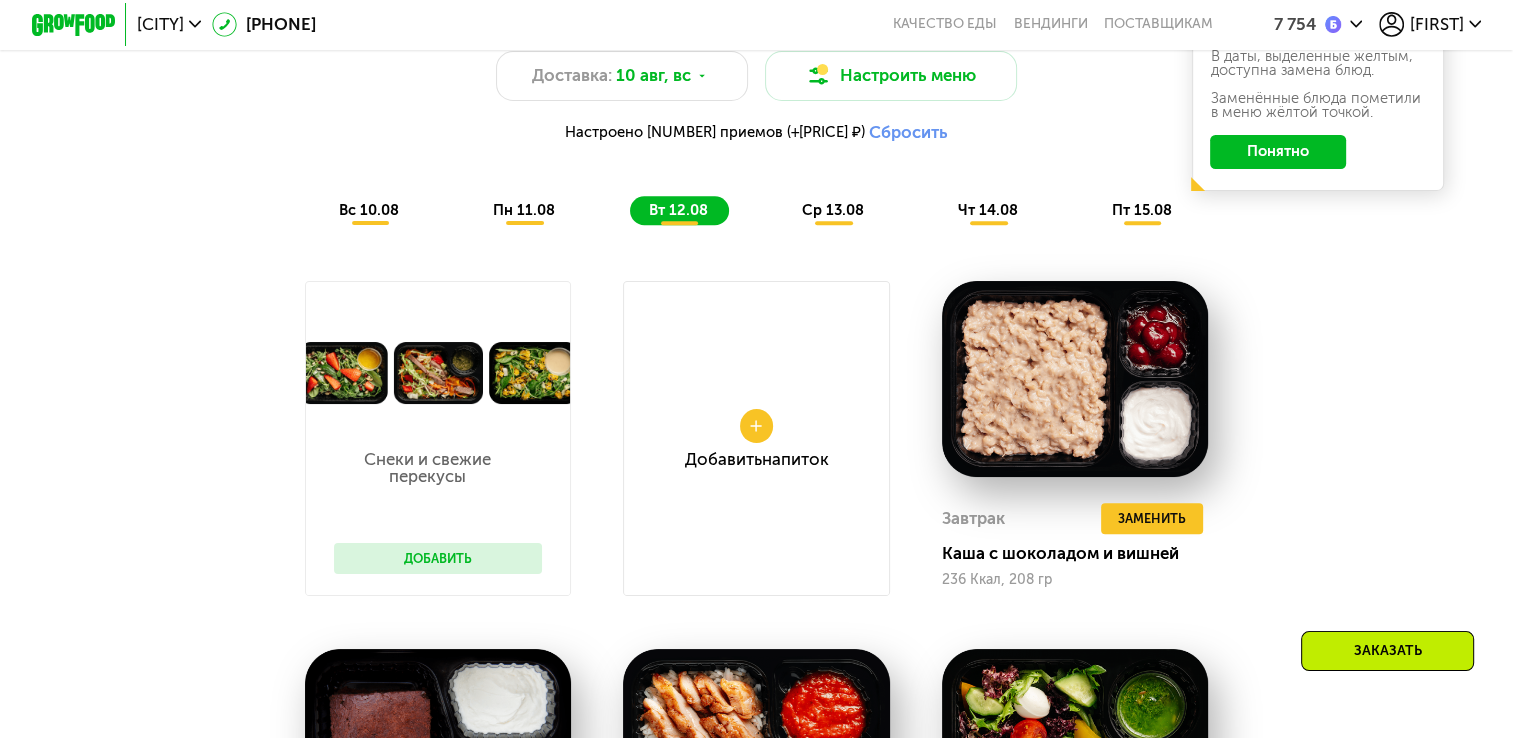 scroll, scrollTop: 1552, scrollLeft: 0, axis: vertical 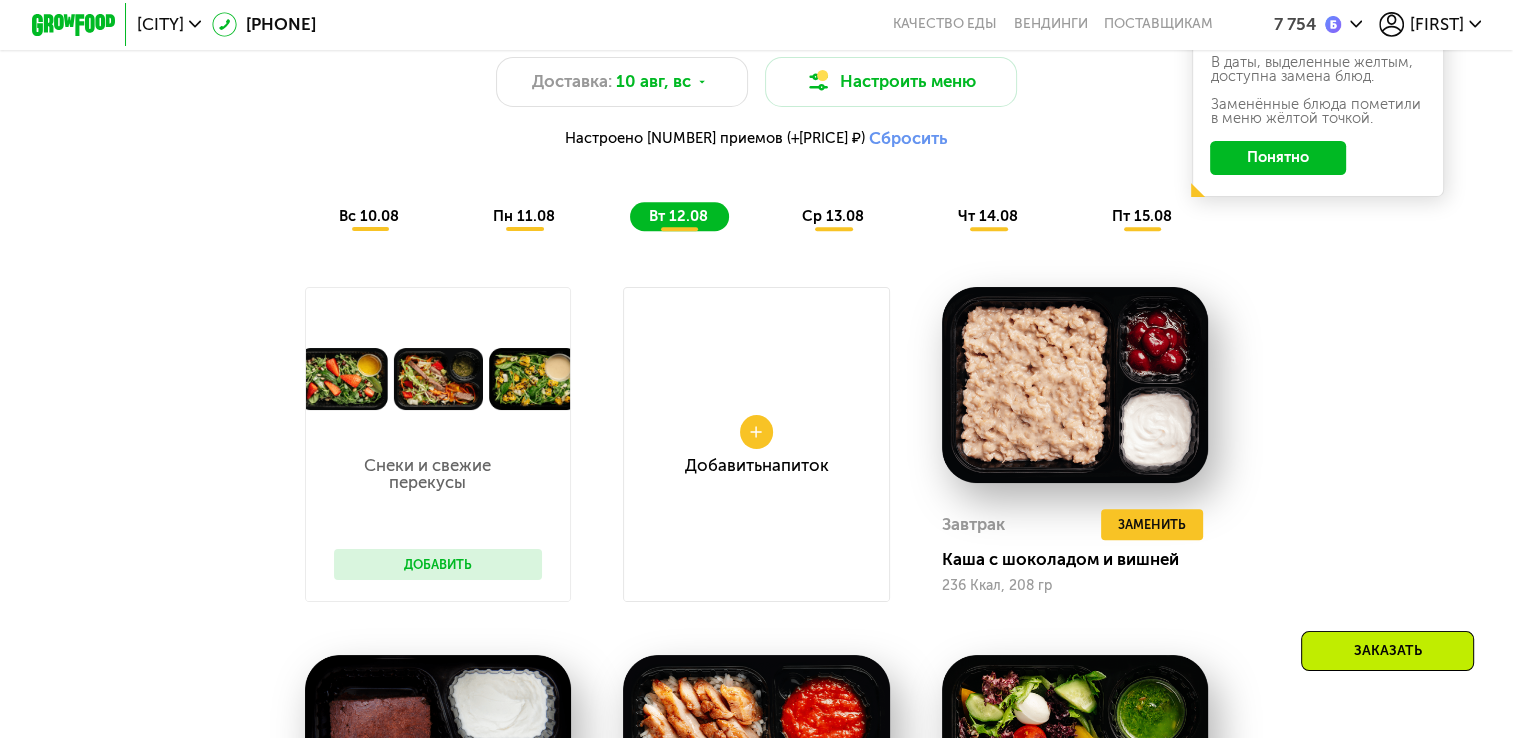 click on "ср 13.08" at bounding box center [833, 216] 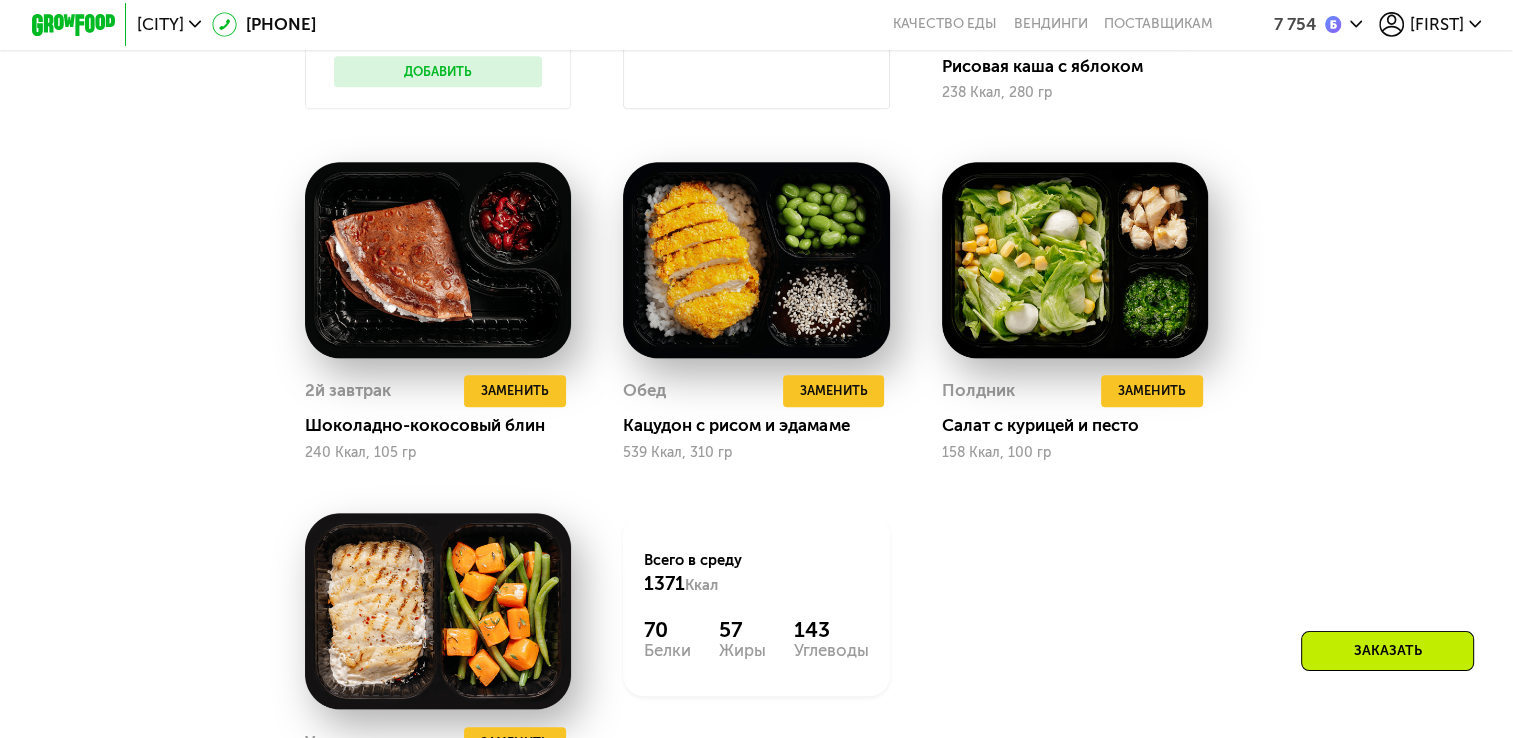 scroll, scrollTop: 2052, scrollLeft: 0, axis: vertical 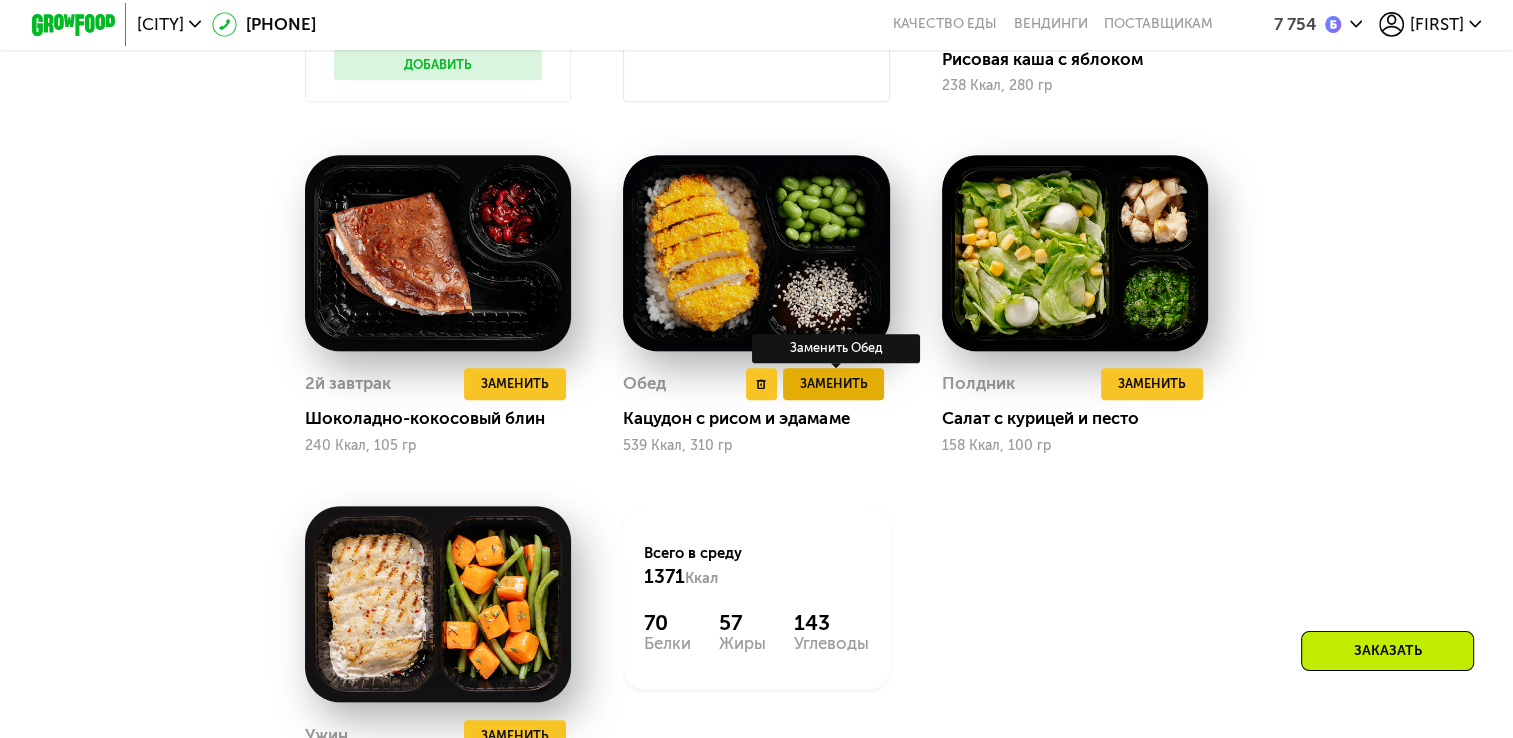 click on "Заменить" at bounding box center (834, 383) 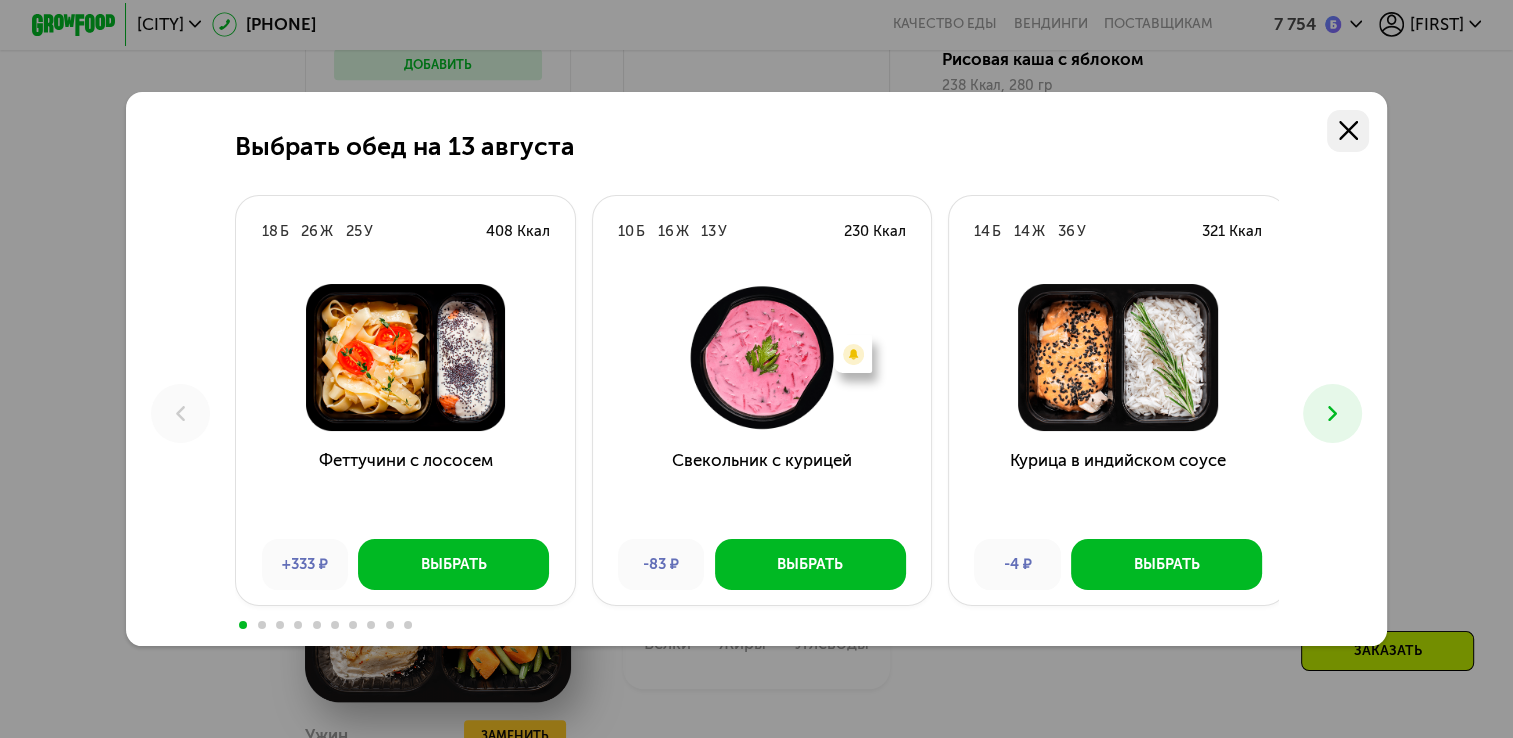 click 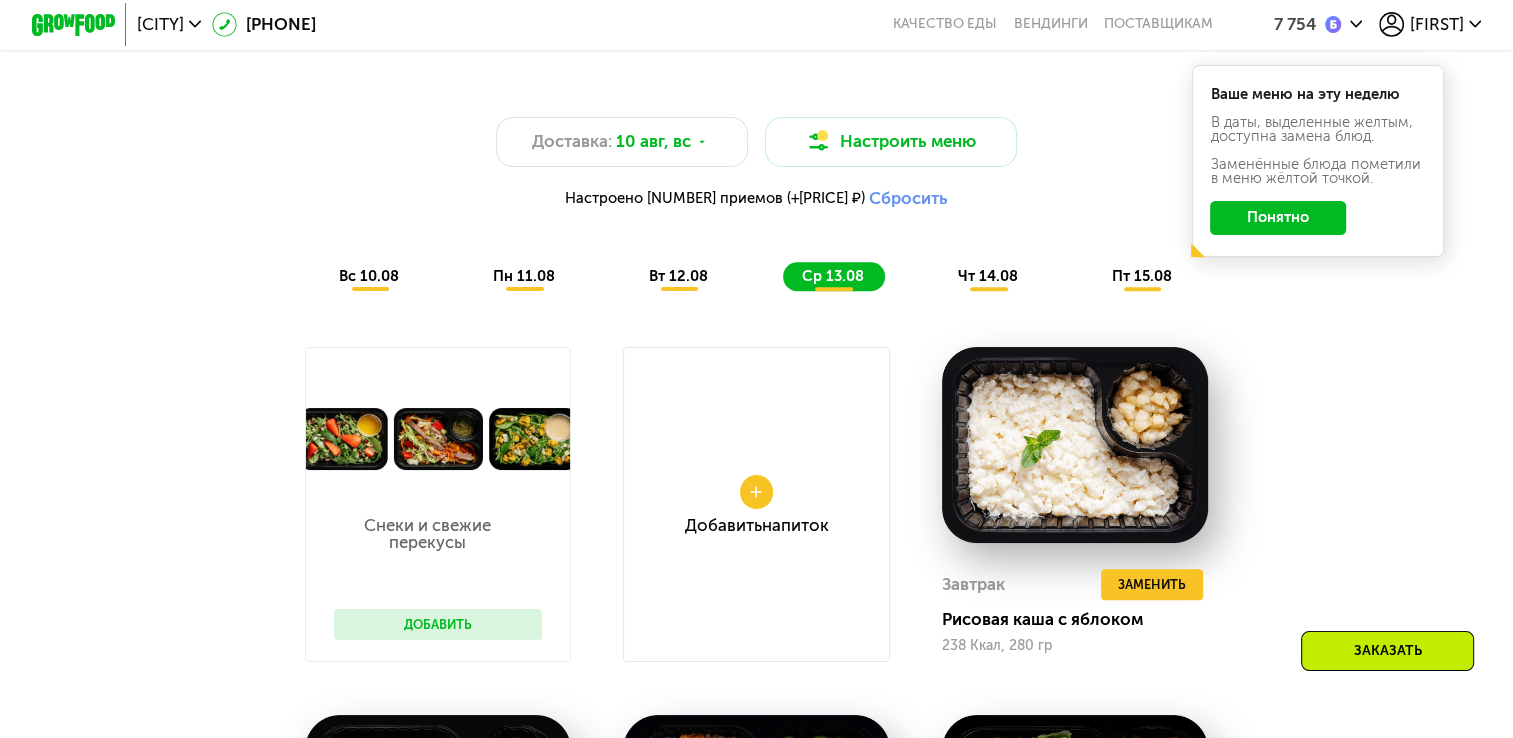 scroll, scrollTop: 1452, scrollLeft: 0, axis: vertical 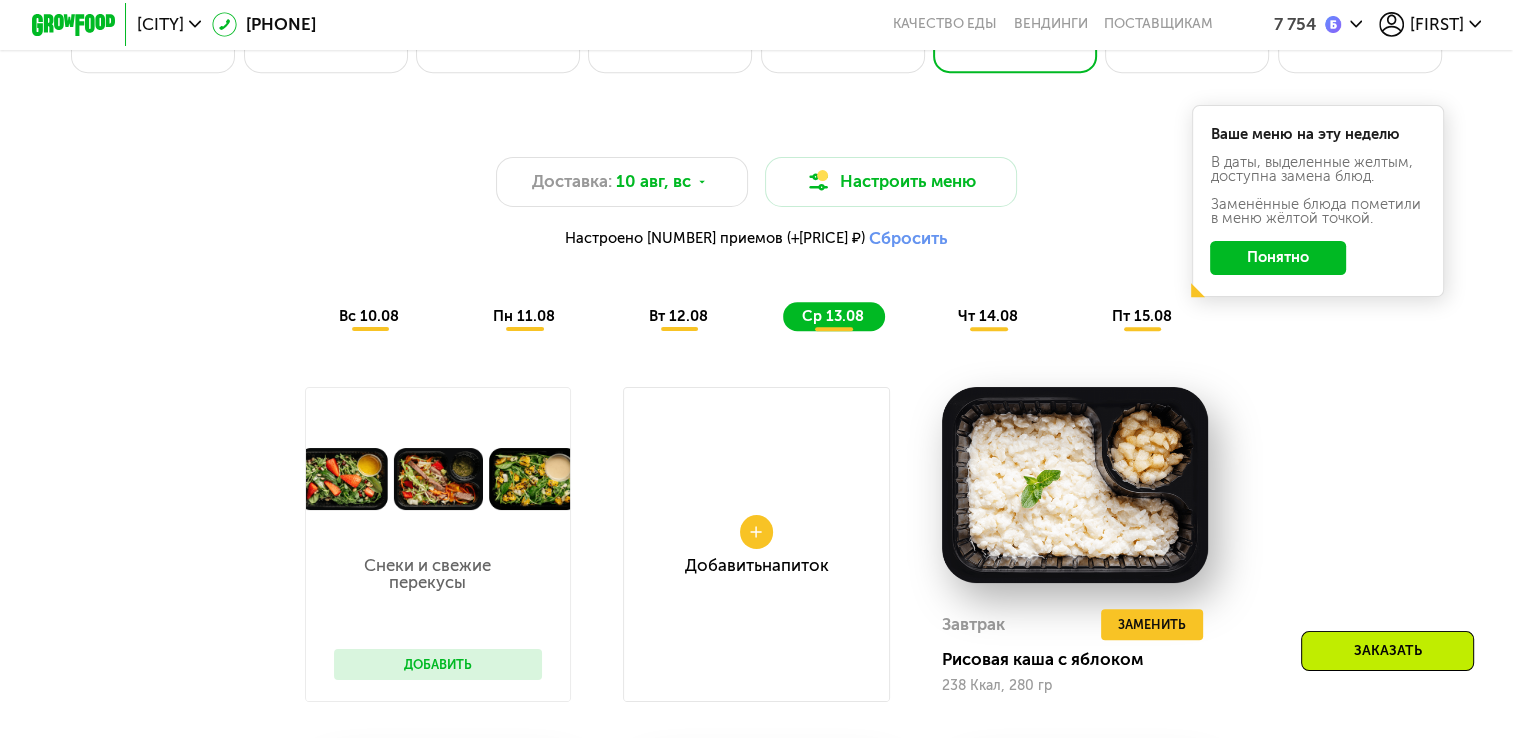 click on "чт 14.08" at bounding box center (988, 316) 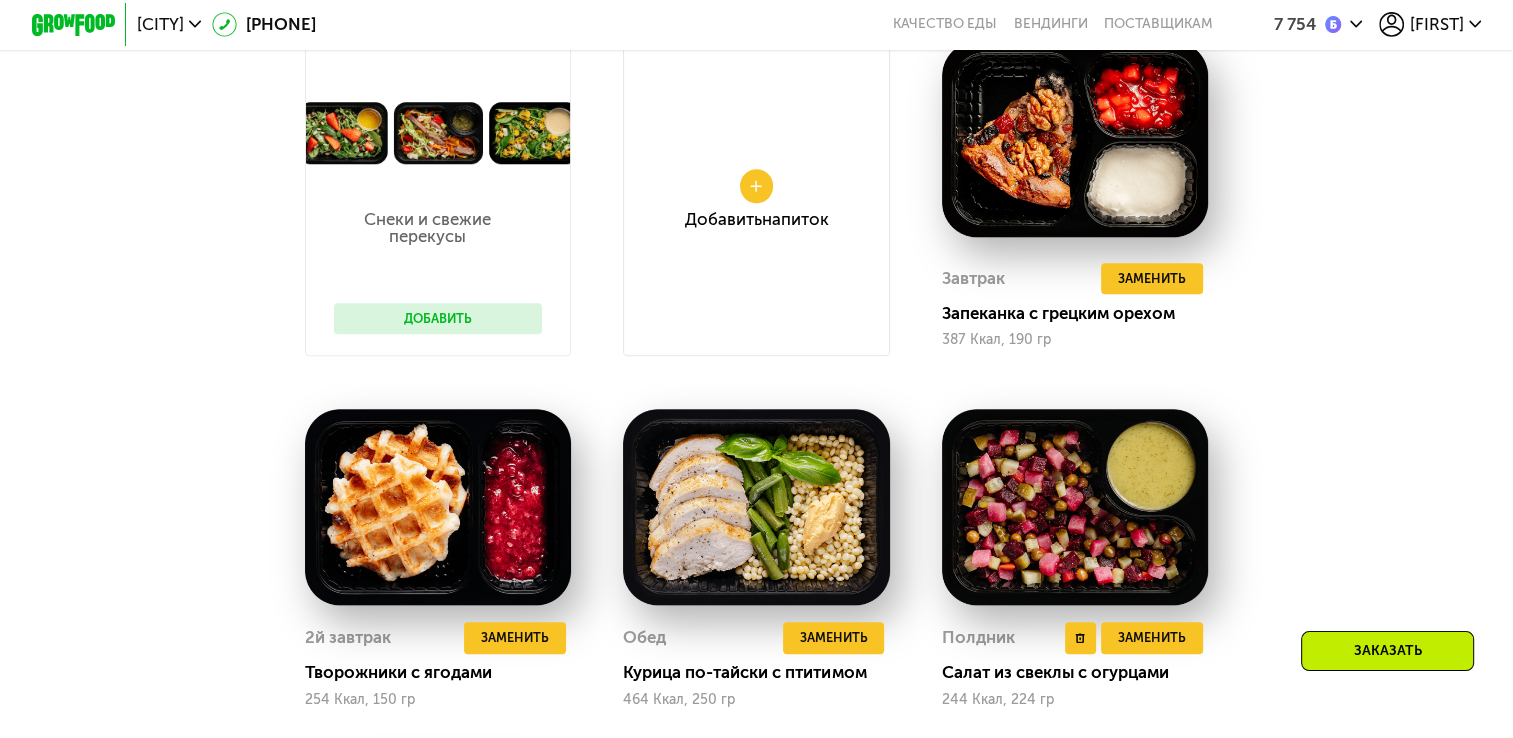 scroll, scrollTop: 1652, scrollLeft: 0, axis: vertical 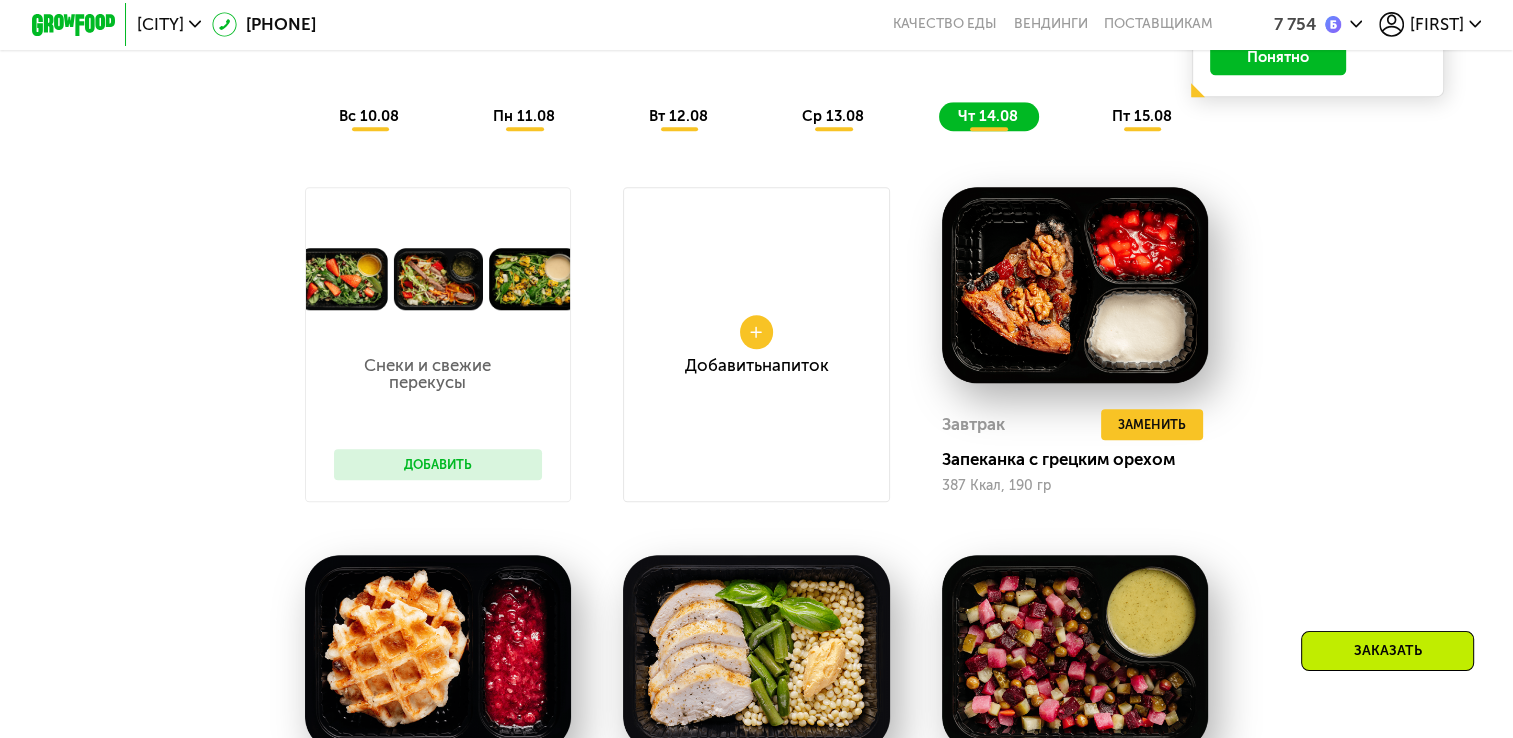 click on "пт 15.08" 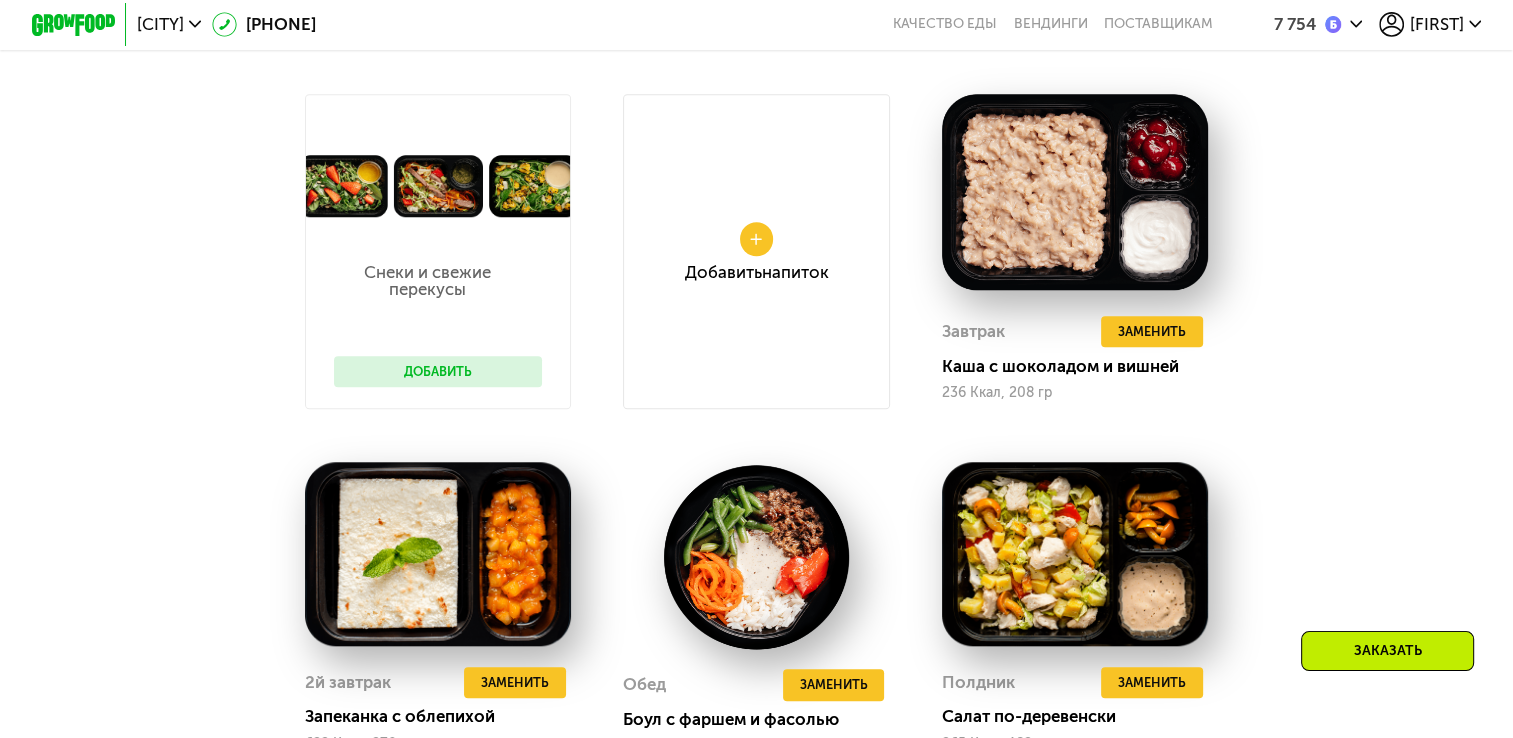 scroll, scrollTop: 1752, scrollLeft: 0, axis: vertical 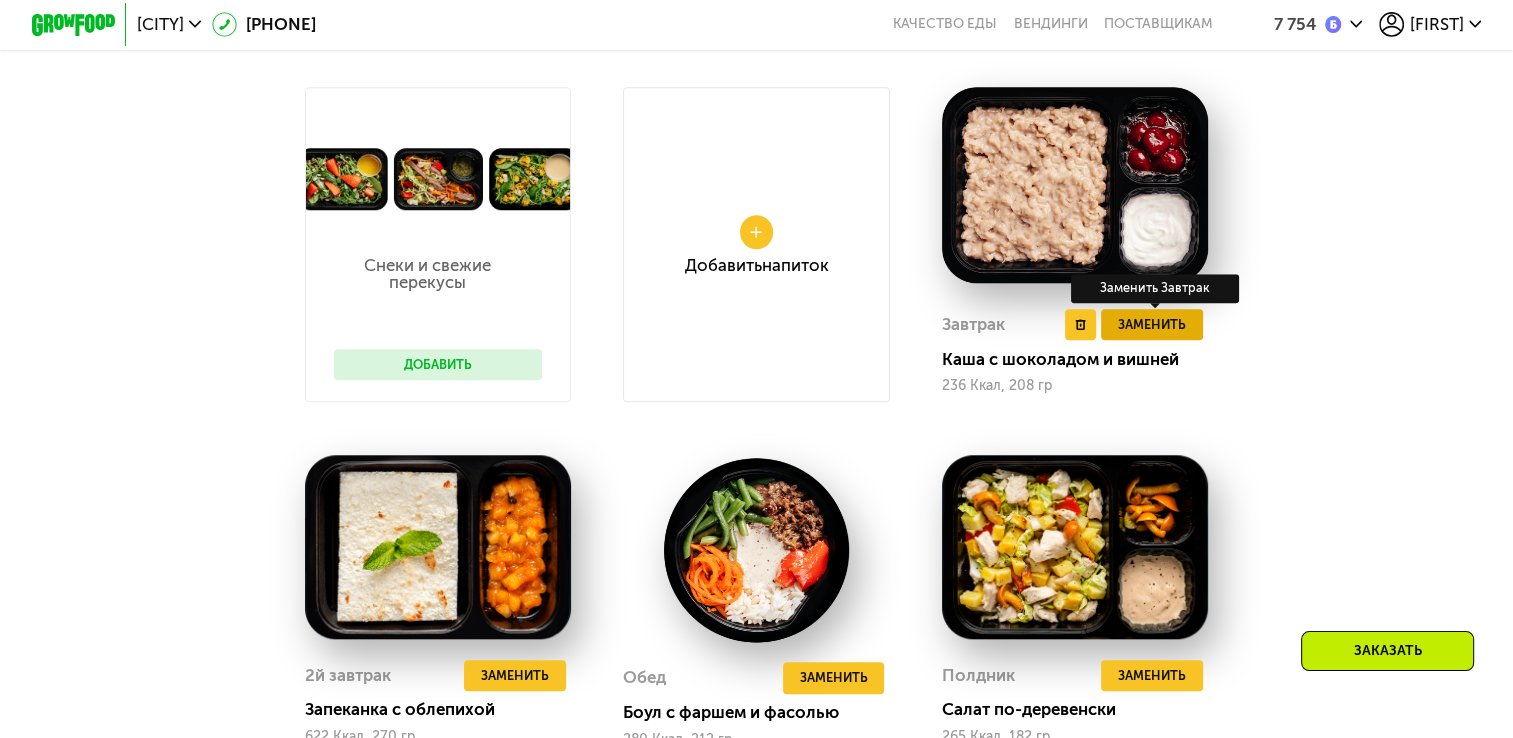 click on "Заменить" at bounding box center [1152, 324] 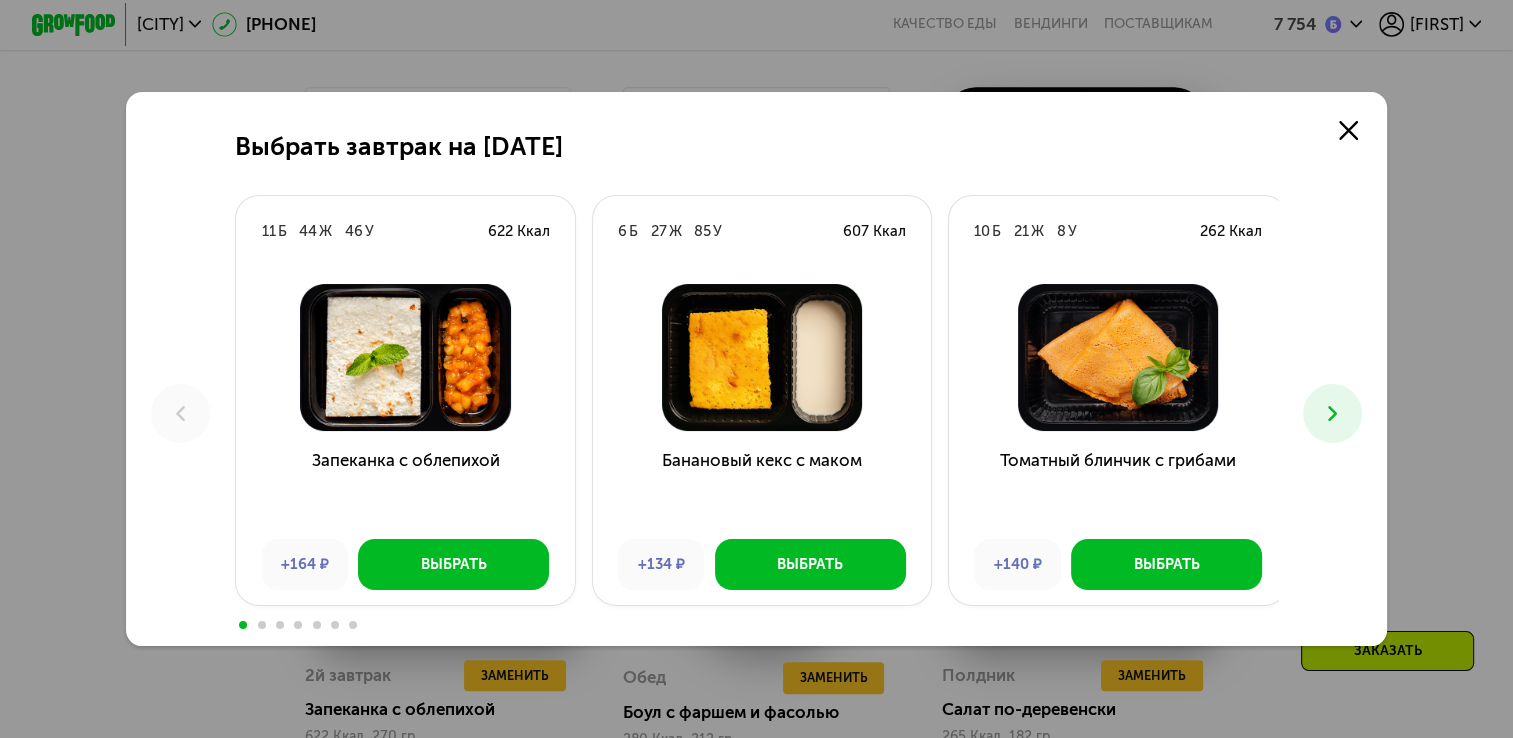 click 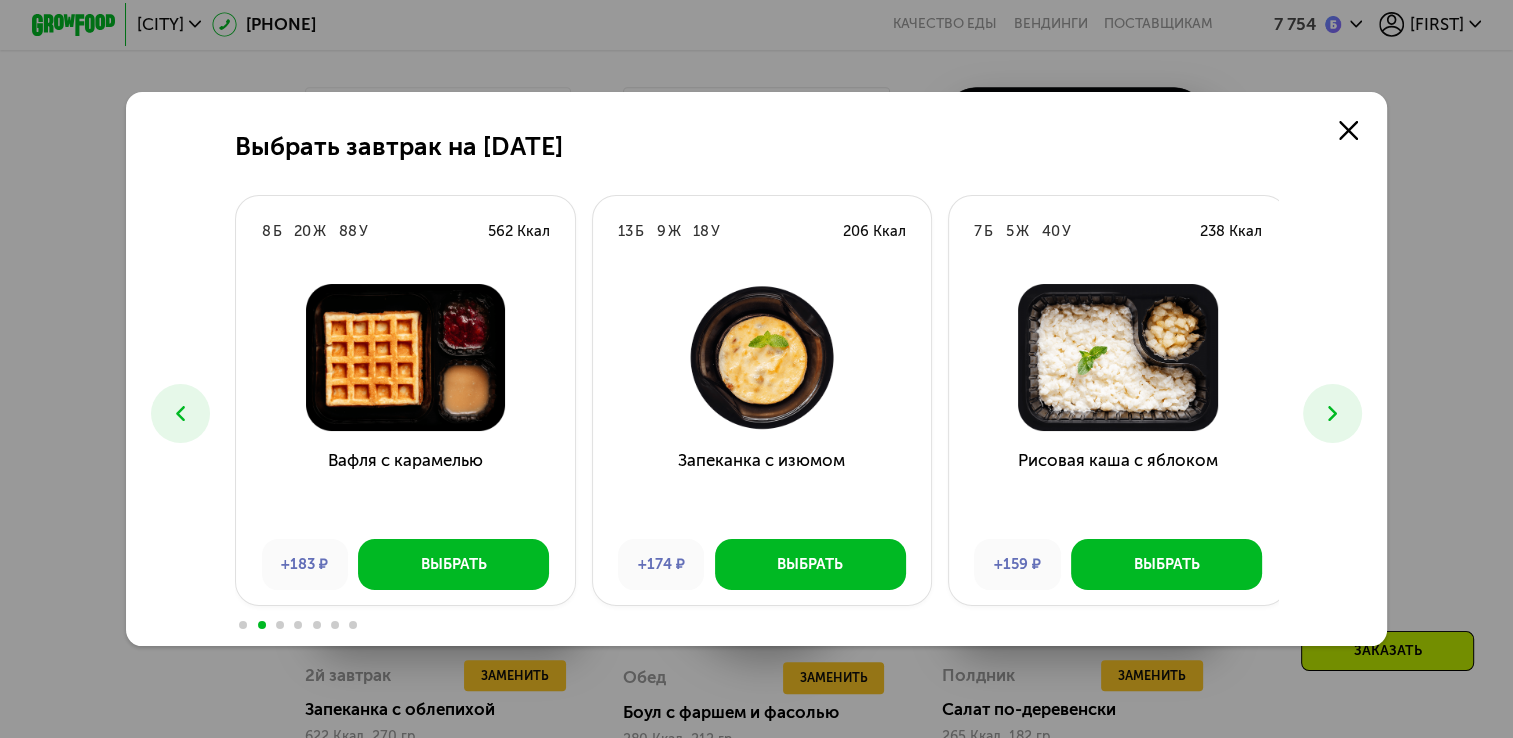 click 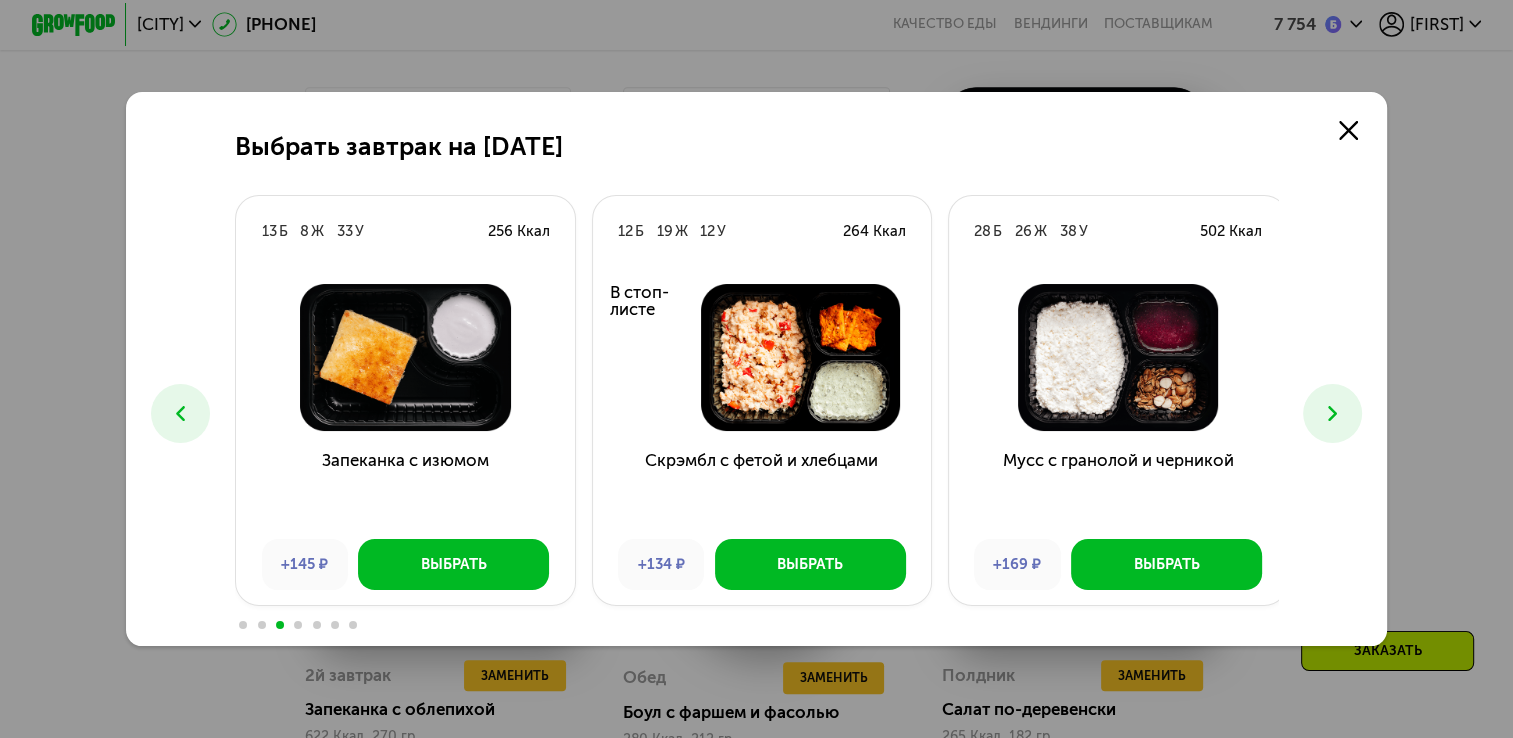 click 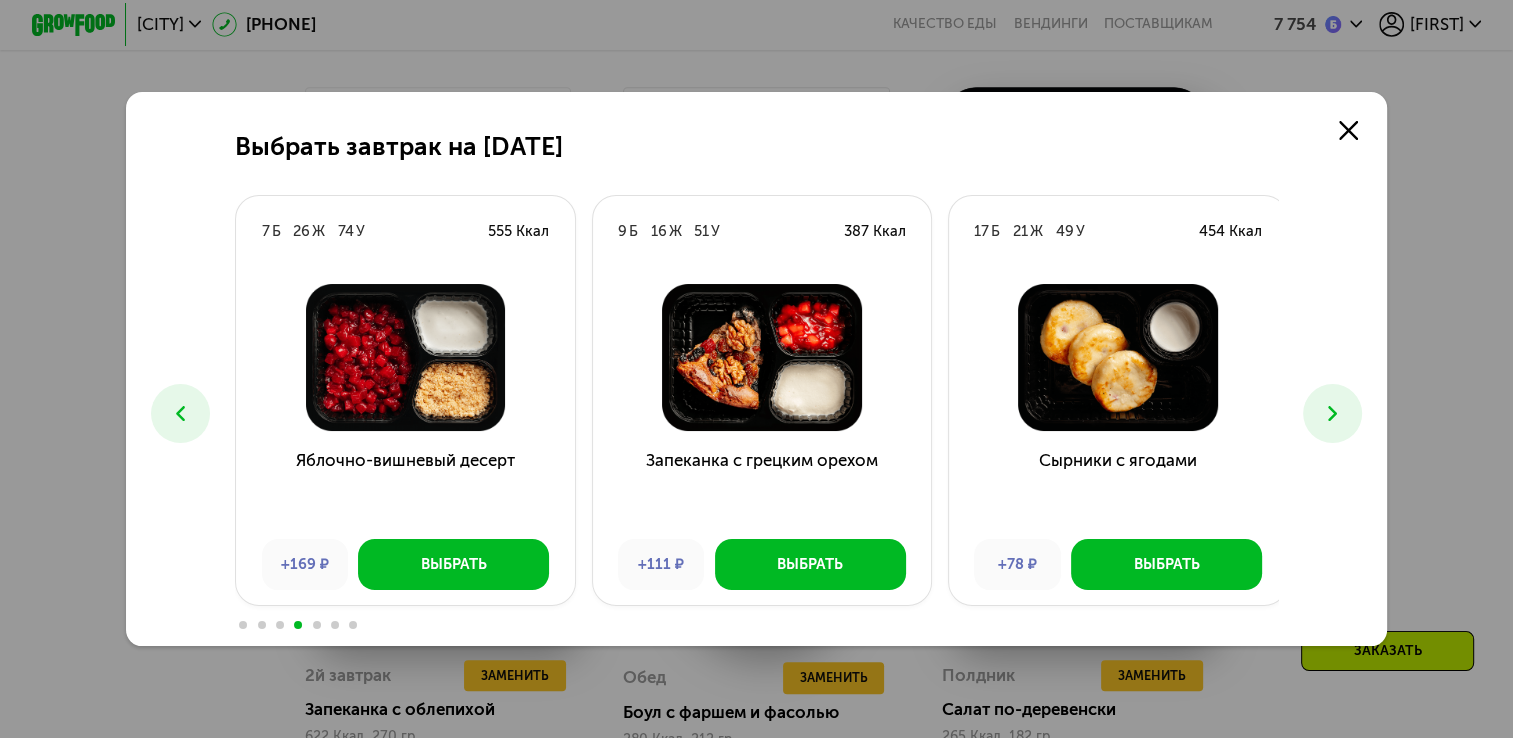 click 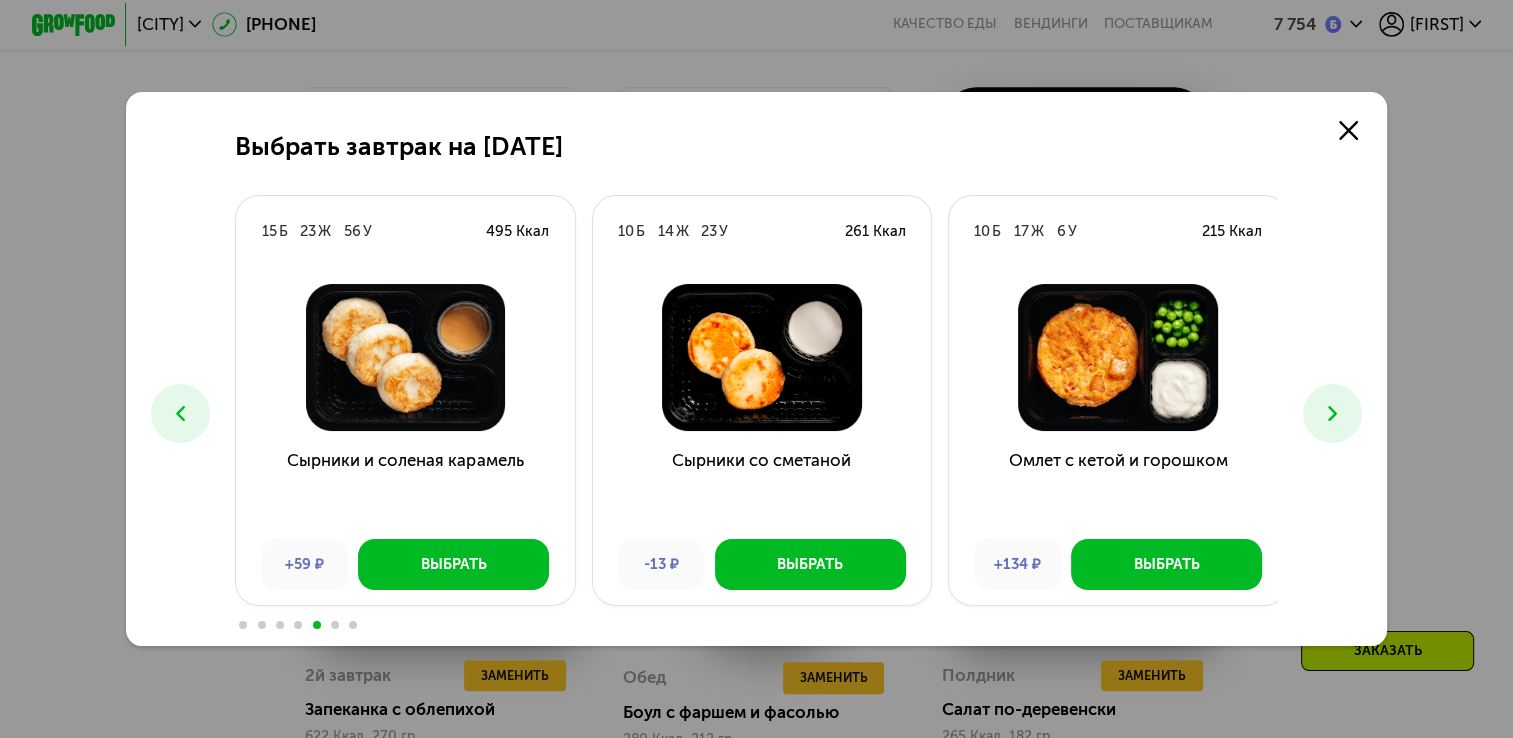 click 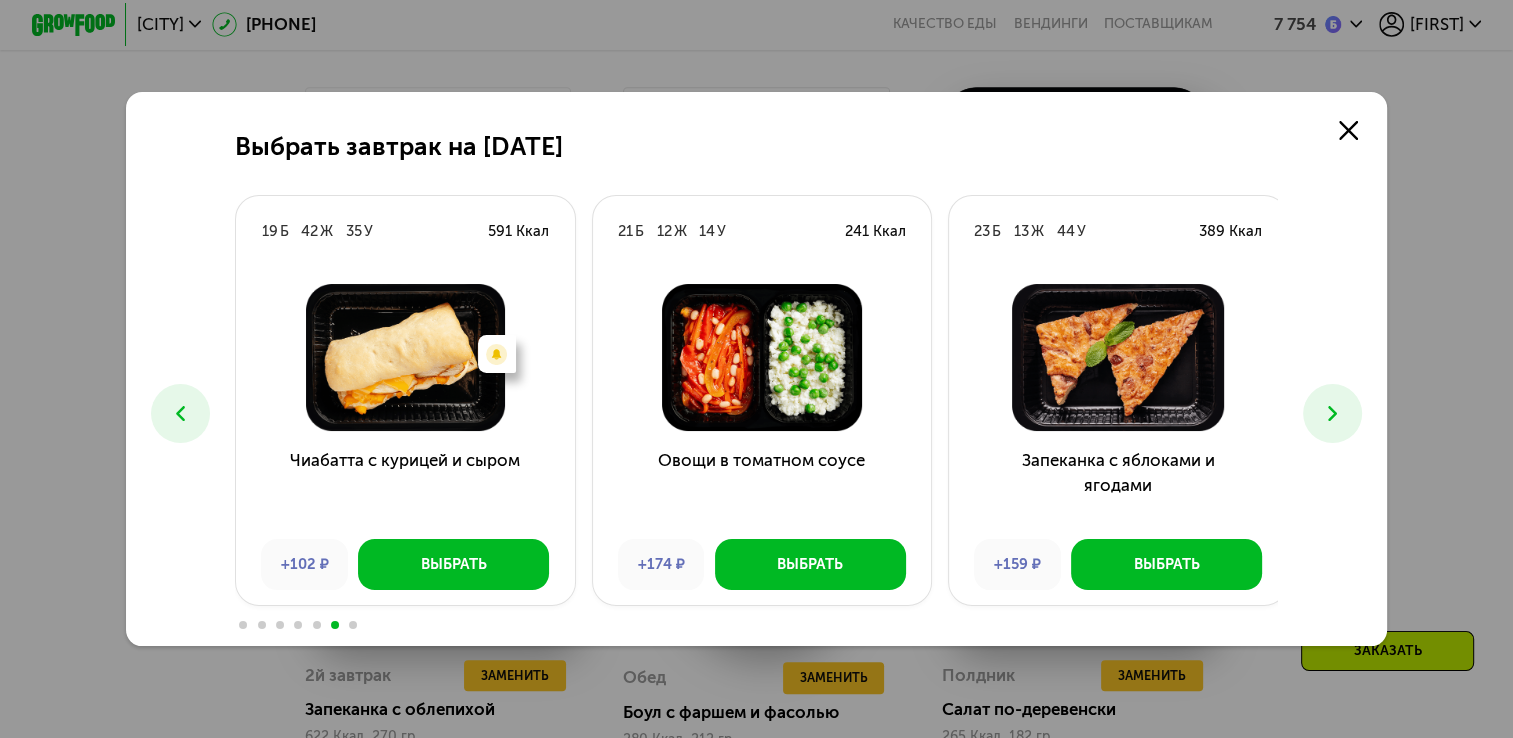 click 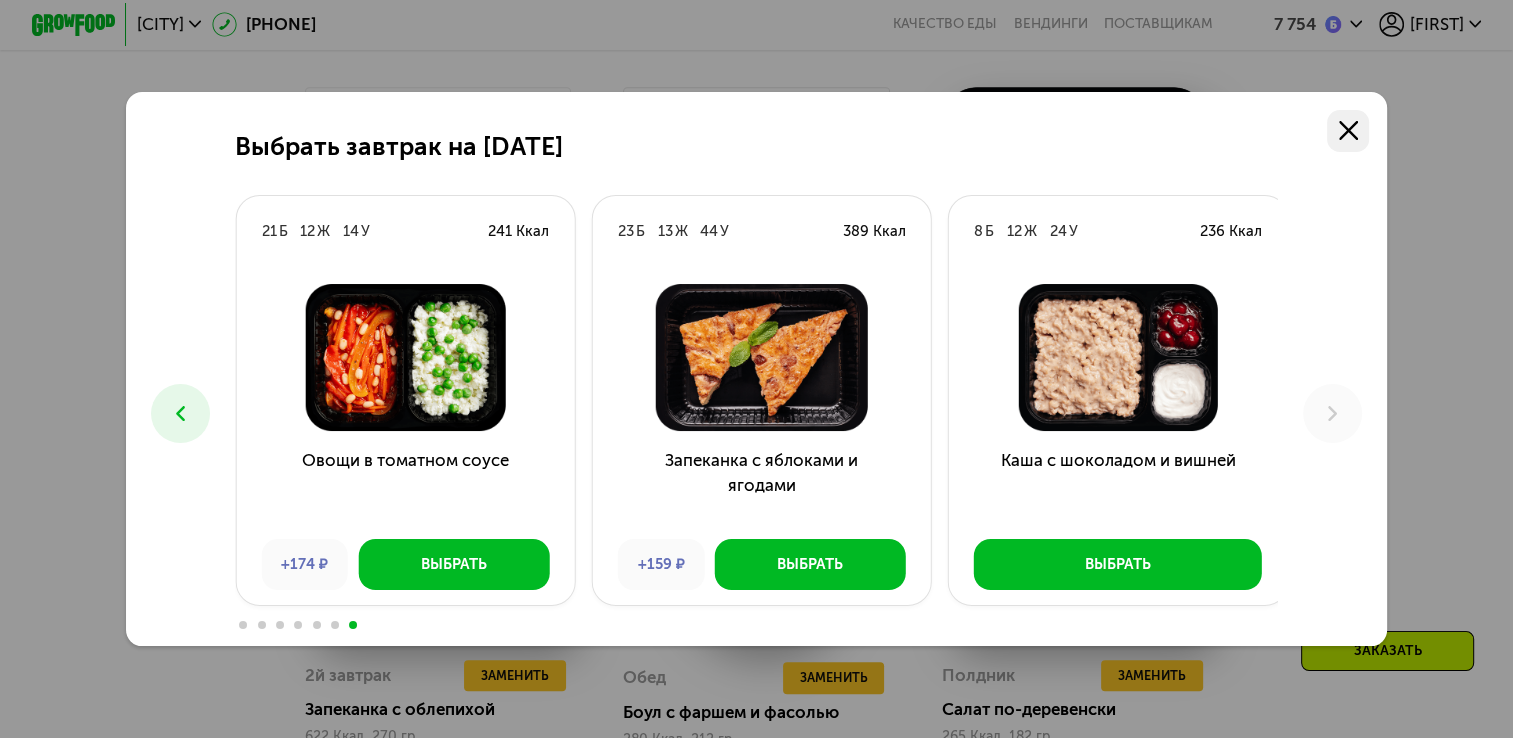 click 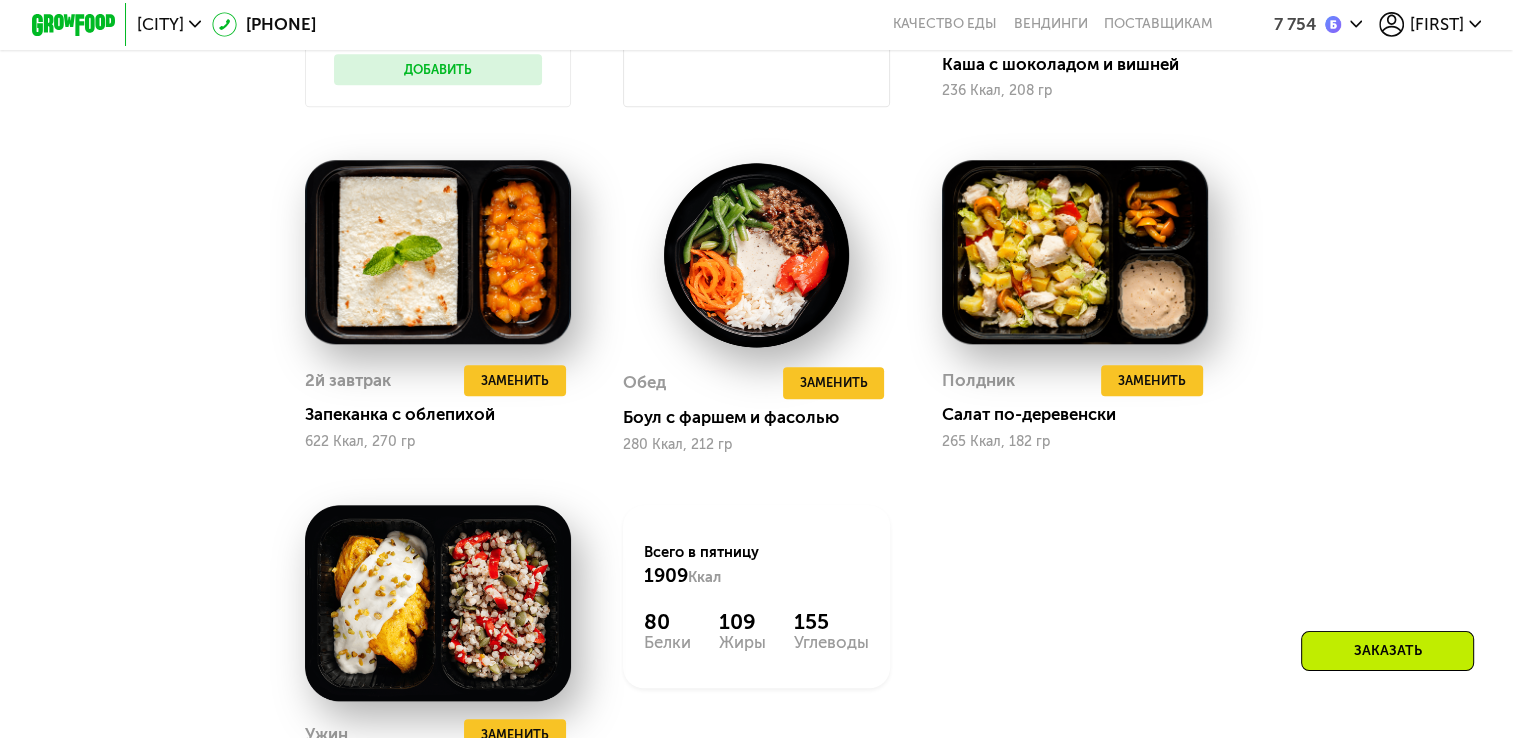 scroll, scrollTop: 2052, scrollLeft: 0, axis: vertical 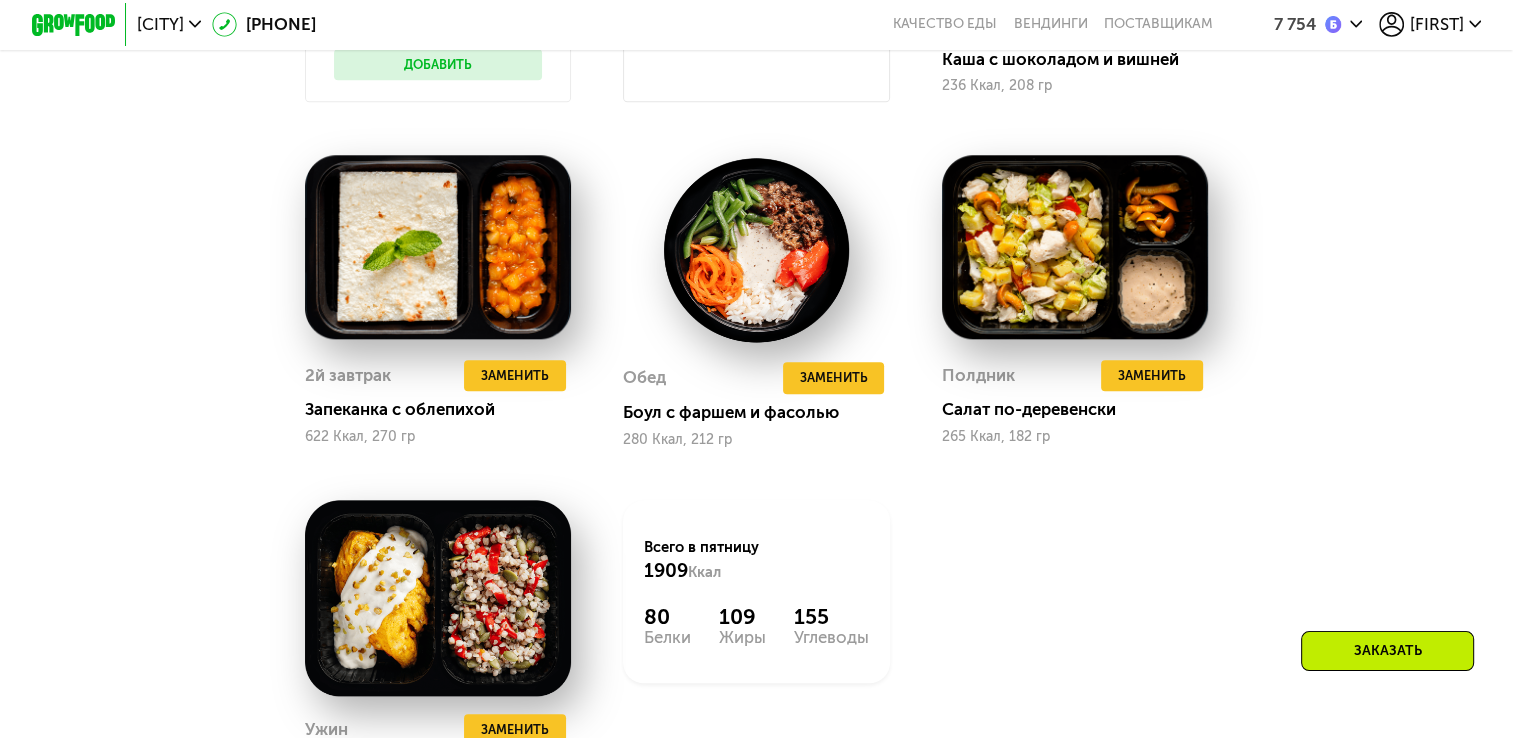 click on "Заказать" at bounding box center (1387, 651) 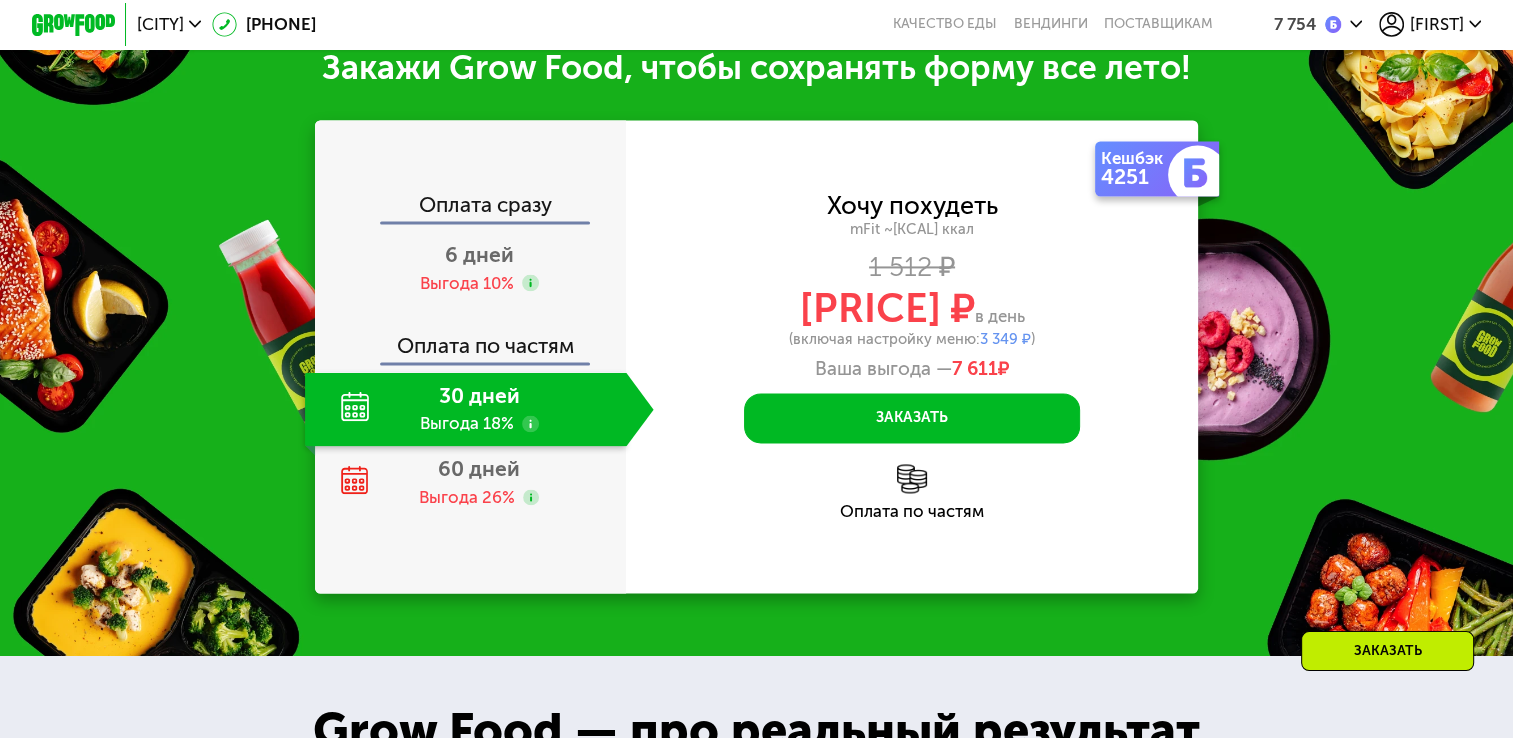 scroll, scrollTop: 3015, scrollLeft: 0, axis: vertical 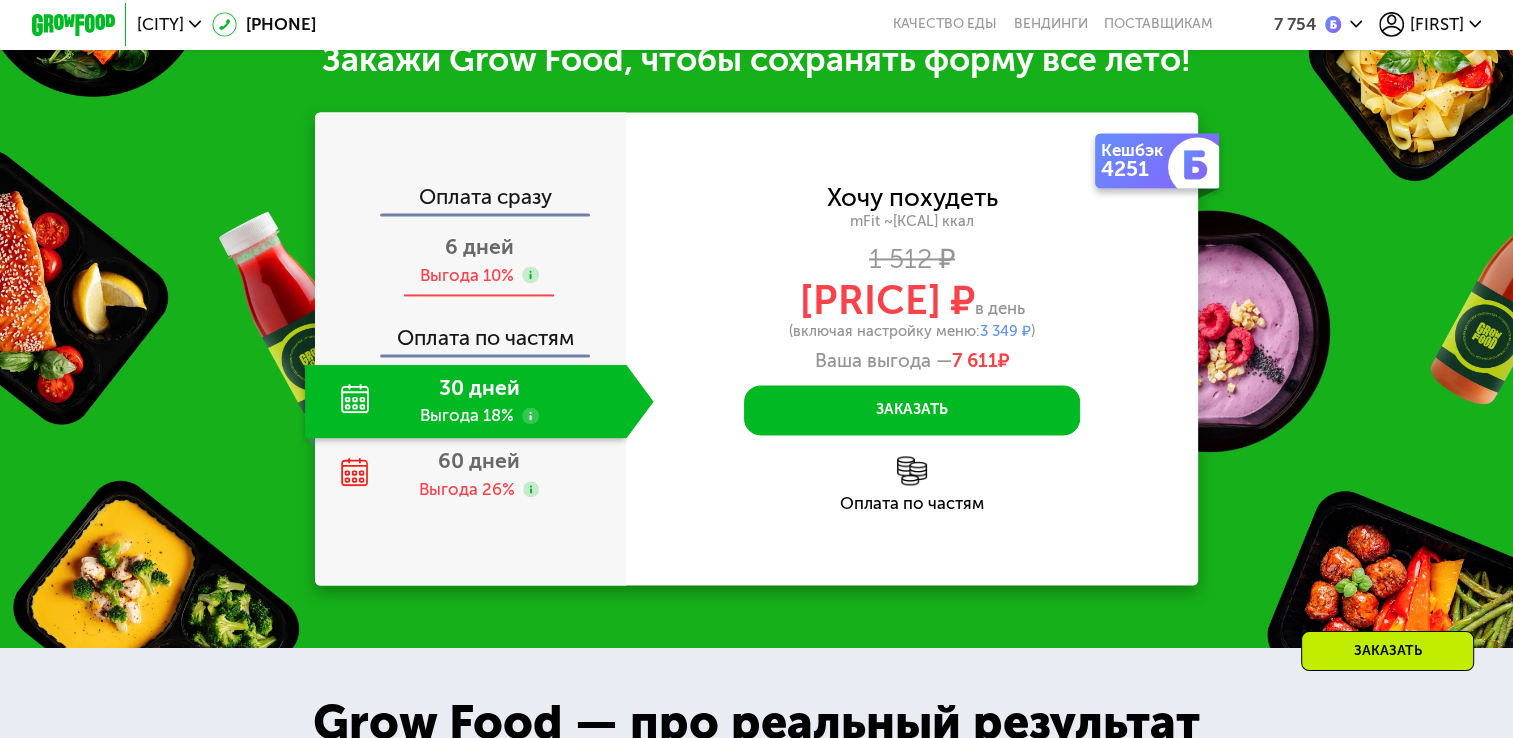 click on "6 дней Выгода 10%" at bounding box center (479, 261) 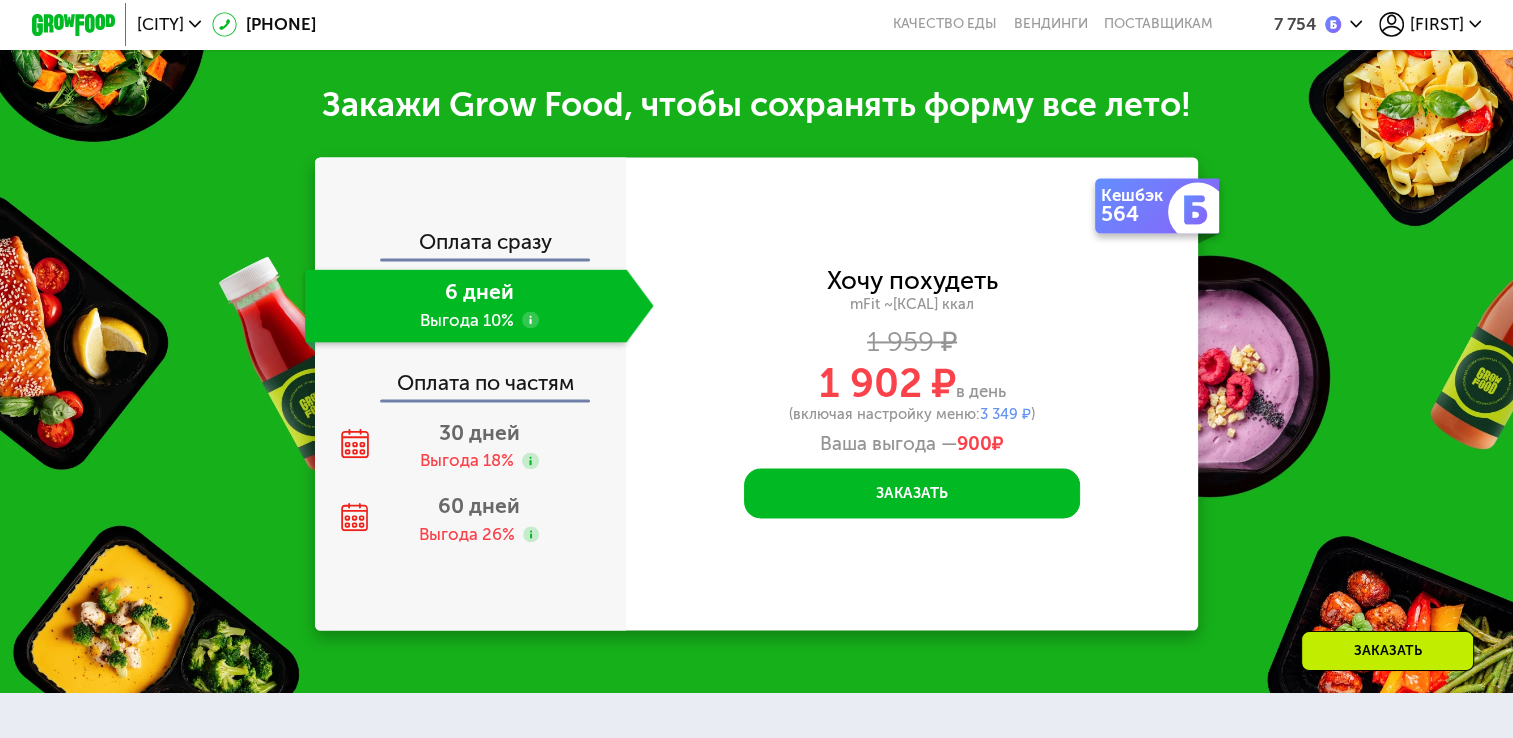 scroll, scrollTop: 3015, scrollLeft: 0, axis: vertical 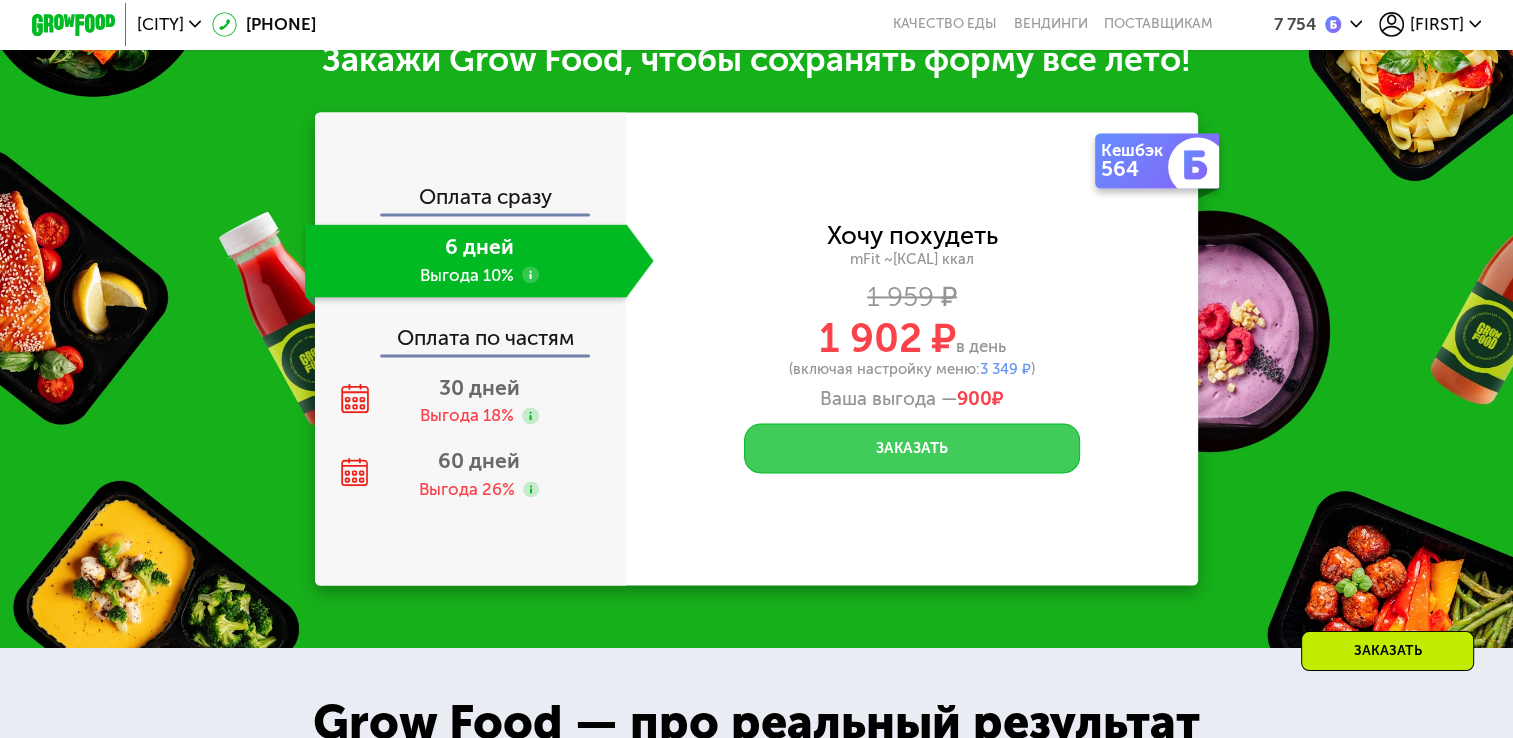 click on "Заказать" at bounding box center [912, 448] 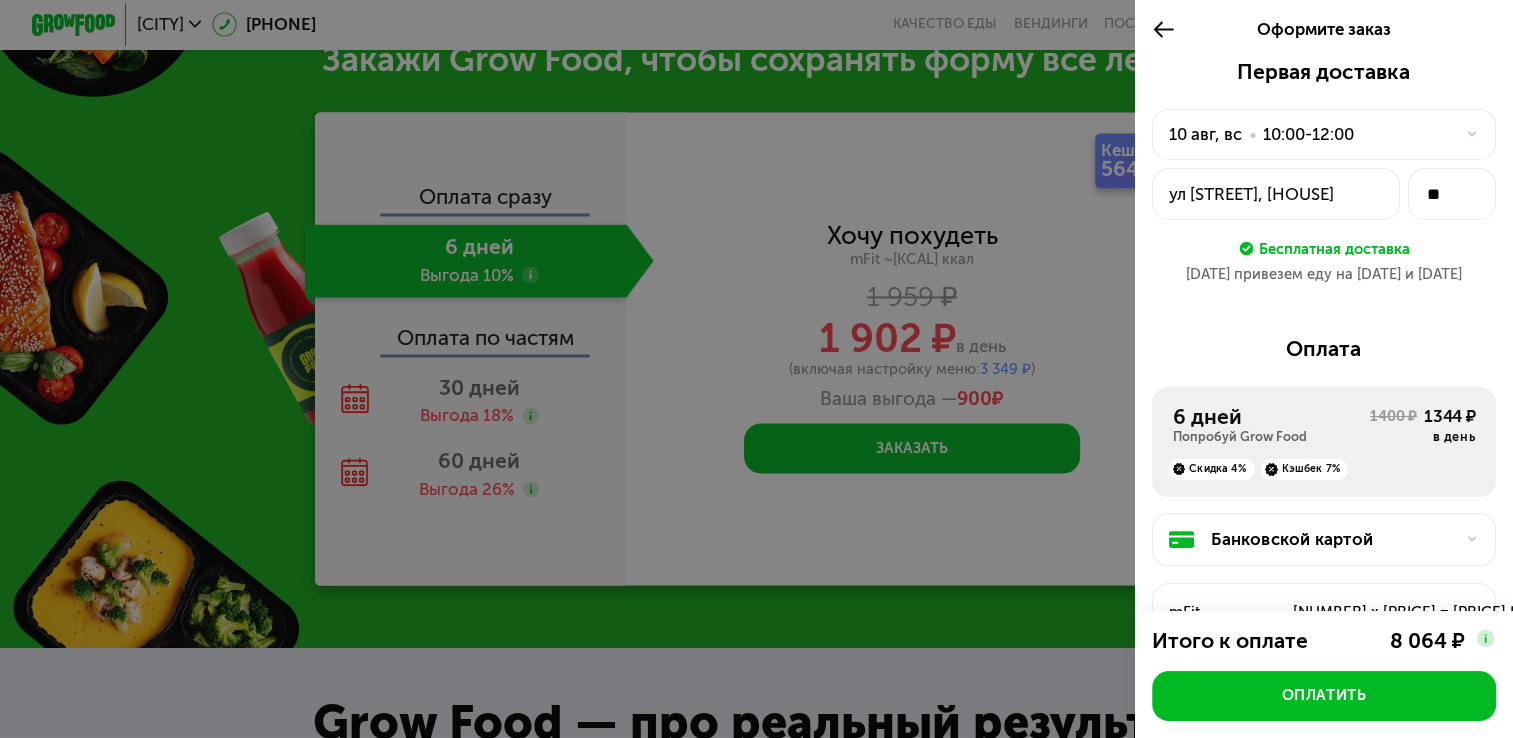 click on "10:00-12:00" at bounding box center (1308, 134) 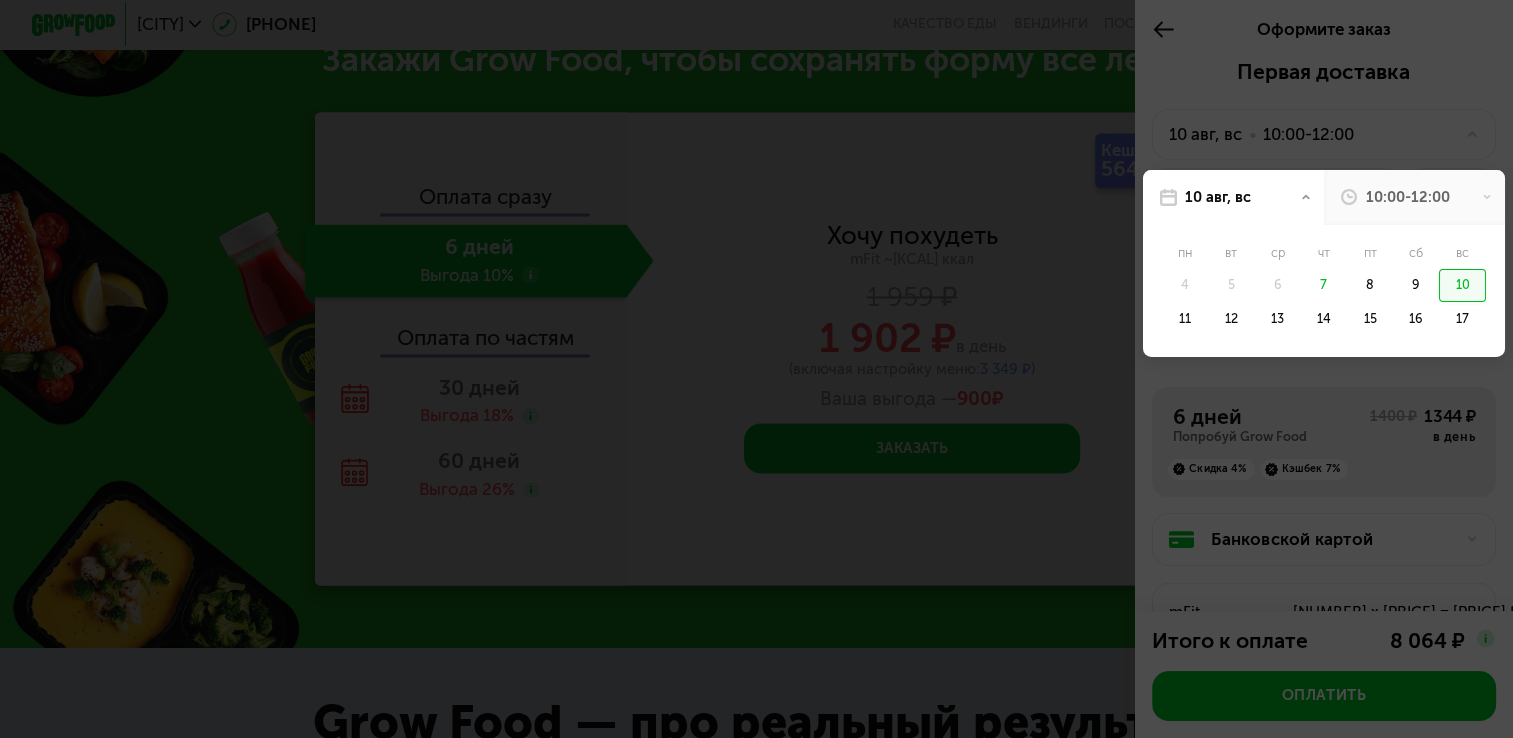 click at bounding box center (756, 369) 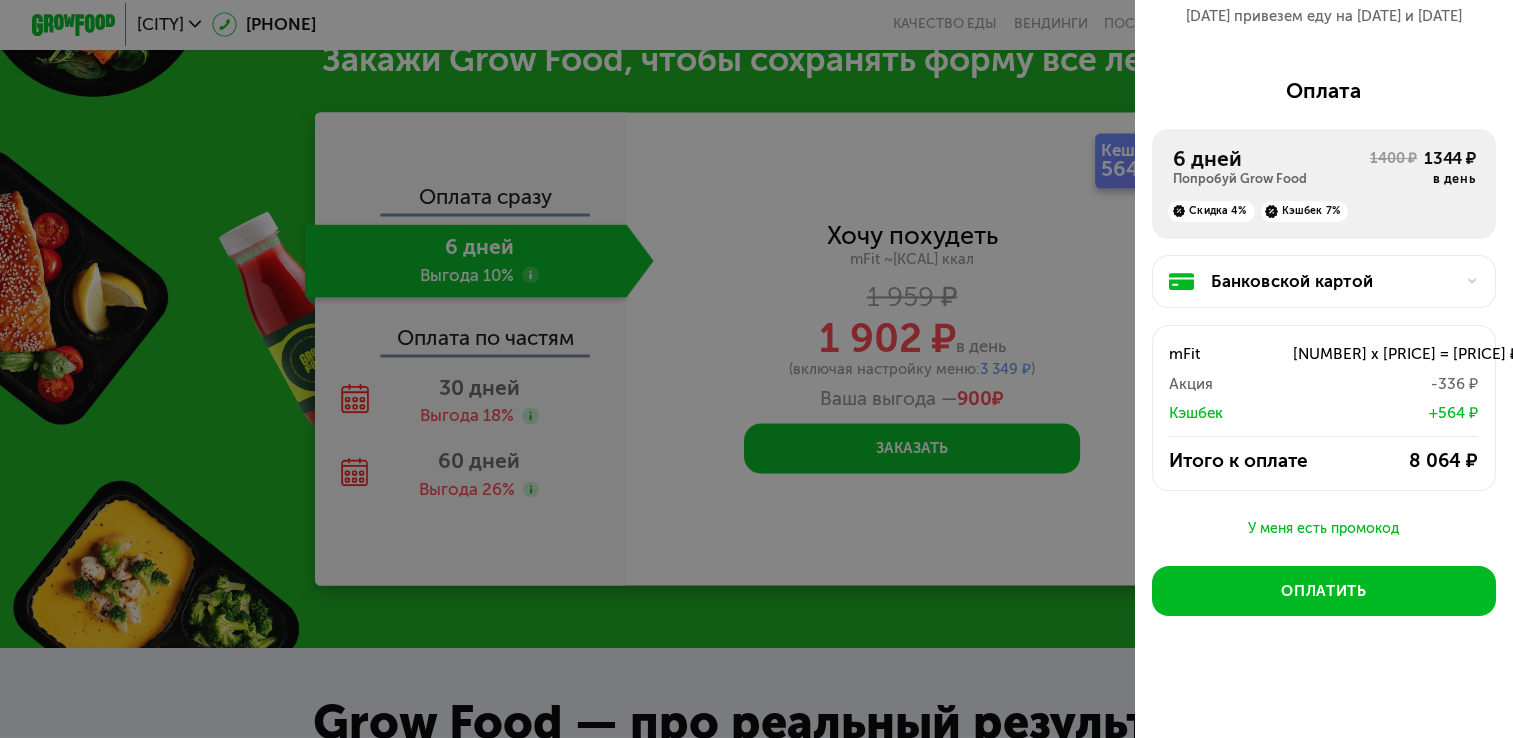 scroll, scrollTop: 265, scrollLeft: 0, axis: vertical 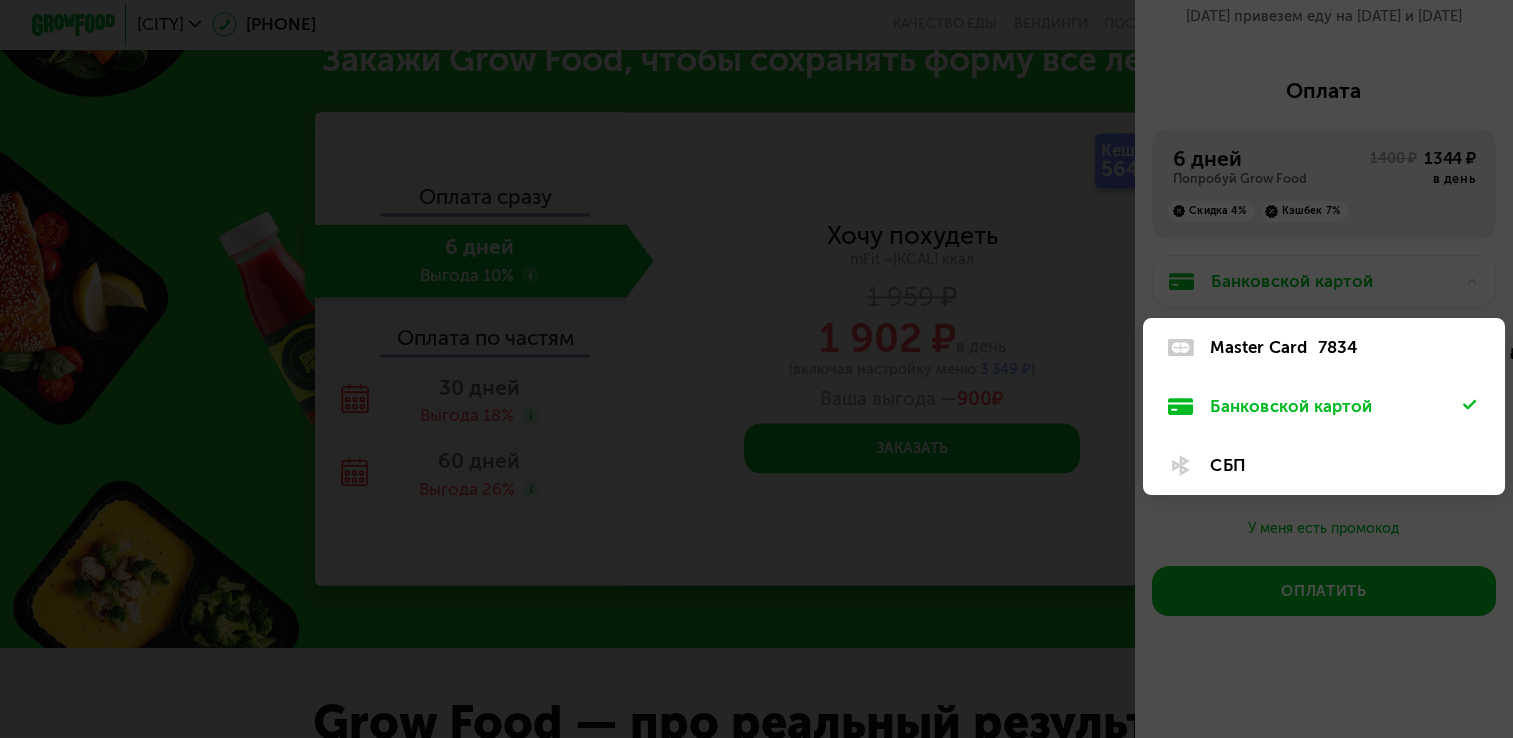 click on "Master Card" at bounding box center [1258, 347] 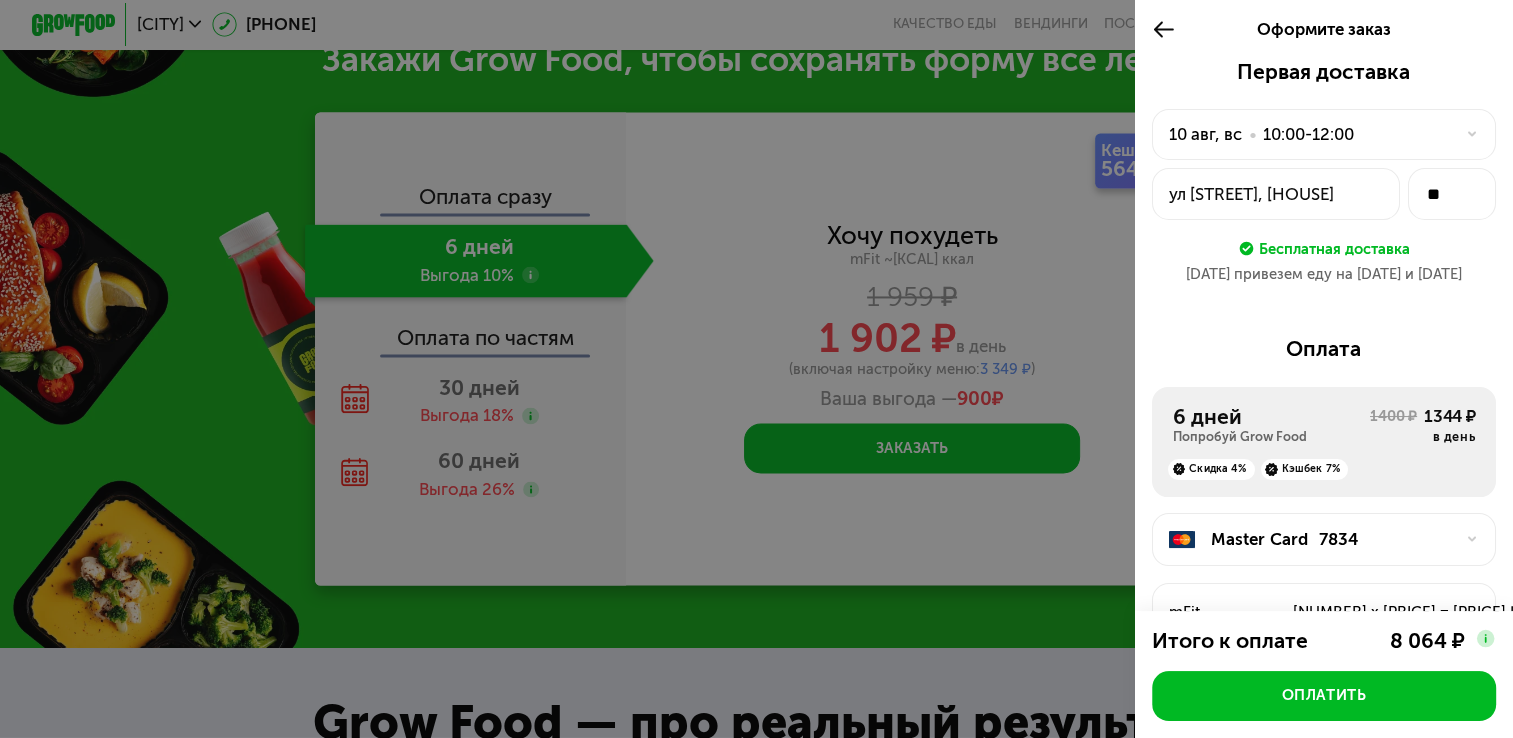 scroll, scrollTop: 0, scrollLeft: 0, axis: both 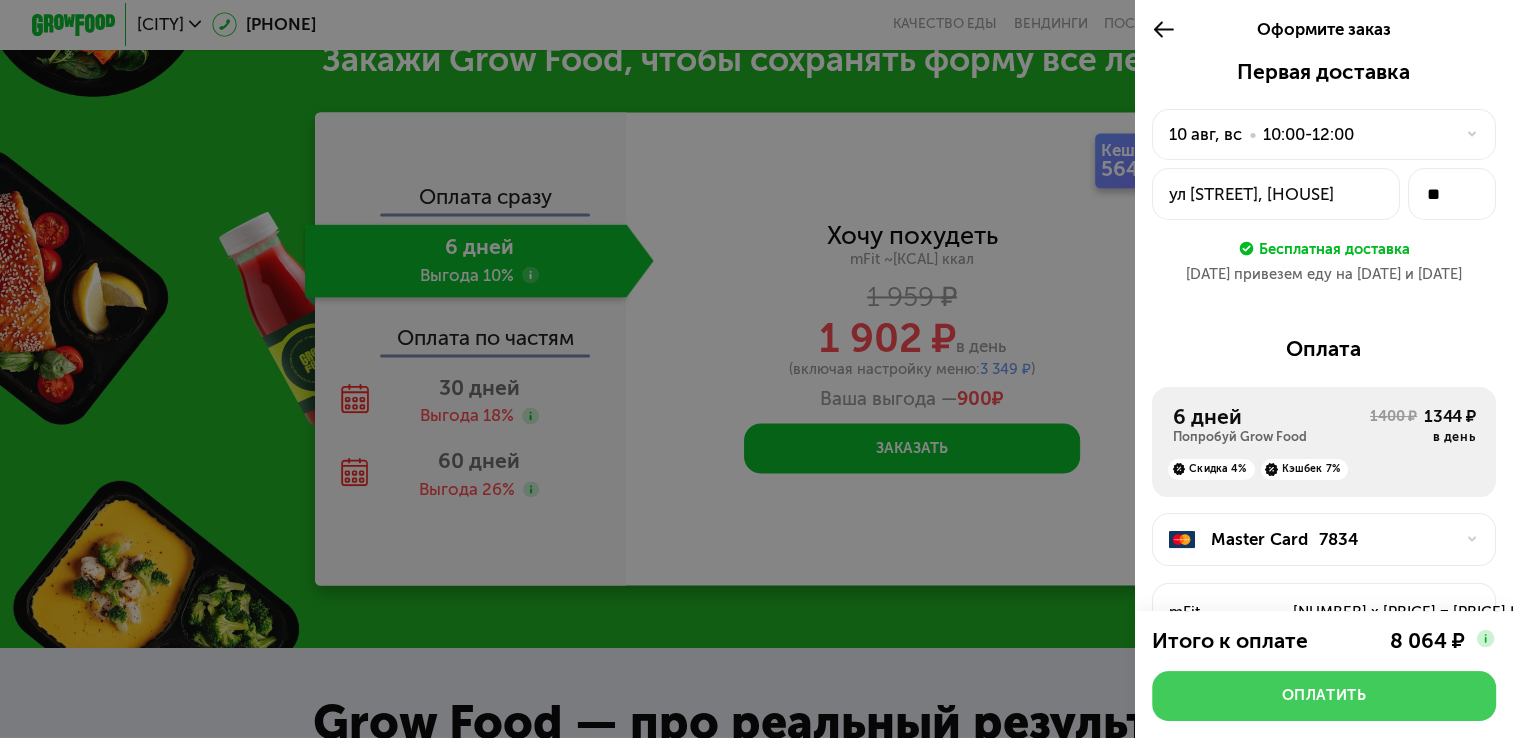 click on "Оплатить" at bounding box center [1323, 695] 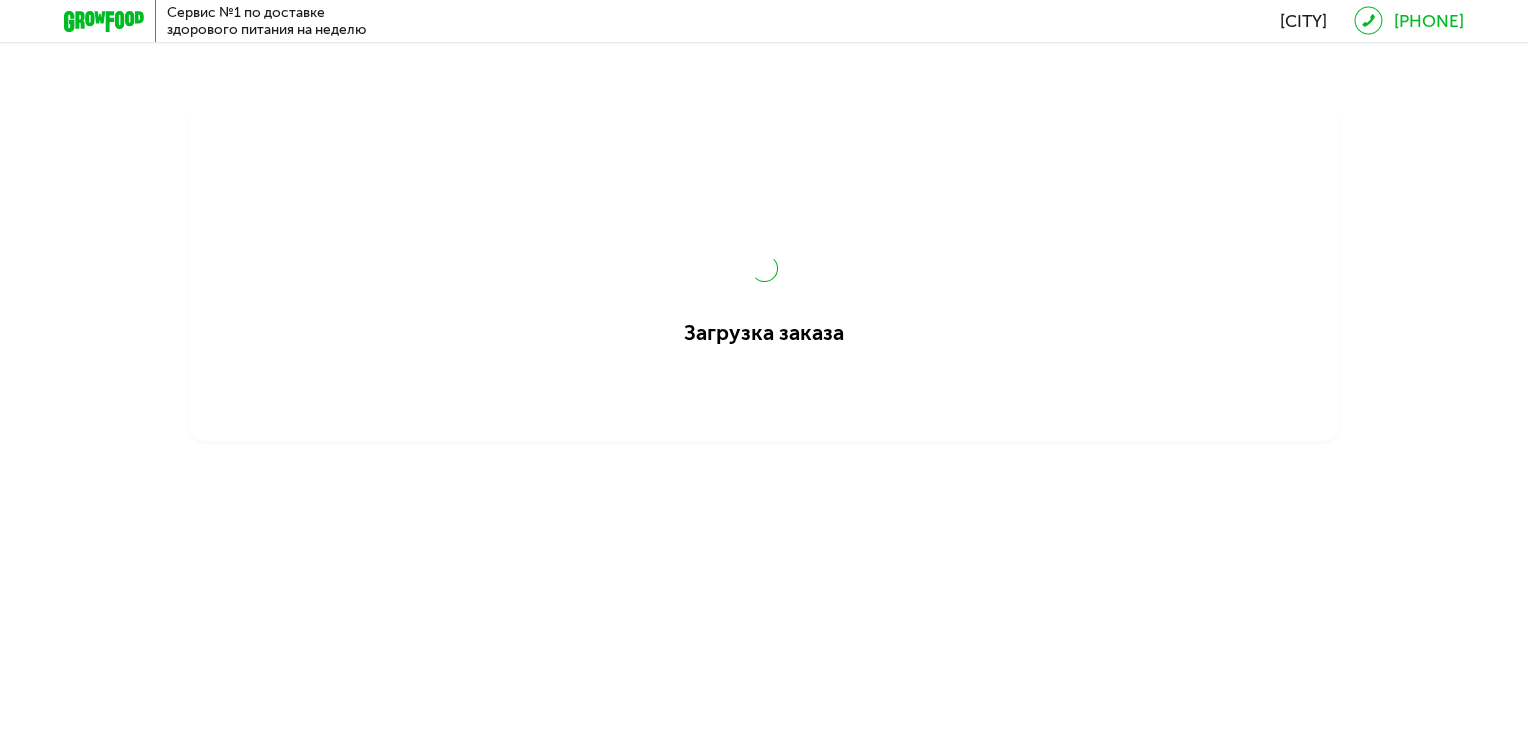 scroll, scrollTop: 0, scrollLeft: 0, axis: both 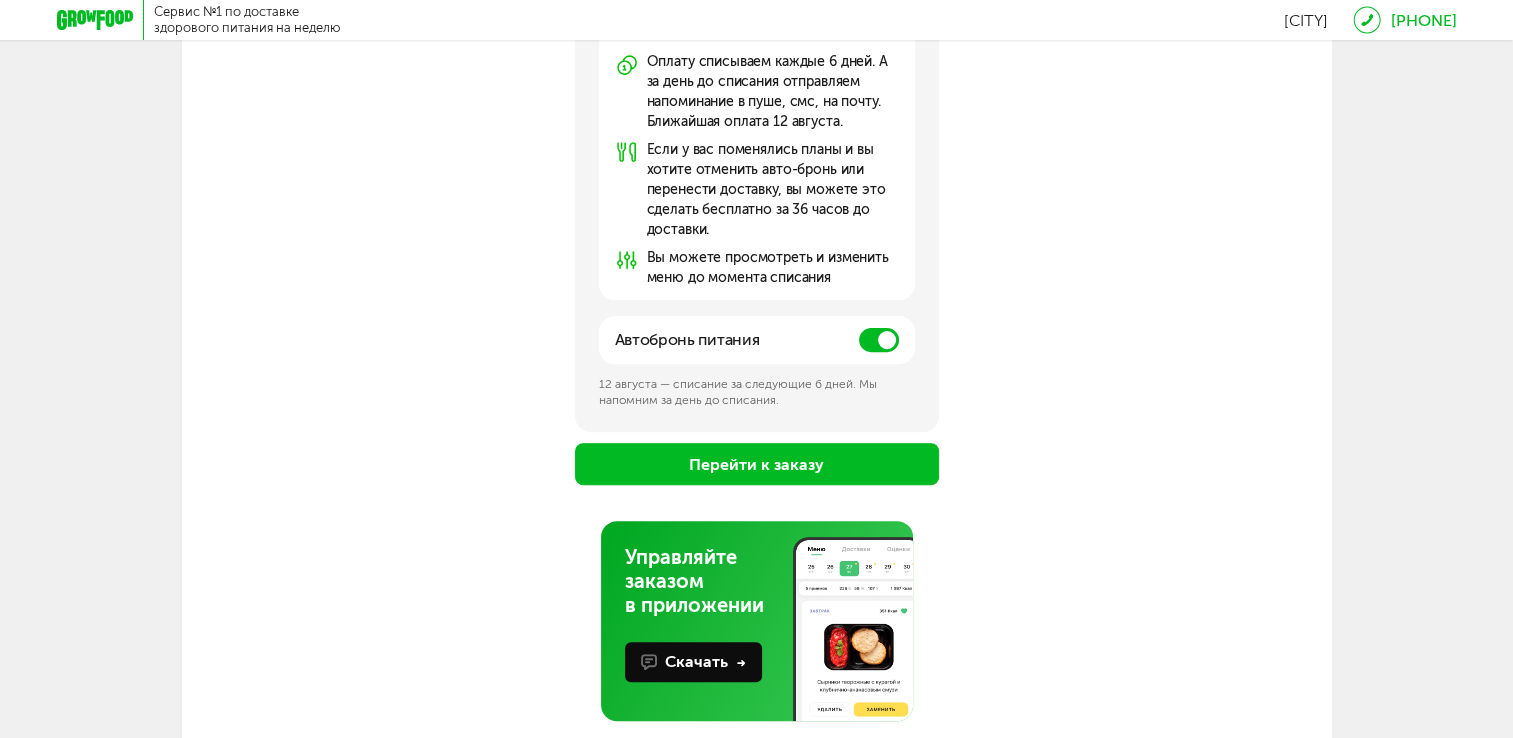 click at bounding box center (879, 340) 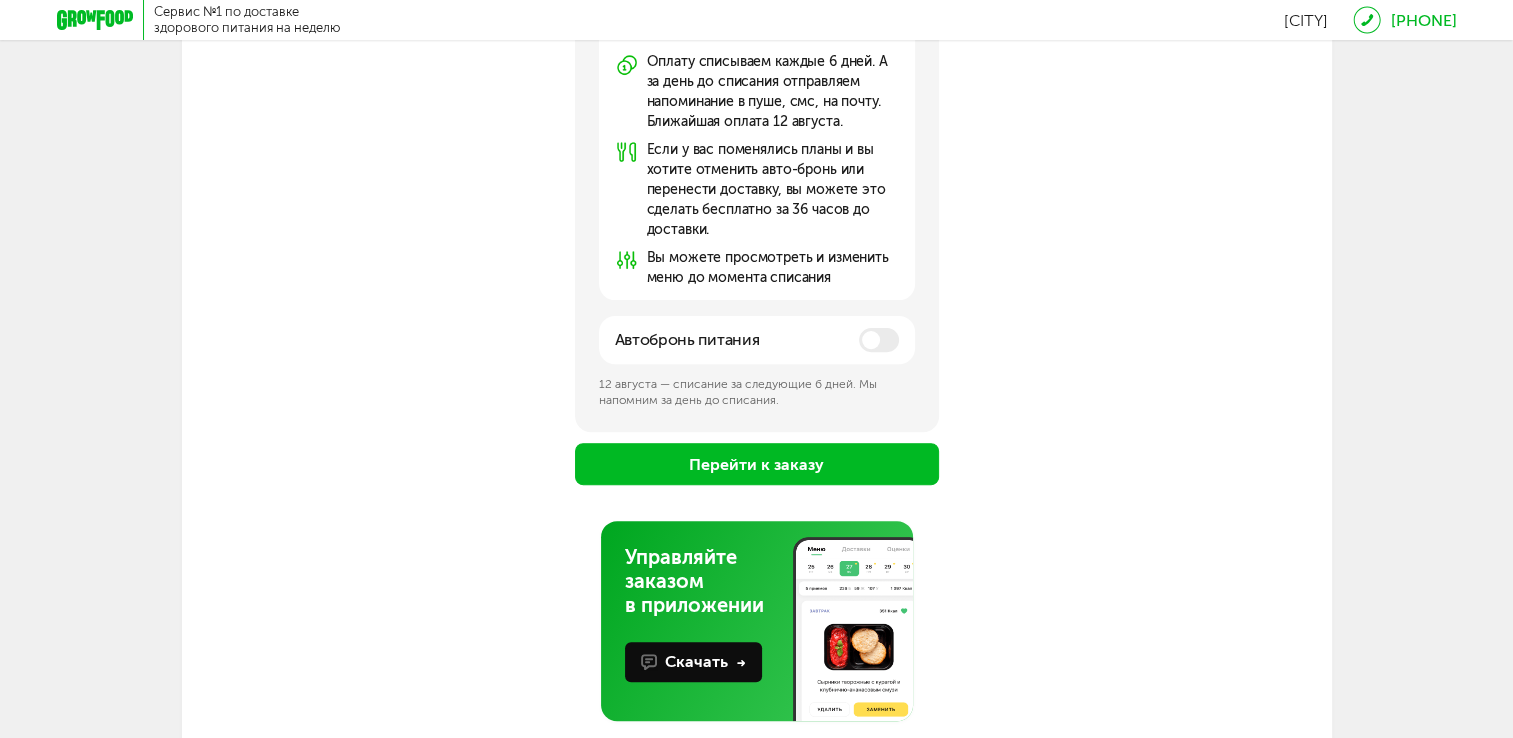 scroll, scrollTop: 624, scrollLeft: 0, axis: vertical 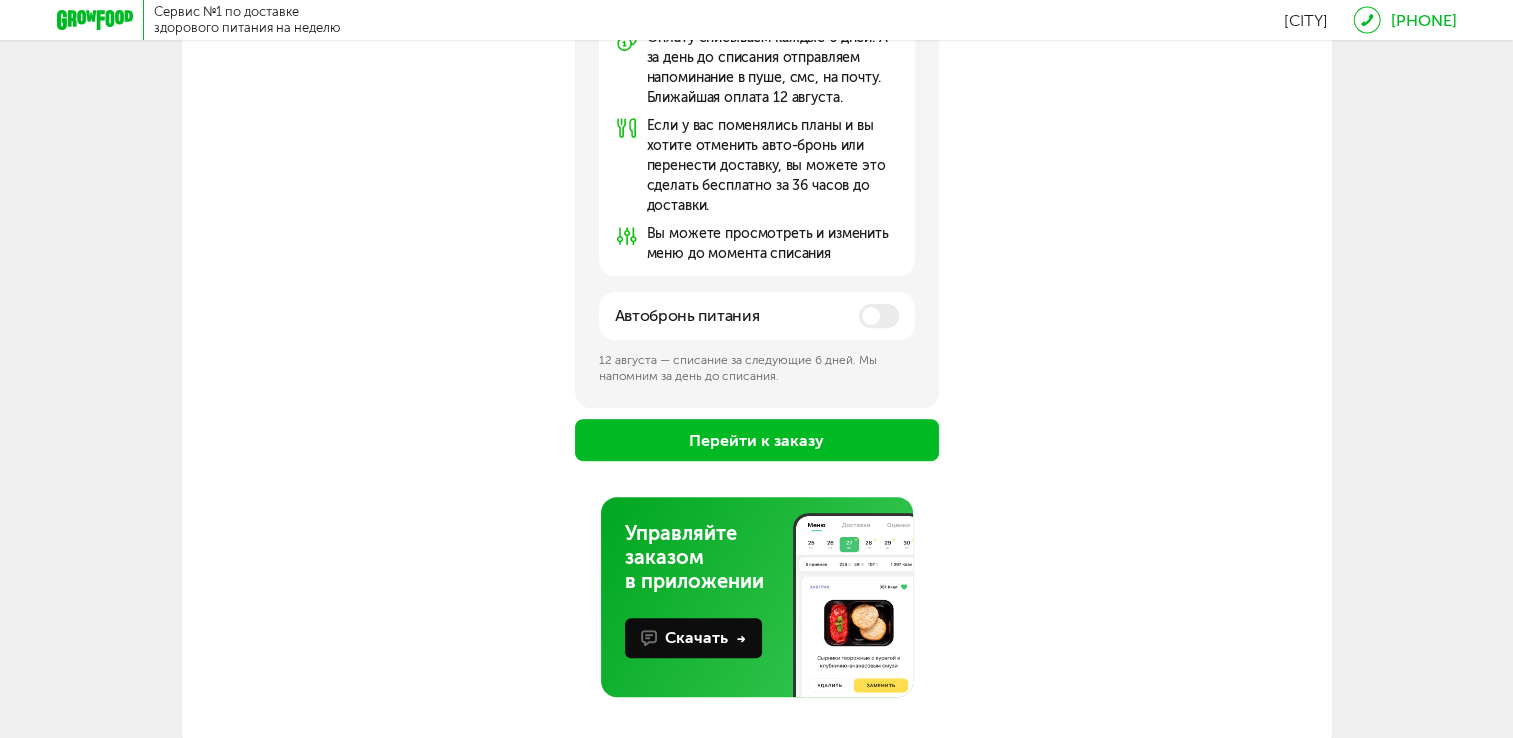 click on "Ваш заказ оплачен   Ожидайте первую доставку  [DATE], [DAY_OF_WEEK]     Автобронь питания на следующие периоды
Нам важно успеть приготовить еду, учитывая ваши предпочтения. У нашего производства есть лимит по ресурсам, а спрос на индивидуальные заказы большой. С автоматической бронью мы обеспечим вам бесперебойное питание. Отменить можно бесплатно за 36 часов до доставки.
Как это работает
За несколько дней до конца вашего оплаченного периода мы бронируем под вас питание еще на 6 дней
Автобронь питания
Скачать" at bounding box center (757, 119) 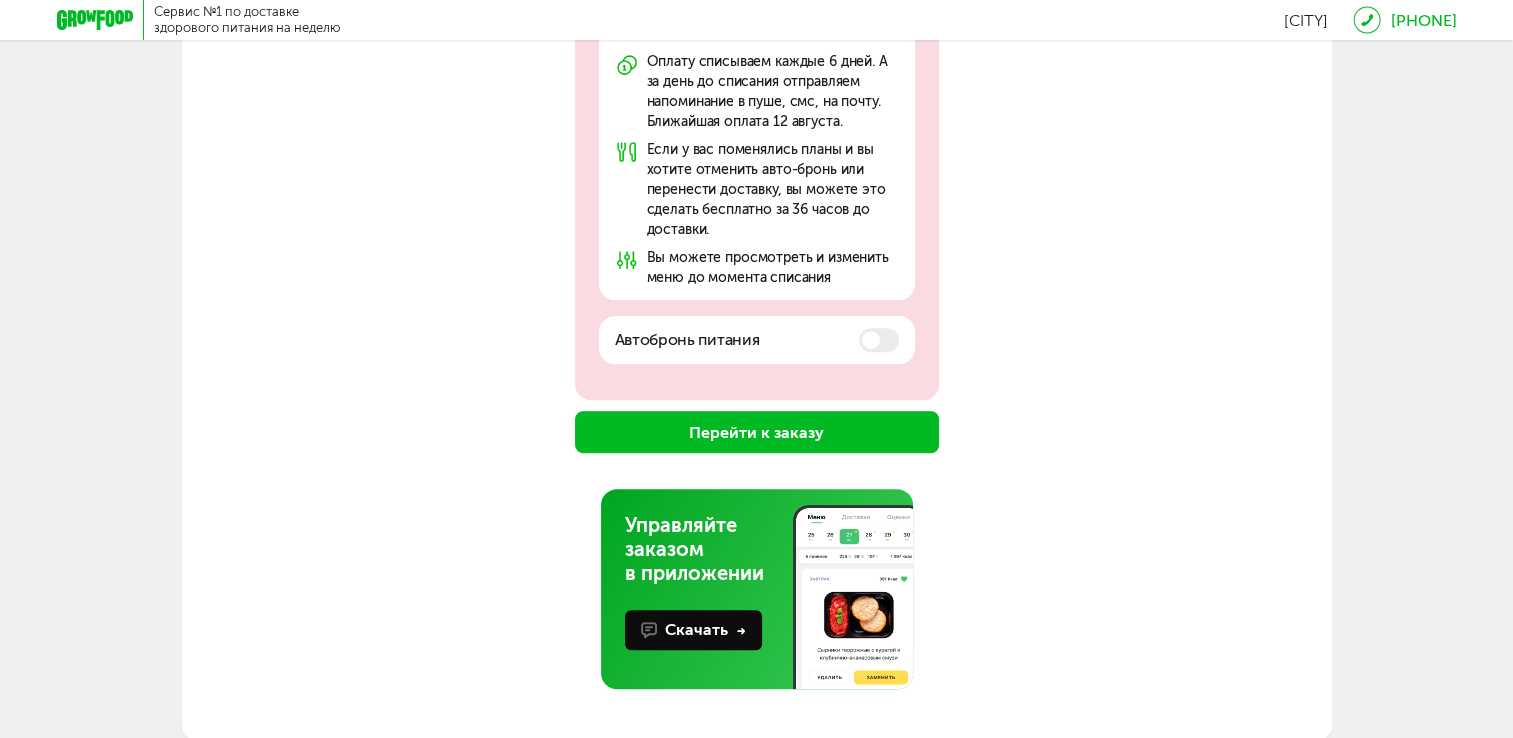 click on "Перейти к заказу" at bounding box center [757, 432] 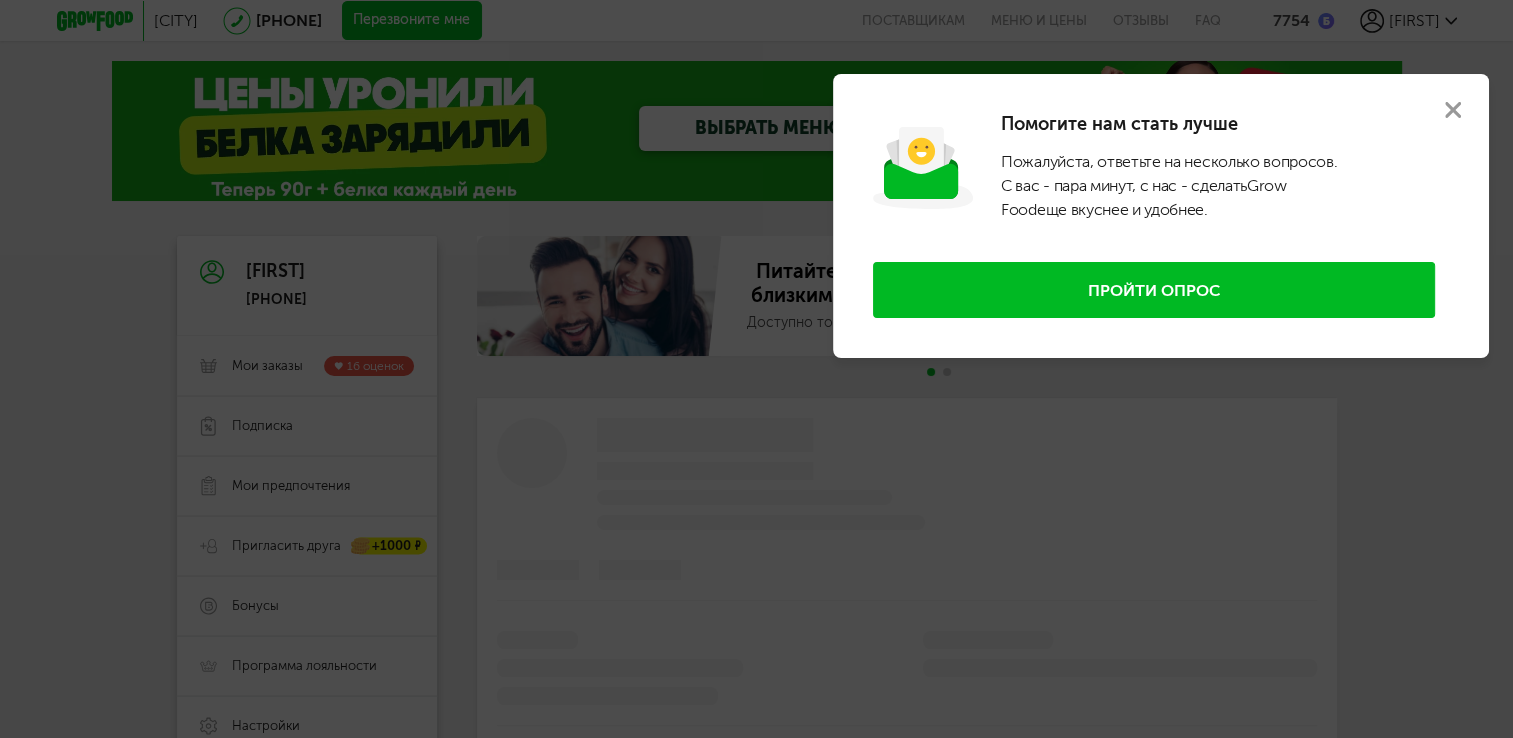 scroll, scrollTop: 0, scrollLeft: 0, axis: both 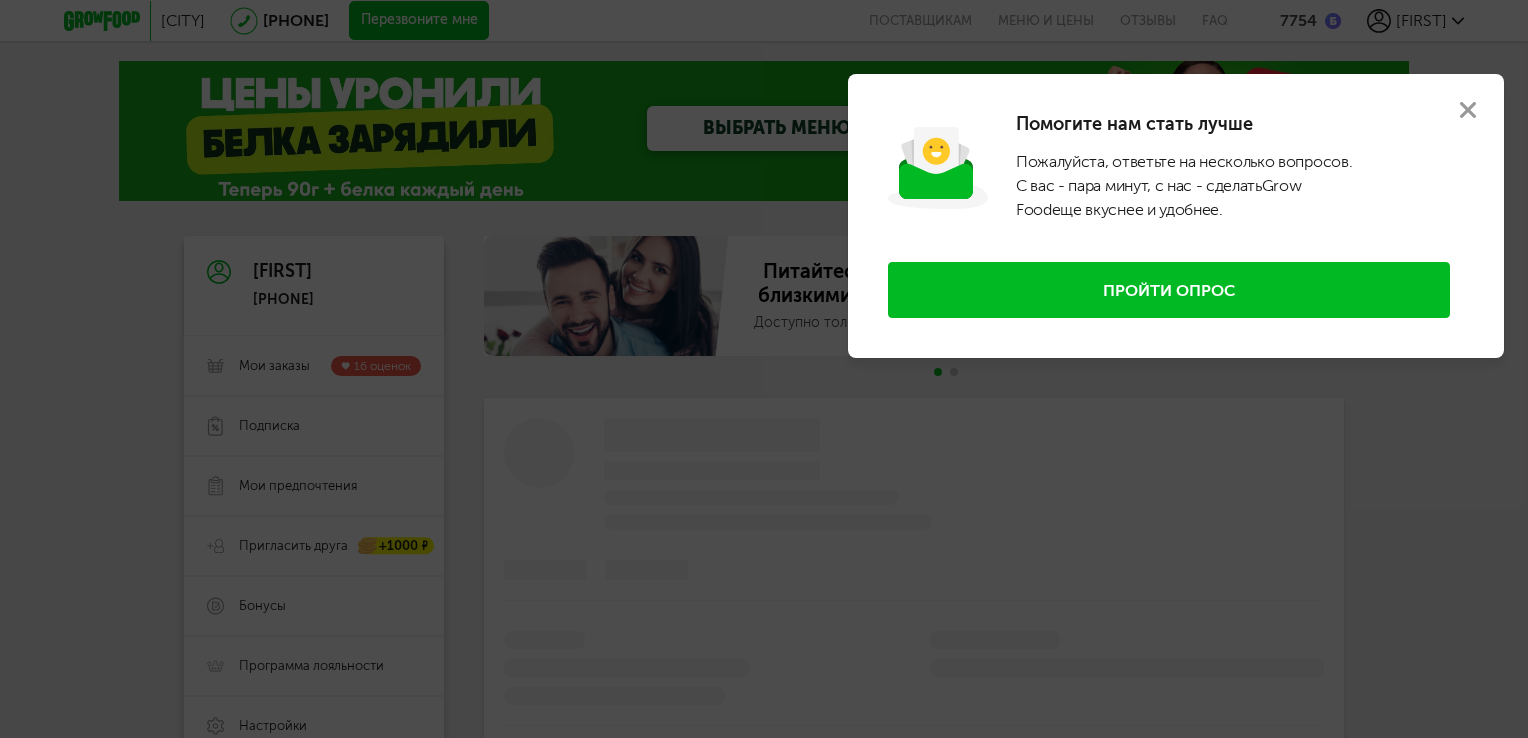 click 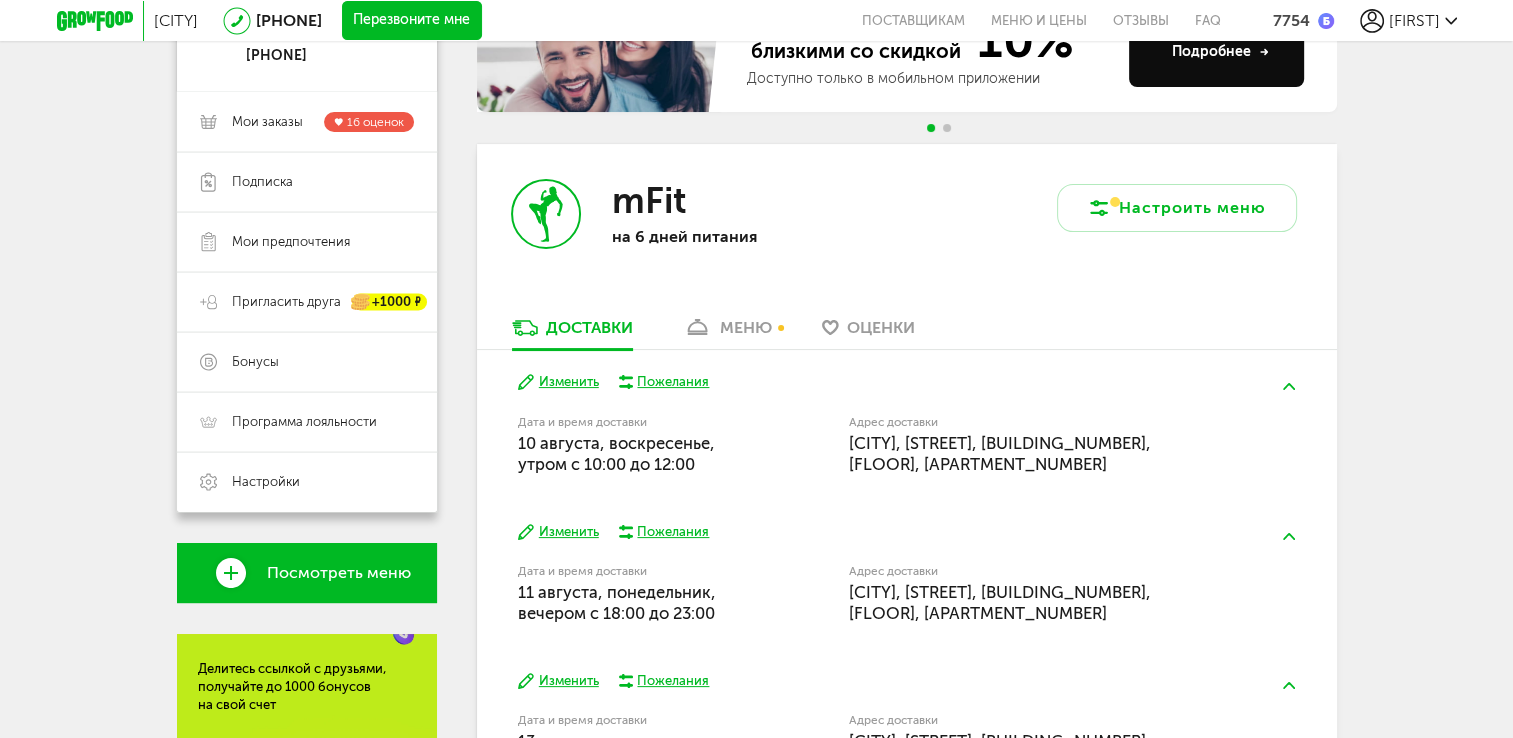 scroll, scrollTop: 400, scrollLeft: 0, axis: vertical 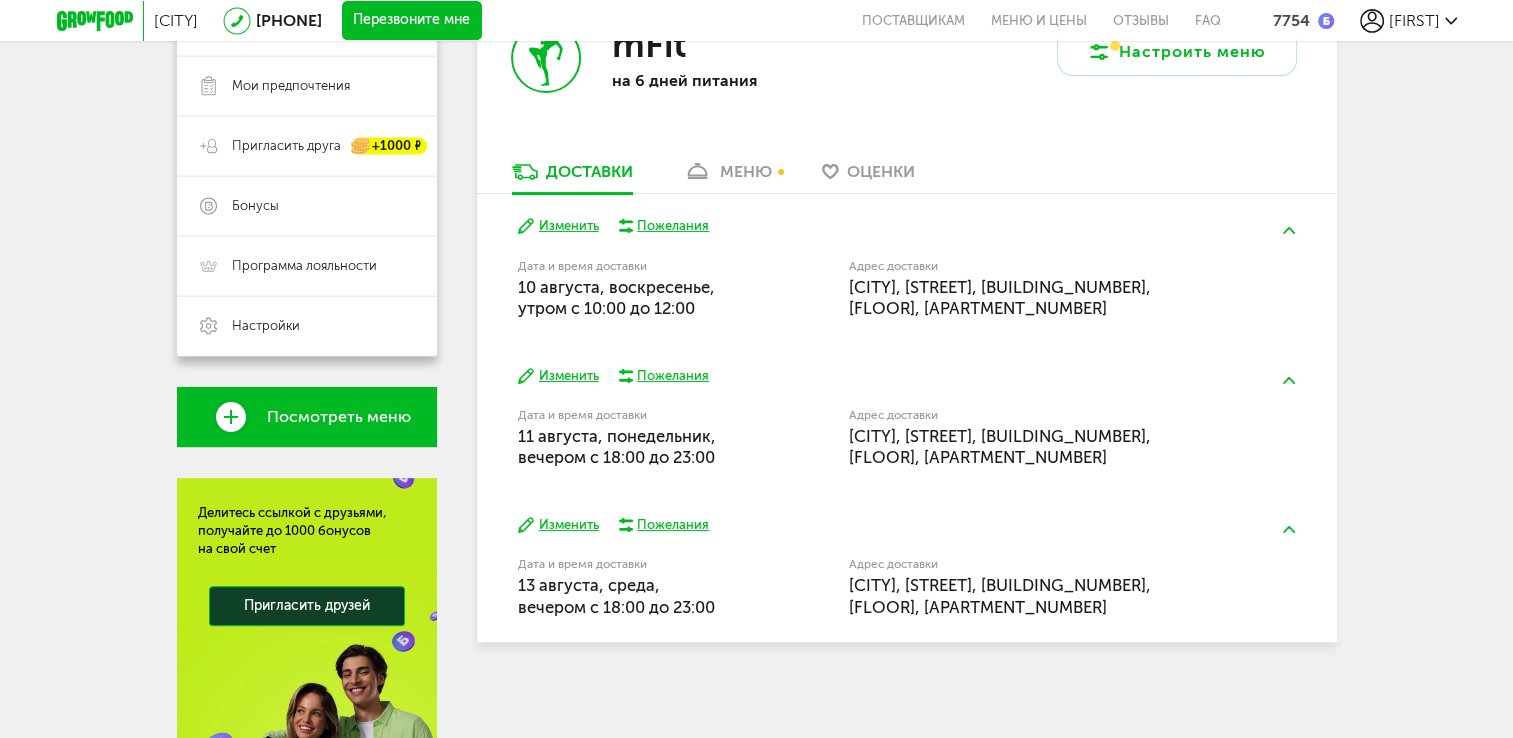 click on "Изменить" at bounding box center (558, 376) 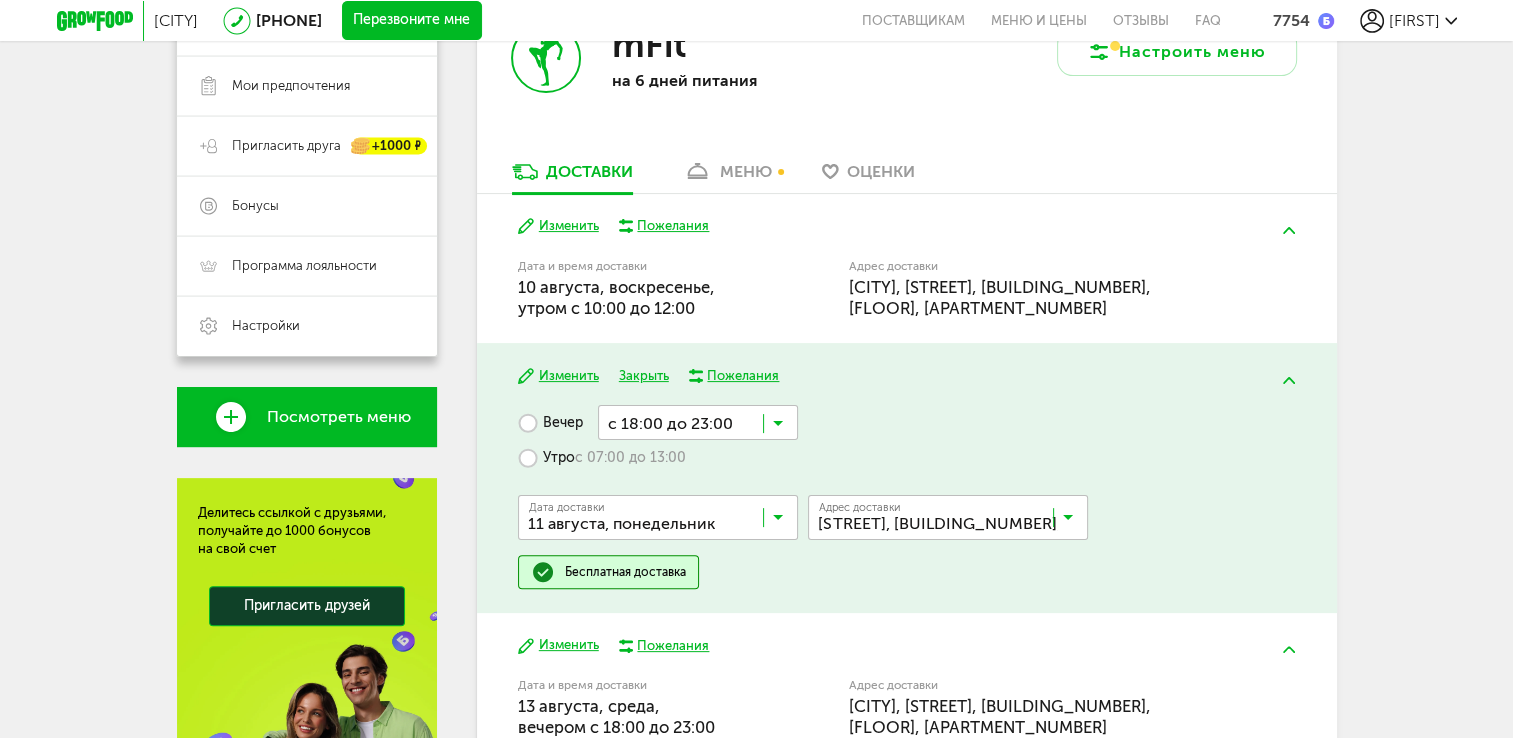click on "с 07:00 до 13:00" at bounding box center (630, 458) 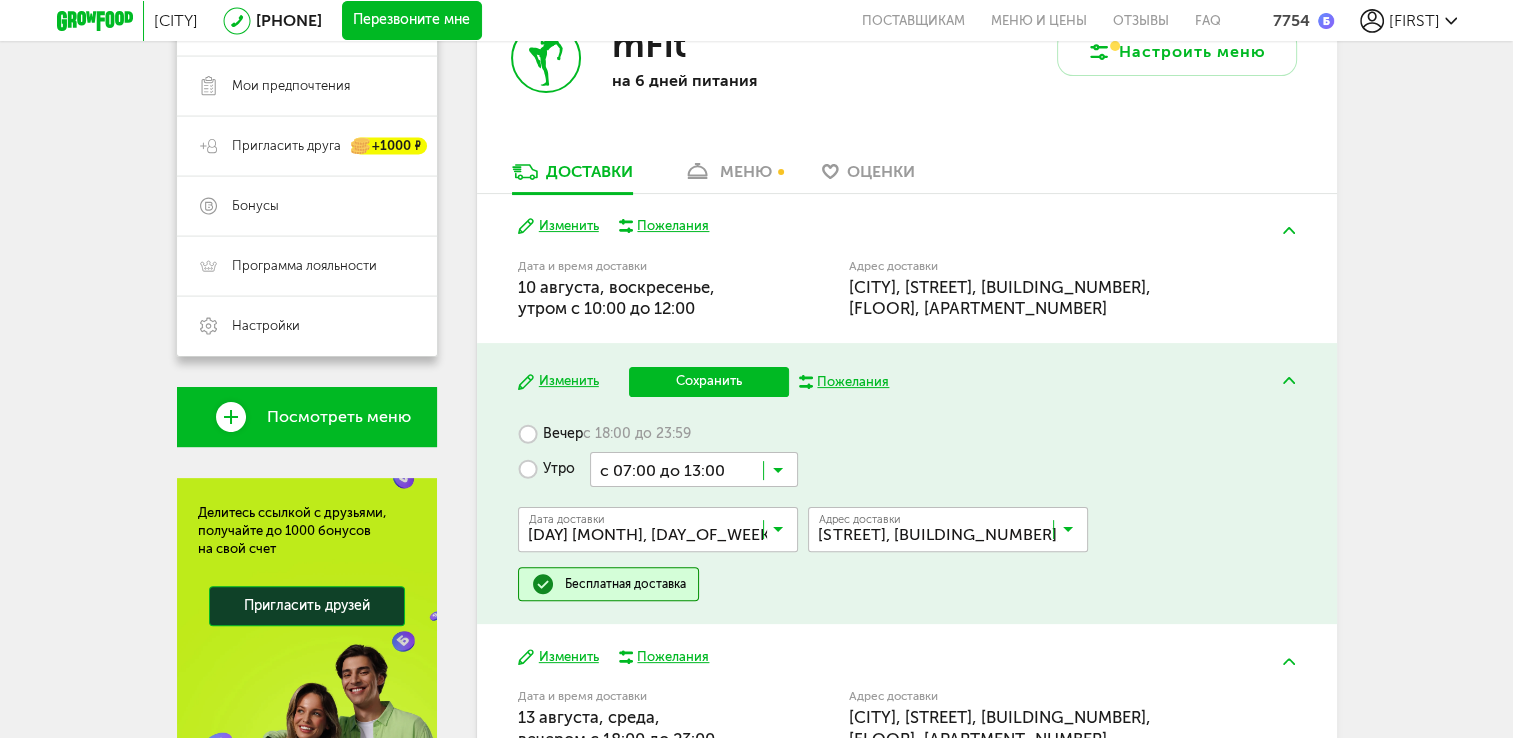 click at bounding box center (694, 469) 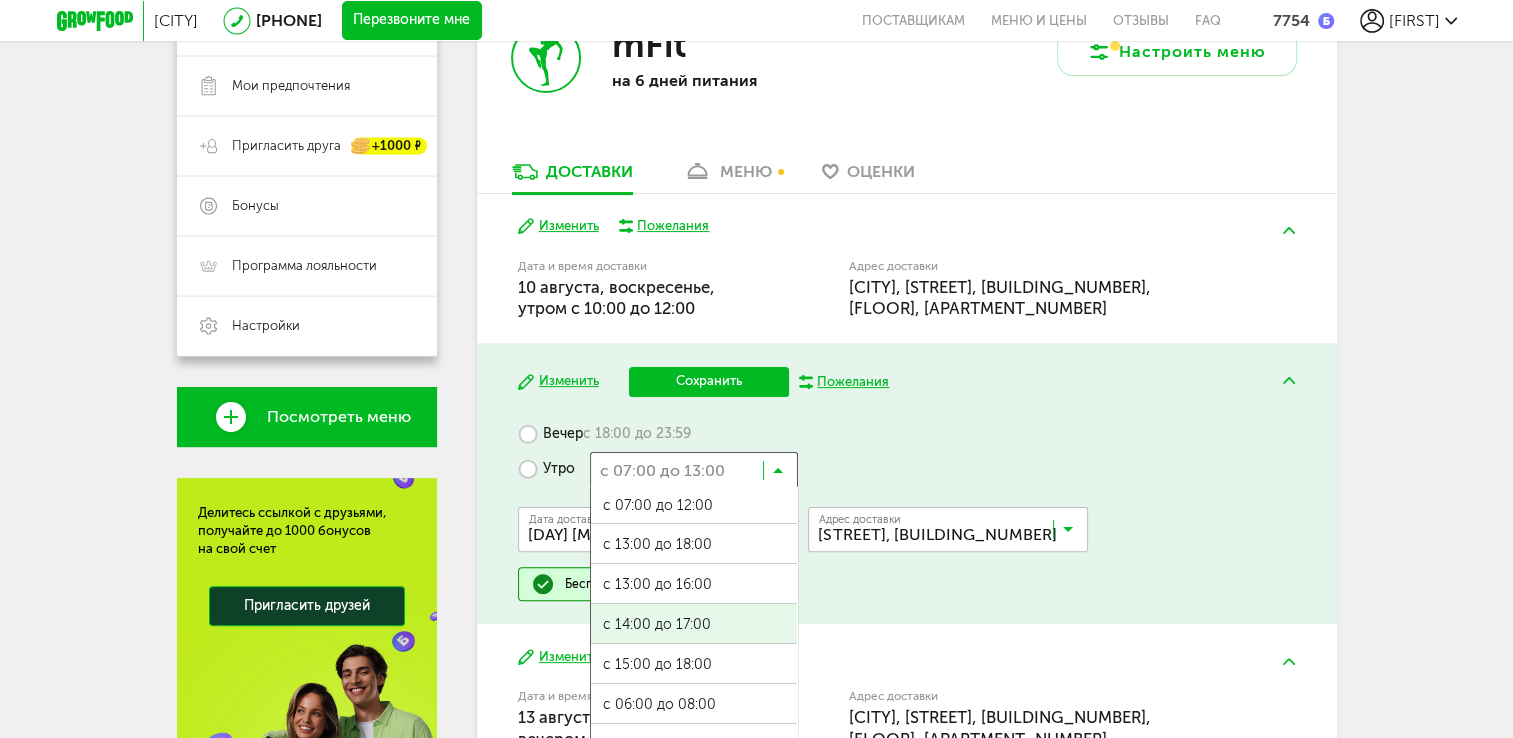 scroll, scrollTop: 0, scrollLeft: 0, axis: both 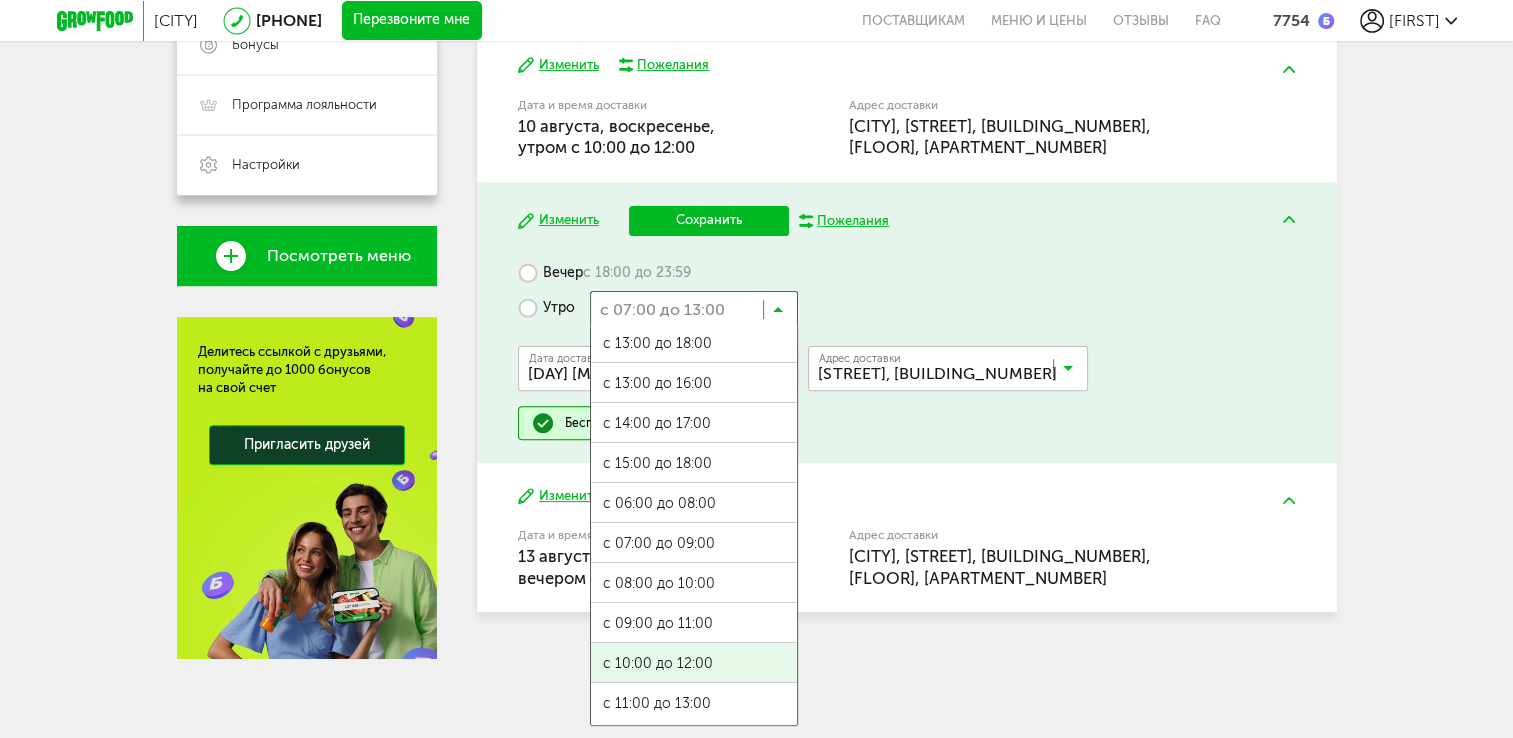 click on "с 07:00 до 12:00 с 13:00 до 18:00 с 13:00 до 16:00 с 14:00 до 17:00 с 15:00 до 18:00 с 06:00 до 08:00 с 07:00 до 09:00 с 08:00 до 10:00 с 09:00 до 11:00 с 10:00 до 12:00 с 11:00 до 13:00" at bounding box center (694, 526) 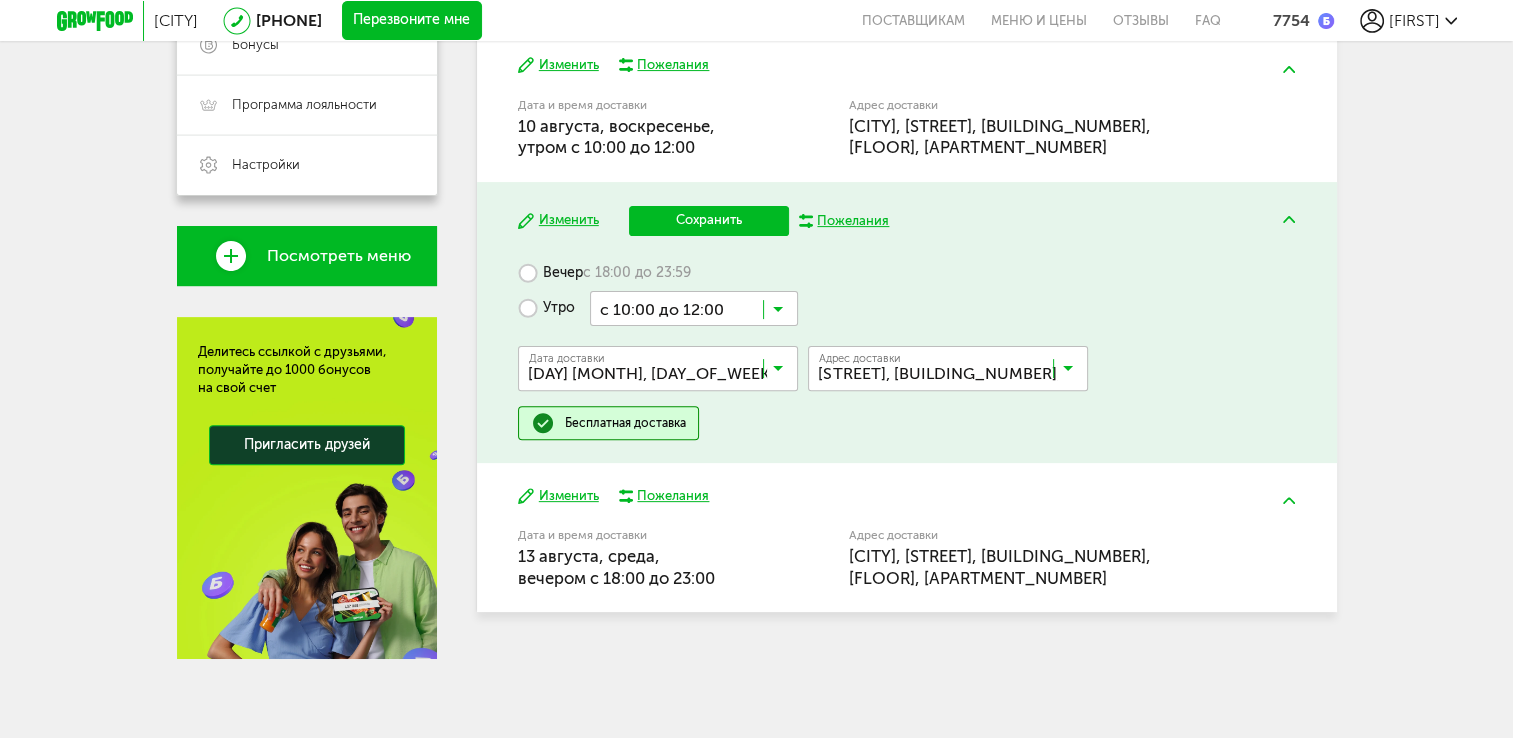 click on "Сохранить" at bounding box center [709, 221] 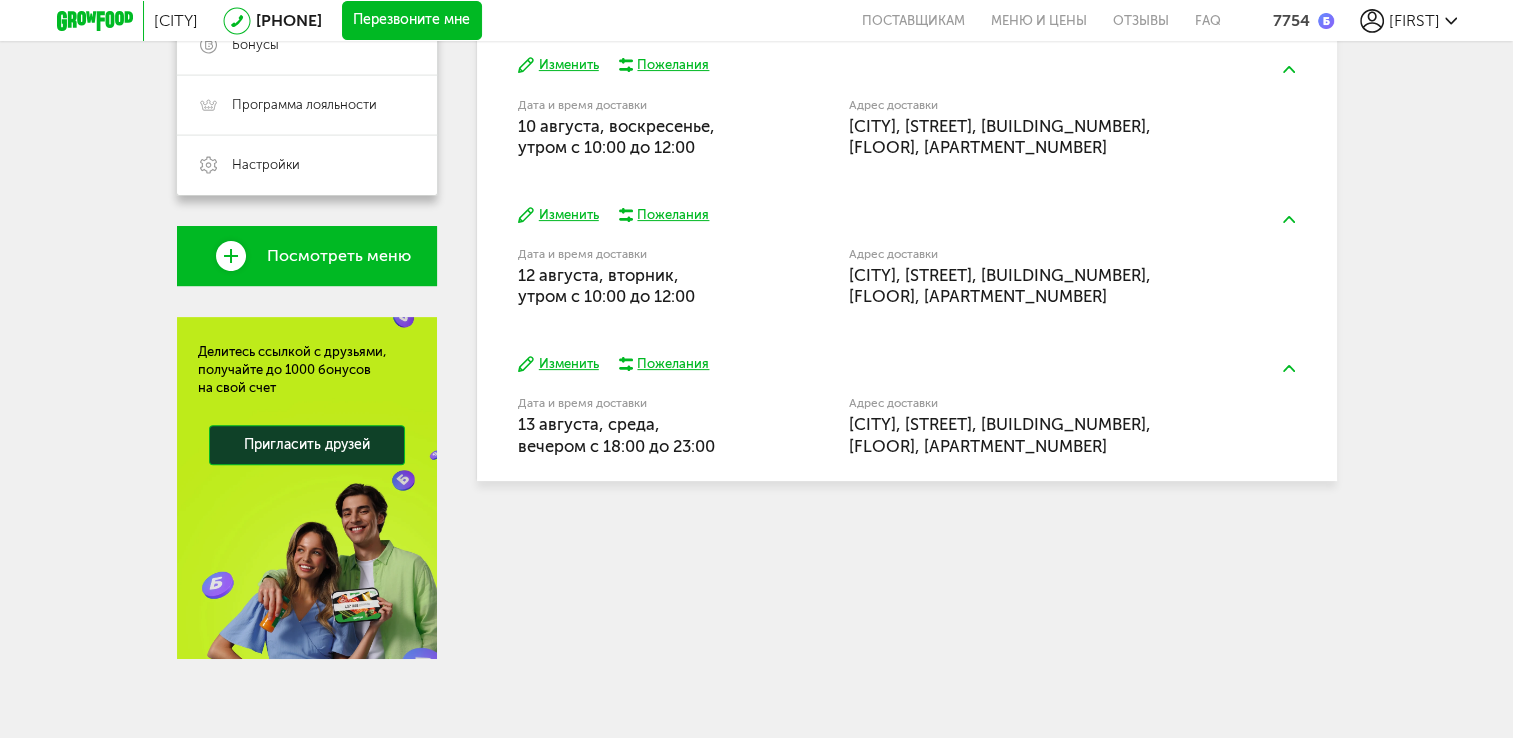 click on "Изменить" at bounding box center [558, 364] 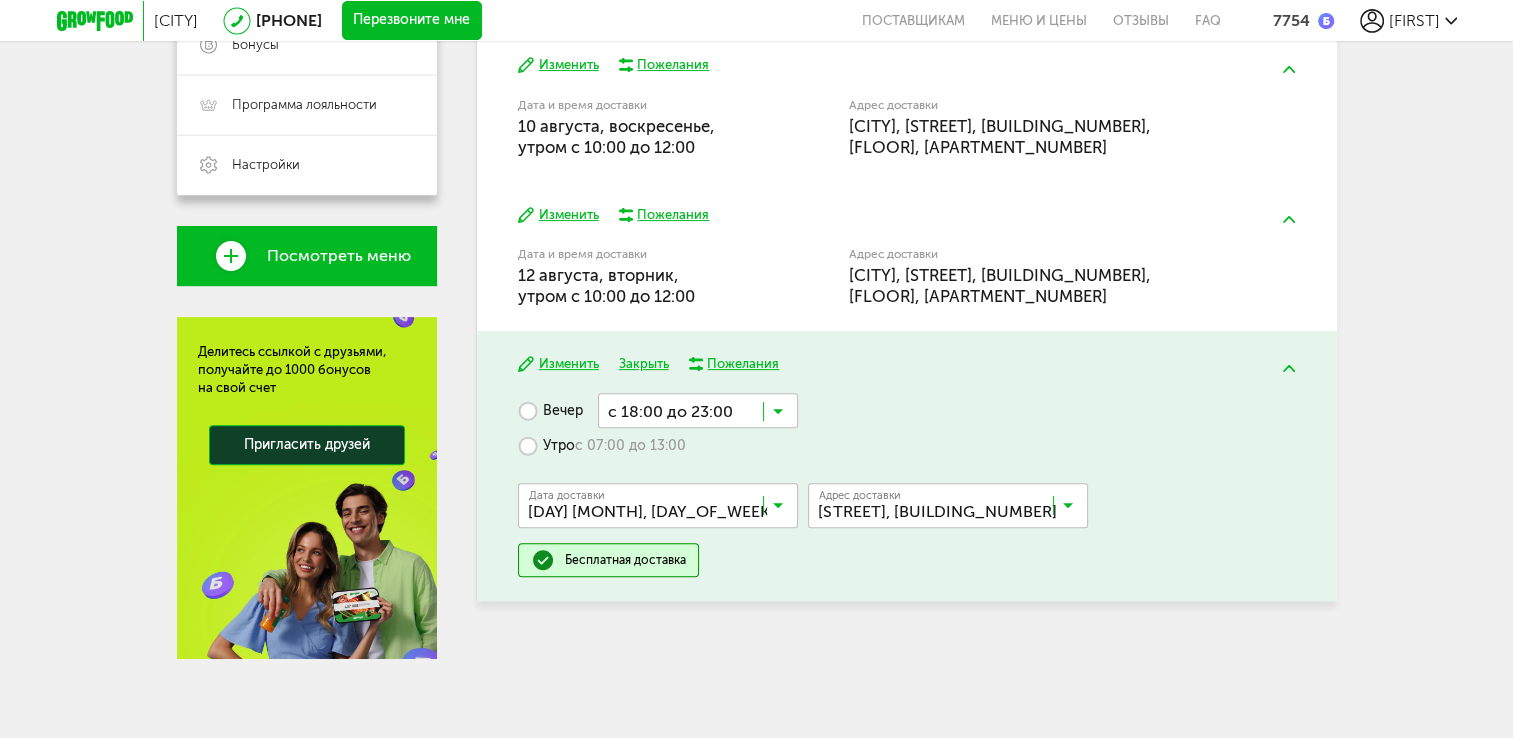 click on "с 07:00 до 13:00" at bounding box center (630, 446) 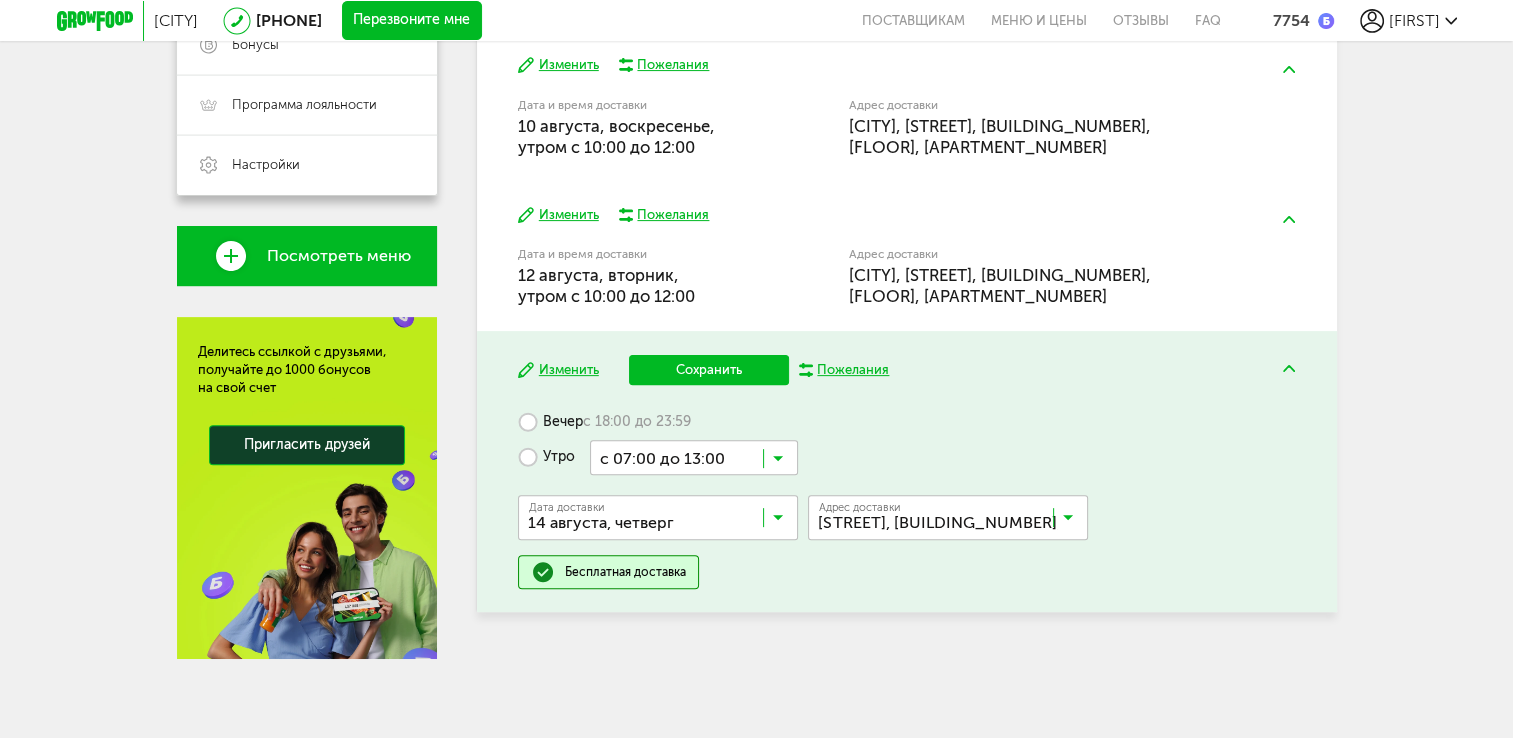click at bounding box center [694, 457] 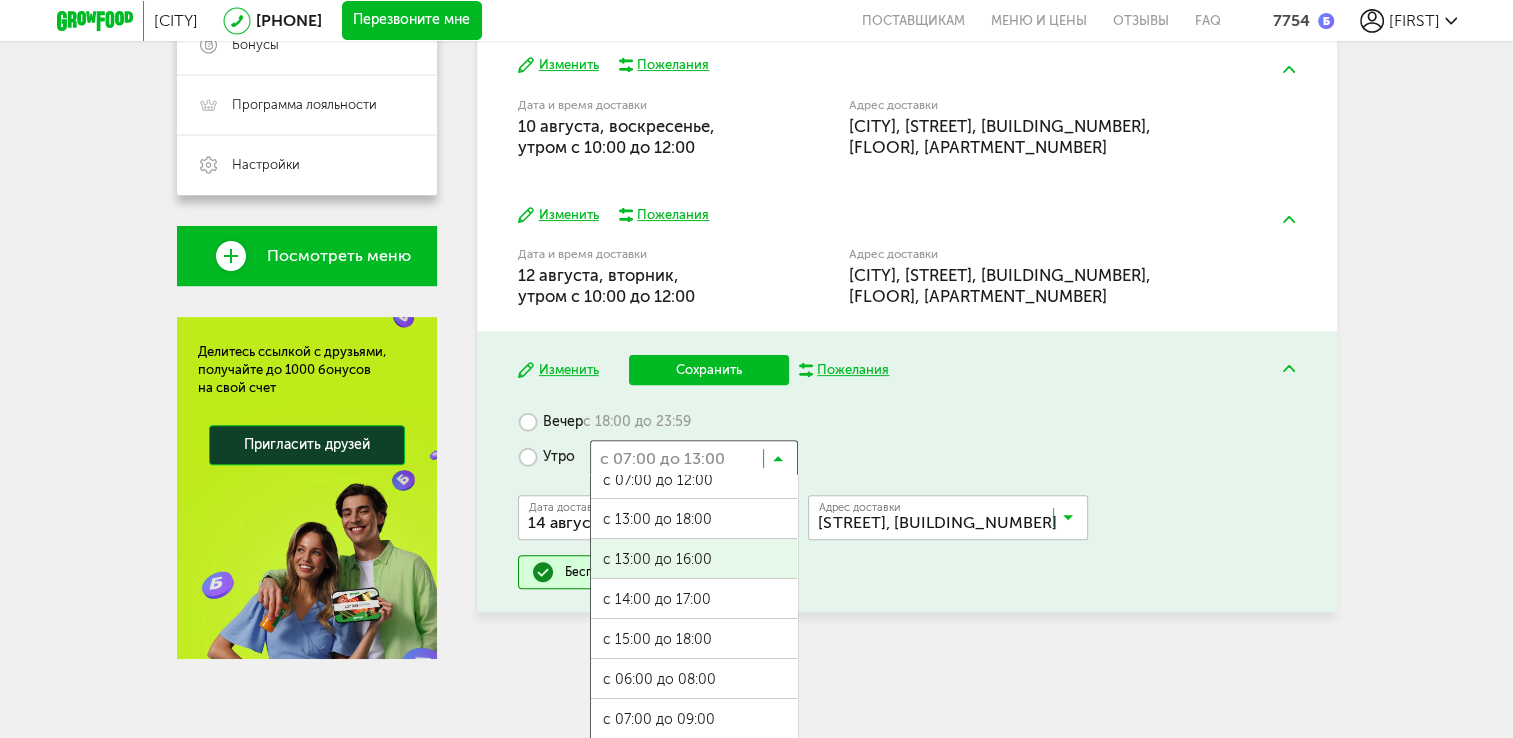 scroll, scrollTop: 43, scrollLeft: 0, axis: vertical 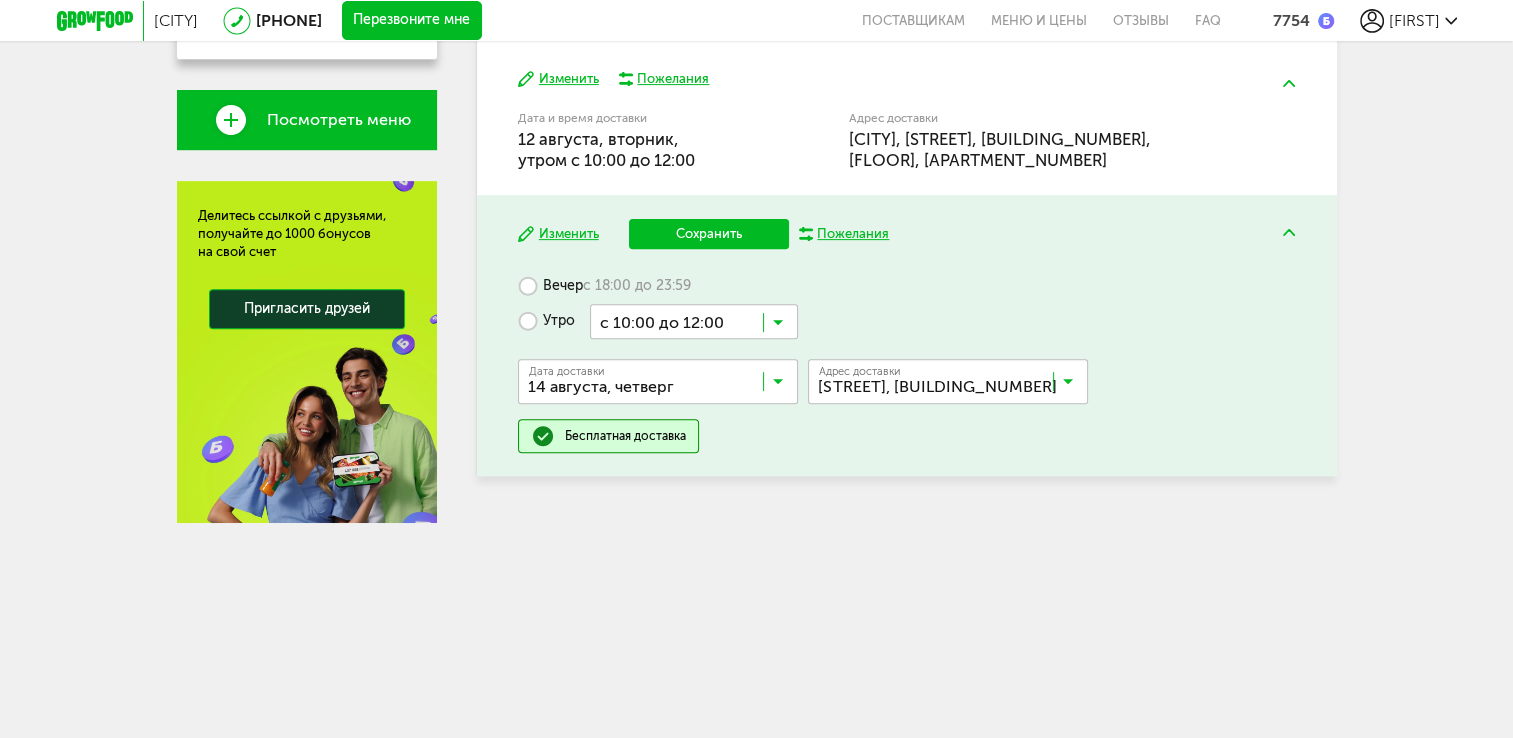 click on "с 07:00 до 12:00 с 13:00 до 18:00 с 13:00 до 16:00 с 14:00 до 17:00 с 15:00 до 18:00 с 06:00 до 08:00 с 07:00 до 09:00 с 08:00 до 10:00 с 09:00 до 11:00 с 10:00 до 12:00 с 11:00 до 13:00" at bounding box center (694, 539) 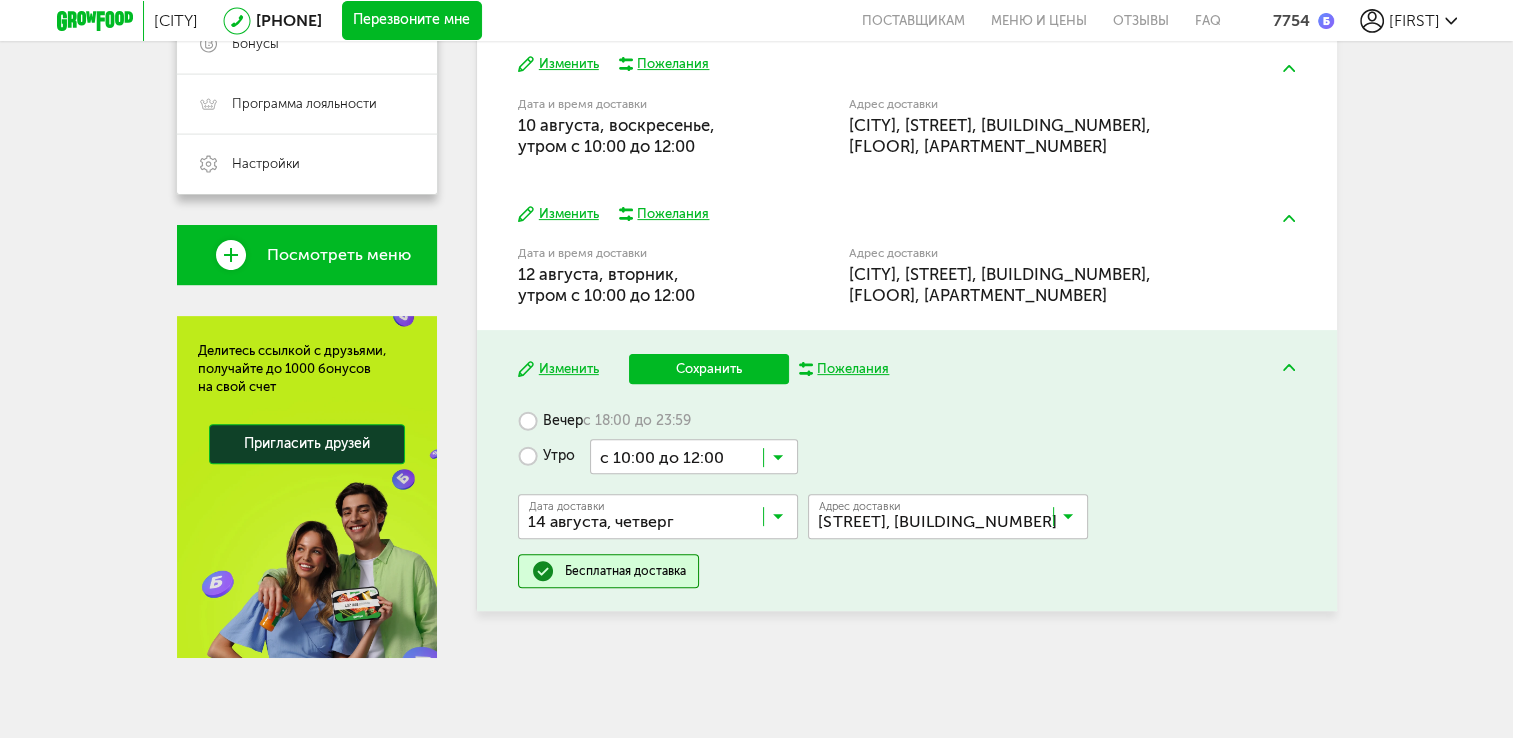 scroll, scrollTop: 561, scrollLeft: 0, axis: vertical 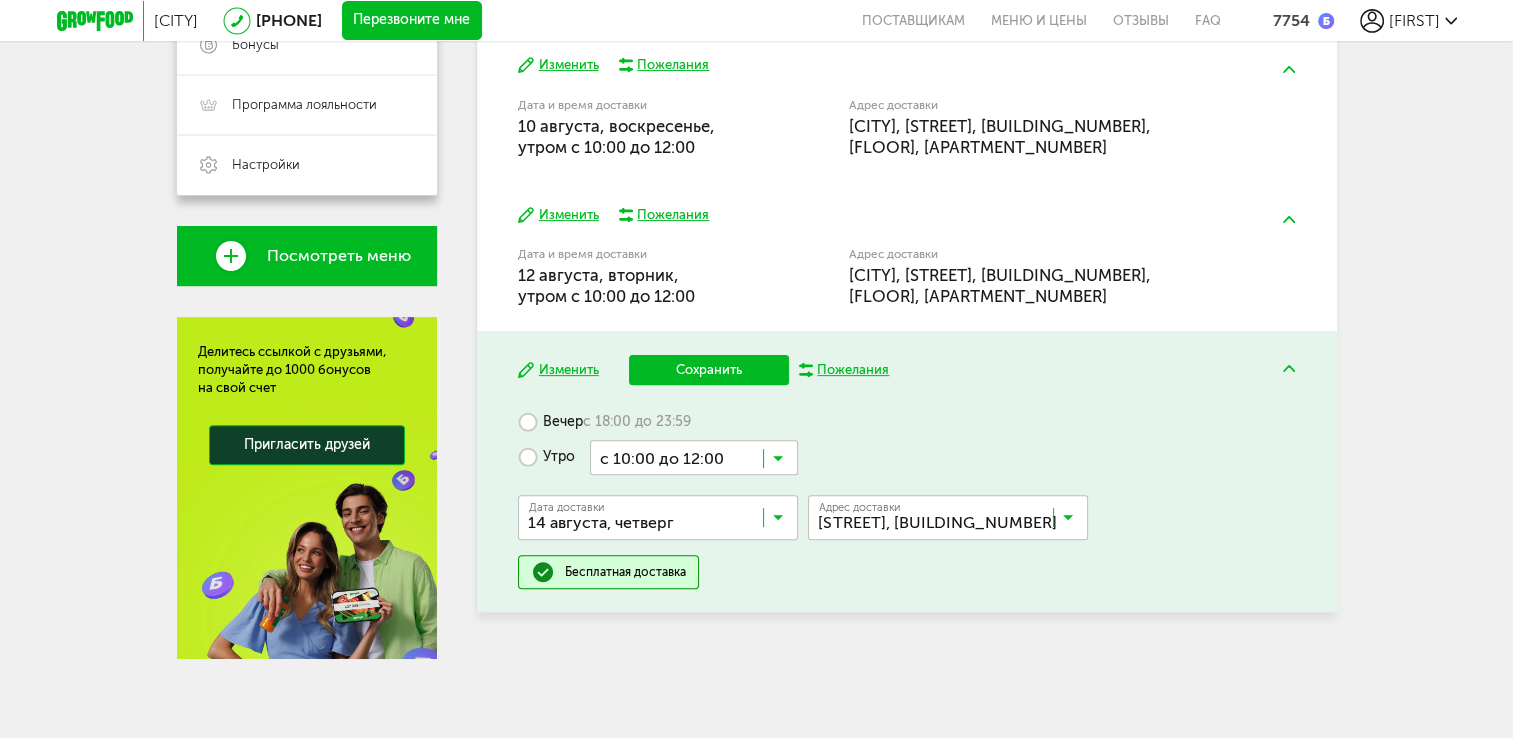 click on "Сохранить" at bounding box center (709, 370) 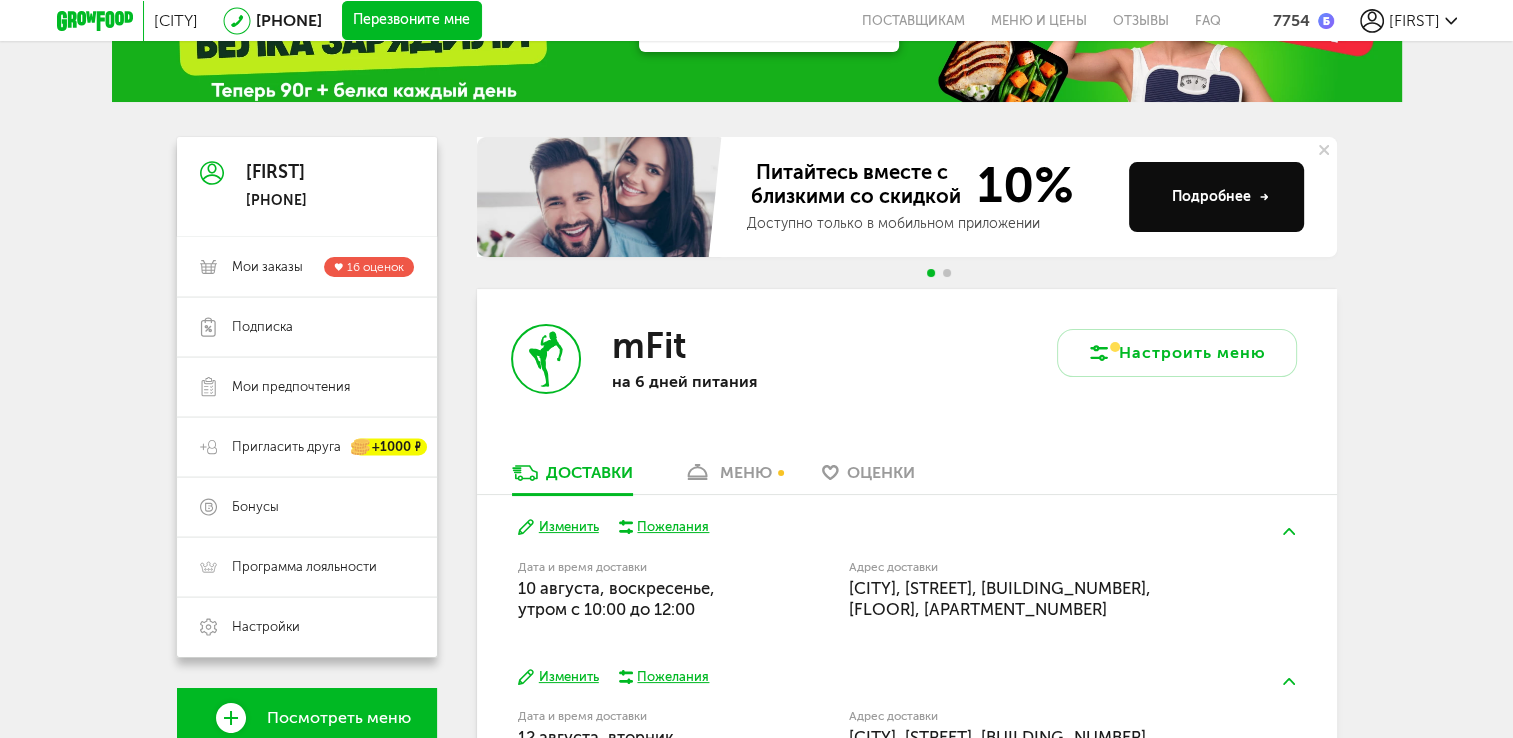 scroll, scrollTop: 0, scrollLeft: 0, axis: both 